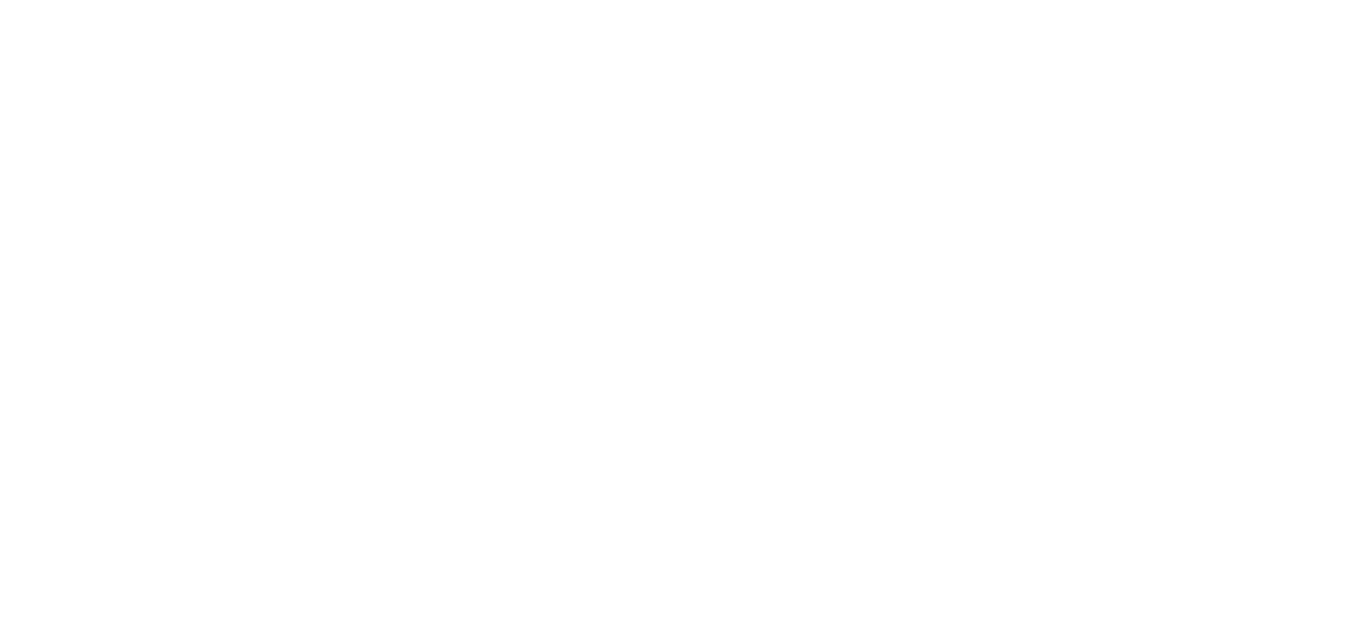 scroll, scrollTop: 0, scrollLeft: 0, axis: both 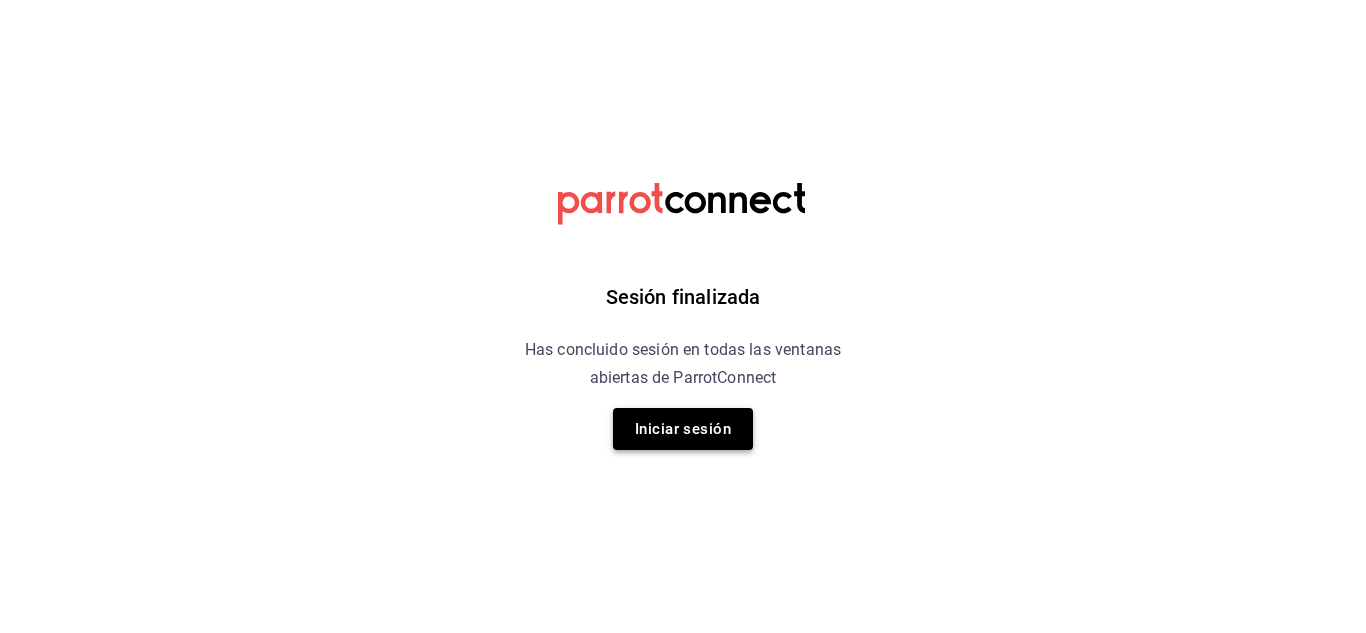 click on "Iniciar sesión" at bounding box center [683, 429] 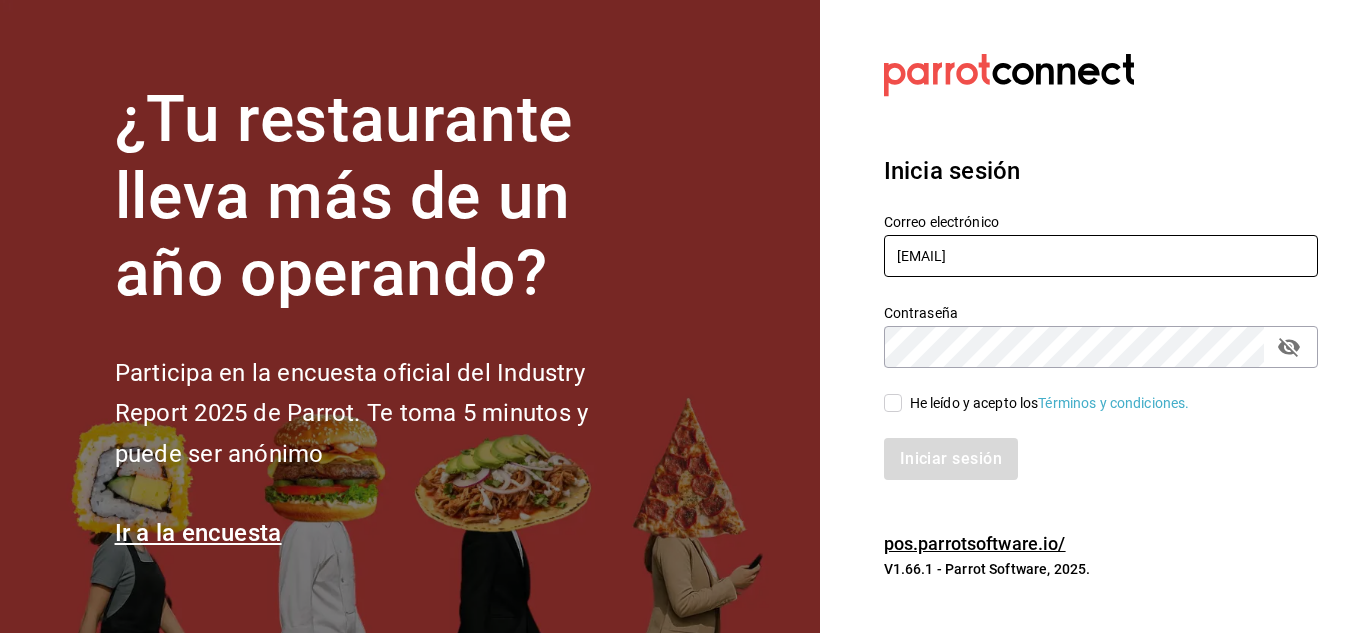 drag, startPoint x: 951, startPoint y: 256, endPoint x: 704, endPoint y: 324, distance: 256.1894 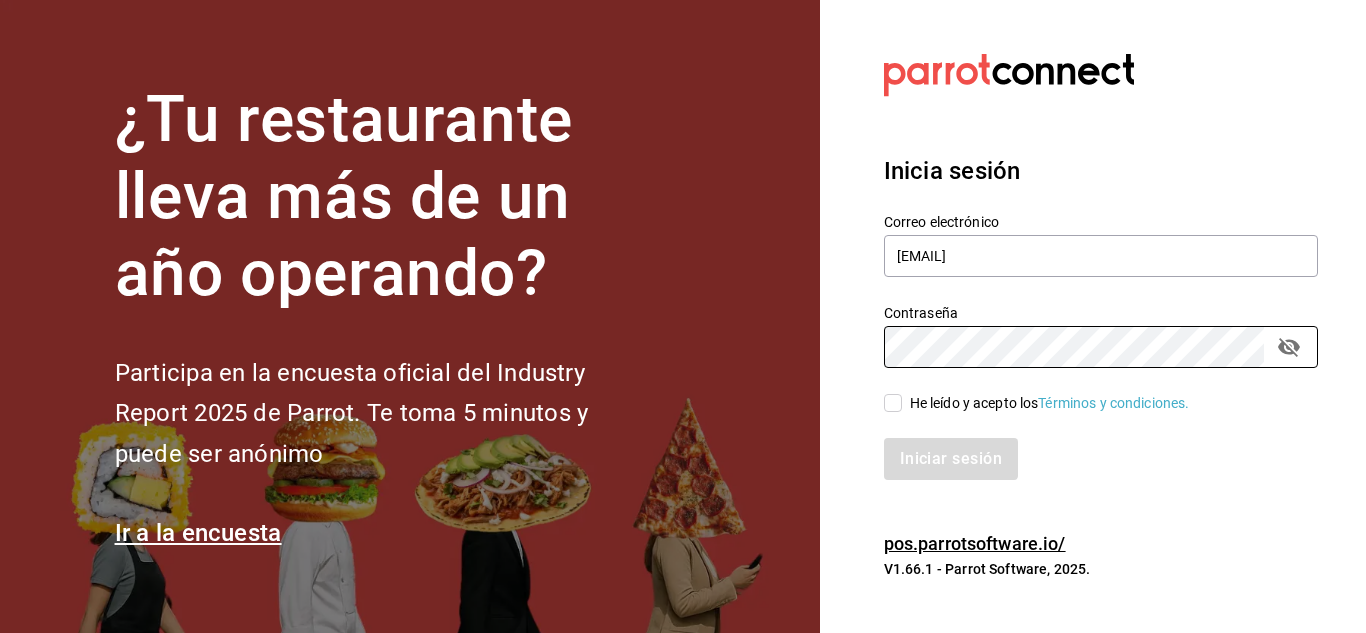 click on "¿Tu restaurante lleva más de un año operando? Participa en la encuesta oficial del Industry Report 2025 de Parrot. Te toma 5 minutos y puede ser anónimo Ir a la encuesta Datos incorrectos. Verifica que tu Correo o Contraseña estén bien escritos. Inicia sesión Correo electrónico [EMAIL] Contraseña Contraseña He leído y acepto los Términos y condiciones. Iniciar sesión pos.parrotsoftware.io/ V1.66.1 - Parrot Software, 2025." at bounding box center (683, 316) 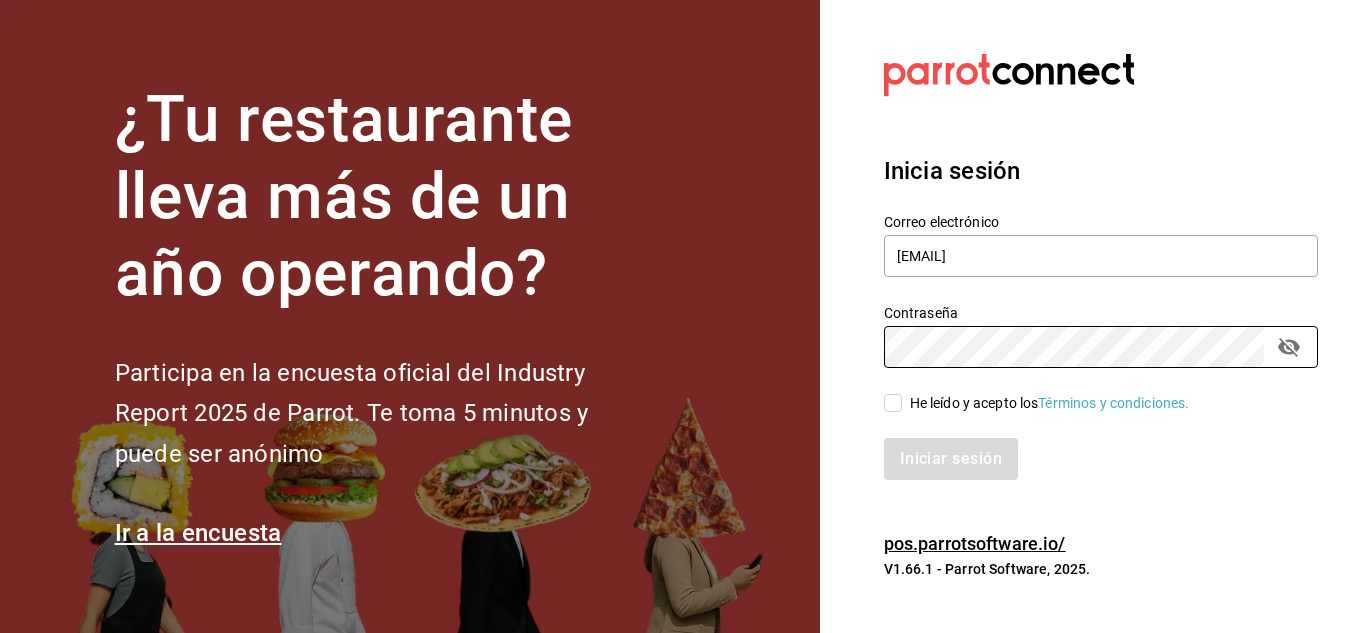 click on "He leído y acepto los  Términos y condiciones." at bounding box center [1046, 403] 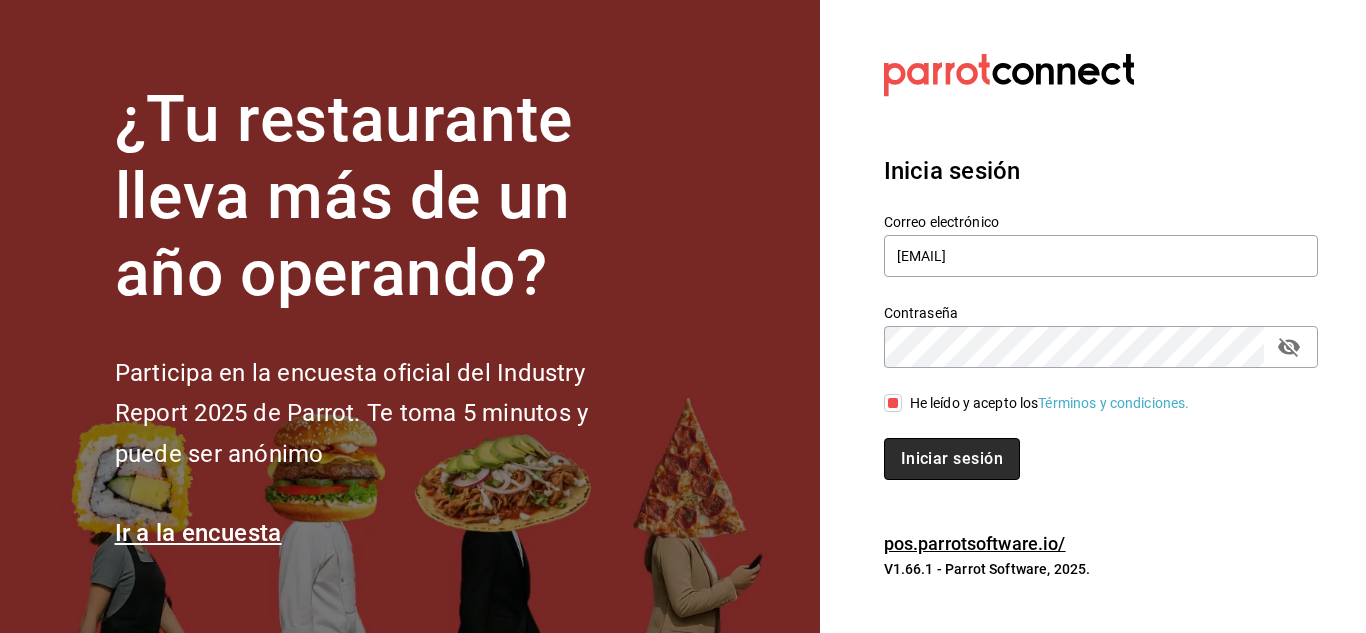 click on "Iniciar sesión" at bounding box center [952, 459] 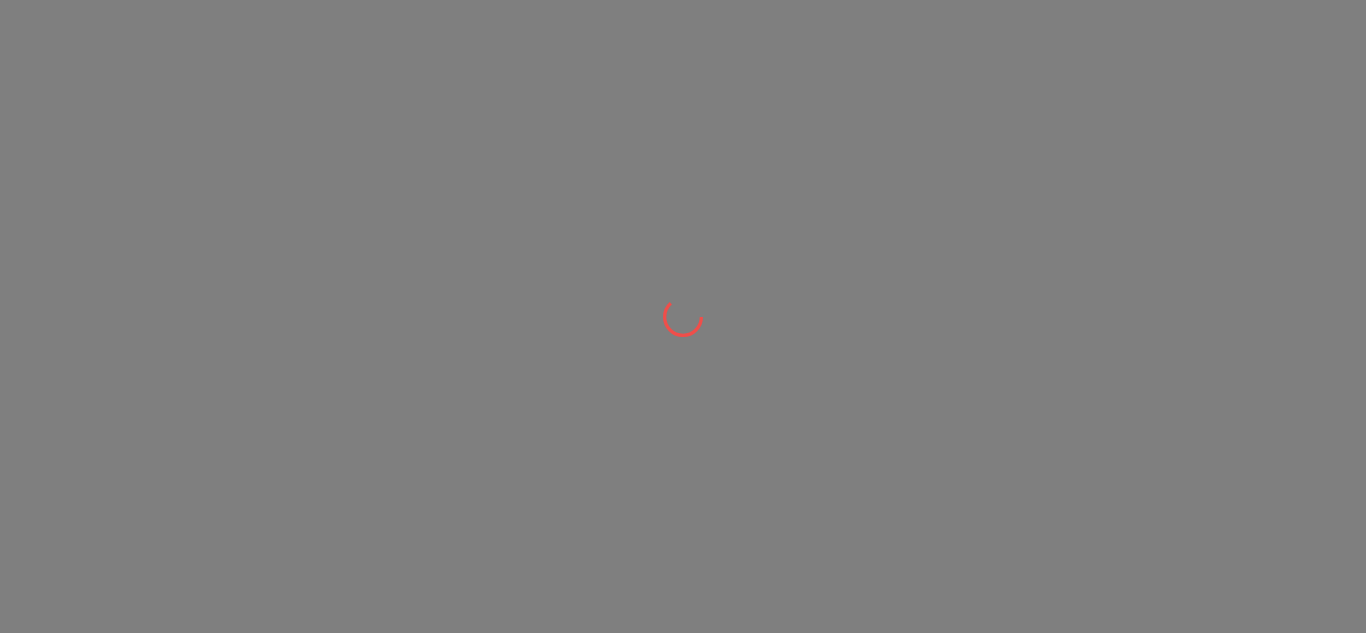 scroll, scrollTop: 0, scrollLeft: 0, axis: both 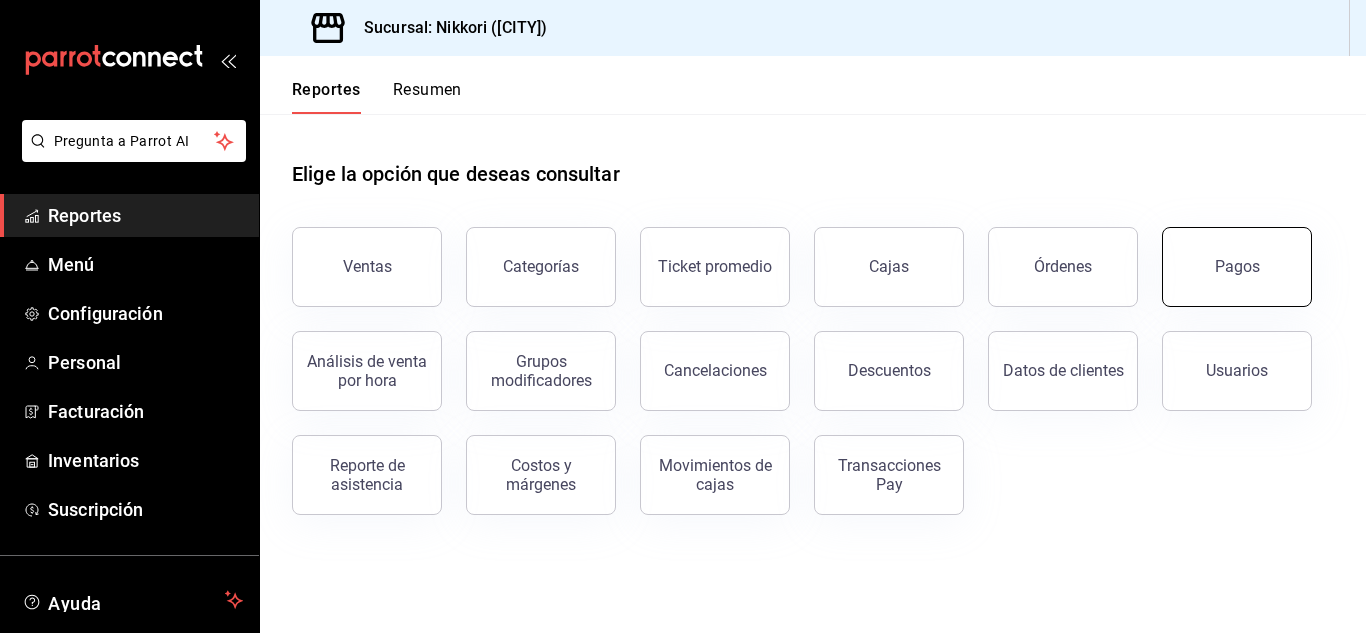 click on "Pagos" at bounding box center (1237, 267) 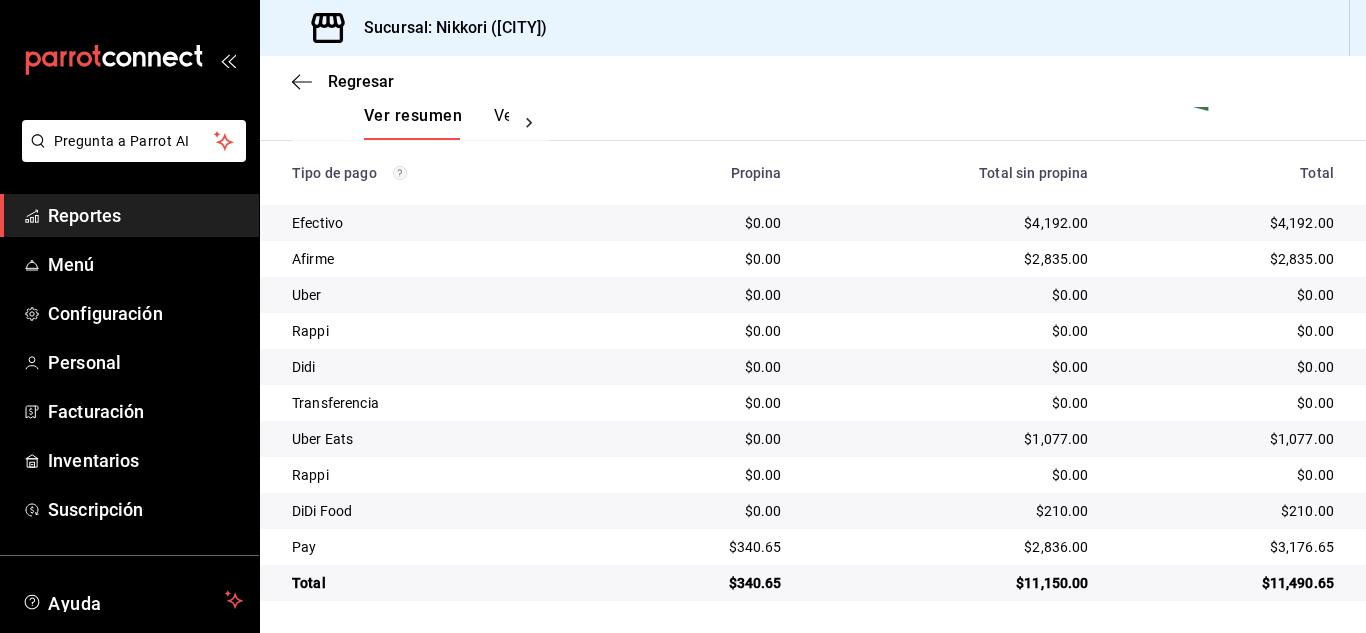 scroll, scrollTop: 299, scrollLeft: 0, axis: vertical 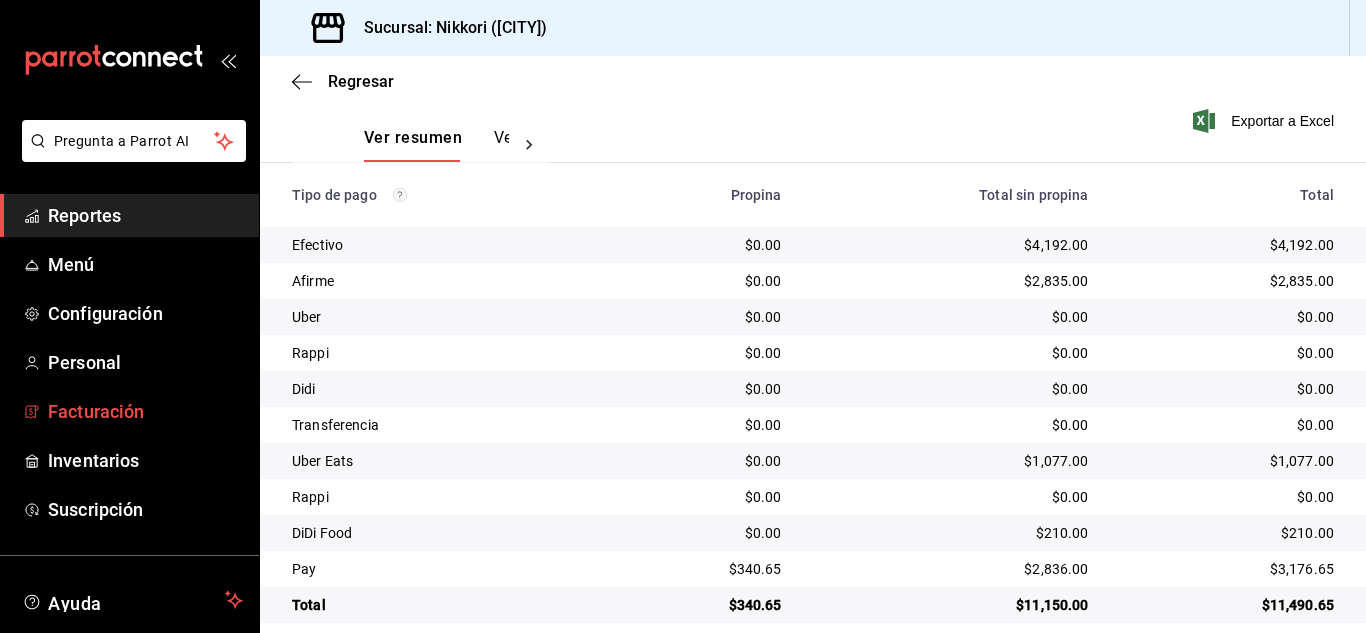 click on "Facturación" at bounding box center [145, 411] 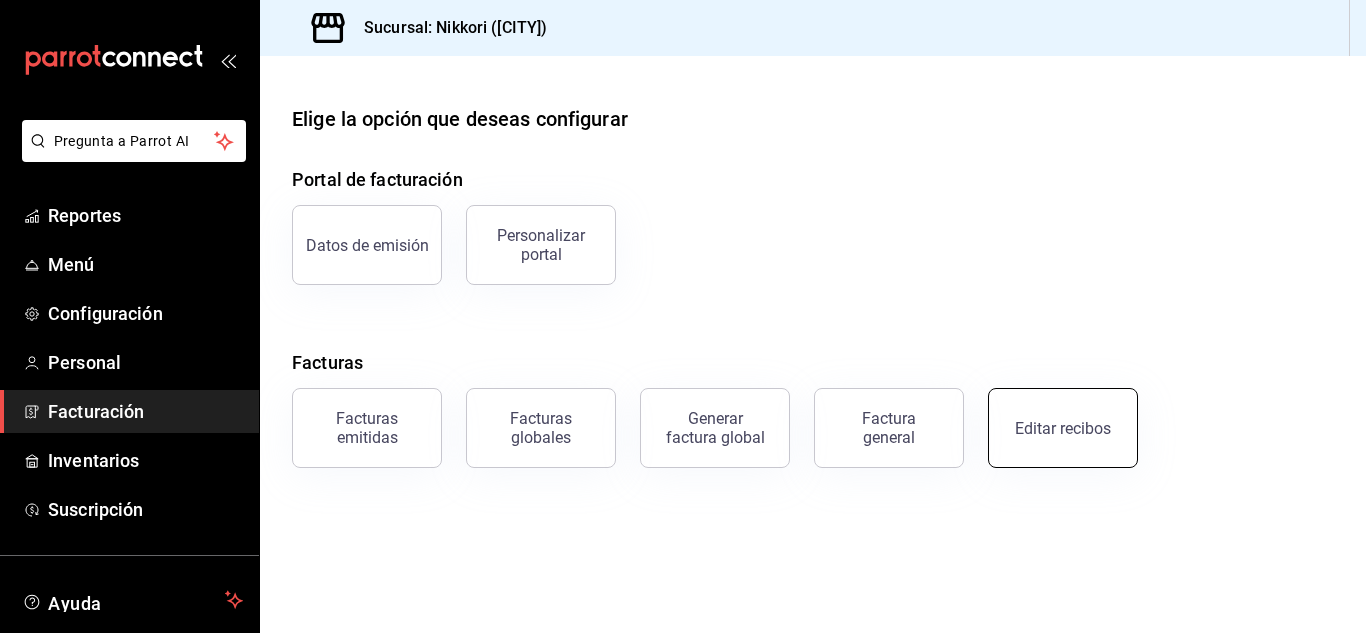 click on "Editar recibos" at bounding box center [1063, 428] 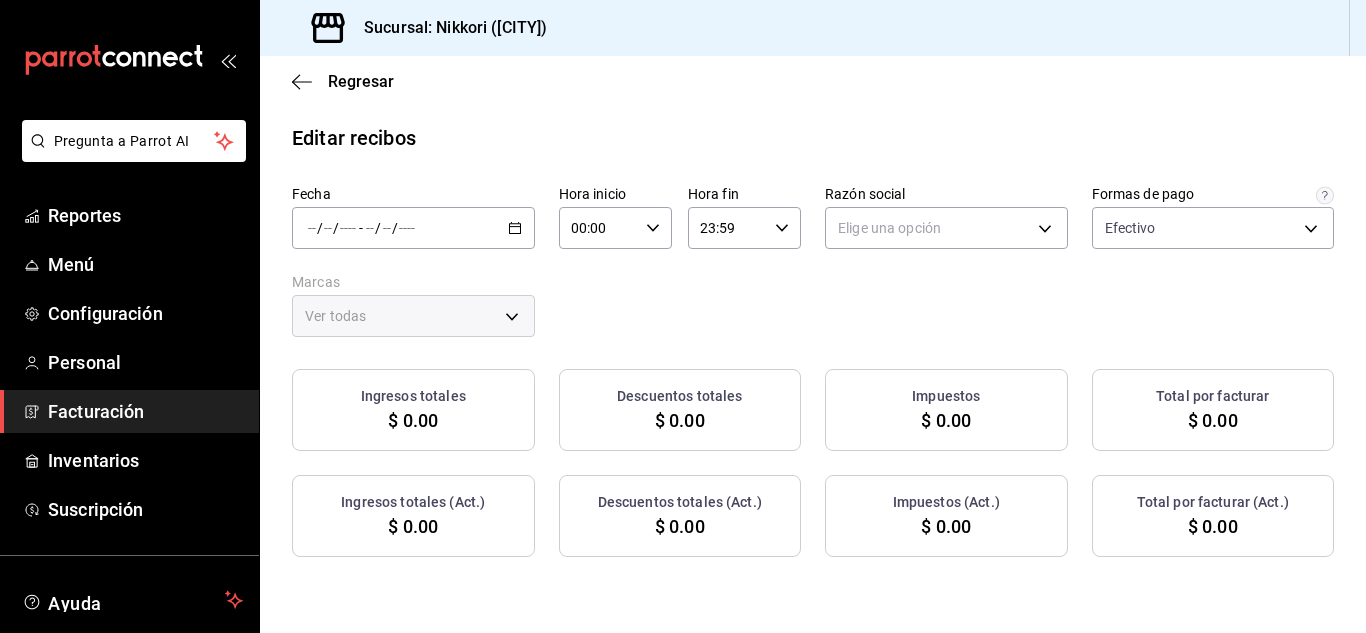 type on "[UUID]" 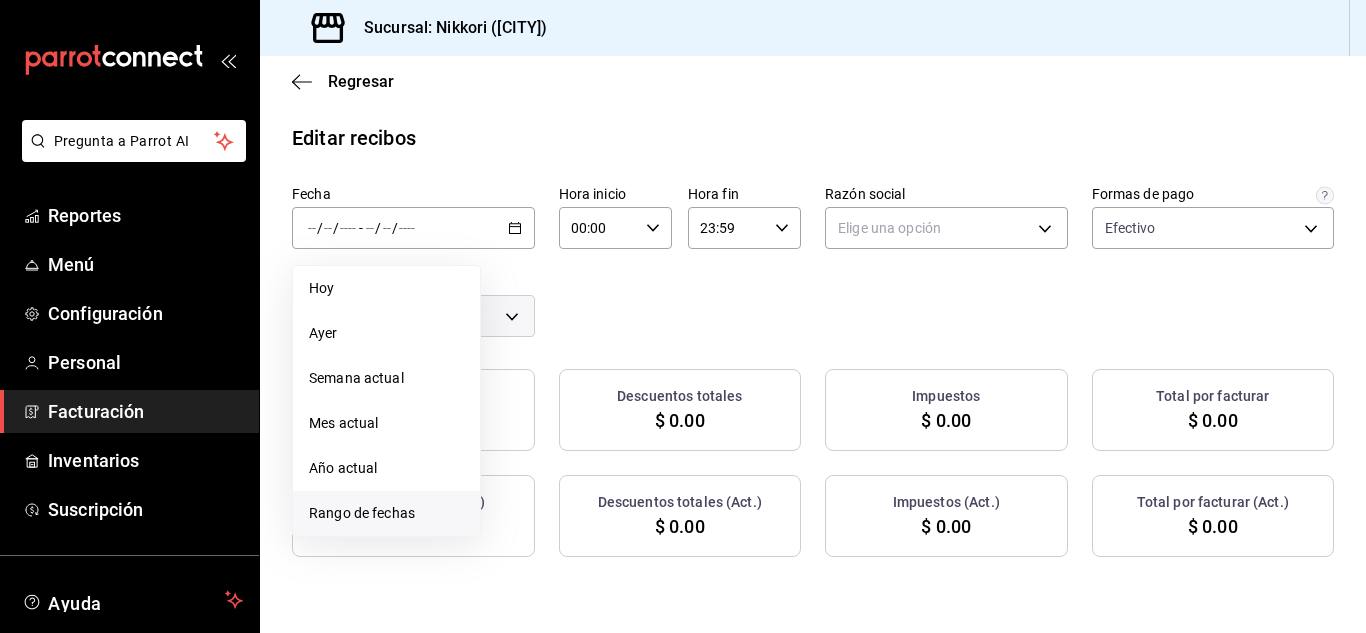 click on "Rango de fechas" at bounding box center (386, 513) 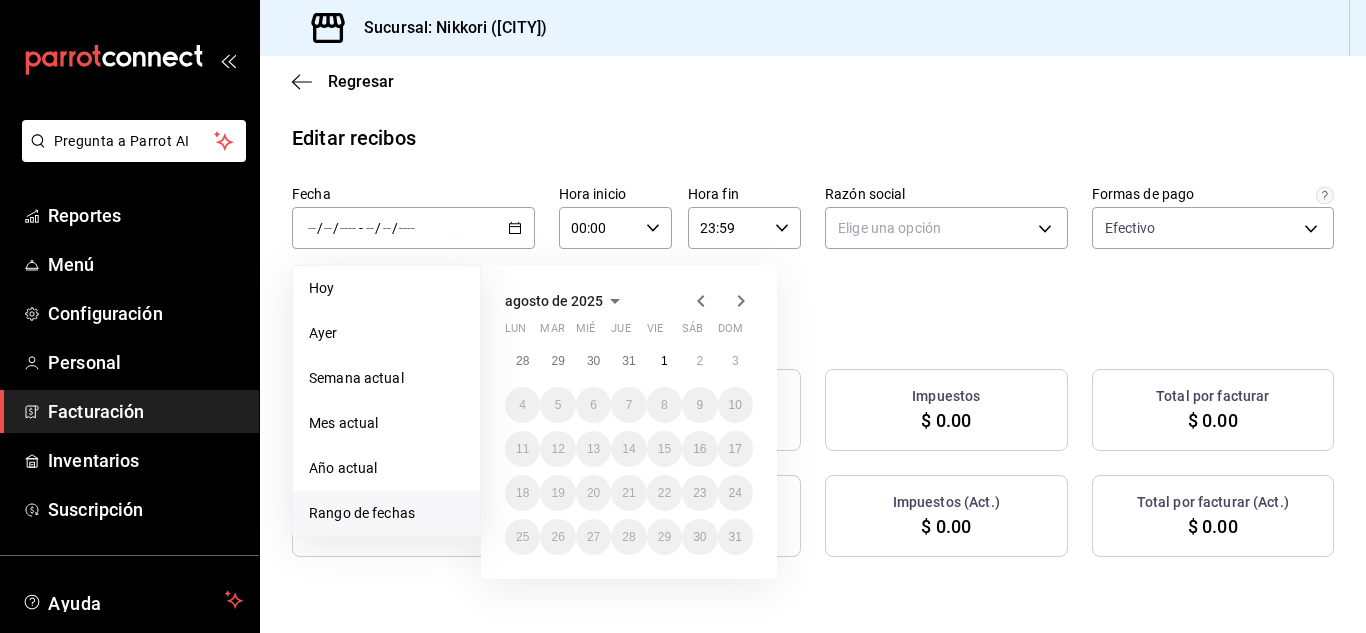 click 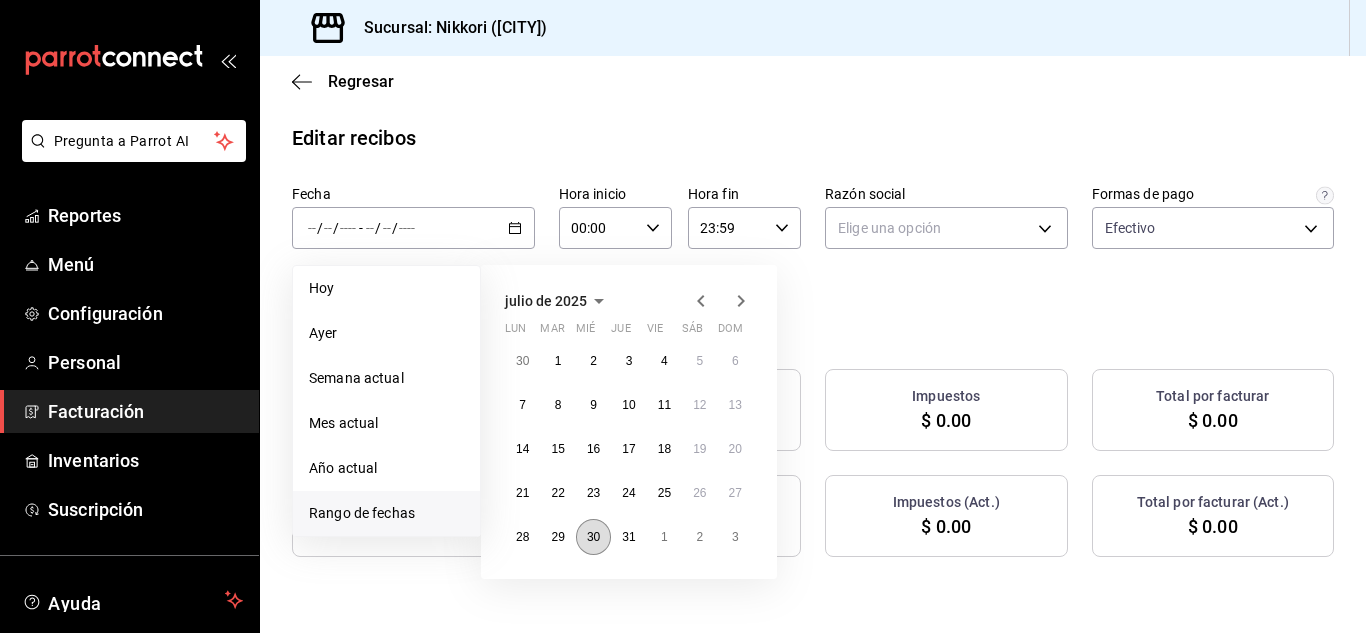 click on "30" at bounding box center (593, 537) 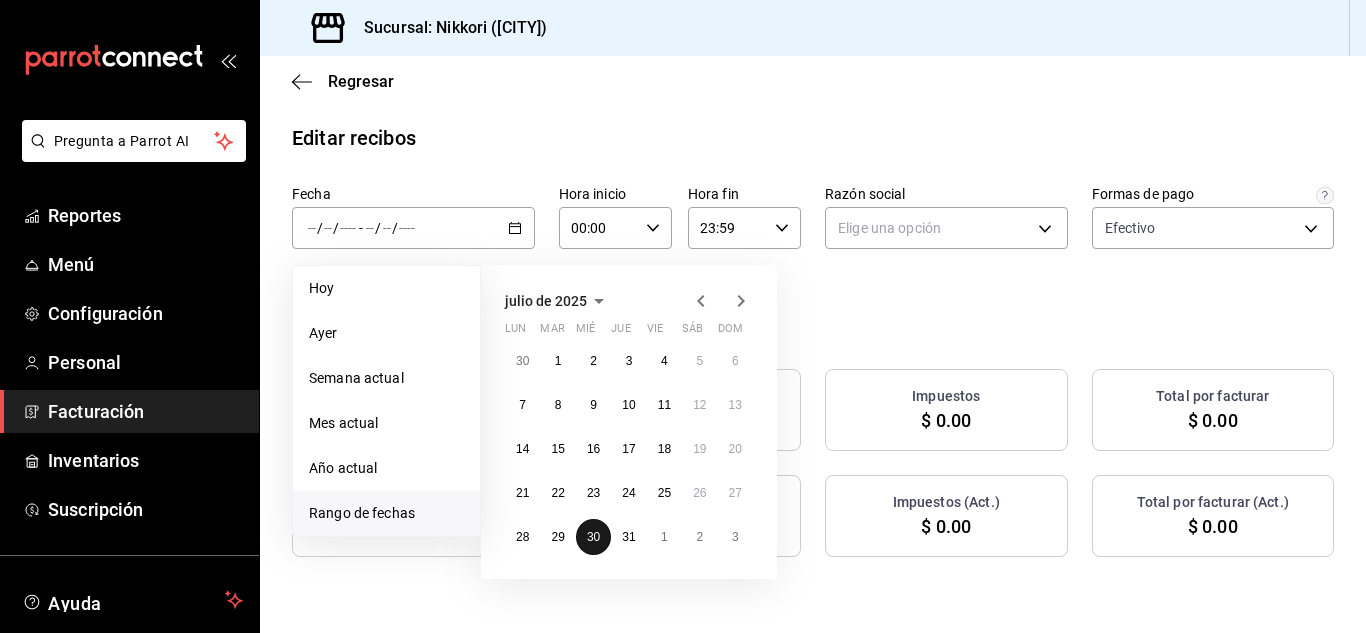 click on "30" at bounding box center (593, 537) 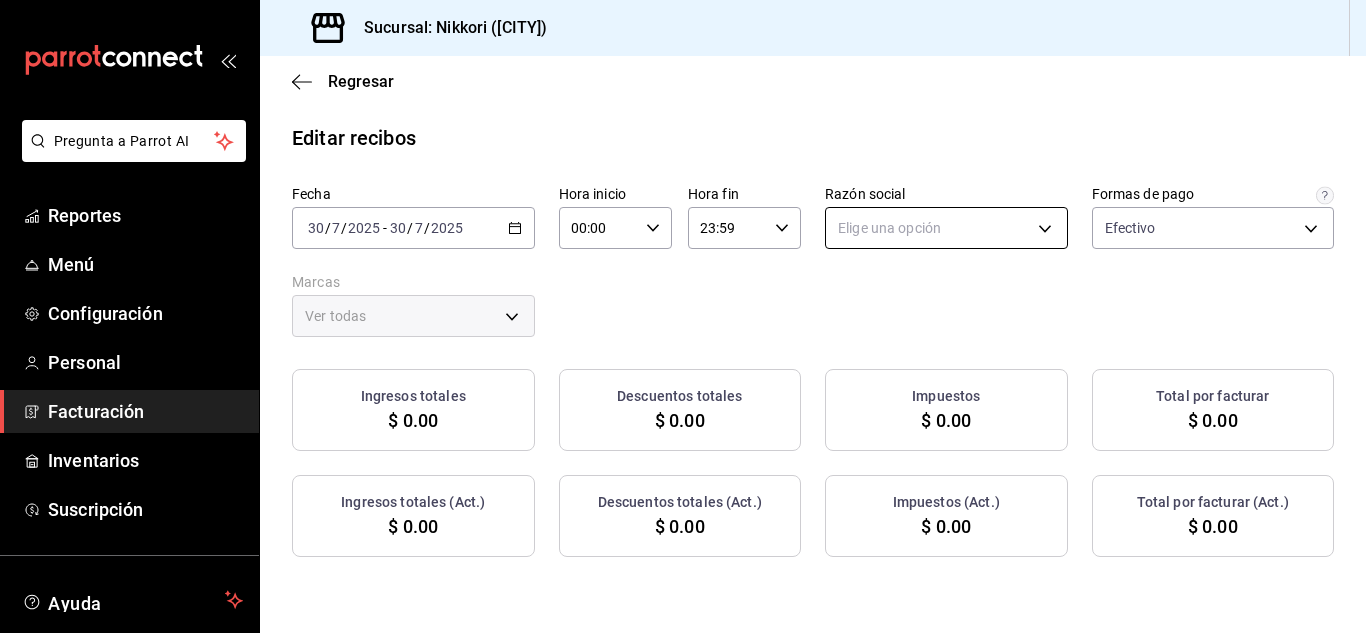 click on "Pregunta a Parrot AI Reportes   Menú   Configuración   Personal   Facturación   Inventarios   Suscripción   Ayuda Recomienda Parrot   [FIRST] [LAST]   Sugerir nueva función   Sucursal: Nikkori (Lindavista) Regresar Editar recibos Fecha [DATE] [DATE] - [DATE] [DATE] Hora inicio [TIME] Hora inicio Hora fin [TIME] Hora fin Razón social Elige una opción Formas de pago   Efectivo [UUID] Marcas Ver todas Ingresos totales $ 0.00 Descuentos totales $ 0.00 Impuestos $ 0.00 Total por facturar $ 0.00 Ingresos totales (Act.) $ 0.00 Descuentos totales (Act.) $ 0.00 Impuestos  (Act.) $ 0.00 Total por facturar (Act.) $ 0.00 No hay información que mostrar GANA 1 MES GRATIS EN TU SUSCRIPCIÓN AQUÍ ¿Recuerdas cómo empezó tu restaurante?
Hoy puedes ayudar a un colega a tener el mismo cambio que tú viviste.
Recomienda Parrot directamente desde tu Portal Administrador.
Es fácil y rápido.
🎁 Por cada restaurante que se una, ganas 1 mes gratis. Reportes   Menú" at bounding box center [683, 316] 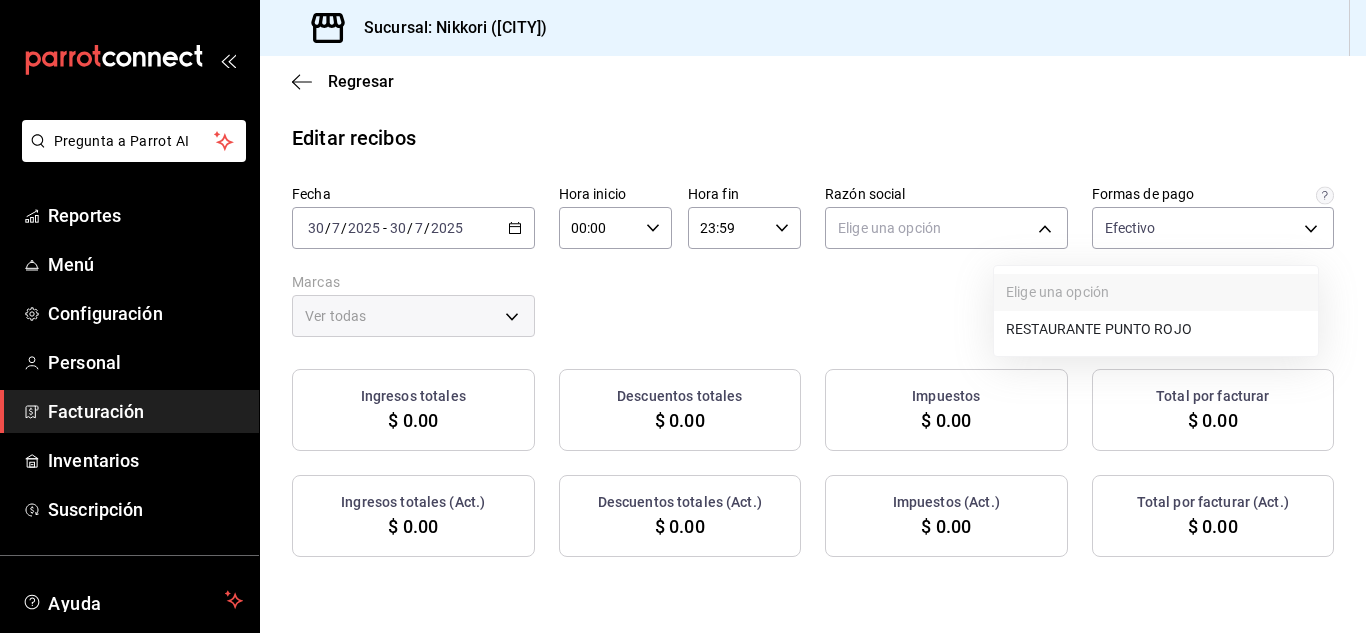 drag, startPoint x: 1179, startPoint y: 329, endPoint x: 1225, endPoint y: 233, distance: 106.451866 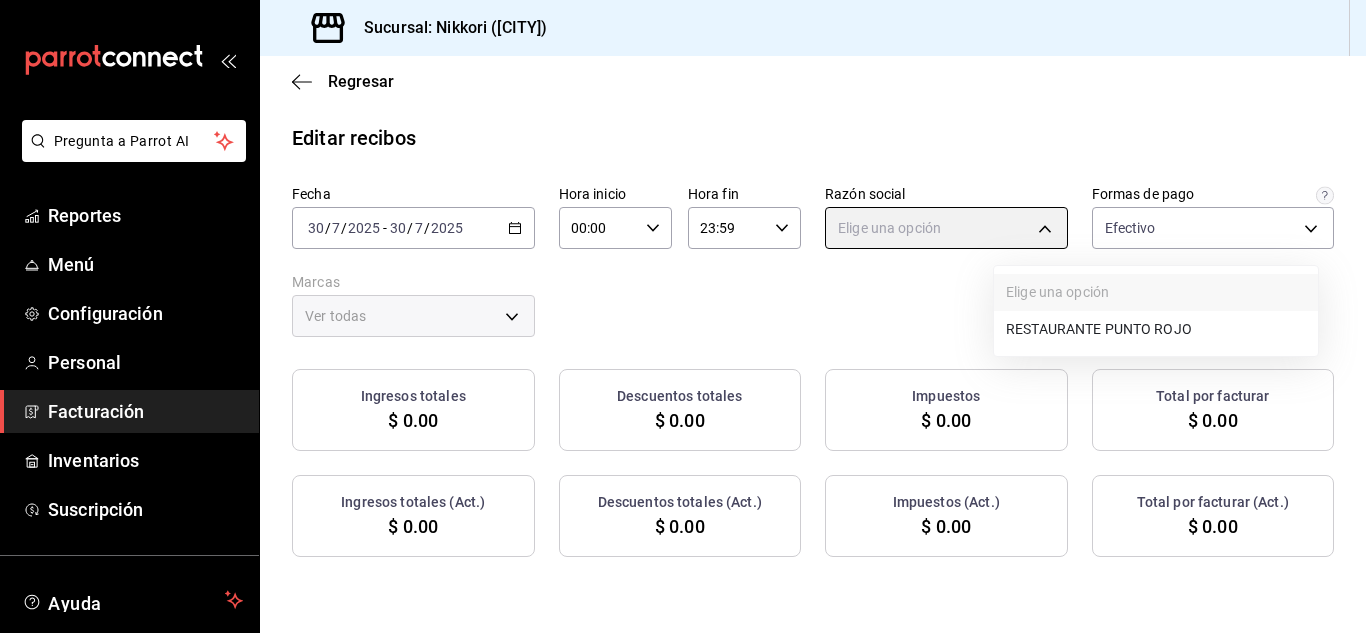 type on "[UUID]" 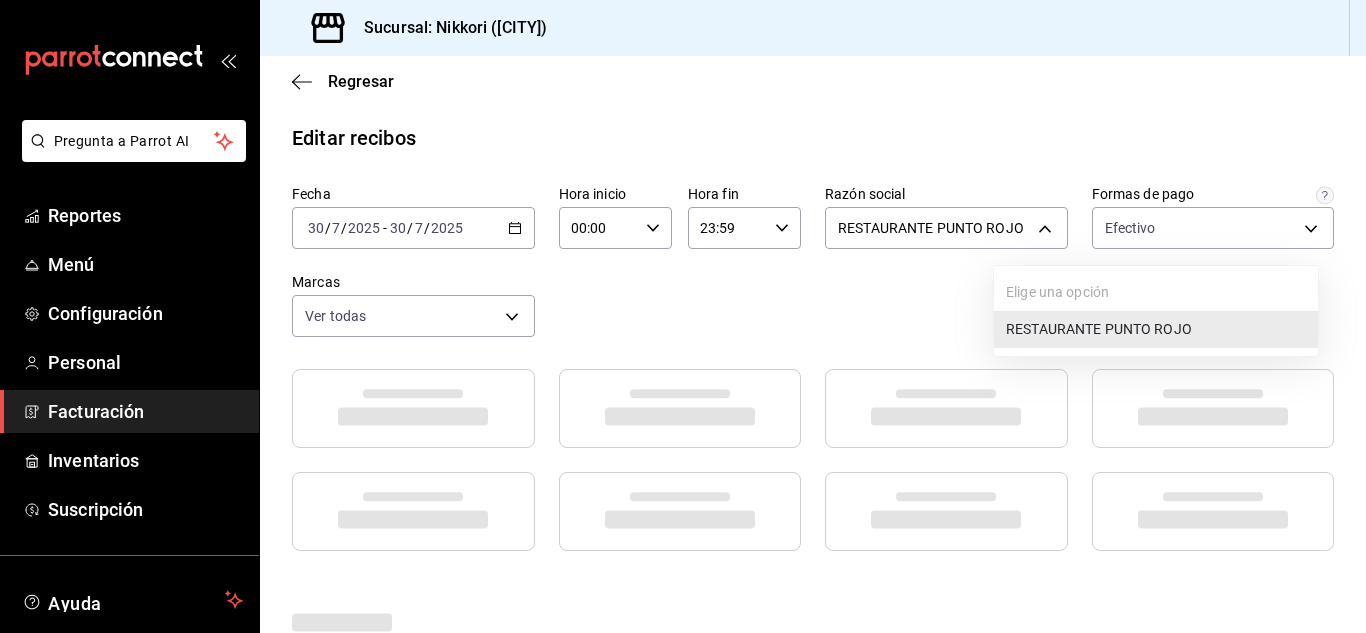 click on "Pregunta a Parrot AI Reportes   Menú   Configuración   Personal   Facturación   Inventarios   Suscripción   Ayuda Recomienda Parrot   [FIRST] [LAST]   Sugerir nueva función   Sucursal: Nikkori (Lindavista) Regresar Editar recibos Fecha [DATE] [DATE] - [DATE] [DATE] Hora inicio [TIME] Hora inicio Hora fin [TIME] Hora fin Razón social RESTAURANTE PUNTO ROJO [UUID] Formas de pago   Efectivo [UUID] Marcas Ver todas [UUID] GANA 1 MES GRATIS EN TU SUSCRIPCIÓN AQUÍ ¿Recuerdas cómo empezó tu restaurante?
Hoy puedes ayudar a un colega a tener el mismo cambio que tú viviste.
Recomienda Parrot directamente desde tu Portal Administrador.
Es fácil y rápido.
🎁 Por cada restaurante que se una, ganas 1 mes gratis. Pregunta a Parrot AI Reportes   Menú   Configuración   Personal   Facturación   Inventarios   Suscripción   Ayuda Recomienda Parrot   [FIRST] [LAST]   Sugerir nueva función" at bounding box center [683, 316] 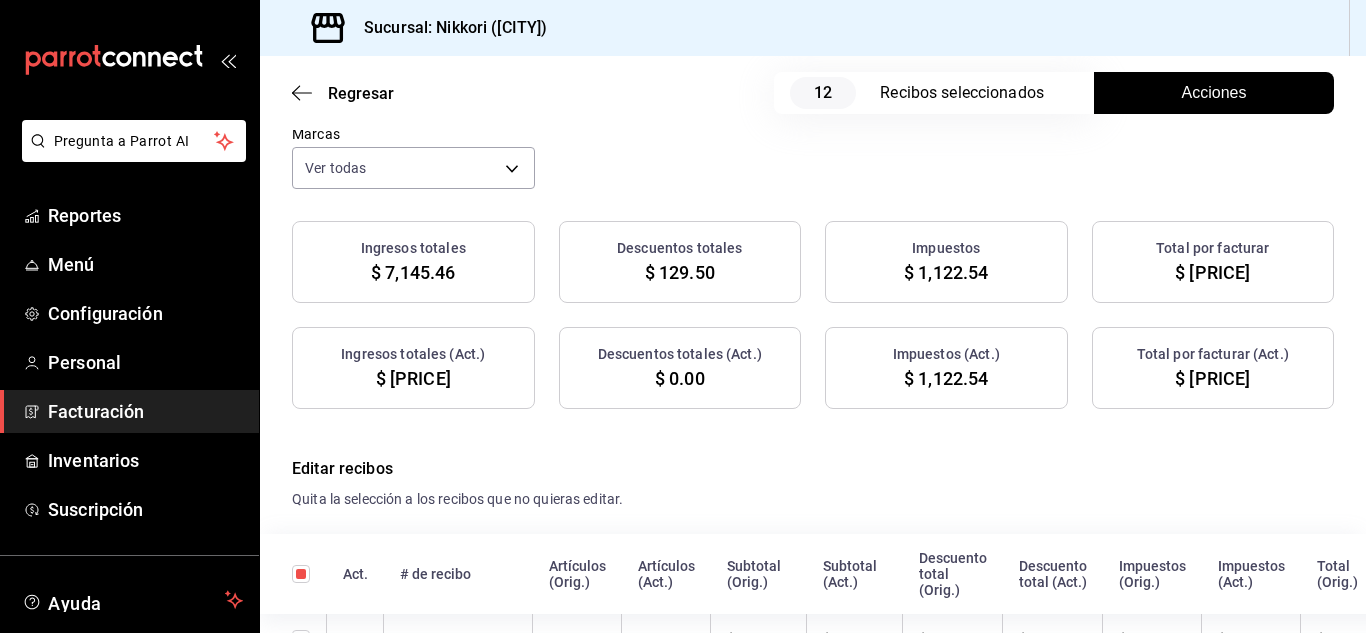 scroll, scrollTop: 174, scrollLeft: 0, axis: vertical 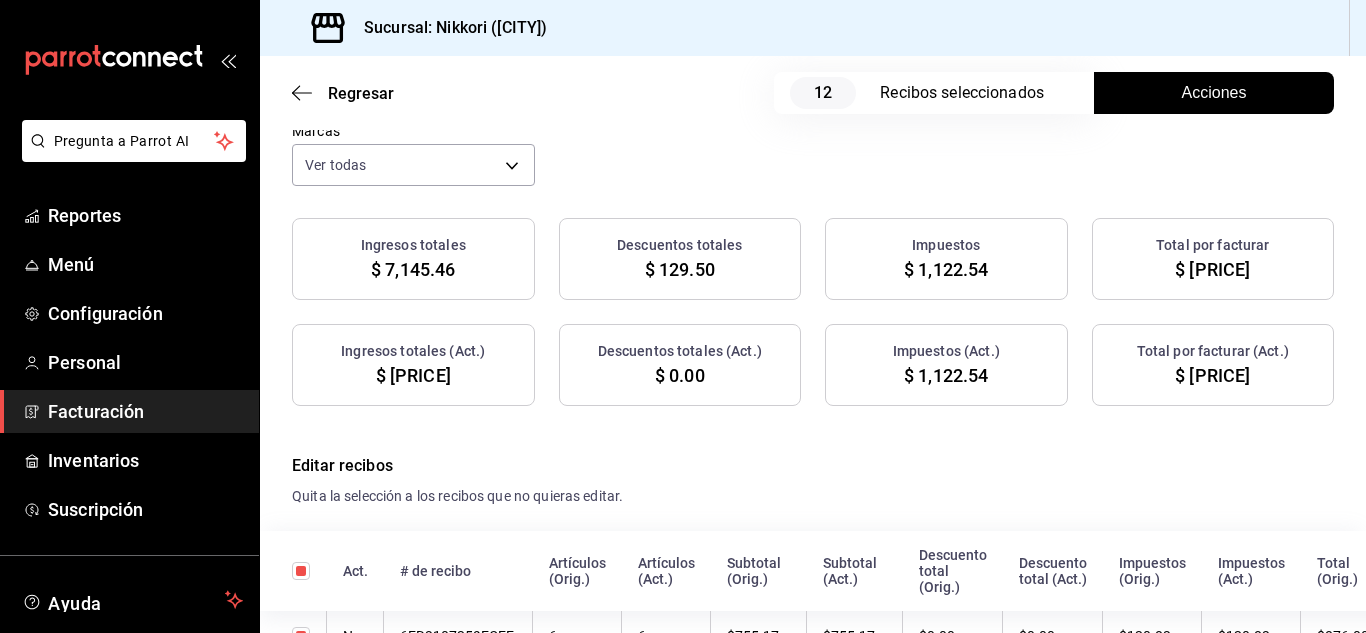 click on "Acciones" at bounding box center [1214, 93] 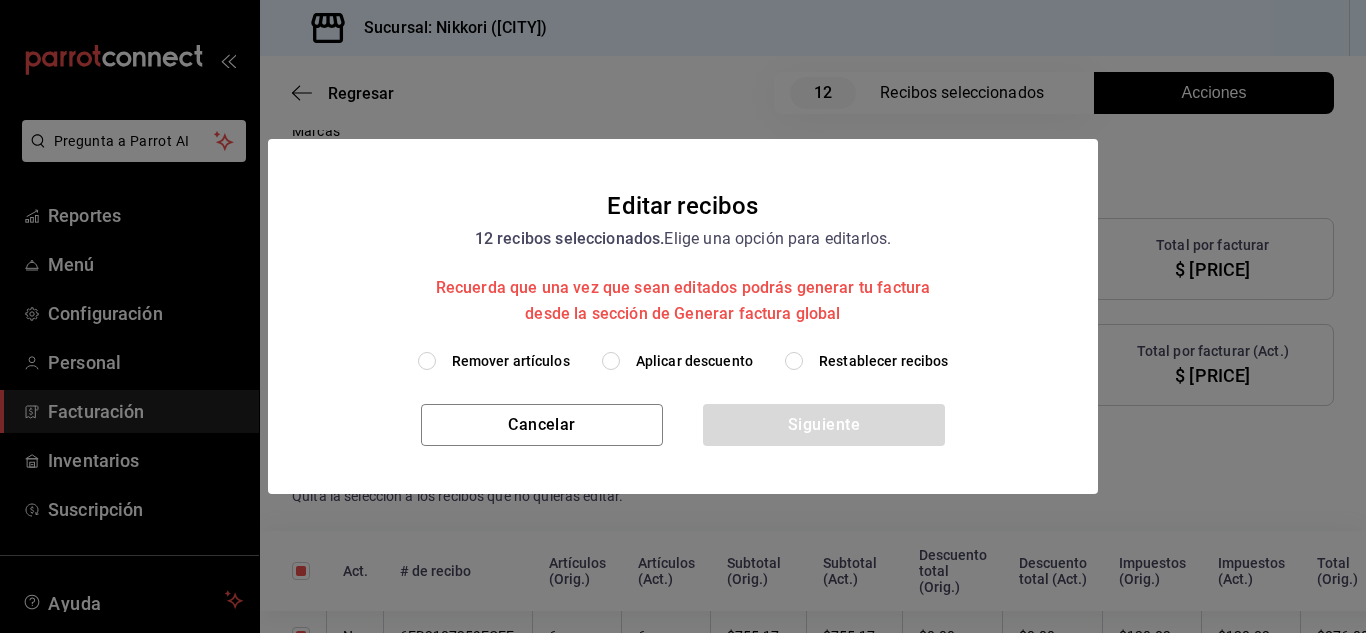 click on "Remover artículos" at bounding box center [427, 361] 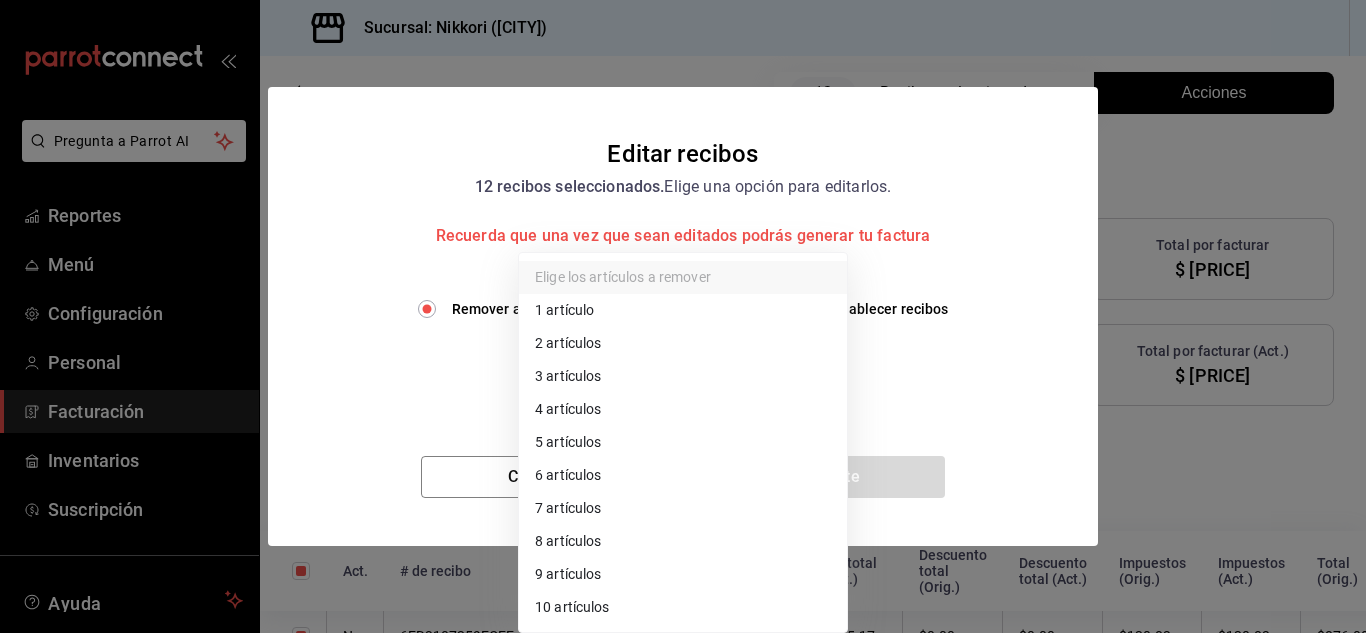 click on "Pregunta a Parrot AI Reportes   Menú   Configuración   Personal   Facturación   Inventarios   Suscripción   Ayuda Recomienda Parrot   [FIRST] [LAST]   Sugerir nueva función   Sucursal: Nikkori ([CITY]) Regresar [NUMBER] Recibos seleccionados Acciones Editar recibos Fecha [DATE] [DATE] - [DATE] [DATE] Hora inicio [TIME] Hora inicio Hora fin [TIME] Hora fin Razón social RESTAURANTE PUNTO ROJO [UUID] Formas de pago   Efectivo [UUID] Marcas Ver todas [UUID] Ingresos totales $[AMOUNT] Descuentos totales $[AMOUNT] Impuestos $[AMOUNT] Total por facturar $[AMOUNT] Ingresos totales (Act.) $[AMOUNT] Descuentos totales (Act.) $ 0.00 Impuestos  (Act.) $[AMOUNT] Total por facturar (Act.) $[AMOUNT] Editar recibos Quita la selección a los recibos que no quieras editar. Act. # de recibo Artículos (Orig.) Artículos (Act.) Subtotal (Orig.) Subtotal (Act.) Descuento total (Orig.) Descuento total (Act.) No [NUMBER] [NUMBER]" at bounding box center (683, 316) 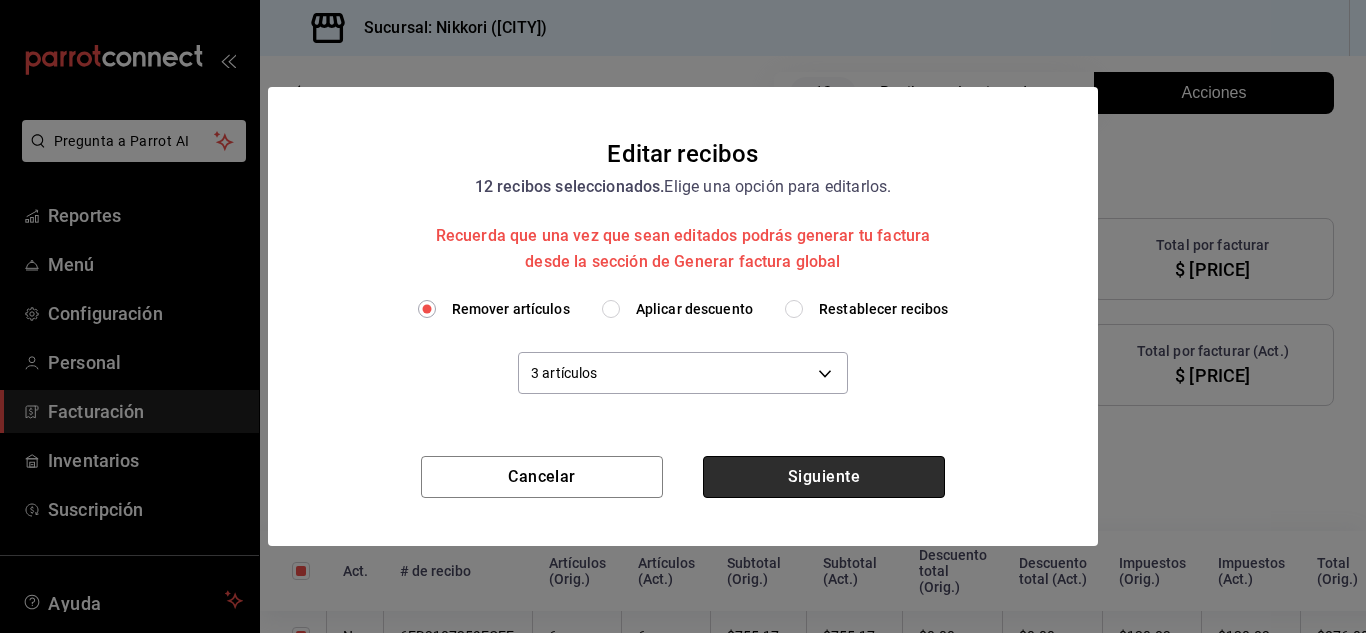 click on "Siguiente" at bounding box center [824, 477] 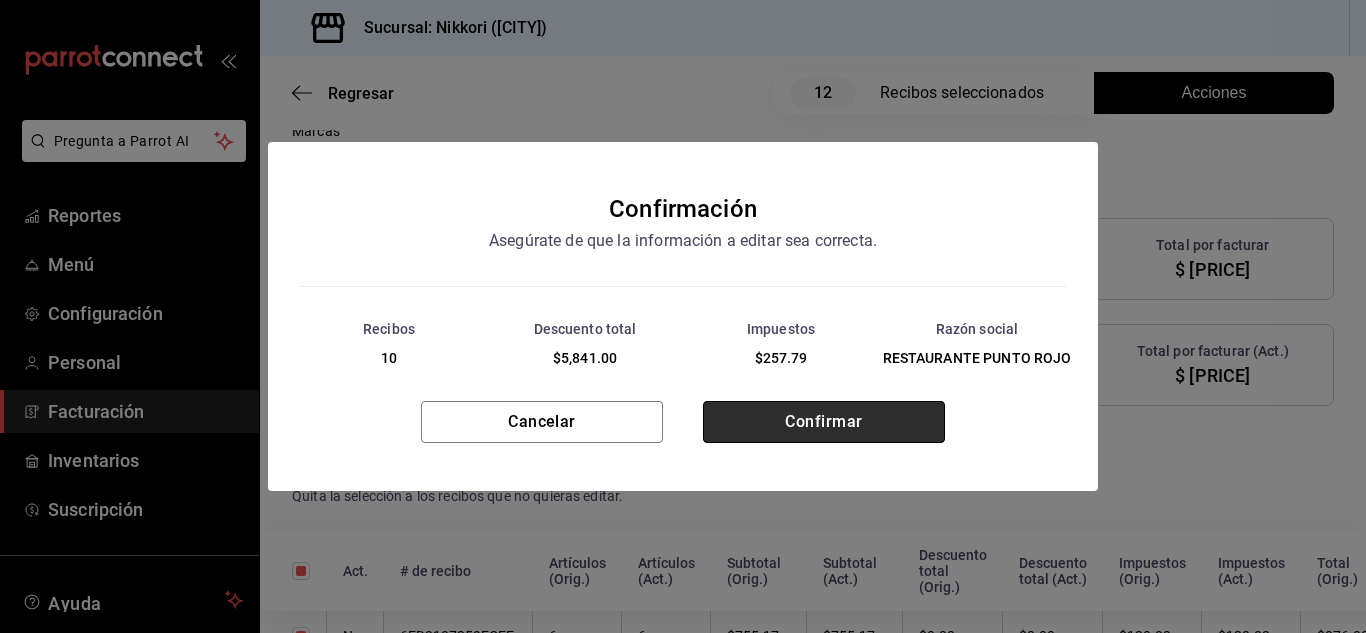 click on "Confirmar" at bounding box center [824, 422] 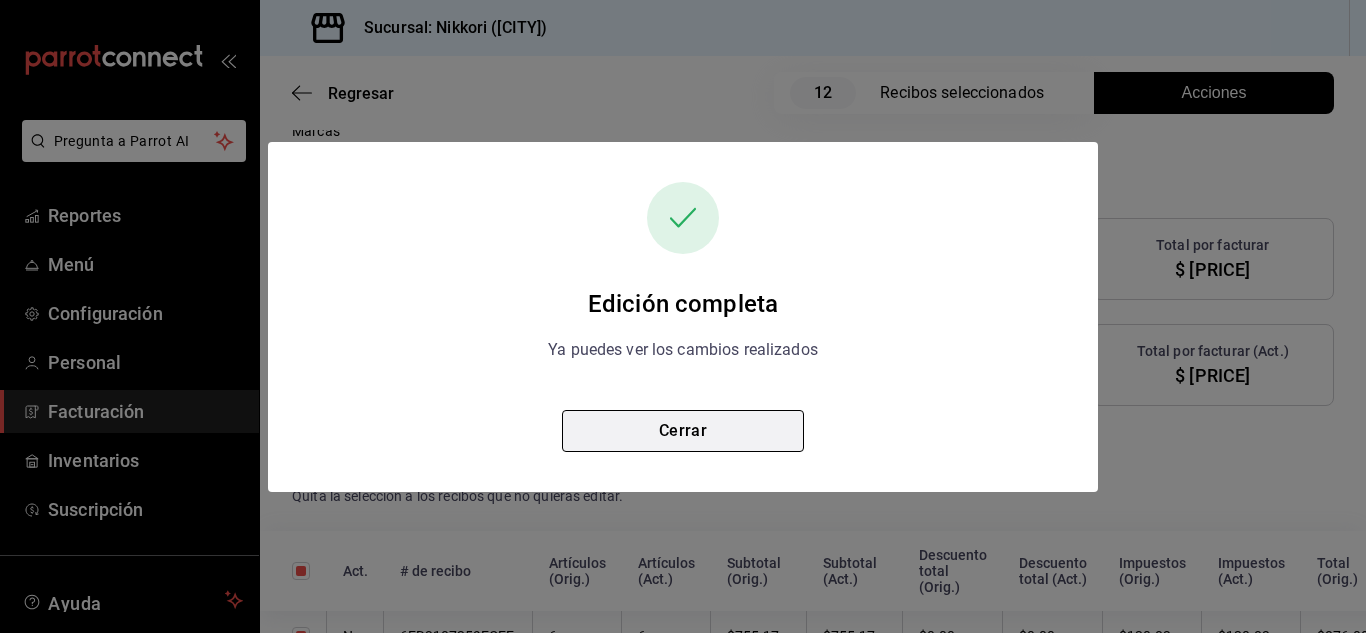 click on "Cerrar" at bounding box center [683, 431] 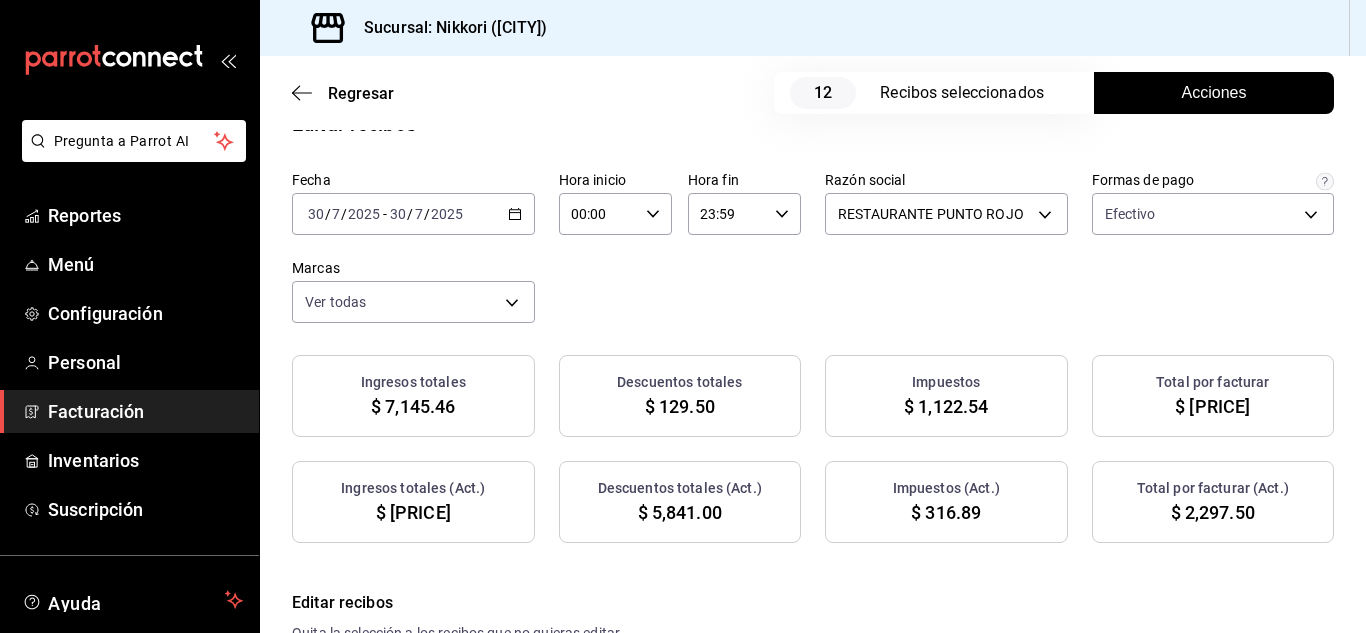 scroll, scrollTop: 0, scrollLeft: 0, axis: both 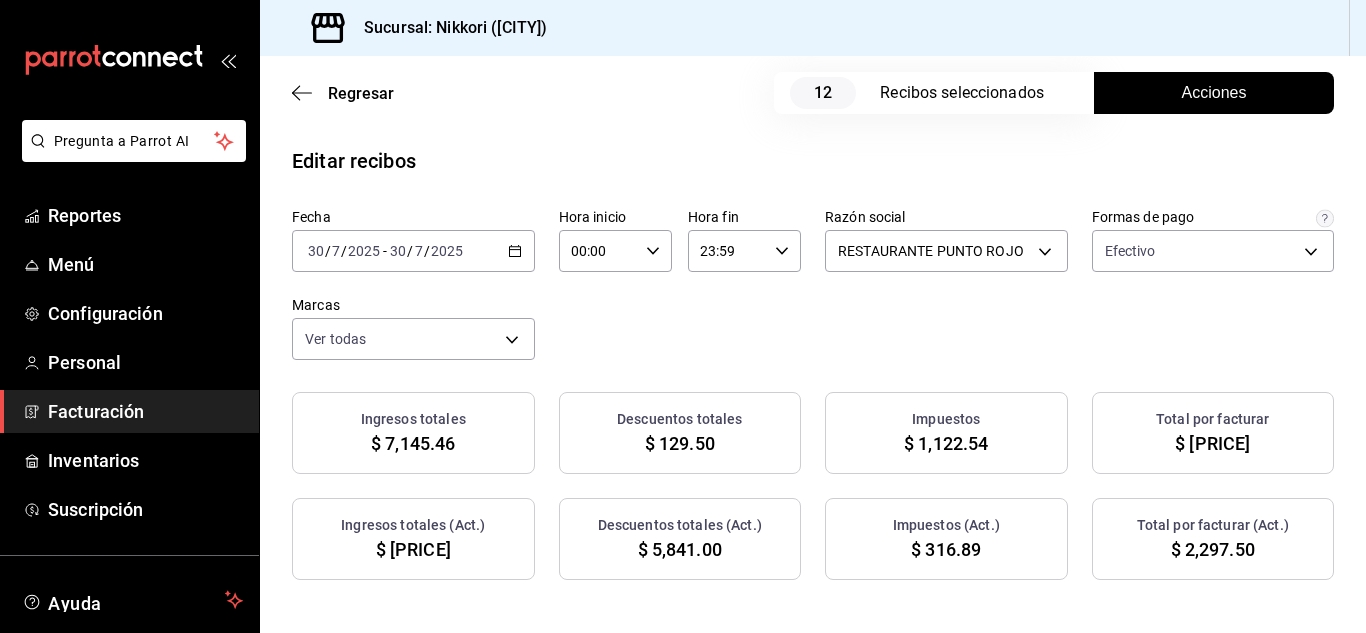 click on "2025-07-30 30 / 7 / 2025 - 2025-07-30 30 / 7 / 2025" at bounding box center (413, 251) 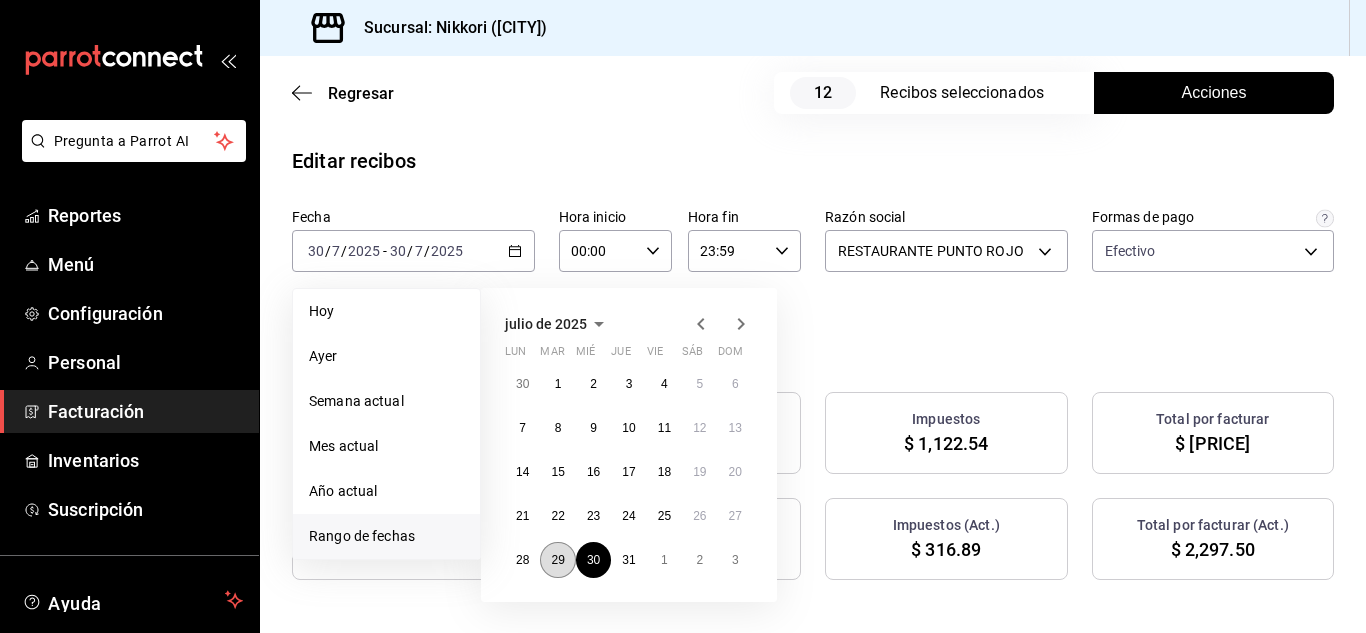 click on "29" at bounding box center [557, 560] 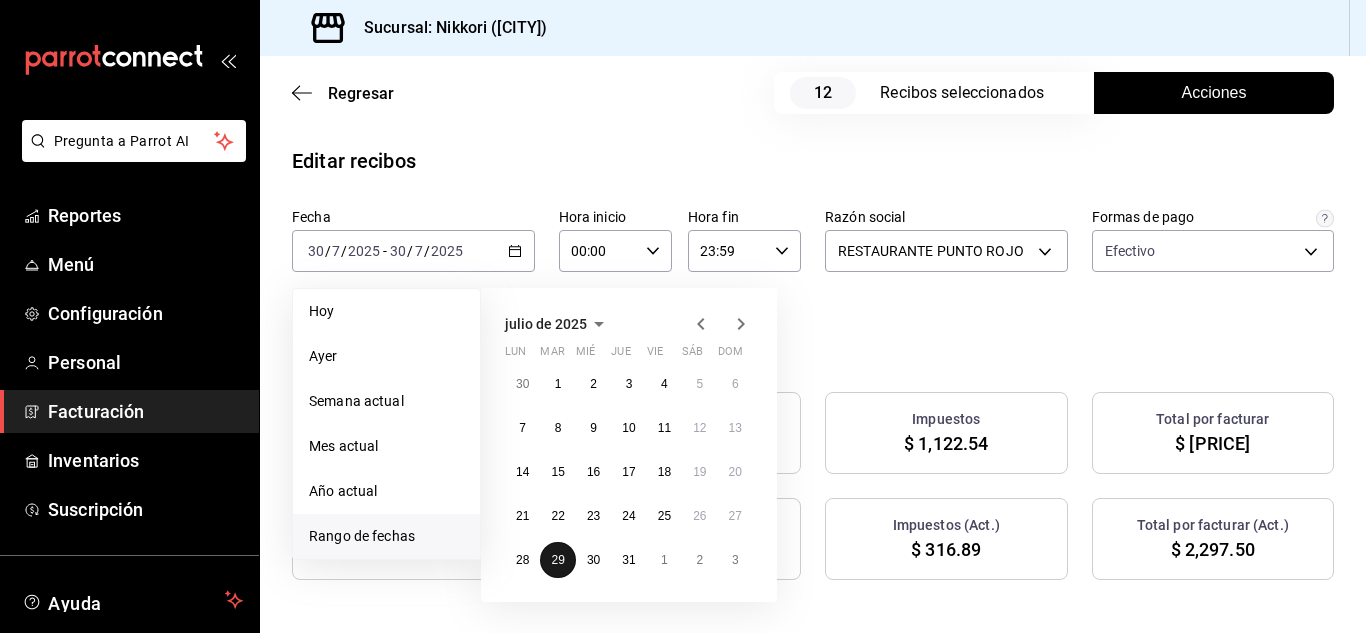 click on "29" at bounding box center (557, 560) 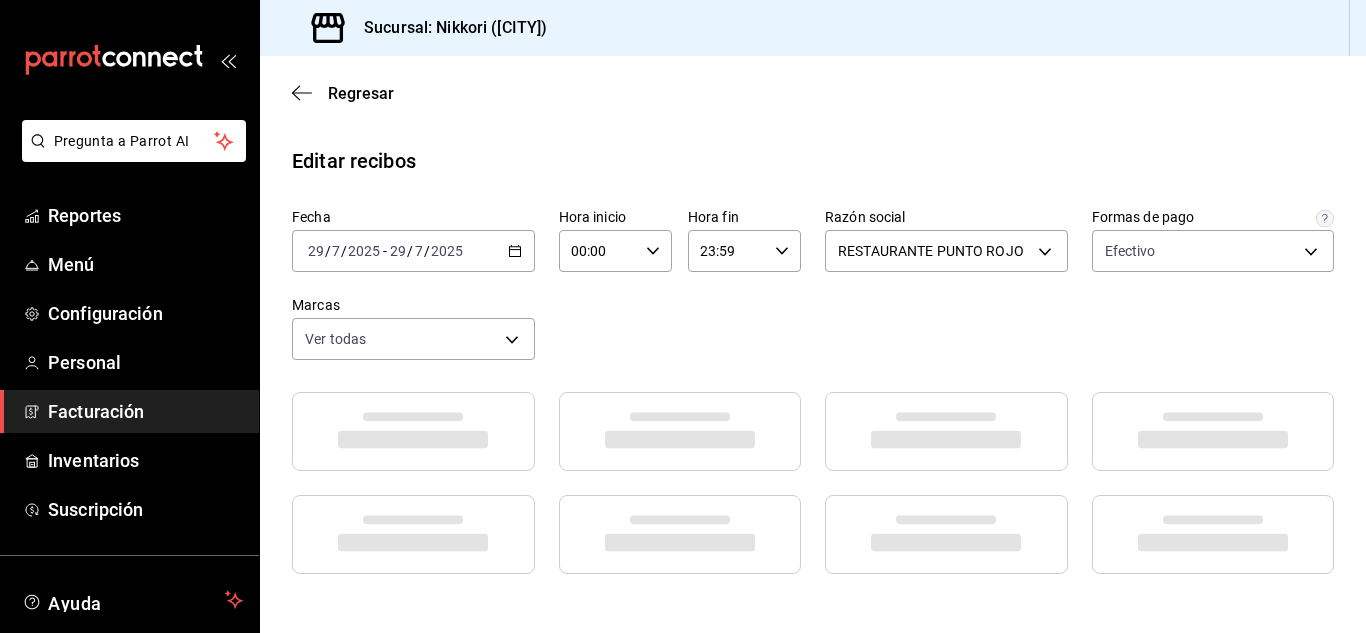 click at bounding box center (1213, 431) 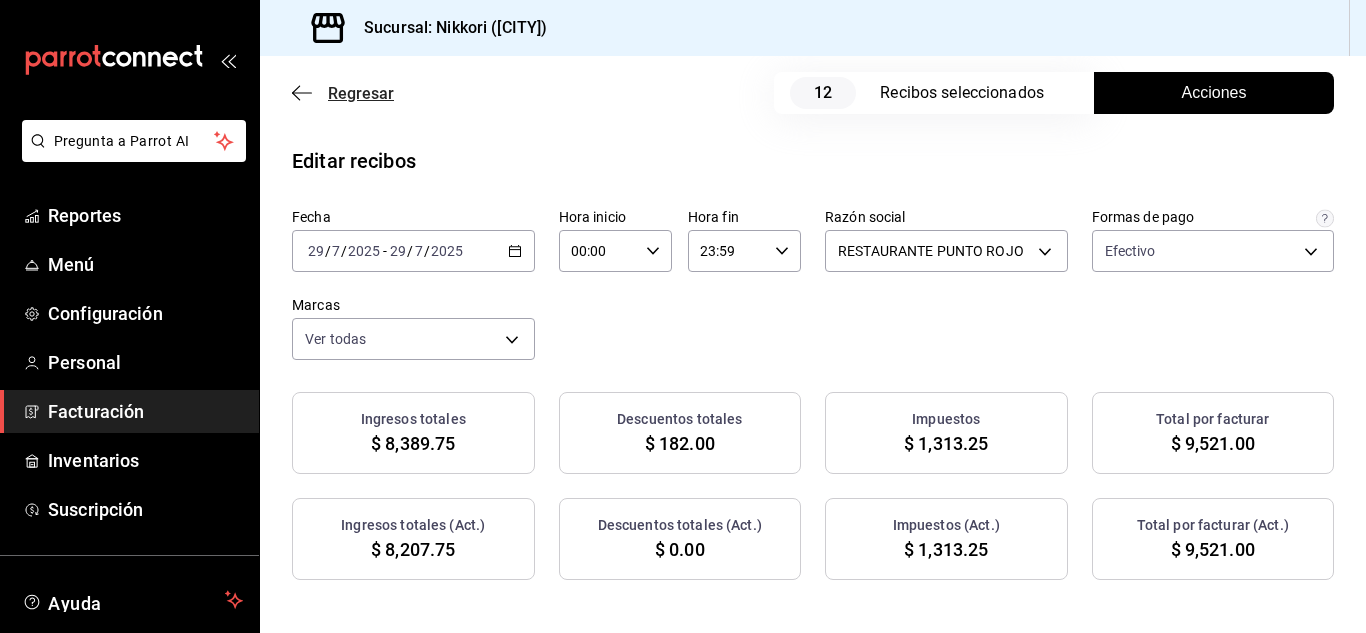 click 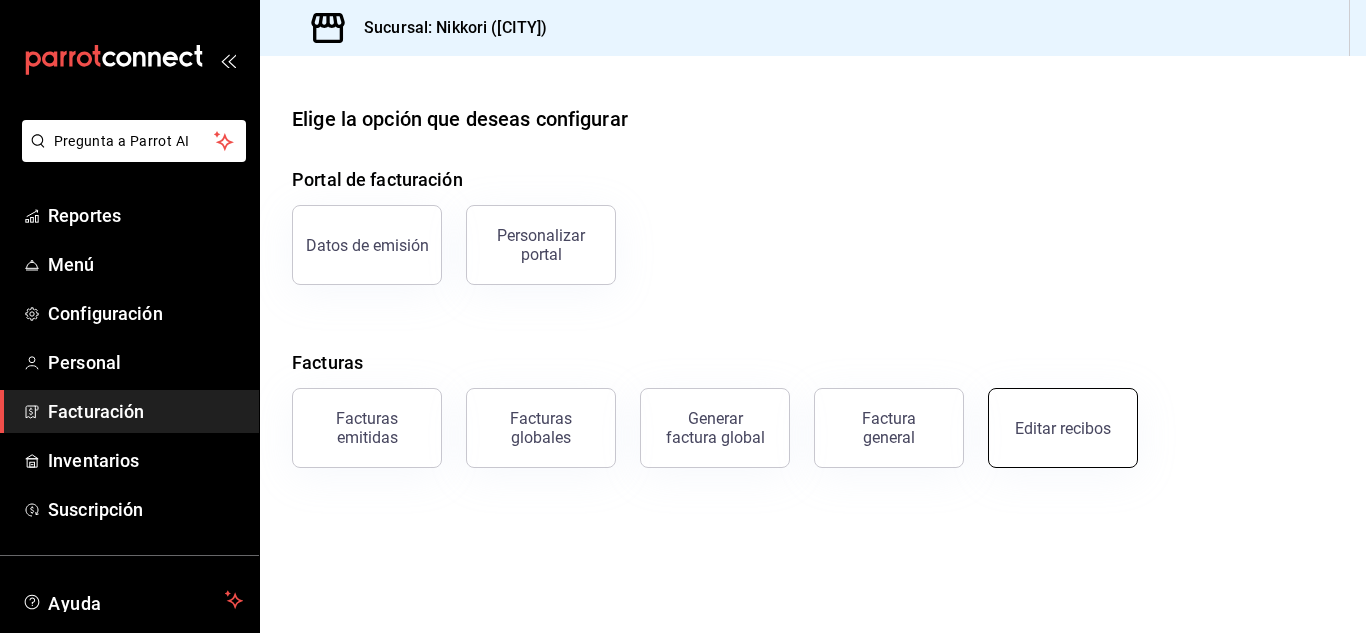 click on "Editar recibos" at bounding box center (1063, 428) 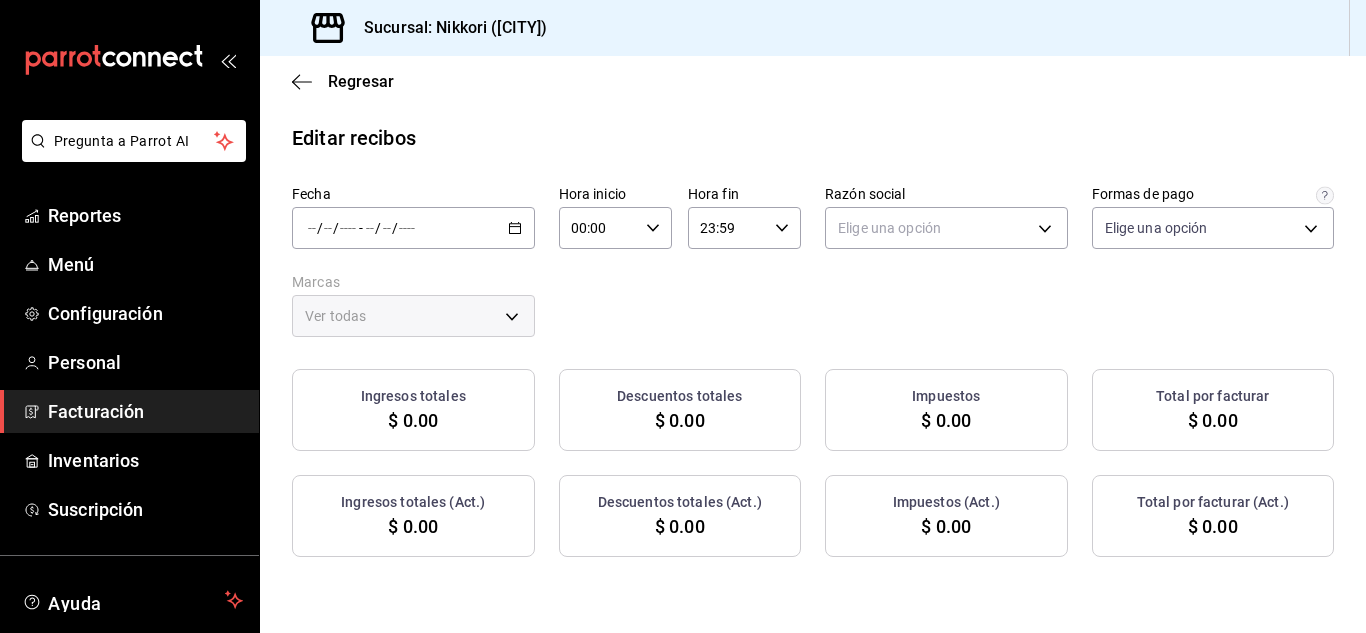 type on "[UUID]" 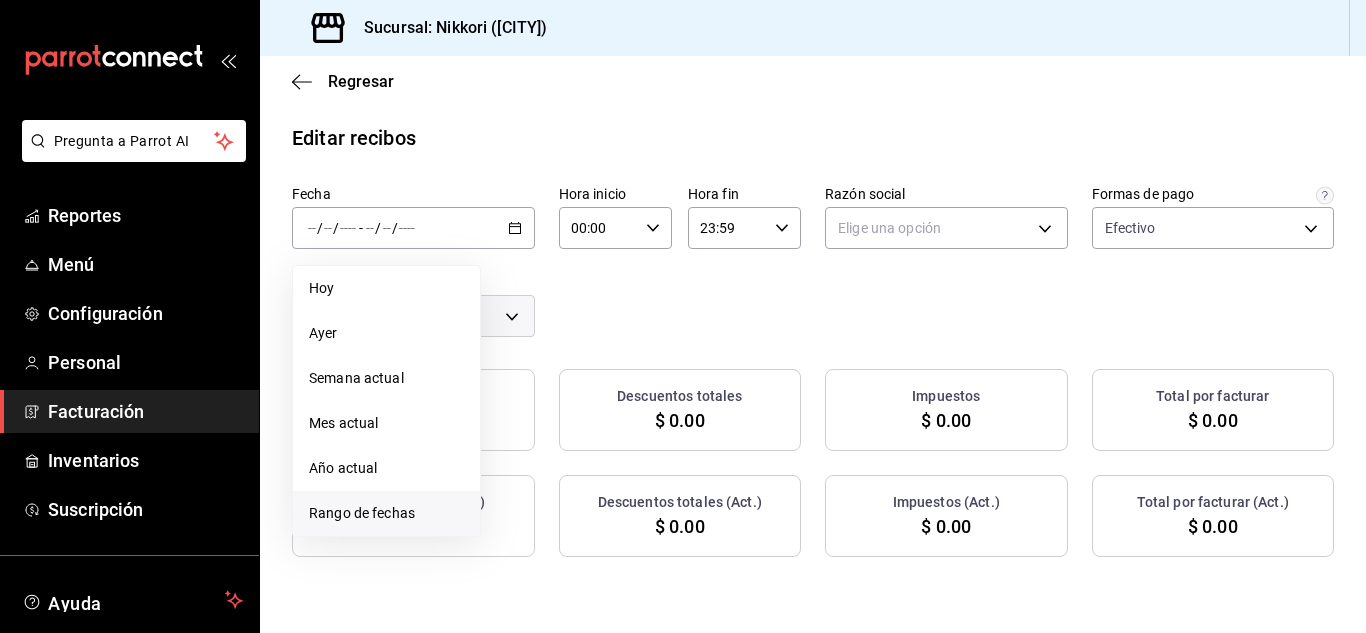 click on "Rango de fechas" at bounding box center [386, 513] 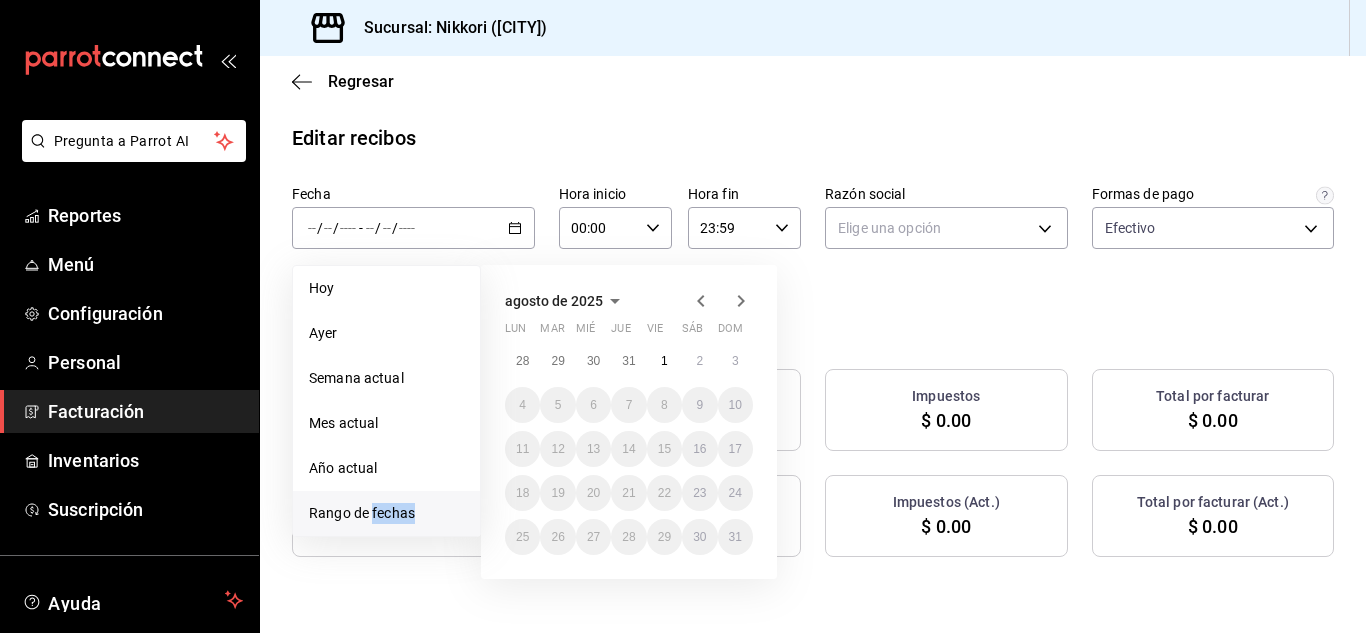 click on "Rango de fechas" at bounding box center [386, 513] 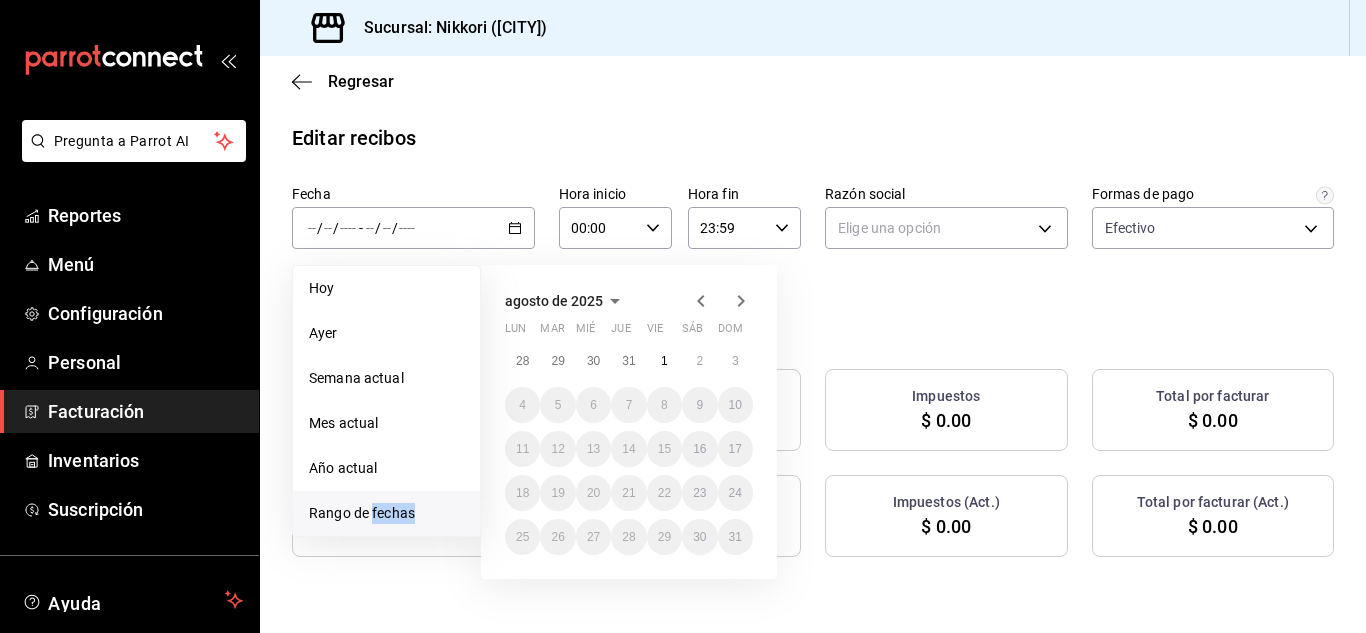 click 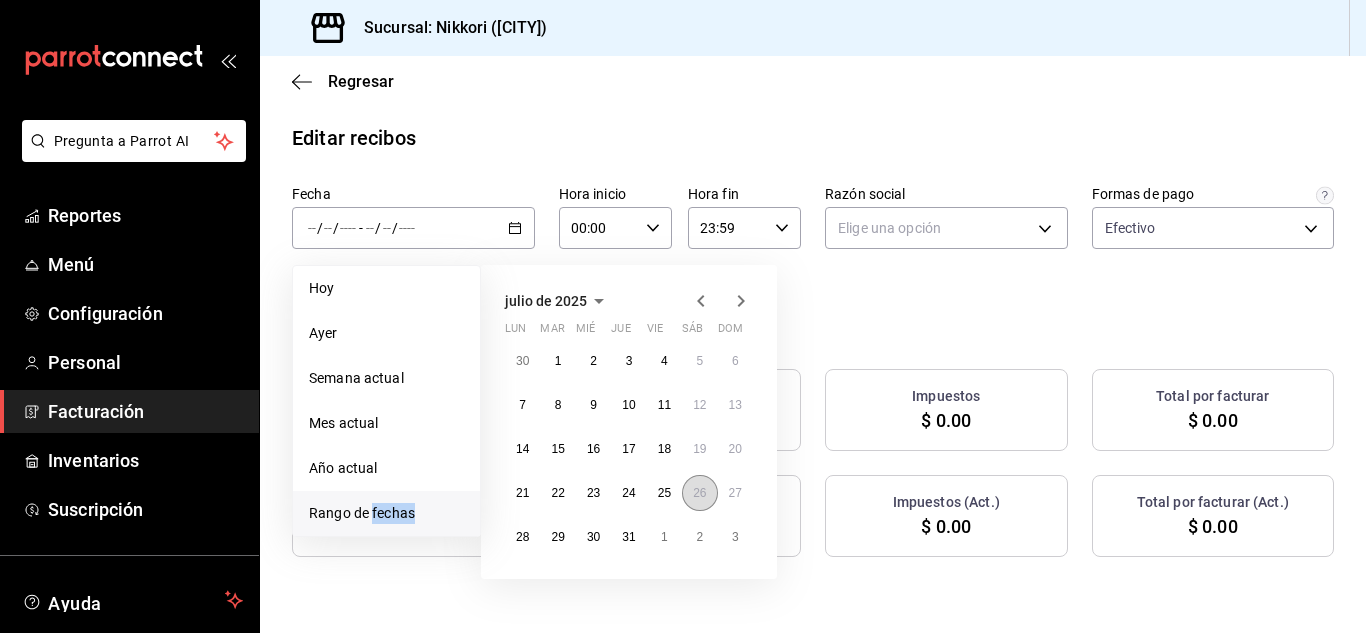 click on "26" at bounding box center (699, 493) 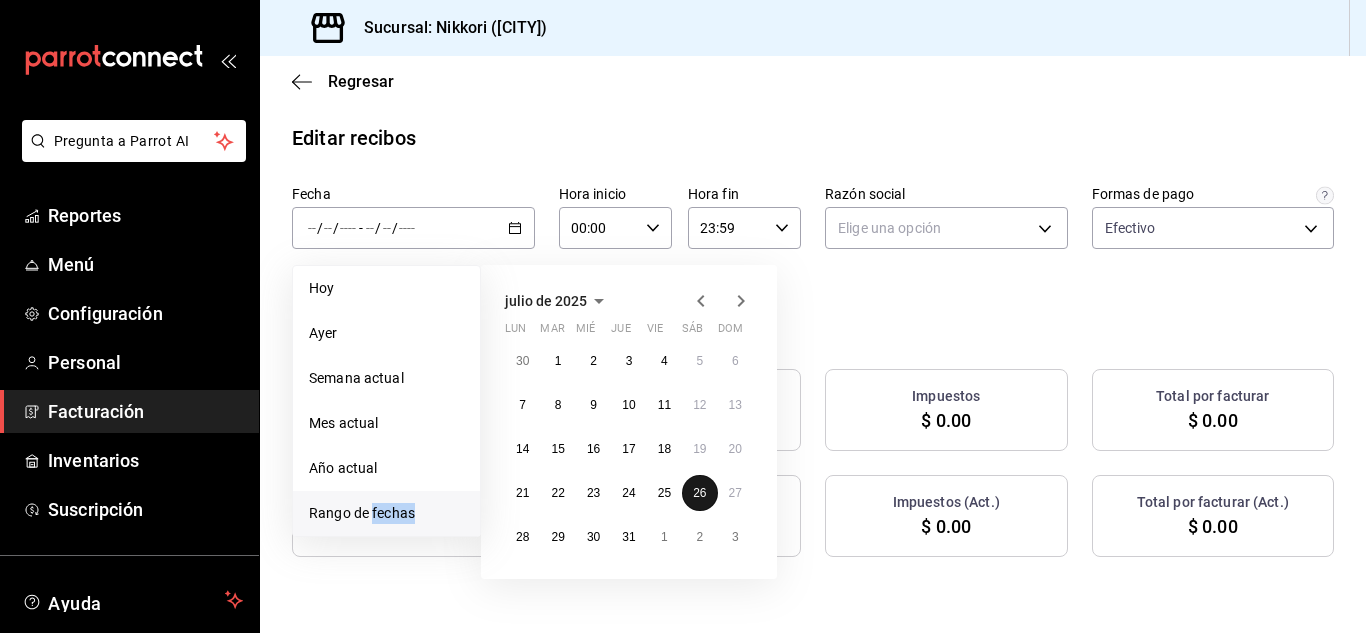 click on "26" at bounding box center (699, 493) 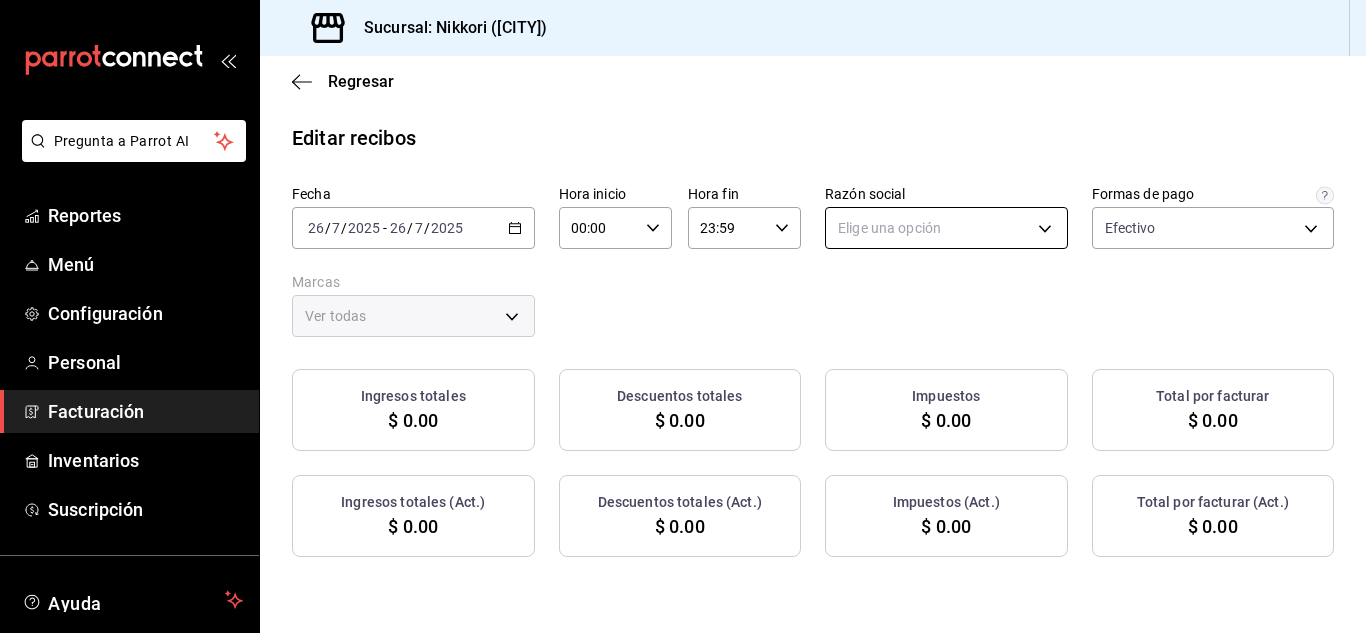 click on "Pregunta a Parrot AI Reportes   Menú   Configuración   Personal   Facturación   Inventarios   Suscripción   Ayuda Recomienda Parrot   [FIRST] [LAST]   Sugerir nueva función   Sucursal: Nikkori (Lindavista) Regresar Editar recibos Fecha [DATE] [DATE] - [DATE] [DATE] Hora inicio [TIME] Hora inicio Hora fin [TIME] Hora fin Razón social Elige una opción Formas de pago   Efectivo [UUID] Marcas Ver todas Ingresos totales $ 0.00 Descuentos totales $ 0.00 Impuestos $ 0.00 Total por facturar $ 0.00 Ingresos totales (Act.) $ 0.00 Descuentos totales (Act.) $ 0.00 Impuestos  (Act.) $ 0.00 Total por facturar (Act.) $ 0.00 No hay información que mostrar GANA 1 MES GRATIS EN TU SUSCRIPCIÓN AQUÍ ¿Recuerdas cómo empezó tu restaurante?
Hoy puedes ayudar a un colega a tener el mismo cambio que tú viviste.
Recomienda Parrot directamente desde tu Portal Administrador.
Es fácil y rápido.
🎁 Por cada restaurante que se una, ganas 1 mes gratis. Reportes   Menú" at bounding box center (683, 316) 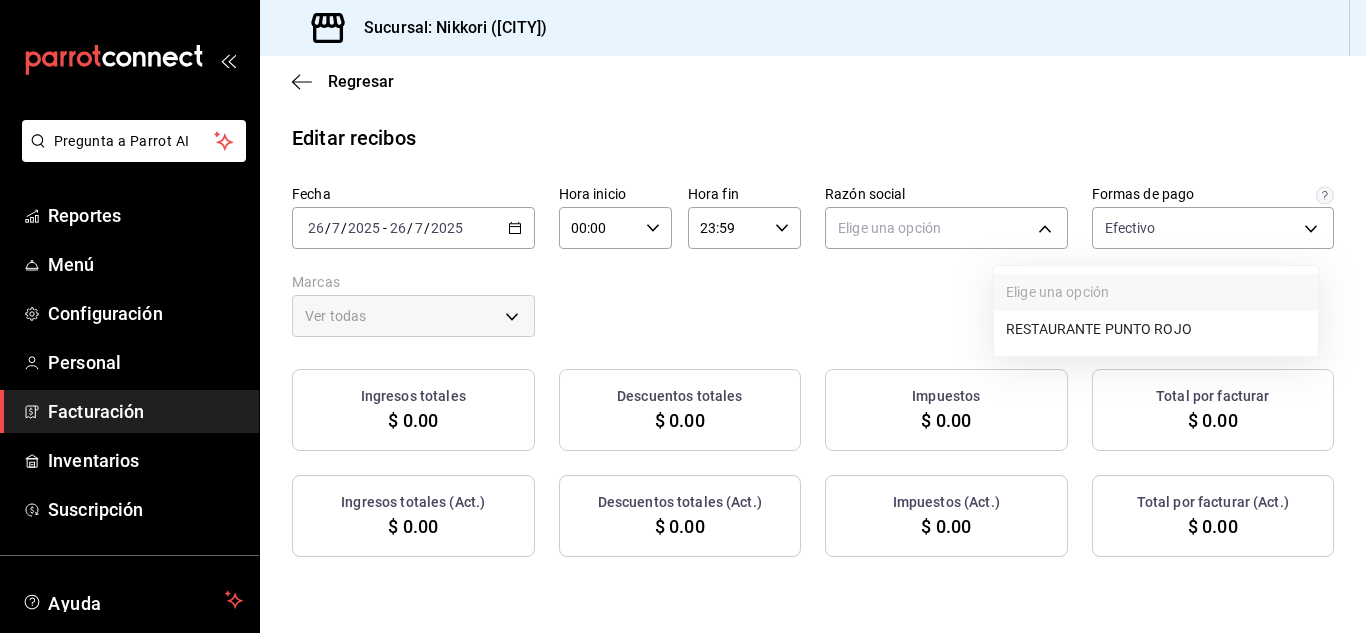 click on "RESTAURANTE PUNTO ROJO" at bounding box center (1156, 329) 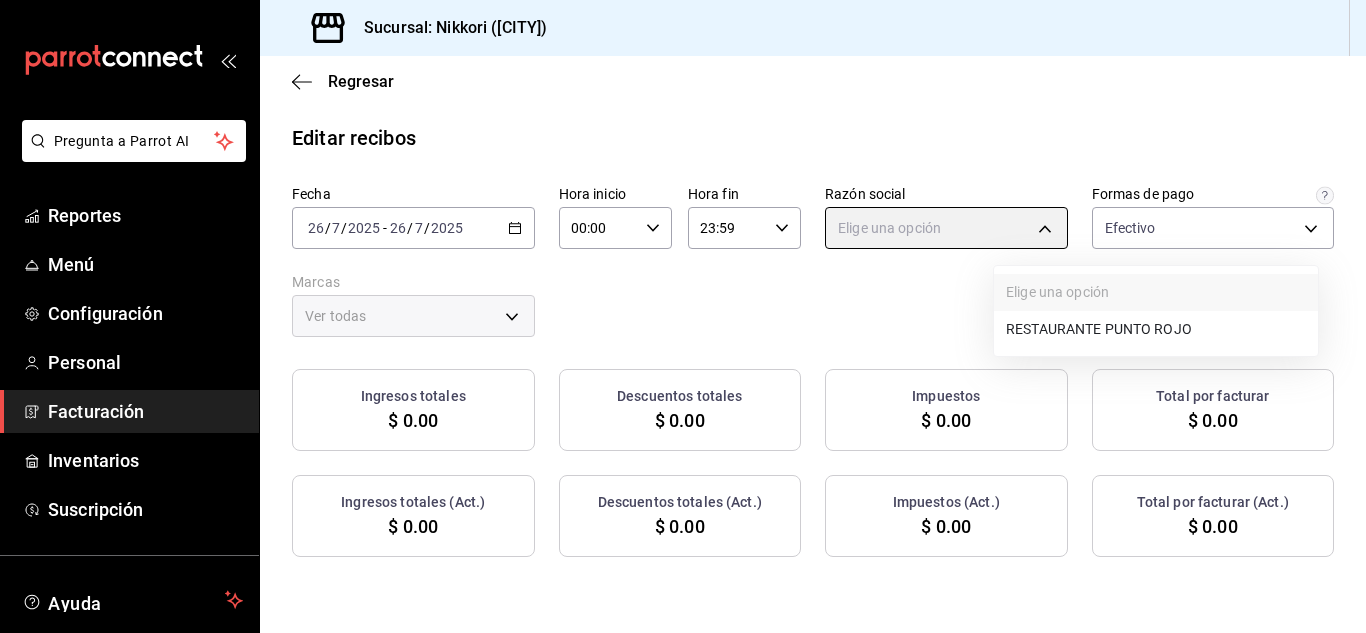 type on "[UUID]" 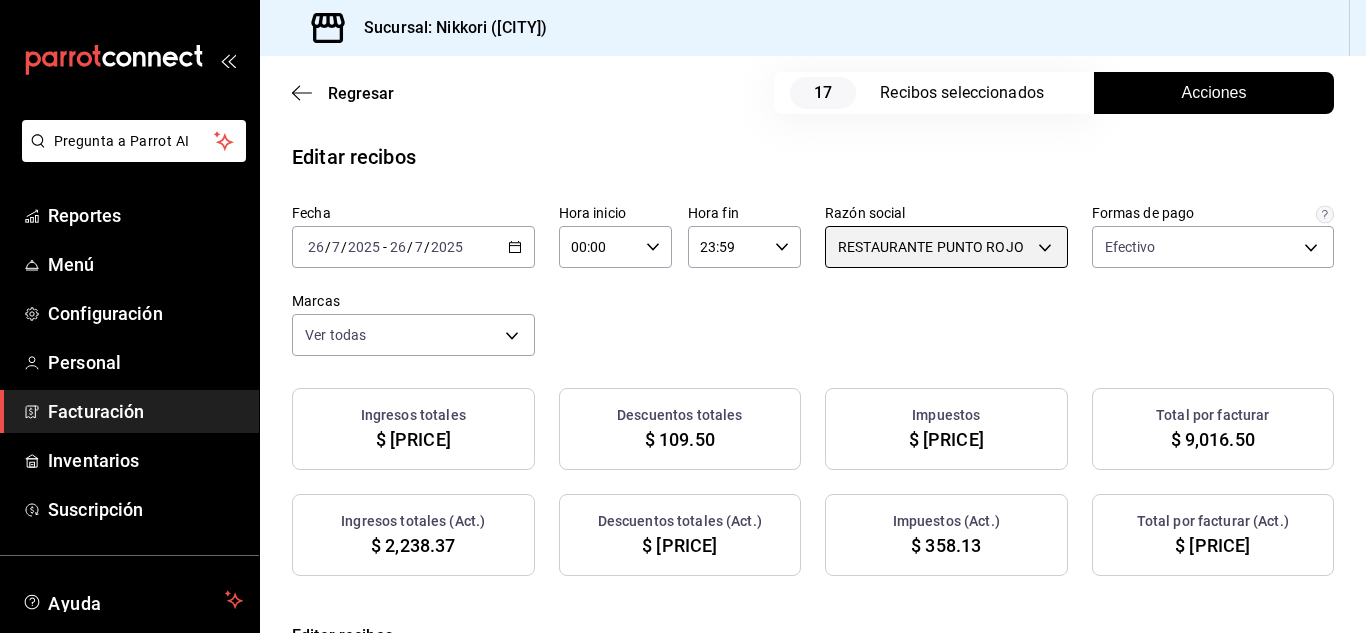 scroll, scrollTop: 0, scrollLeft: 0, axis: both 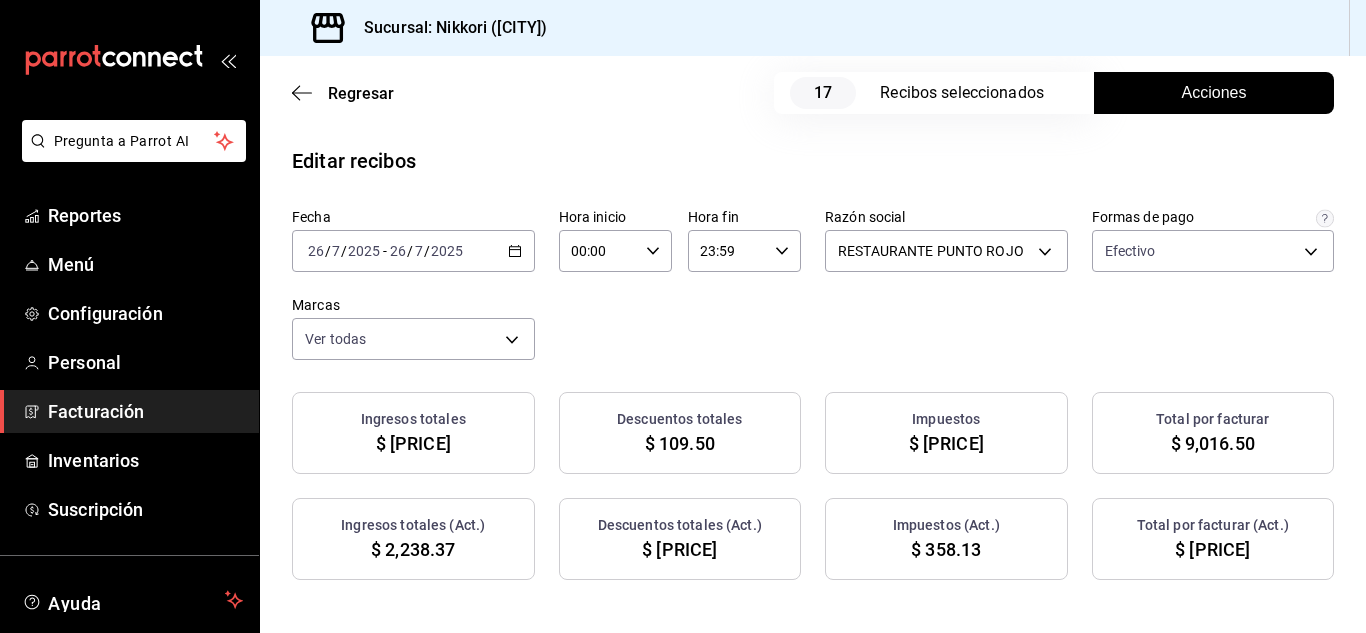 click on "2025-07-26 26 / 7 / 2025 - 2025-07-26 26 / 7 / 2025" at bounding box center [413, 251] 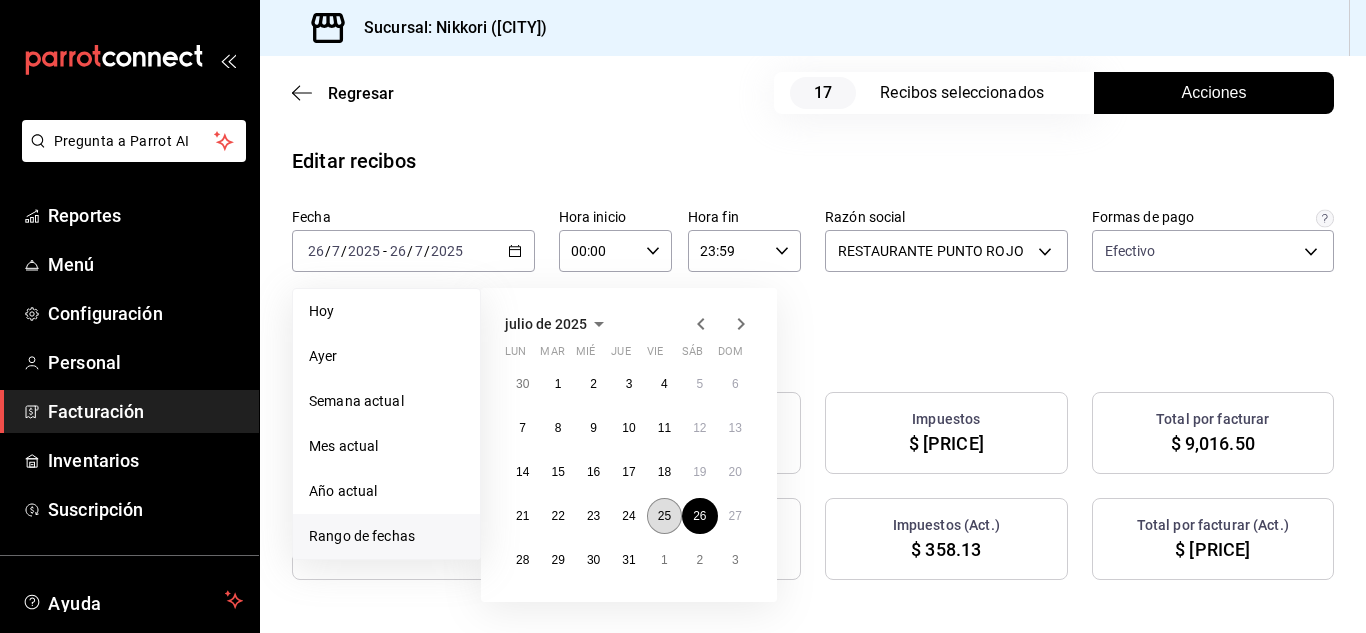 click on "25" at bounding box center [664, 516] 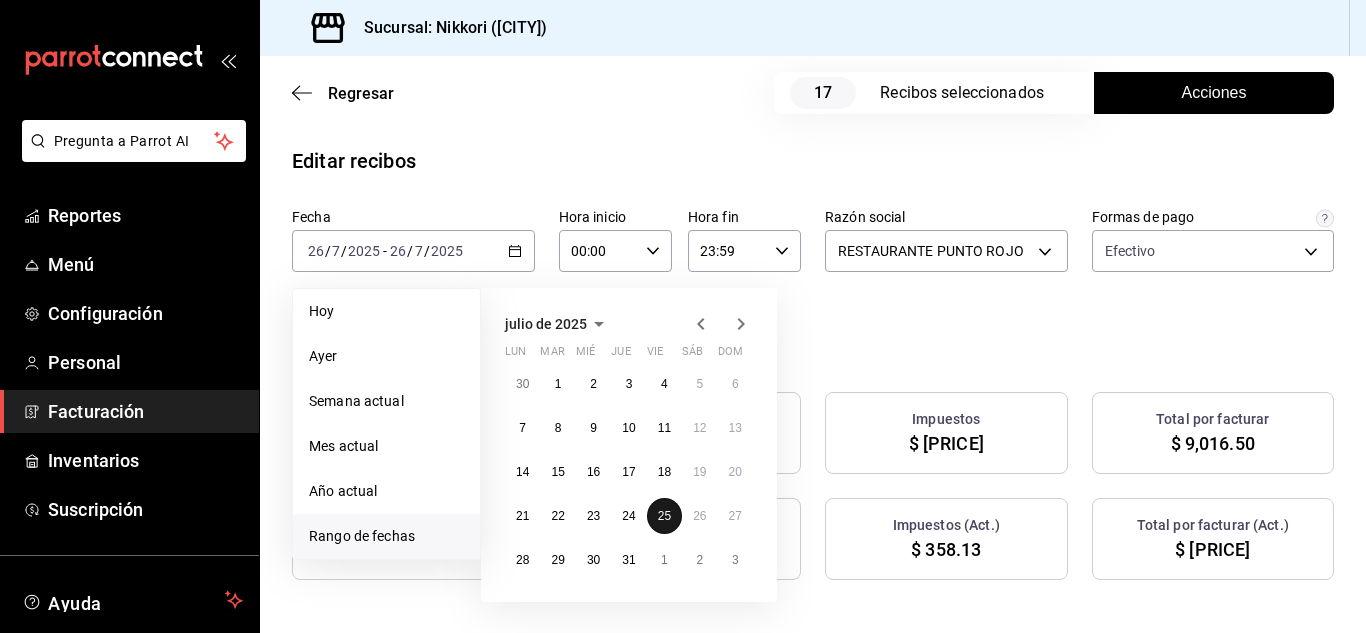 click on "25" at bounding box center (664, 516) 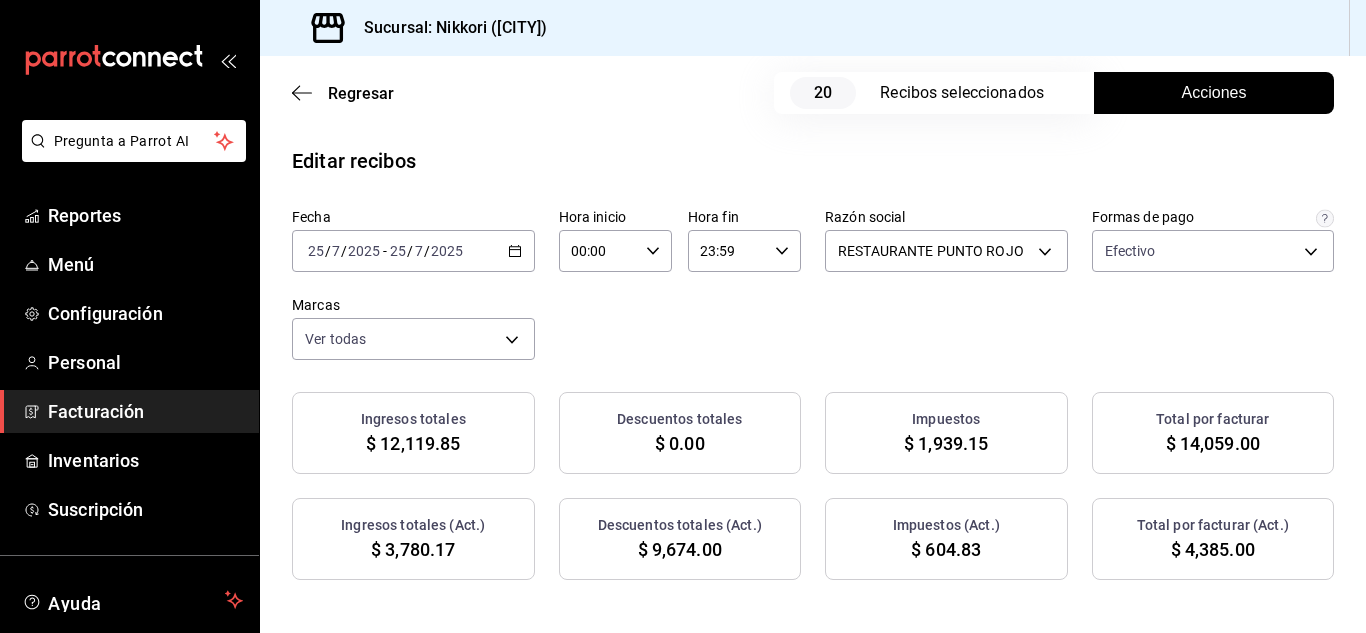 click on "2025-07-25 25 / 7 / 2025 - 2025-07-25 25 / 7 / 2025" at bounding box center [413, 251] 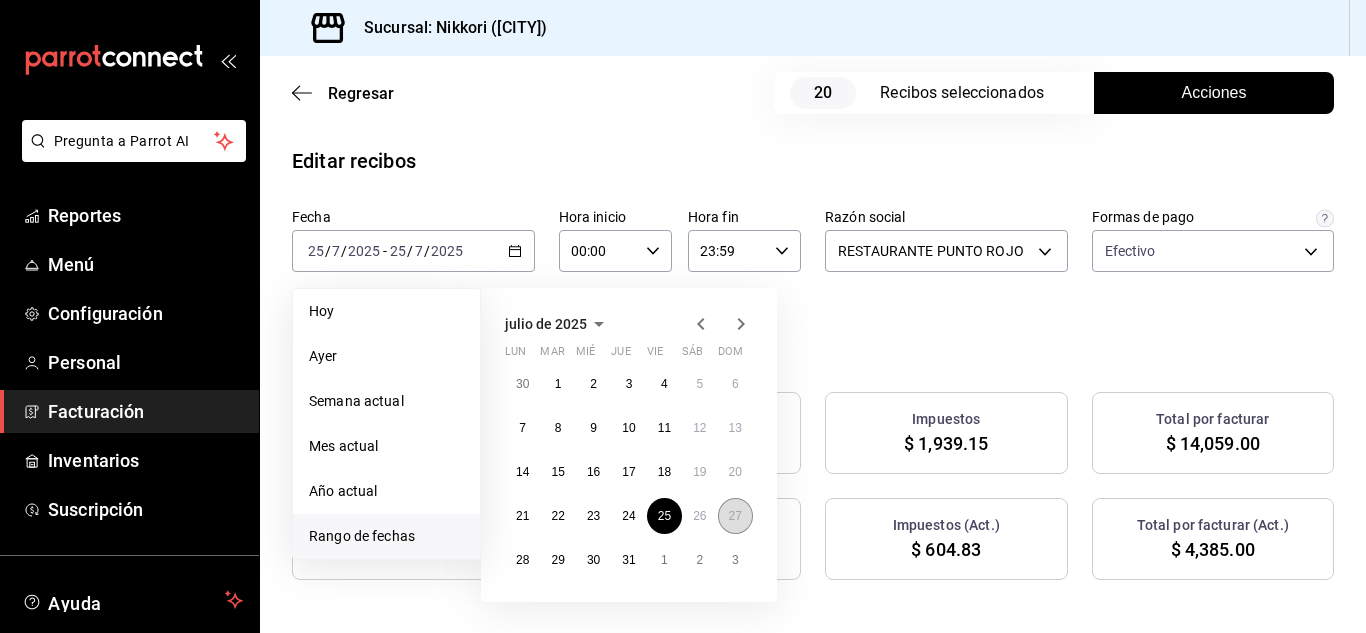 click on "27" at bounding box center [735, 516] 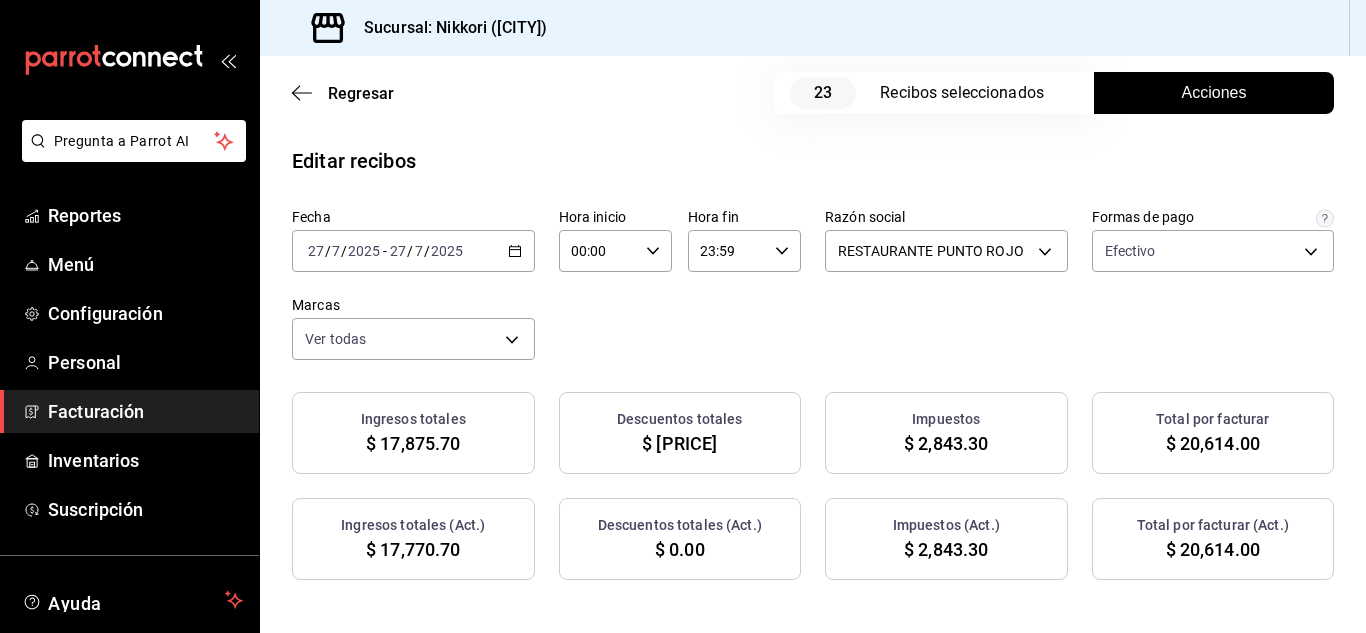 click on "Acciones" at bounding box center [1214, 93] 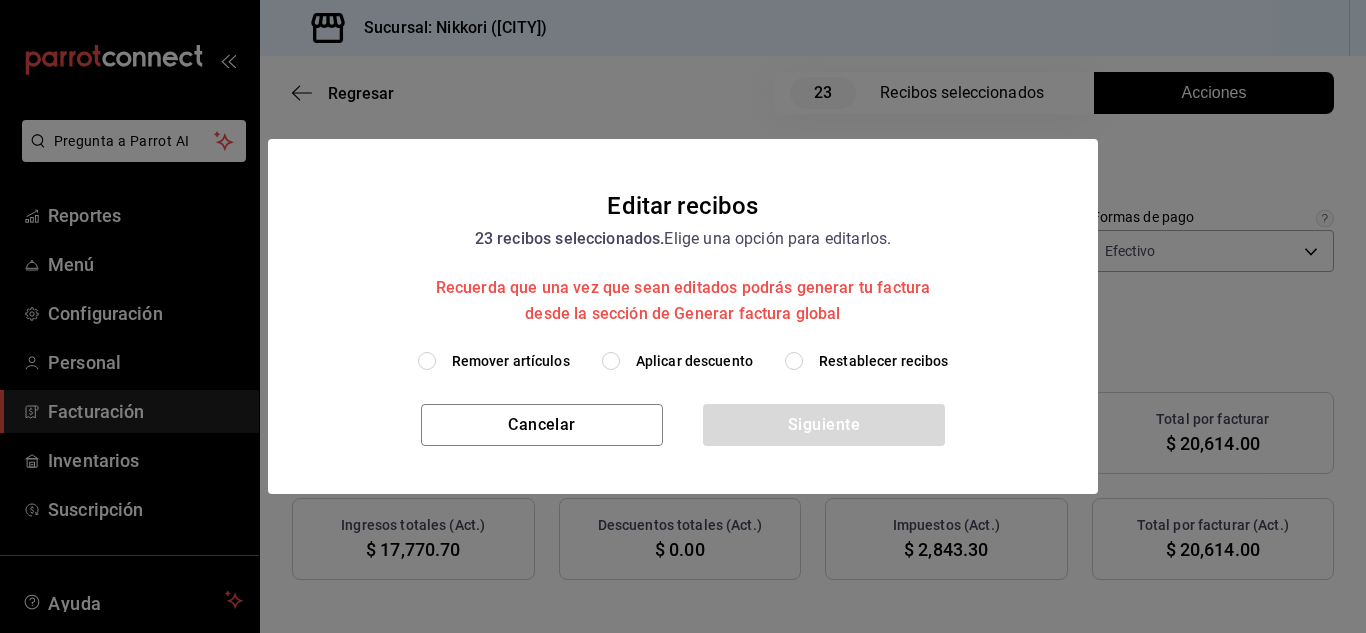 click on "Remover artículos" at bounding box center (427, 361) 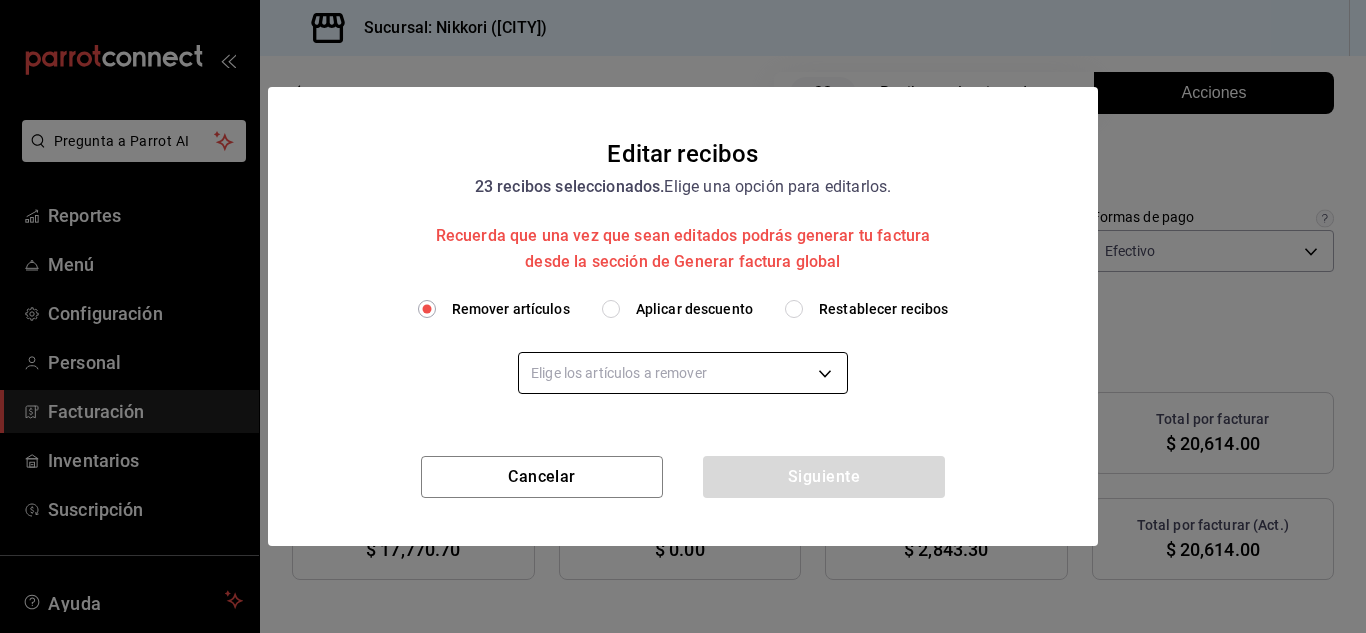 click on "Pregunta a Parrot AI Reportes   Menú   Configuración   Personal   Facturación   Inventarios   Suscripción   Ayuda Recomienda Parrot   [FIRST] [LAST]   Sugerir nueva función   Sucursal: Nikkori ([CITY]) Regresar [NUMBER] Recibos seleccionados Acciones Editar recibos Fecha [DATE] [DATE] - [DATE] [DATE] Hora inicio [TIME] Hora inicio Hora fin [TIME] Hora fin Razón social RESTAURANTE PUNTO ROJO [UUID] Formas de pago   Efectivo [UUID] Marcas Ver todas [UUID] Ingresos totales $[AMOUNT] Descuentos totales $[AMOUNT] Impuestos $[AMOUNT] Total por facturar $[AMOUNT] Ingresos totales (Act.) $[AMOUNT] Descuentos totales (Act.) $ 0.00 Impuestos  (Act.) $[AMOUNT] Total por facturar (Act.) $[AMOUNT] Editar recibos Quita la selección a los recibos que no quieras editar. Act. # de recibo Artículos (Orig.) Artículos (Act.) Subtotal (Orig.) Subtotal (Act.) Descuento total (Orig.) Descuento total (Act.) No" at bounding box center [683, 316] 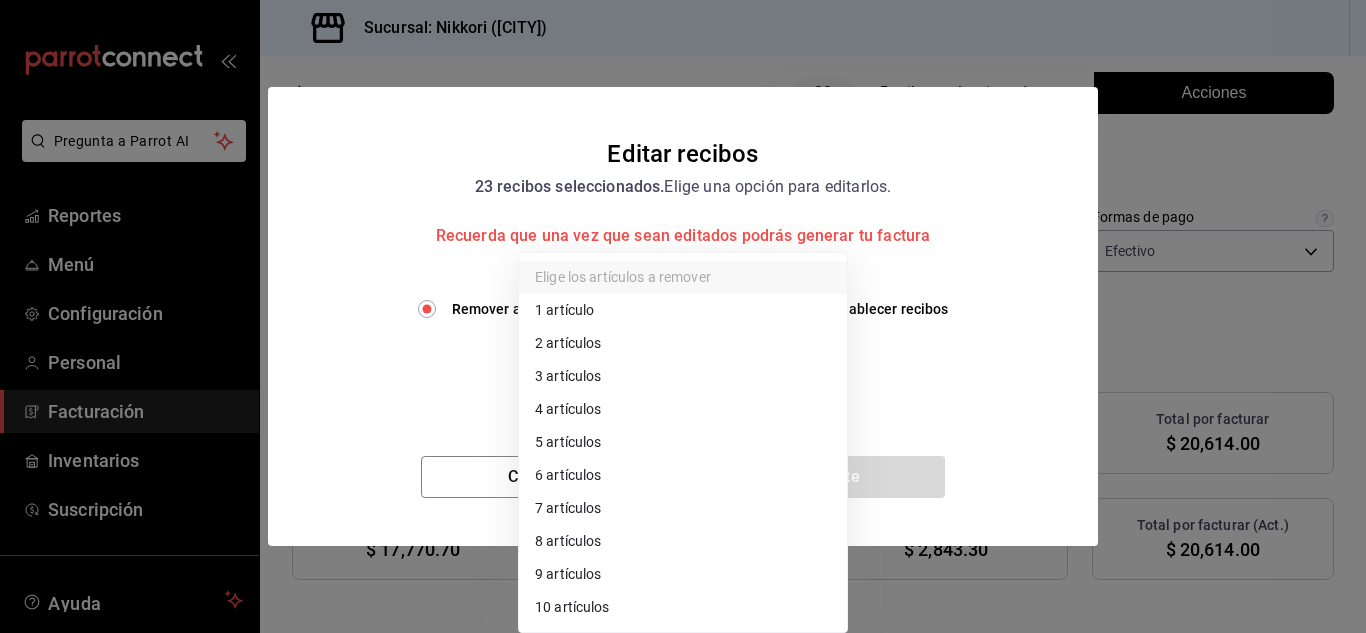 click on "3 artículos" at bounding box center (683, 376) 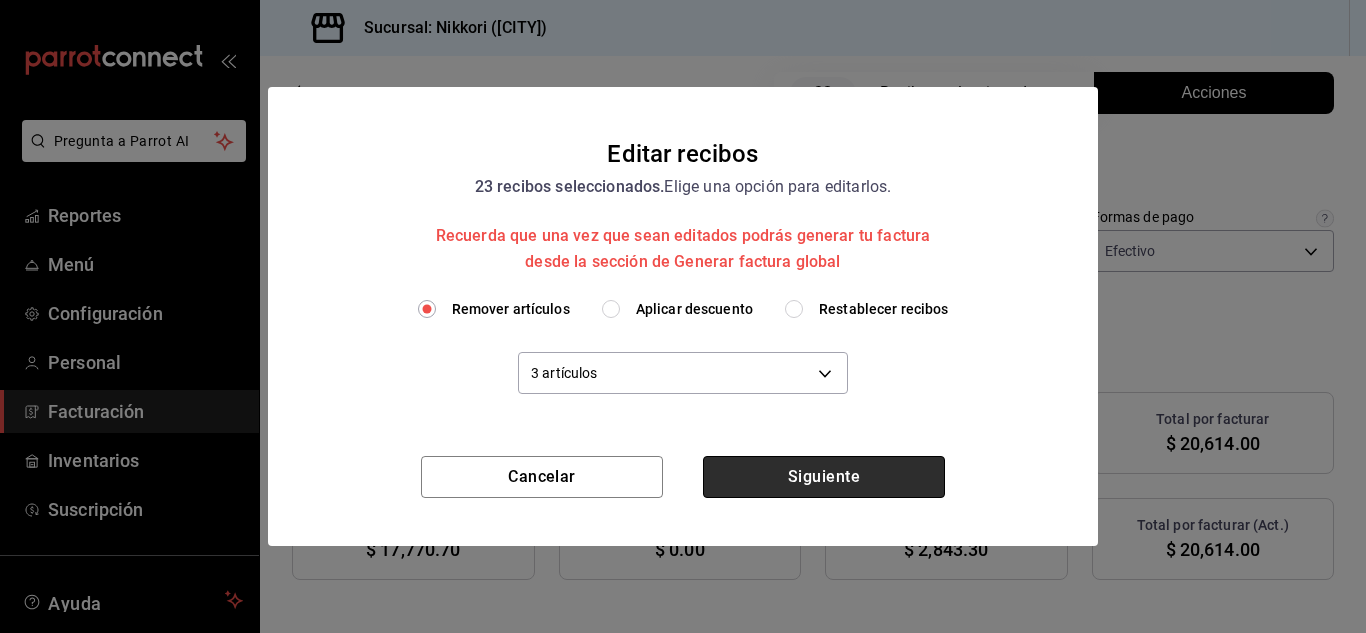 click on "Siguiente" at bounding box center [824, 477] 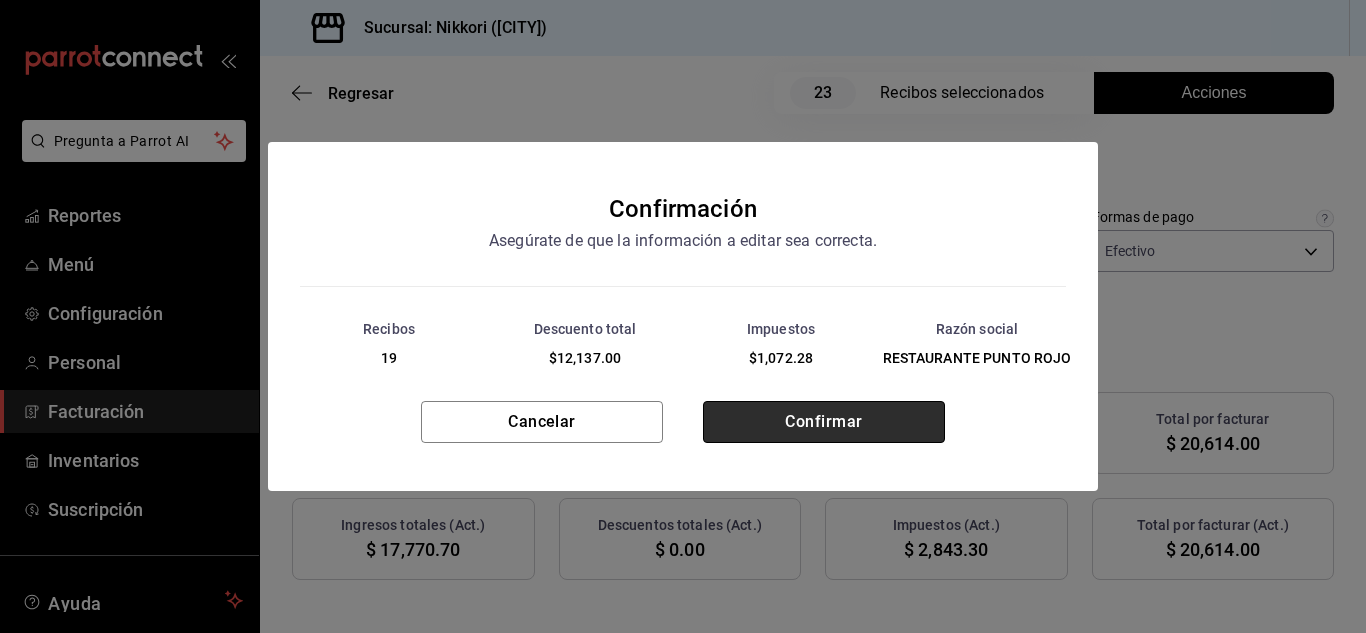 click on "Confirmar" at bounding box center (824, 422) 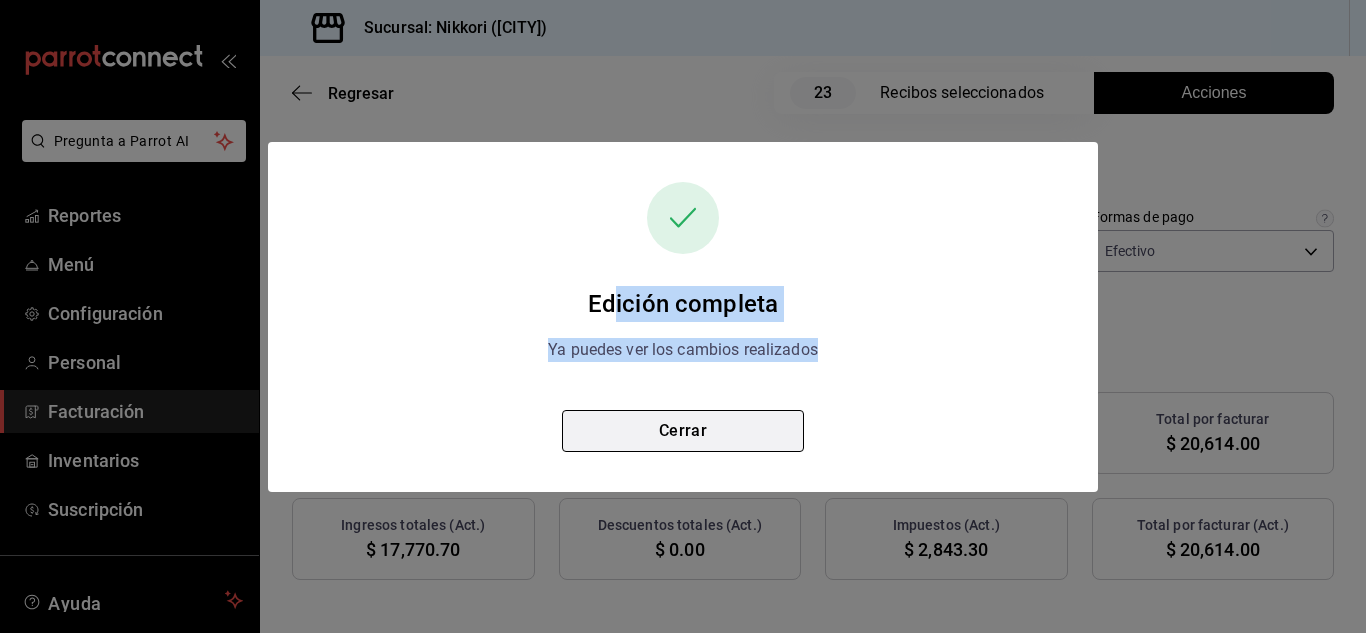 drag, startPoint x: 611, startPoint y: 327, endPoint x: 685, endPoint y: 430, distance: 126.82665 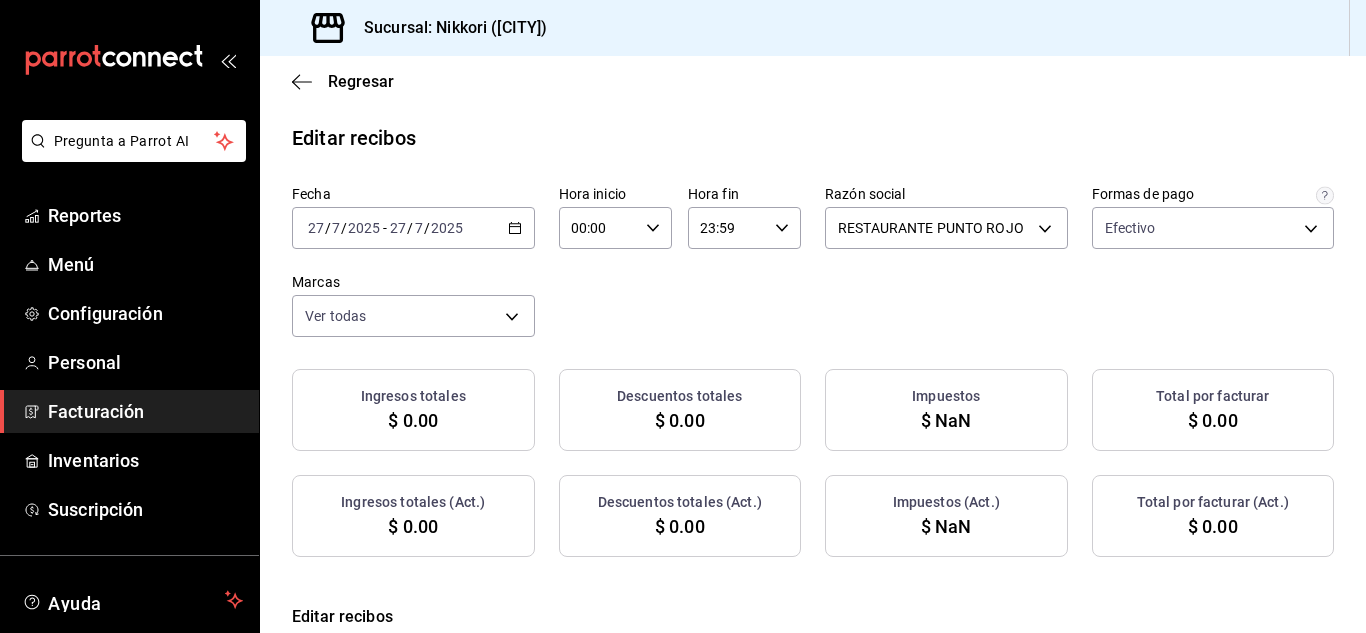 checkbox on "true" 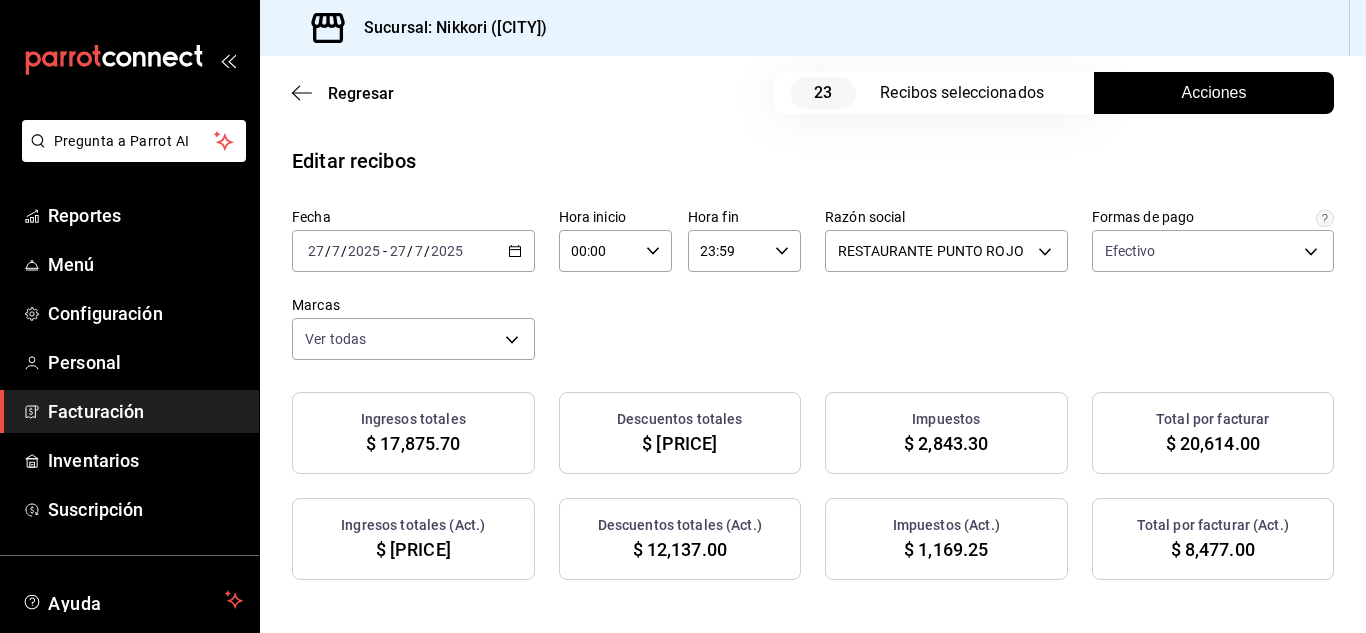 click on "[DATE] [DATE] - [DATE] [DATE]" at bounding box center [413, 251] 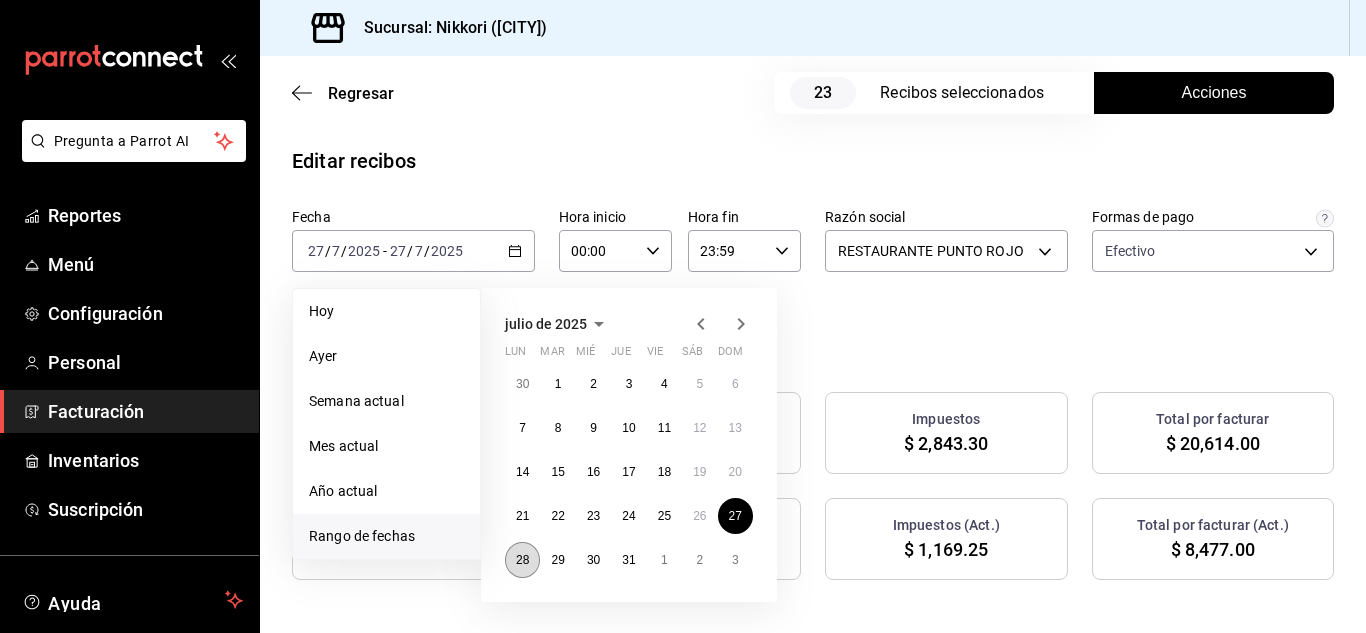 click on "28" at bounding box center [522, 560] 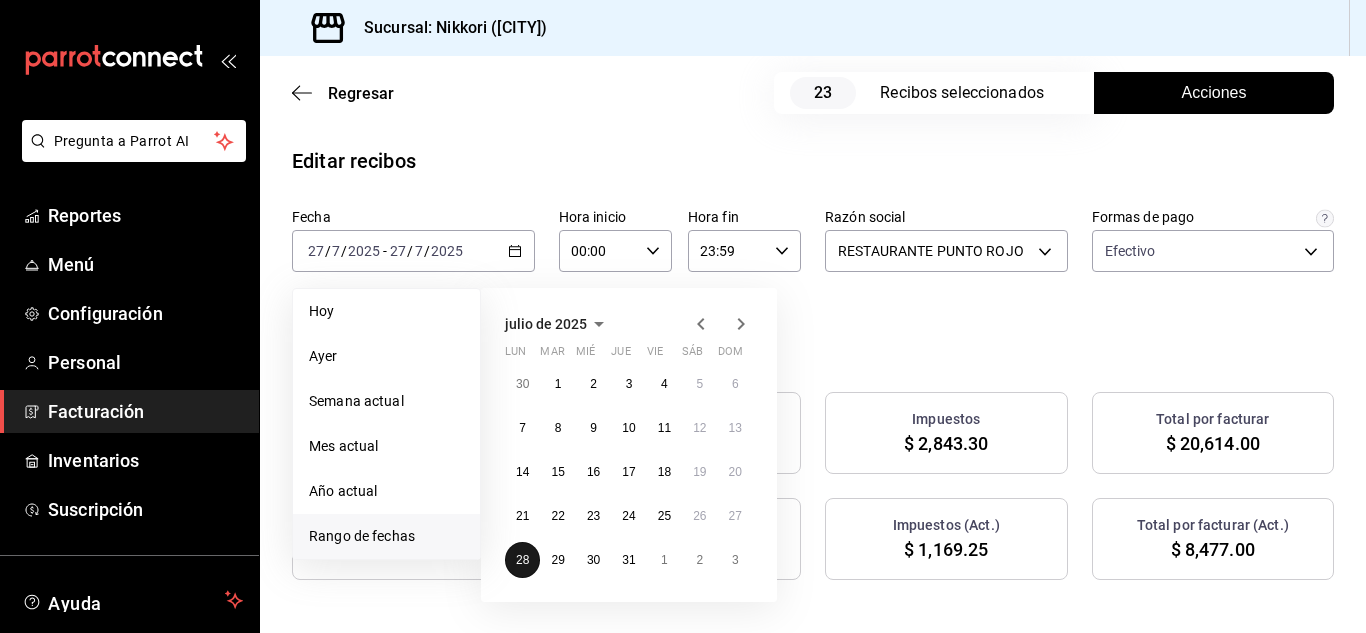 click on "28" at bounding box center (522, 560) 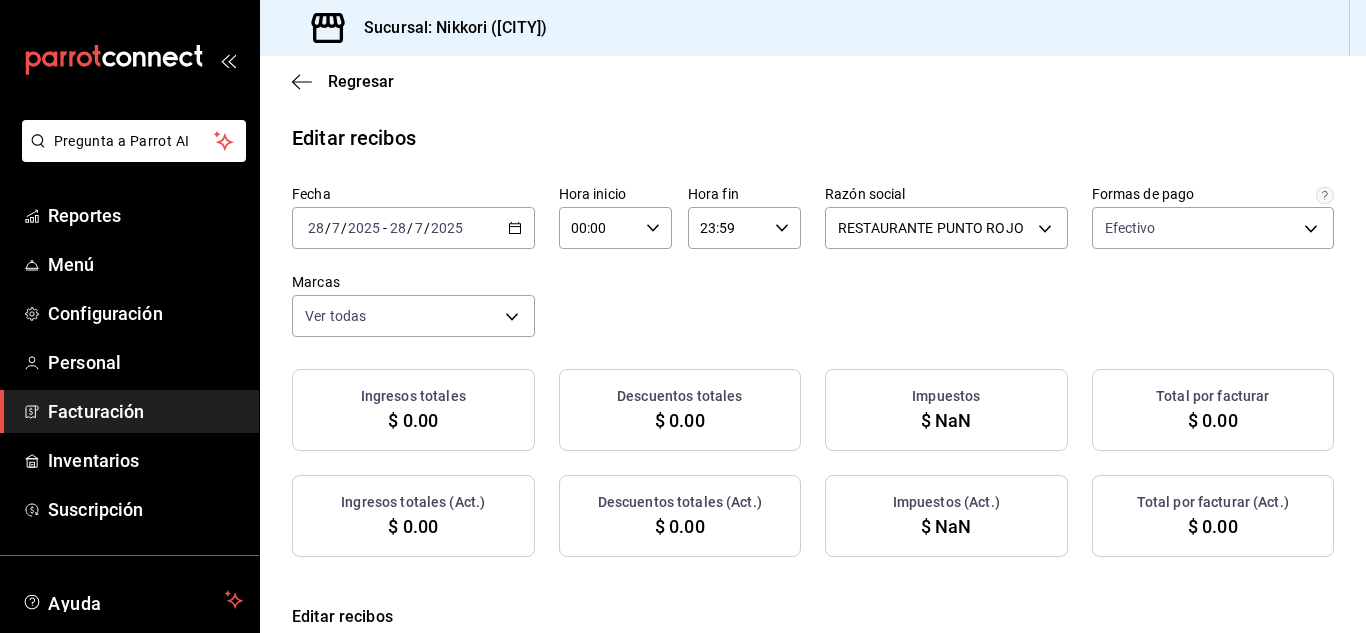 checkbox on "true" 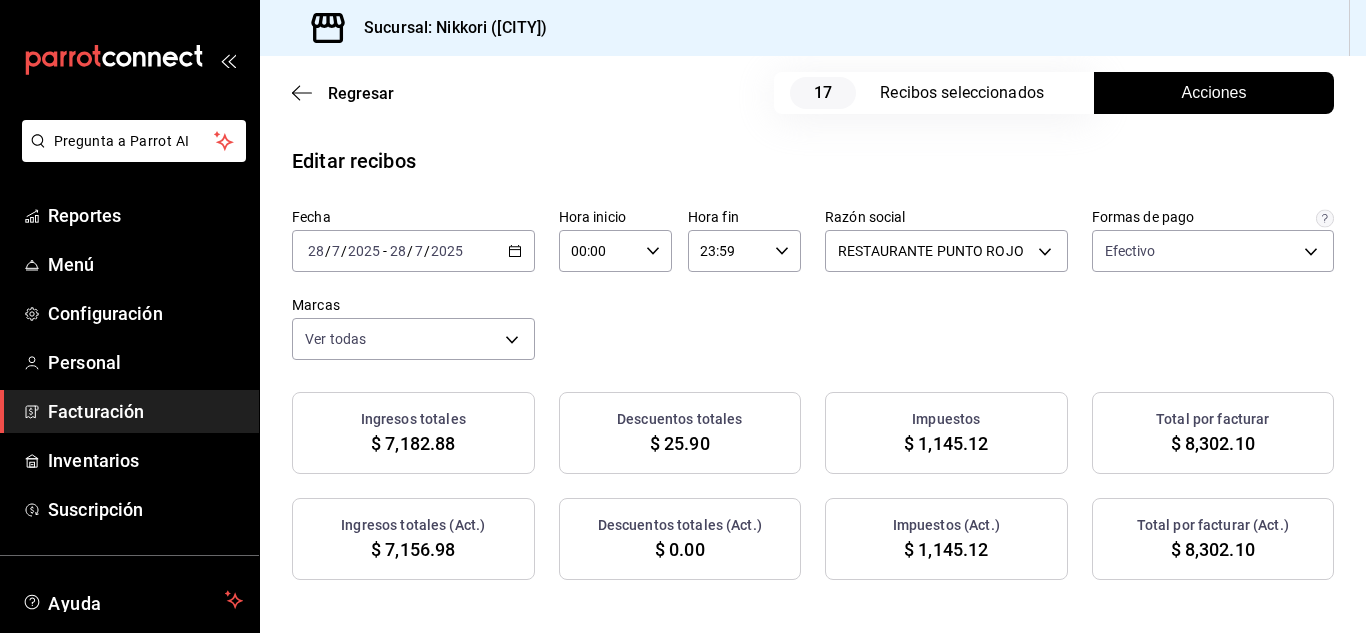 click on "Acciones" at bounding box center [1214, 93] 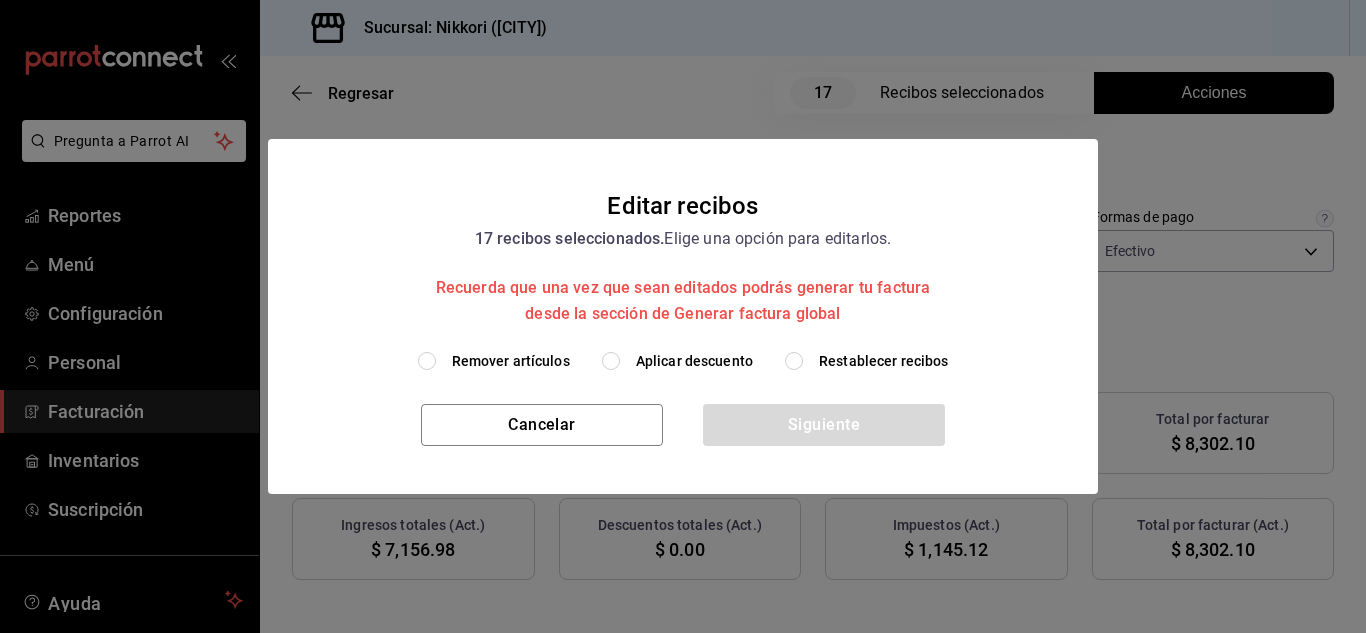 click on "Remover artículos" at bounding box center (427, 361) 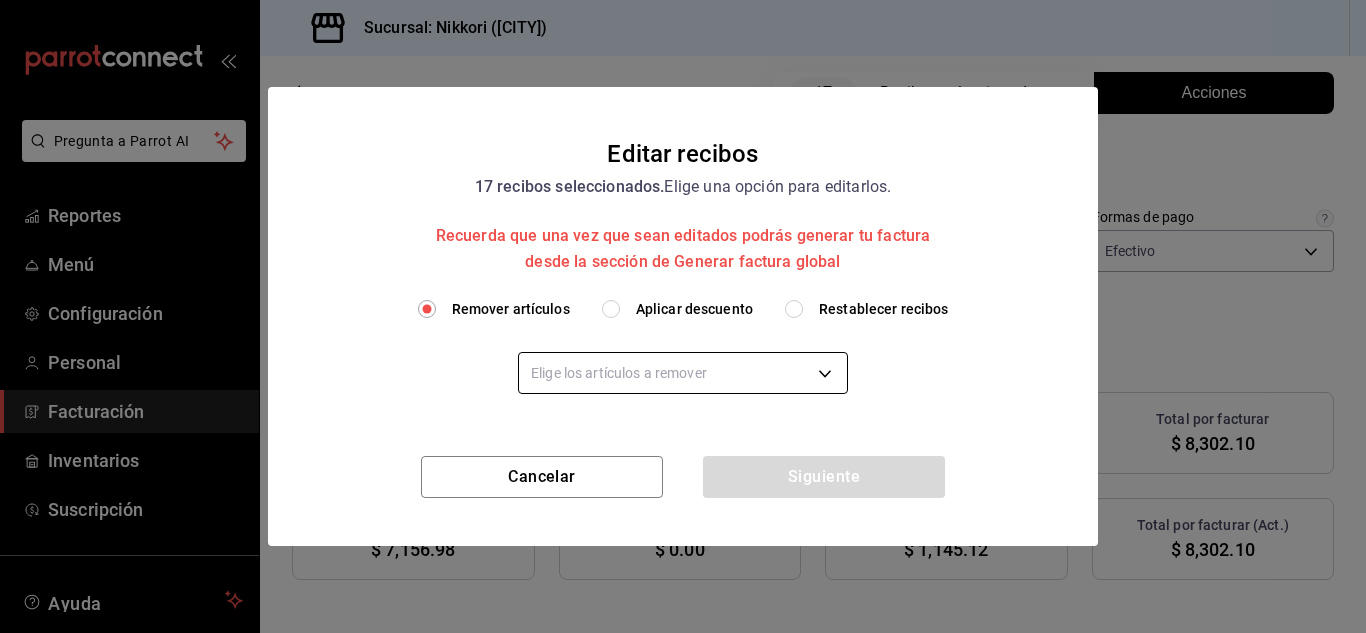 click on "Pregunta a Parrot AI Reportes Menú Configuración Personal Facturación Inventarios Suscripción Ayuda Recomienda Parrot Larisa Letayf Sugerir nueva función Sucursal: Nikkori ([LOCATION]) Regresar 17 Recibos seleccionados Acciones Editar recibos Fecha 2025-07-28 28 / 7 / 2025 - 2025-07-28 28 / 7 / 2025 Hora inicio 00:00 Hora inicio Hora fin 23:59 Hora fin Razón social RESTAURANTE PUNTO ROJO [UUID] Formas de pago Efectivo [UUID] Marcas Ver todas [UUID] Ingresos totales $ 7,182.88 Descuentos totales $ 25.90 Impuestos $ 1,145.12 Total por facturar $ 8,302.10 Ingresos totales (Act.) $ 7,156.98 Descuentos totales (Act.) $ 0.00 Impuestos (Act.) $ 1,145.12 Total por facturar (Act.) $ 8,302.10 Editar recibos Quita la selección a los recibos que no quieras editar. Act. # de recibo Artículos (Orig.) Artículos (Act.) Subtotal (Orig.) Subtotal (Act.) Descuento total (Orig.) Descuento total (Act.) No 1 1" at bounding box center [683, 316] 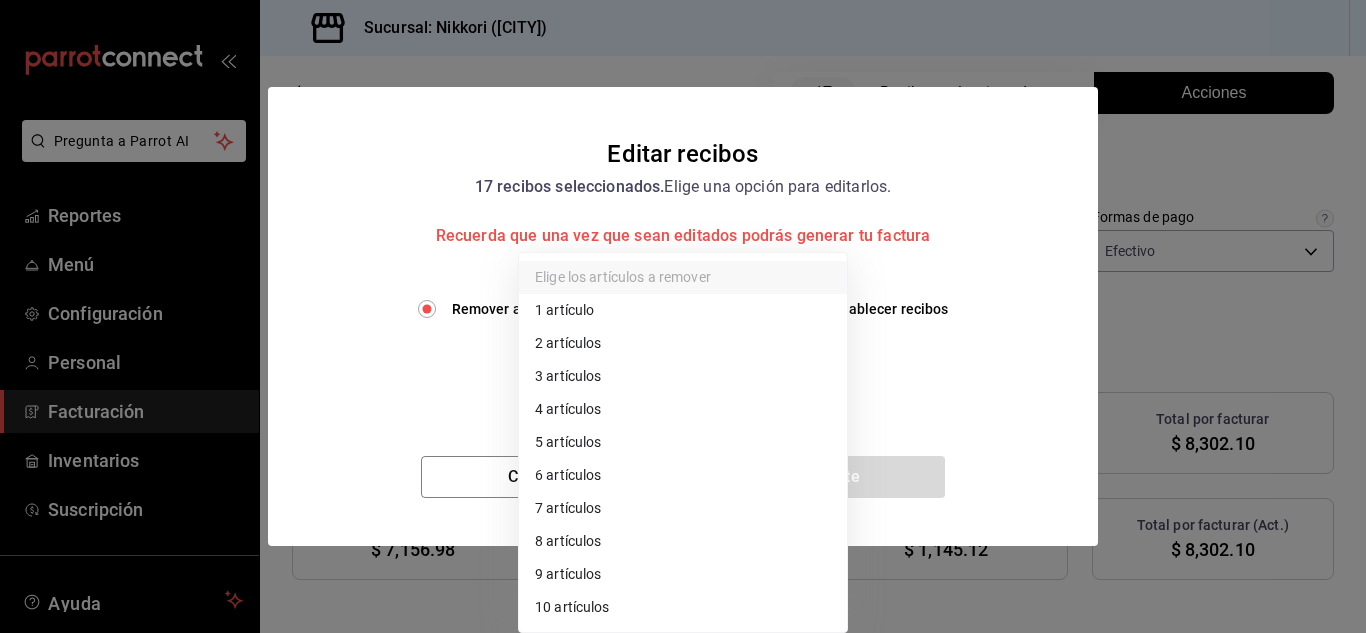 click on "3 artículos" at bounding box center [683, 376] 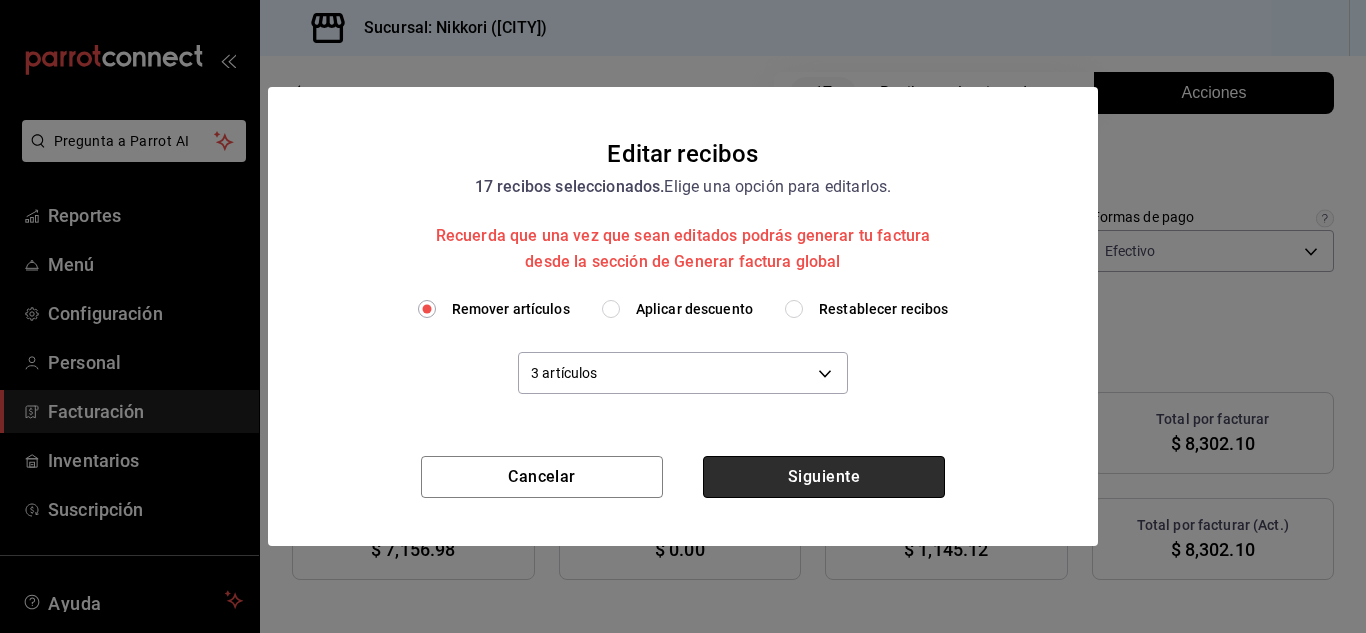 click on "Siguiente" at bounding box center [824, 477] 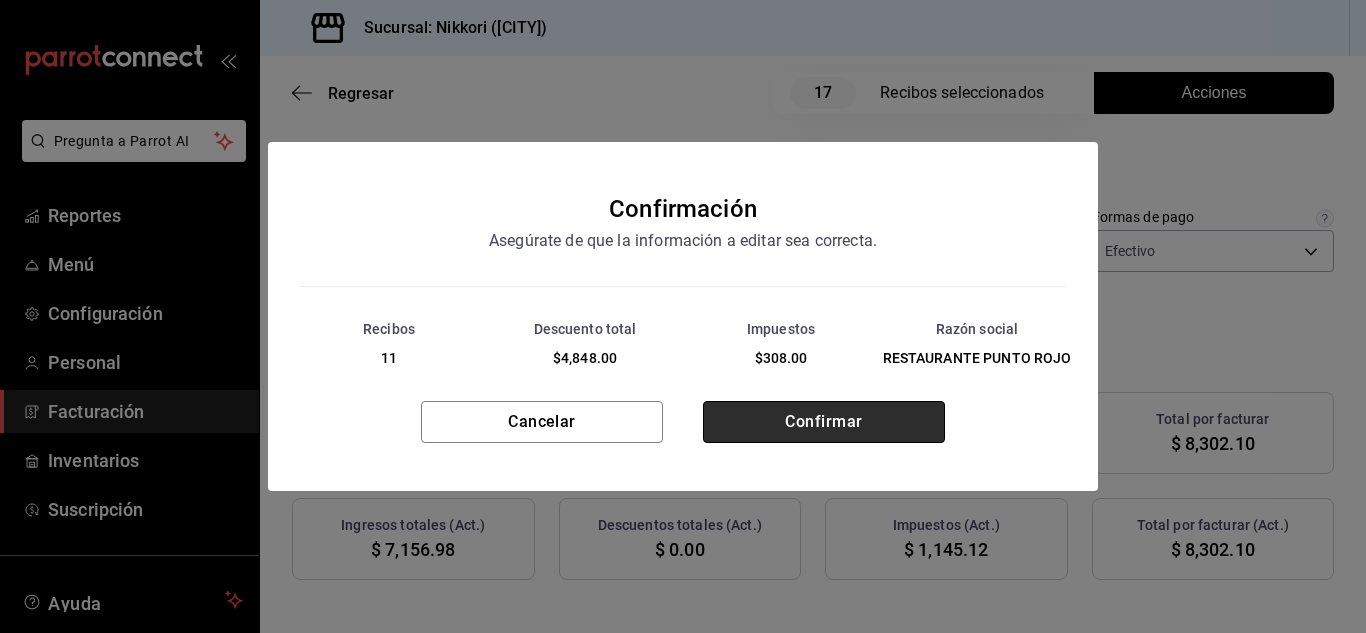 click on "Confirmar" at bounding box center [824, 422] 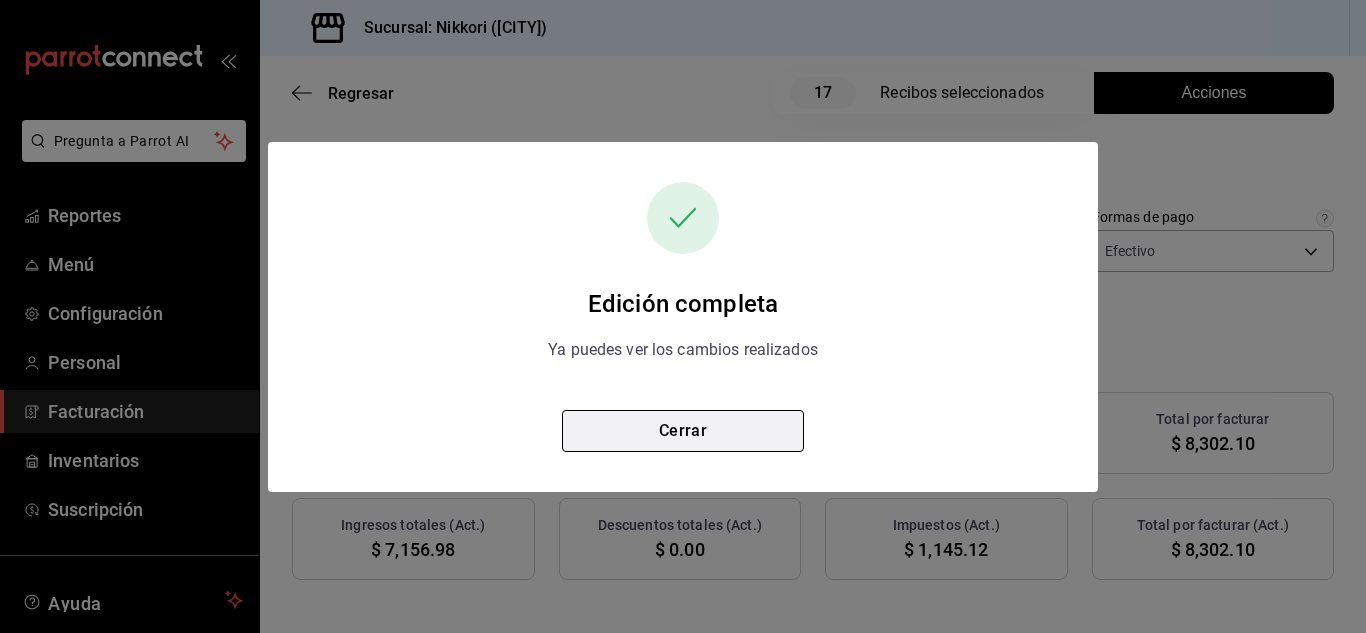 click on "Cerrar" at bounding box center (683, 431) 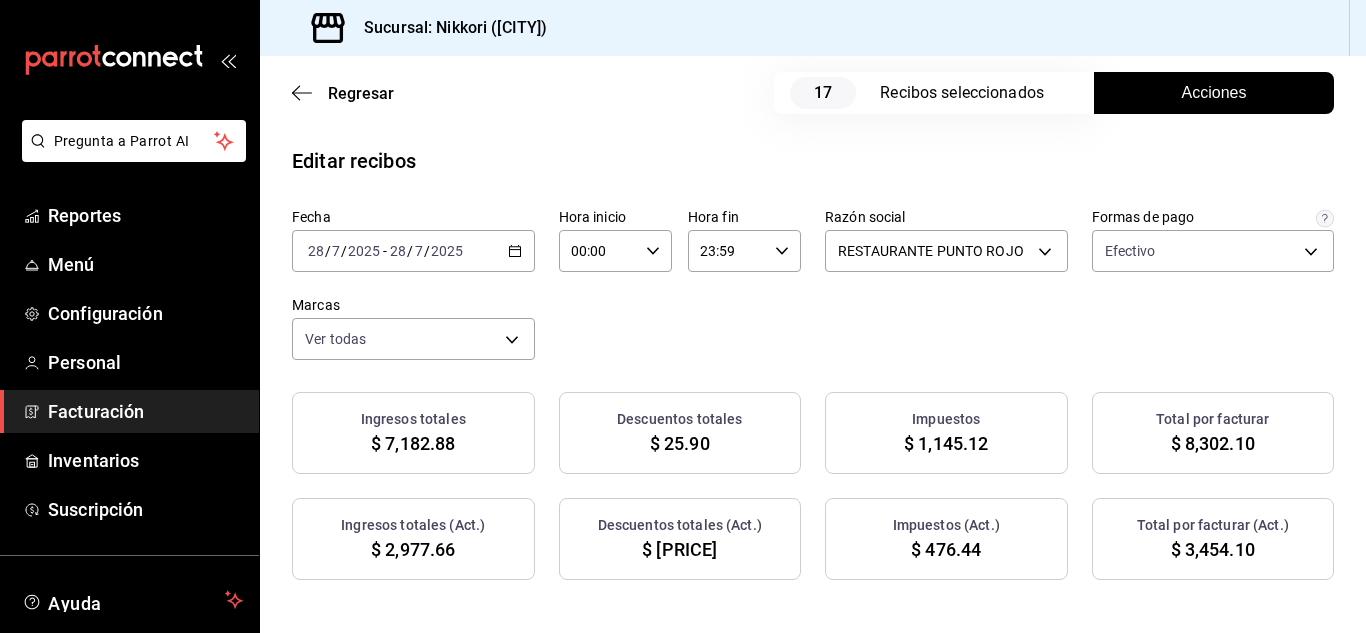 click on "[DATE] [DATE] - [DATE] [DATE]" at bounding box center [413, 251] 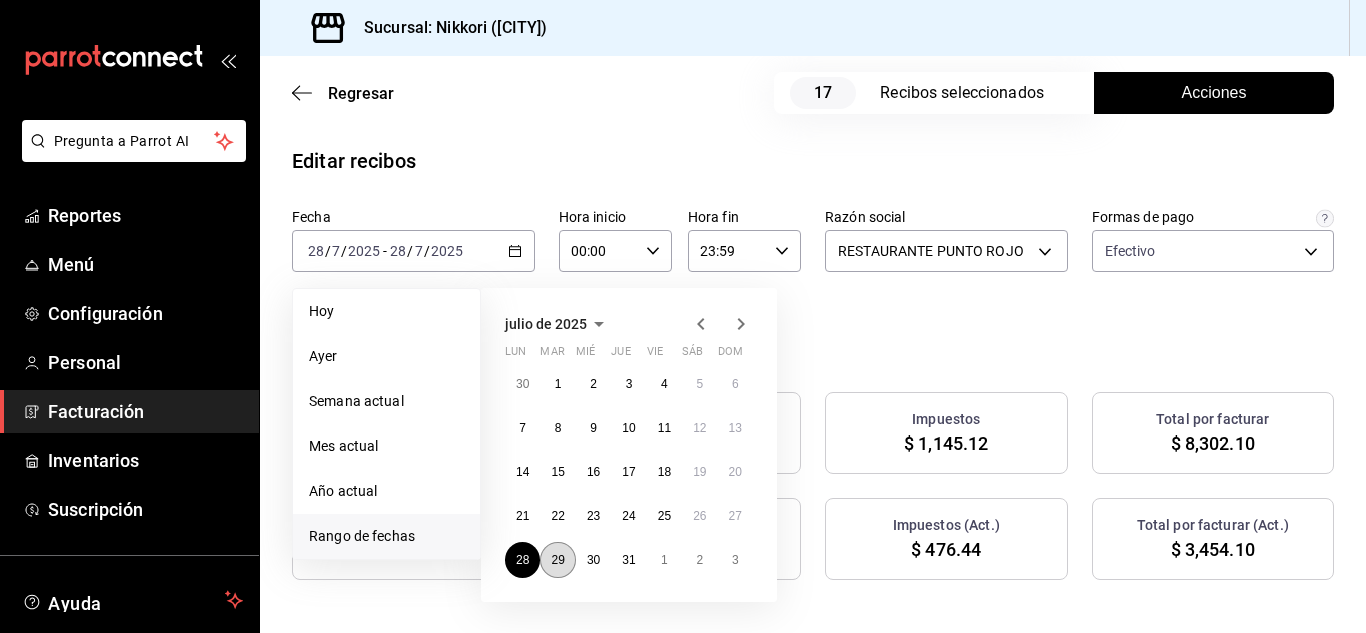 click on "29" at bounding box center [557, 560] 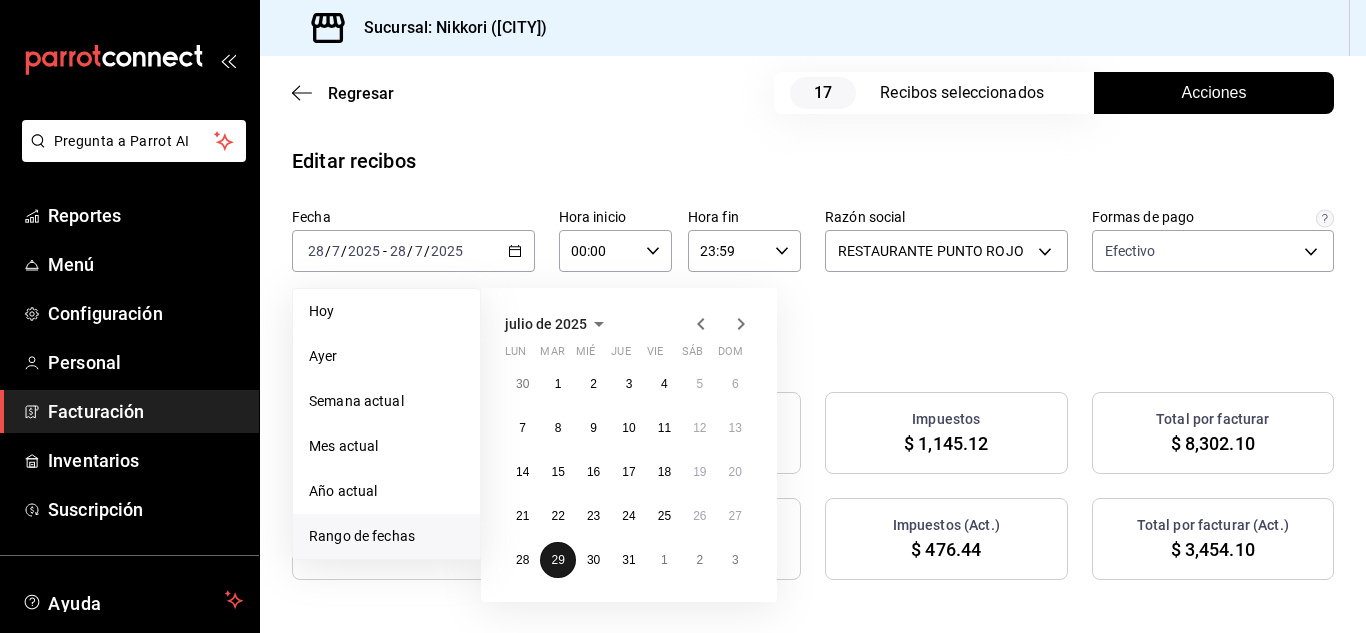 click on "29" at bounding box center (557, 560) 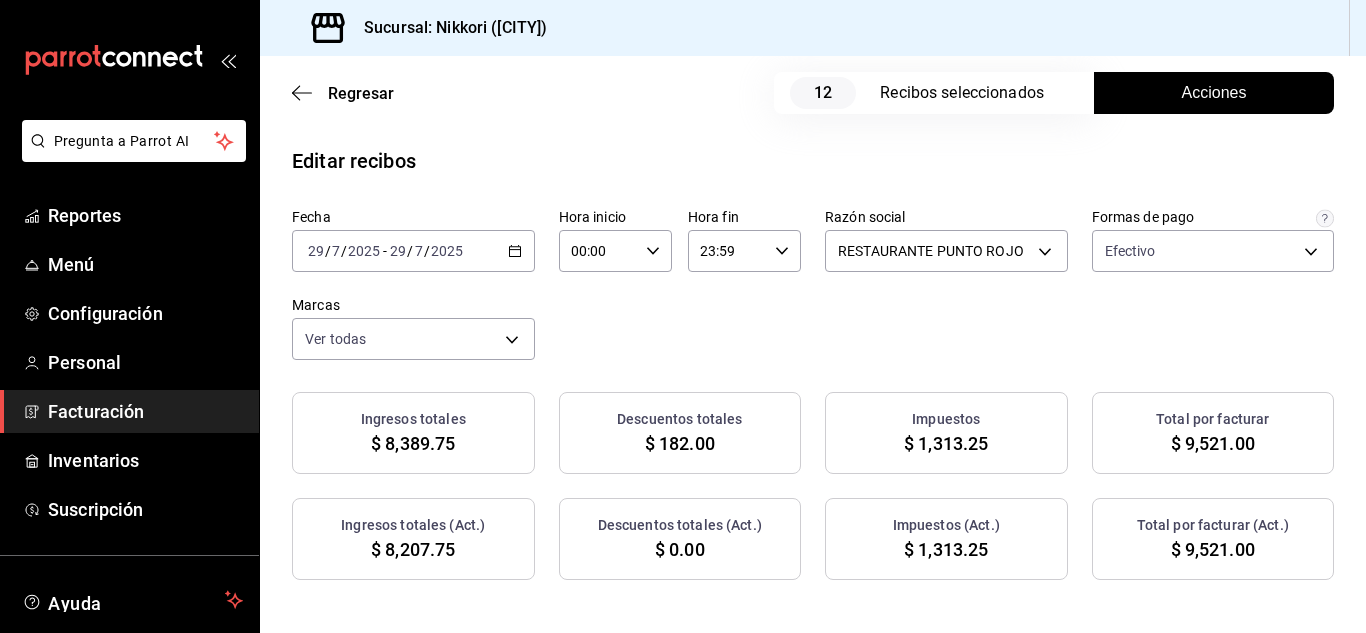 click on "Acciones" at bounding box center (1214, 93) 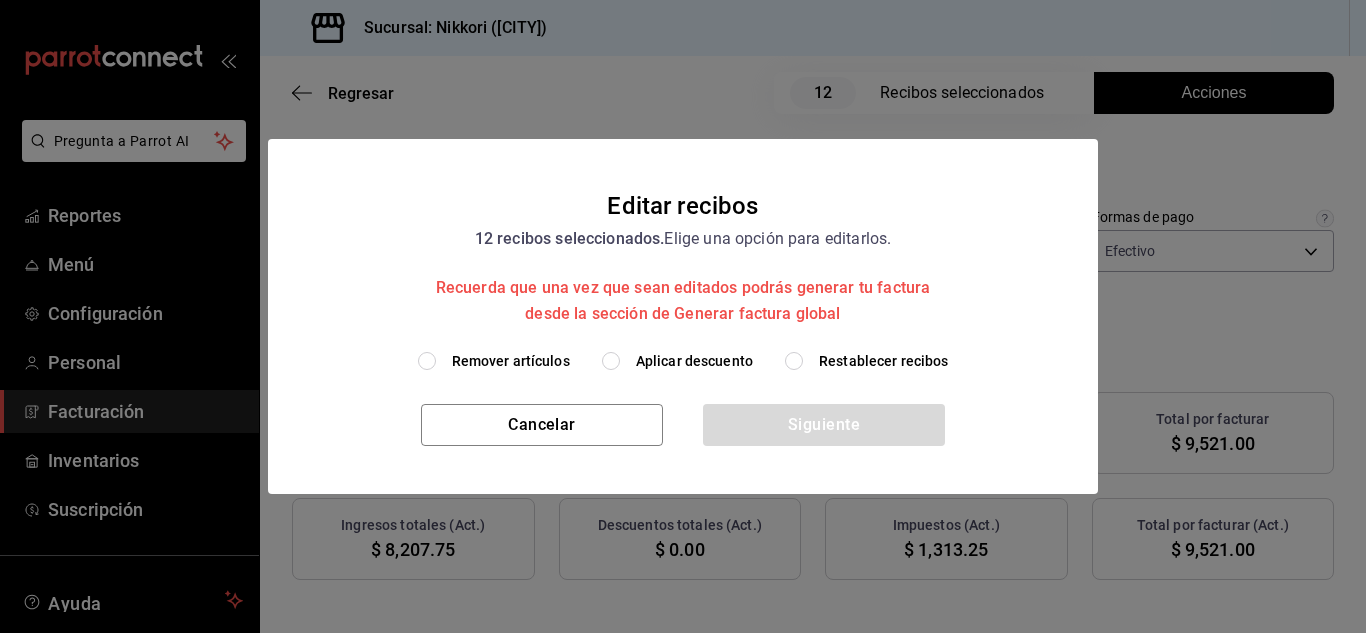 click on "Remover artículos Aplicar descuento Restablecer recibos" at bounding box center (683, 377) 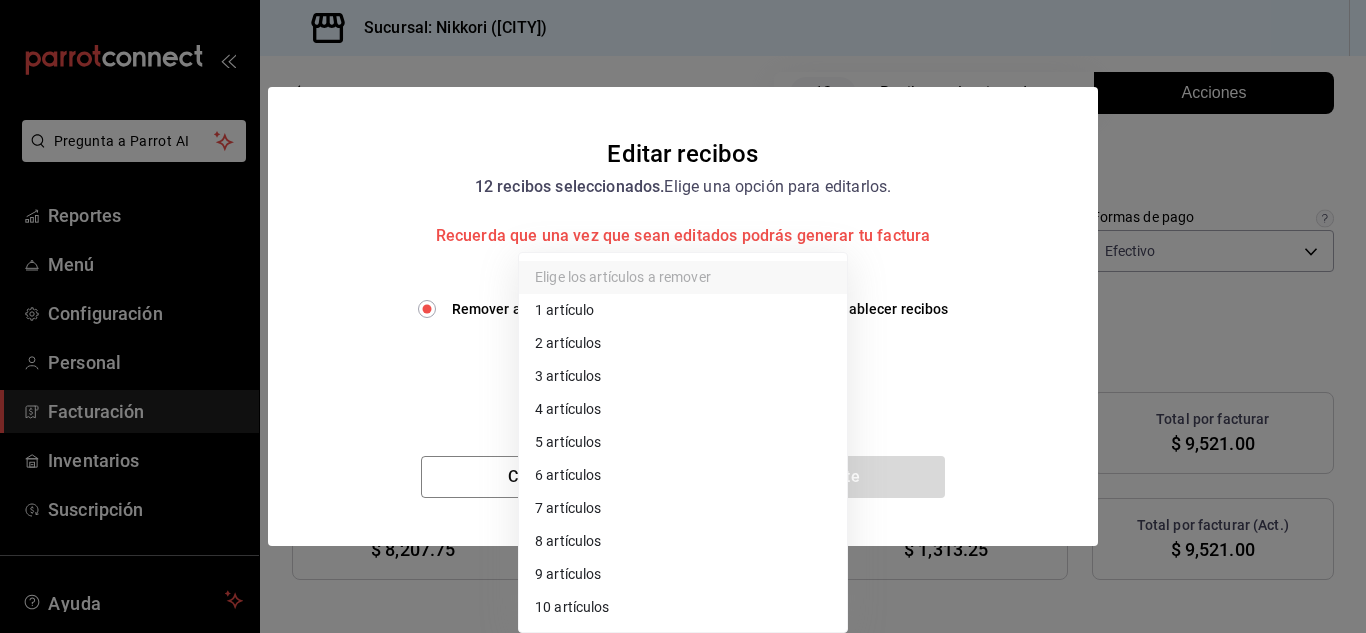 click on "Pregunta a Parrot AI Reportes   Menú   Configuración   Personal   Facturación   Inventarios   Suscripción   Ayuda Recomienda Parrot   [FIRST] [LAST]   Sugerir nueva función   Sucursal: Nikkori (Lindavista) Regresar [NUMBER] Recibos seleccionados Acciones Editar recibos Fecha [DATE] [DATE] - [DATE] [DATE] Hora inicio [TIME] Hora inicio Hora fin [TIME] Hora fin Razón social RESTAURANTE PUNTO ROJO [UUID] Formas de pago   Efectivo [UUID] Marcas Ver todas [UUID] Ingresos totales $ 8,389.75 Descuentos totales $ 182.00 Impuestos $ 1,313.25 Total por facturar $ 9,521.00 Ingresos totales (Act.) $ 8,207.75 Descuentos totales (Act.) $ 0.00 Impuestos  (Act.) $ 1,313.25 Total por facturar (Act.) $ 9,521.00 Editar recibos Quita la selección a los recibos que no quieras editar. Act. # de recibo Artículos (Orig.) Artículos (Act.) Subtotal (Orig.) Subtotal (Act.) Descuento total (Orig.) Descuento total (Act.) No 13" at bounding box center (683, 316) 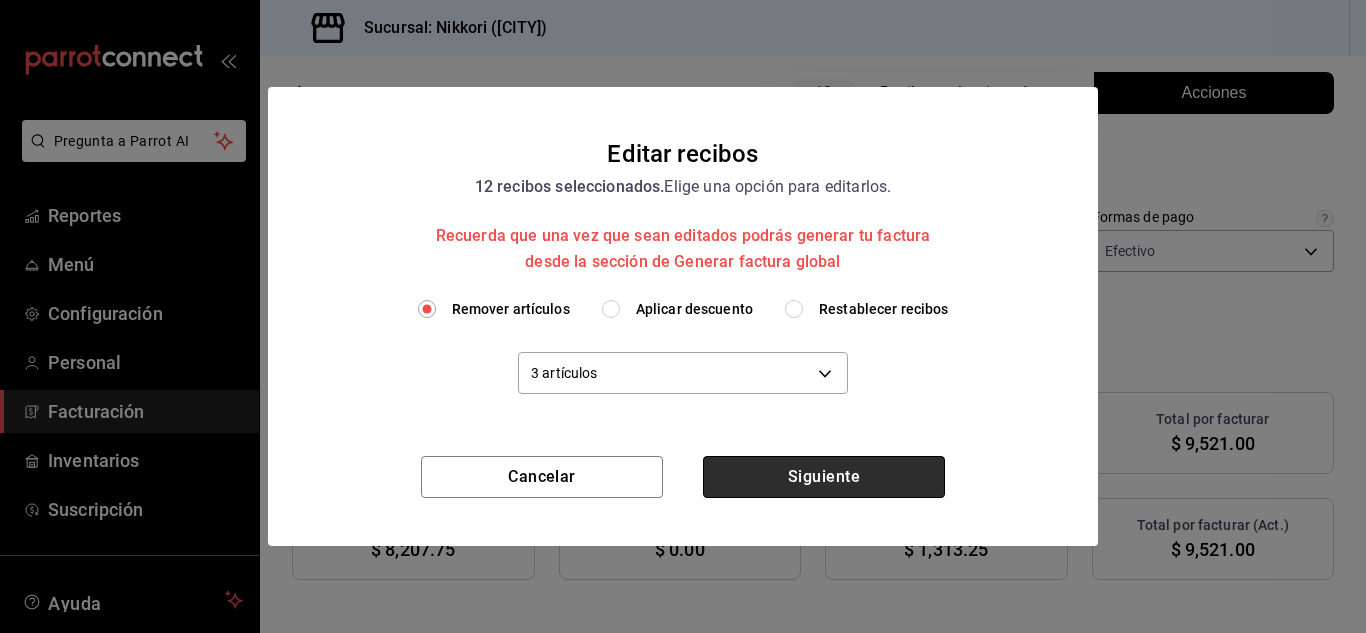 click on "Siguiente" at bounding box center (824, 477) 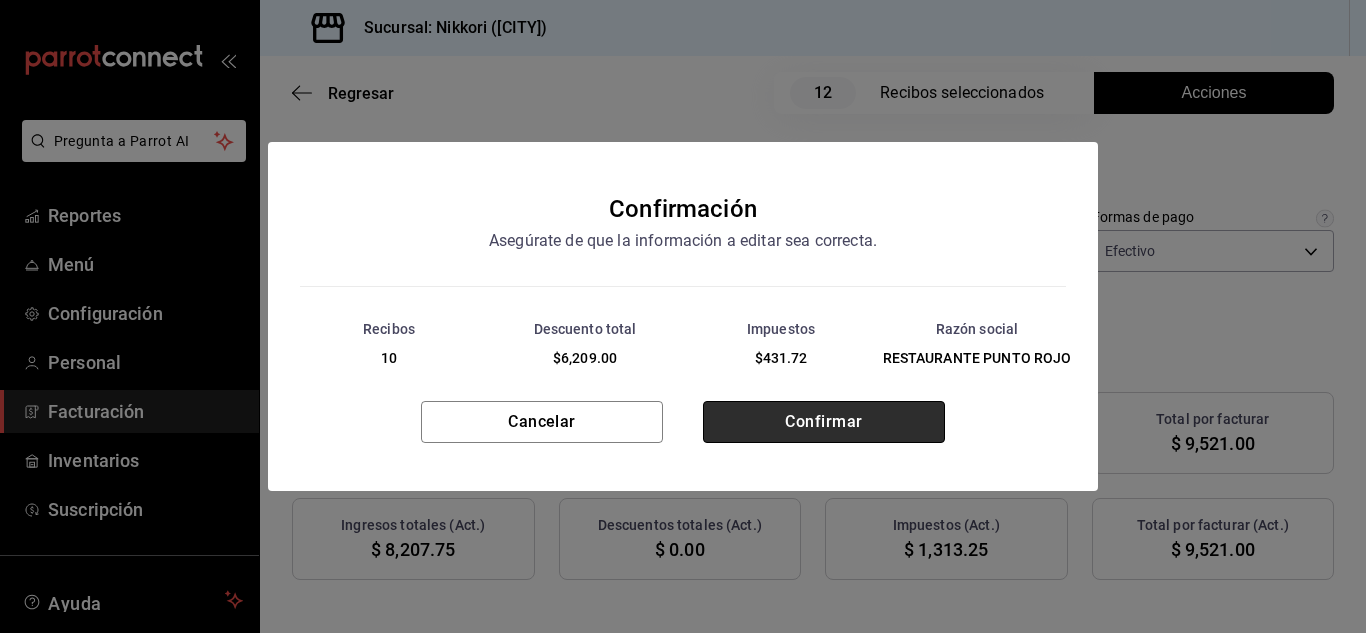 click on "Confirmar" at bounding box center [824, 422] 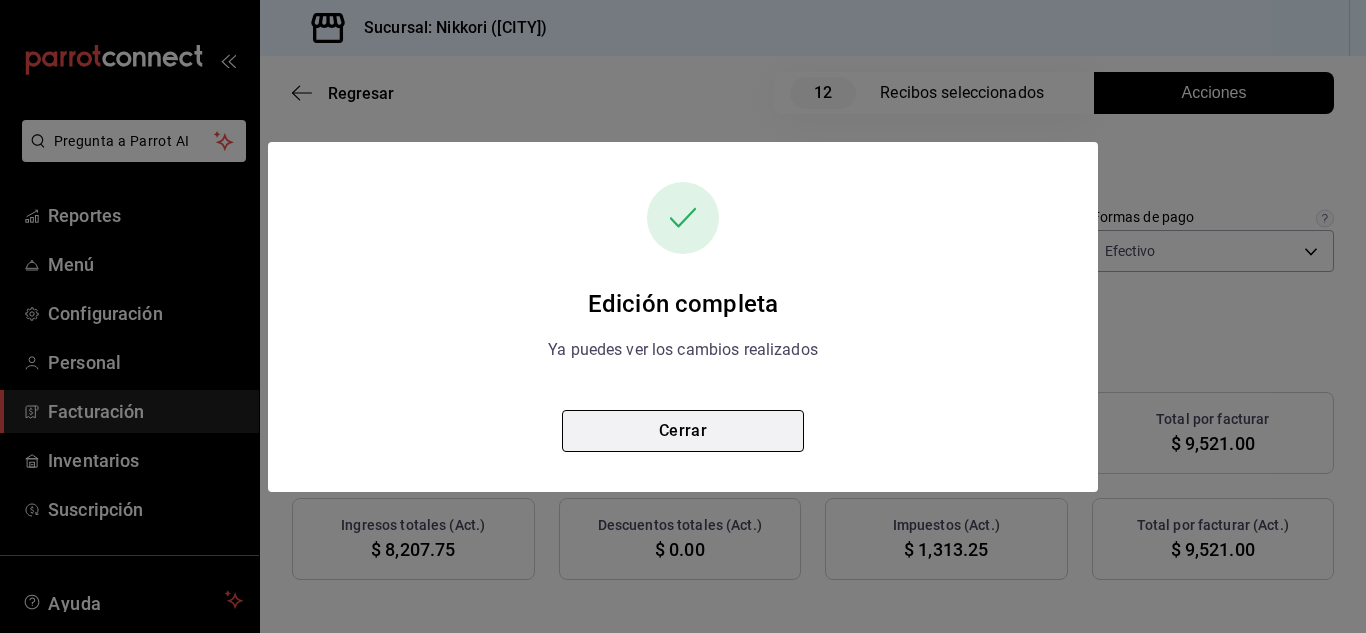 click on "Cerrar" at bounding box center (683, 431) 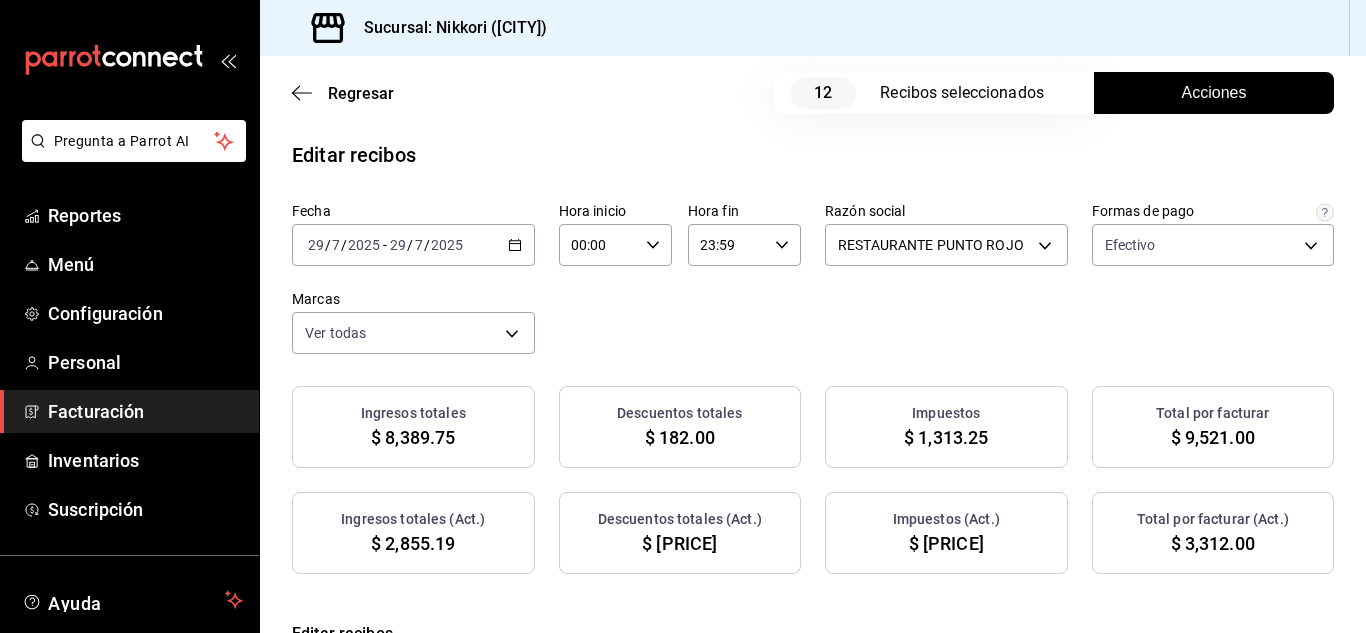 scroll, scrollTop: 0, scrollLeft: 0, axis: both 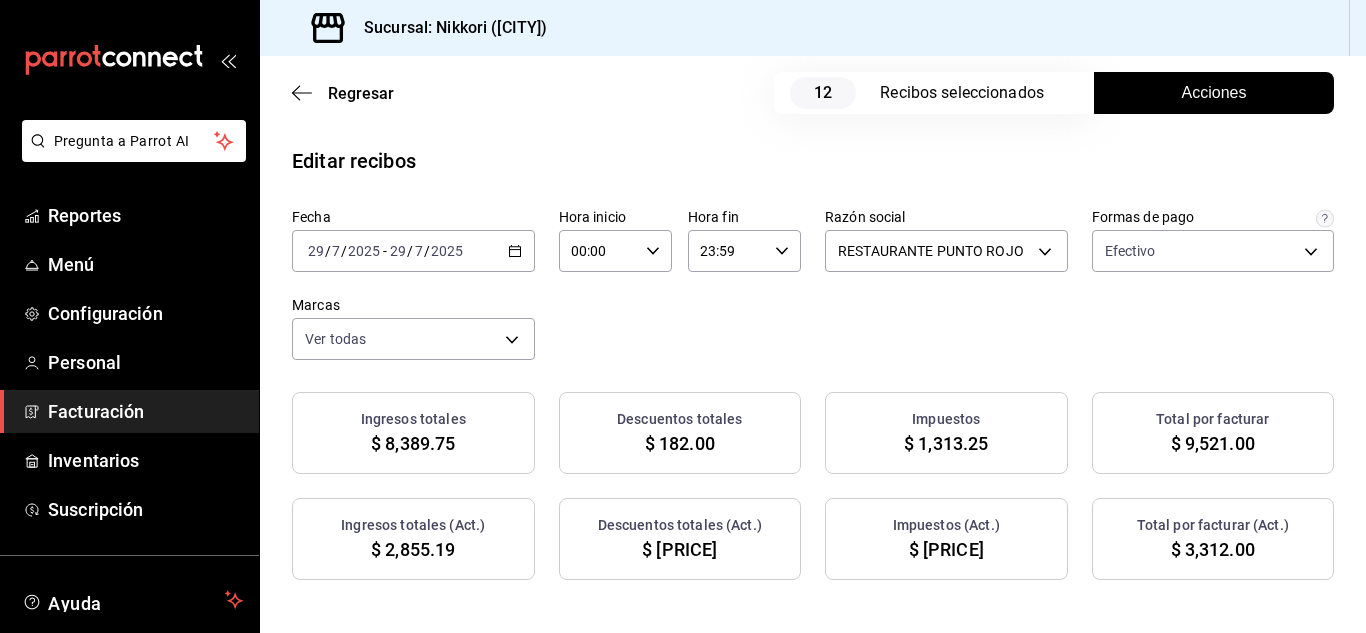 click 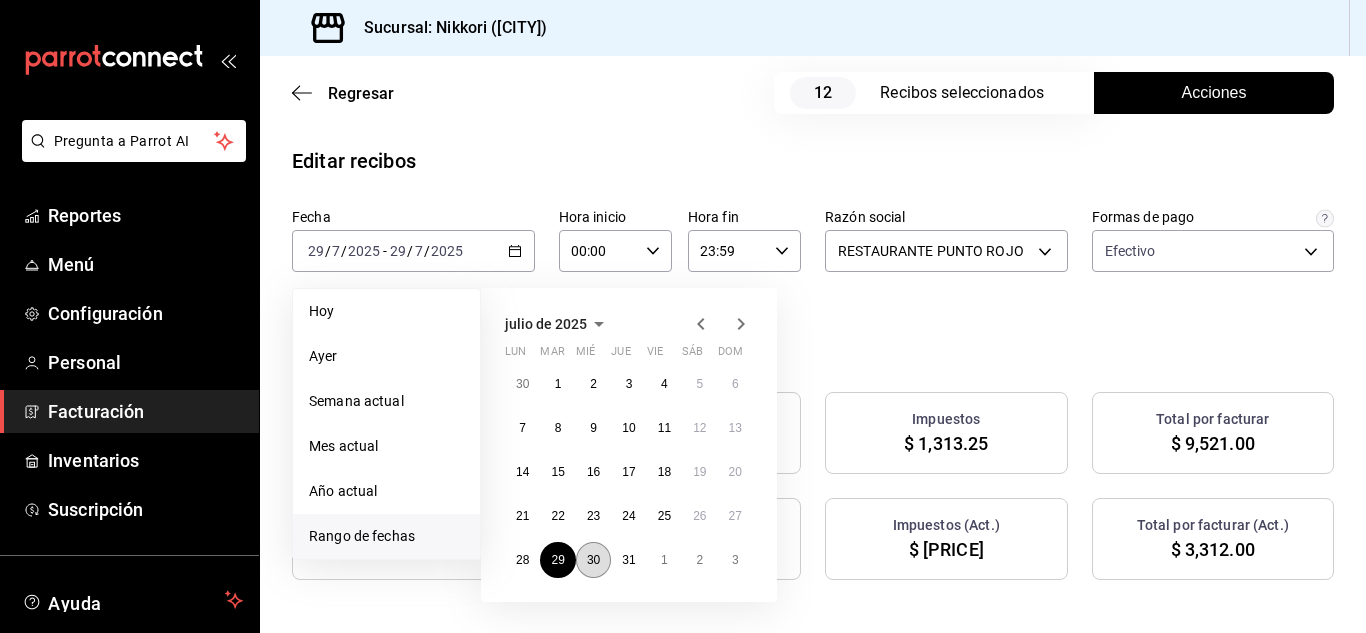 click on "30" at bounding box center (593, 560) 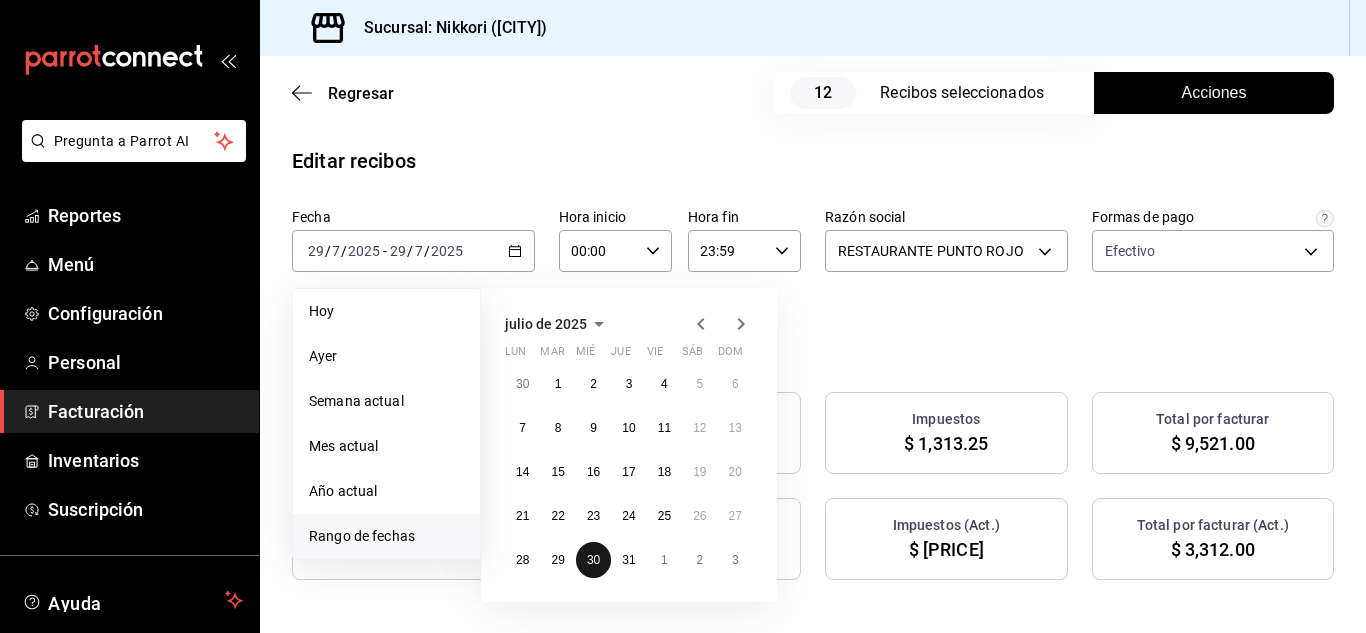 click on "30" at bounding box center [593, 560] 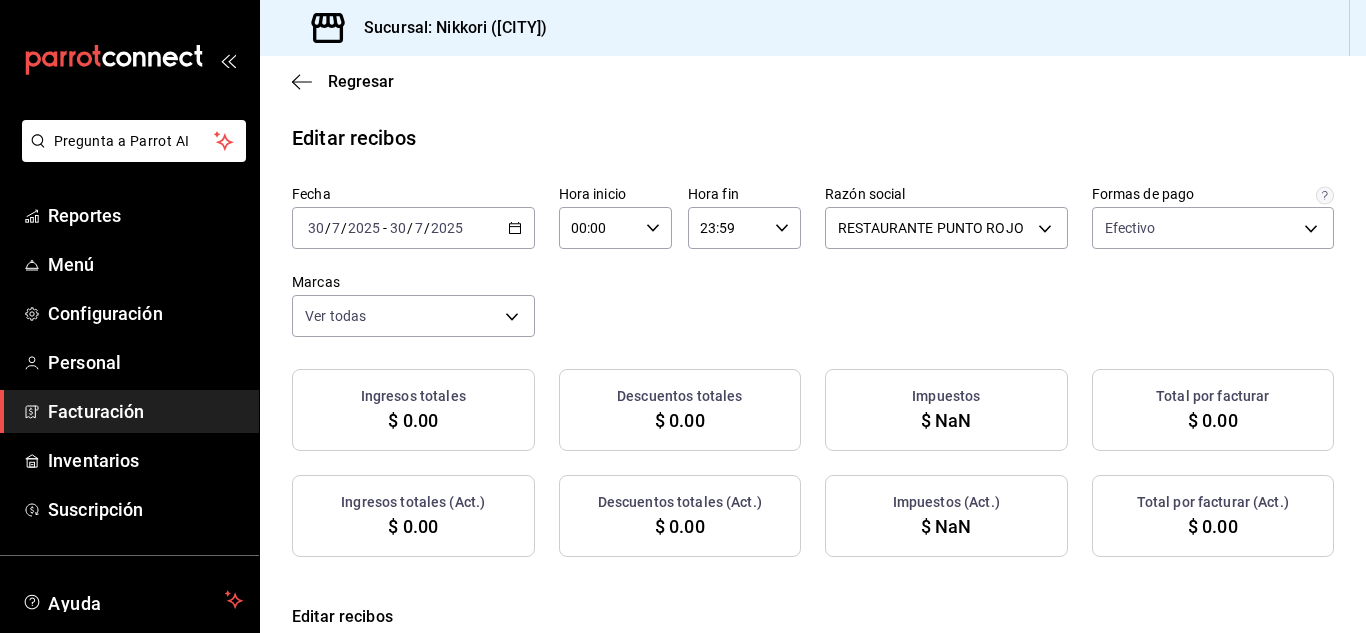 checkbox on "true" 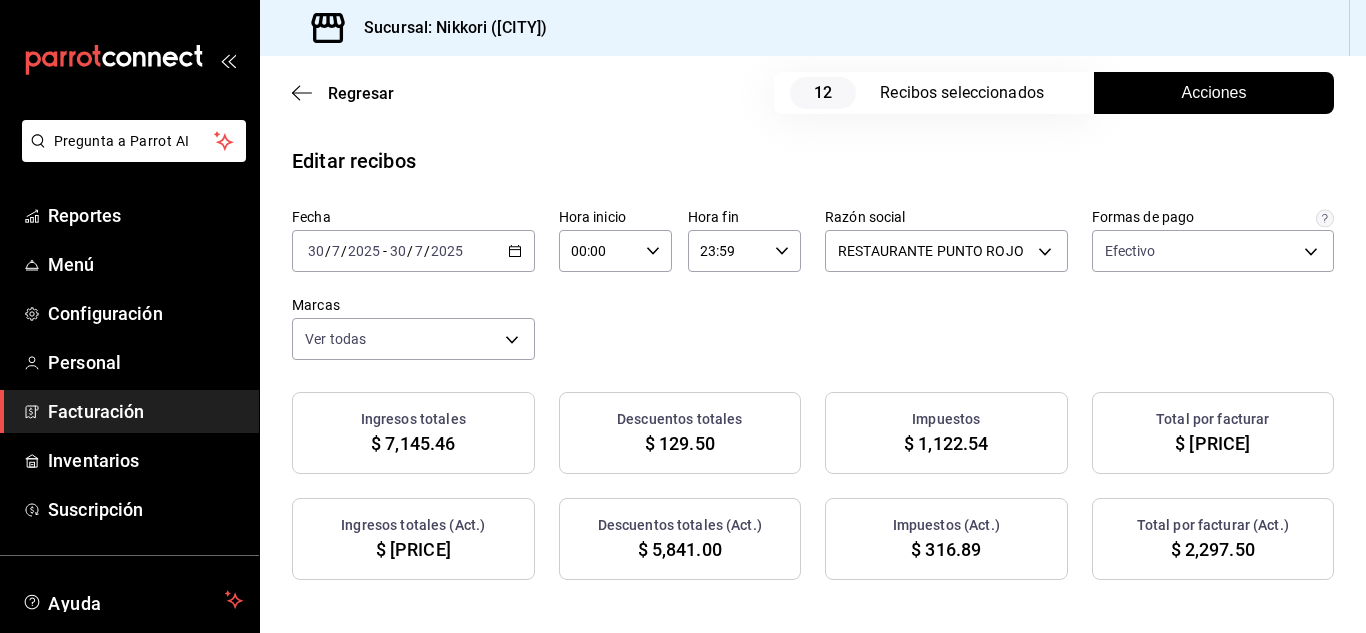 click on "Acciones" at bounding box center (1214, 93) 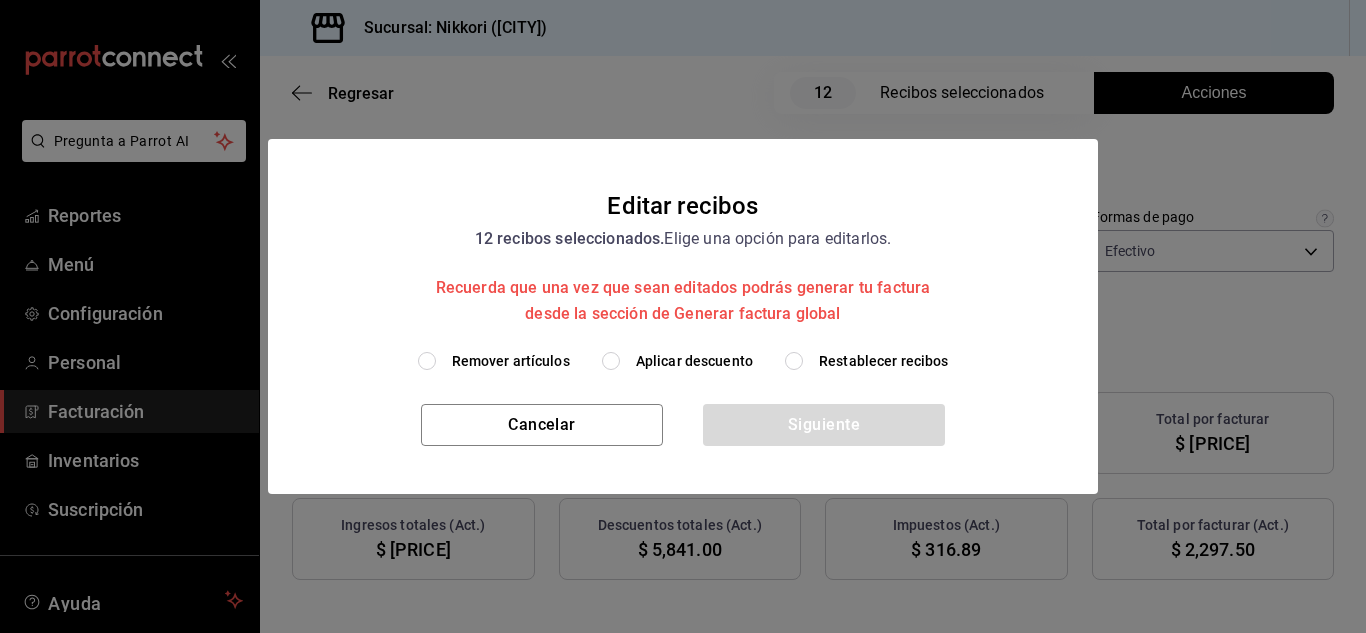 click on "Remover artículos" at bounding box center [427, 361] 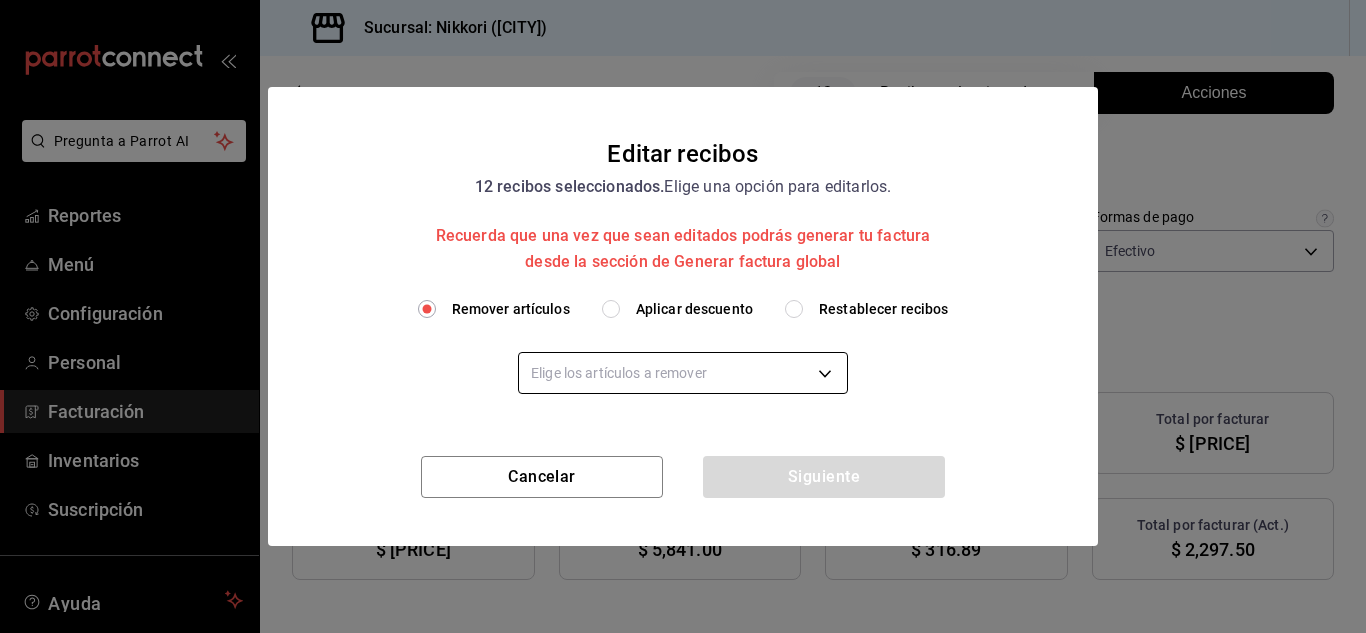 click on "Pregunta a Parrot AI Reportes   Menú   Configuración   Personal   Facturación   Inventarios   Suscripción   Ayuda Recomienda Parrot   [FIRST] [LAST]   Sugerir nueva función   Sucursal: Nikkori (Lindavista) Regresar [NUMBER] Recibos seleccionados Acciones Editar recibos Fecha [DATE] [DATE] - [DATE] [DATE] Hora inicio [TIME] Hora inicio Hora fin [TIME] Hora fin Razón social RESTAURANTE PUNTO ROJO [UUID] Formas de pago   Efectivo [UUID] Marcas Ver todas [UUID] Ingresos totales $ 7,145.46 Descuentos totales $ 129.50 Impuestos $ 1,122.54 Total por facturar $ 8,138.50 Ingresos totales (Act.) $ 1,980.61 Descuentos totales (Act.) $ 5,841.00 Impuestos  (Act.) $ 316.89 Total por facturar (Act.) $ 2,297.50 Editar recibos Quita la selección a los recibos que no quieras editar. Act. # de recibo Artículos (Orig.) Artículos (Act.) Subtotal (Orig.) Subtotal (Act.) Descuento total (Orig.) Descuento total (Act.) Sí" at bounding box center (683, 316) 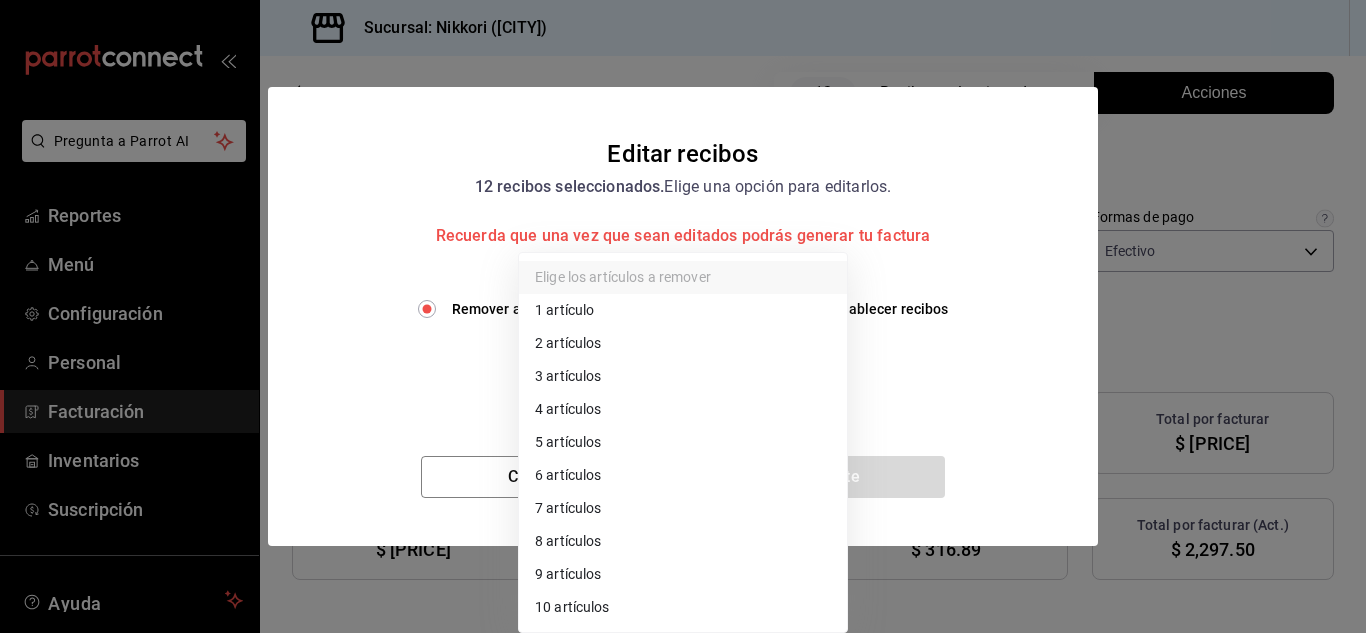 click on "3 artículos" at bounding box center [683, 376] 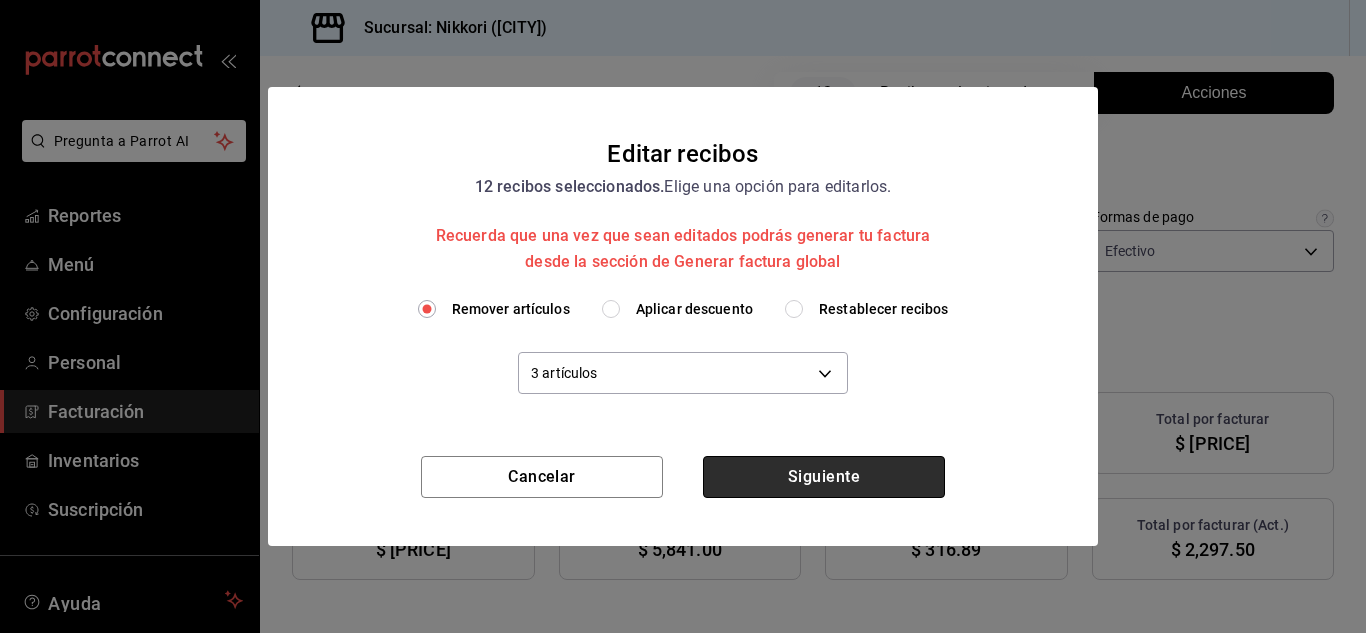 click on "Siguiente" at bounding box center [824, 477] 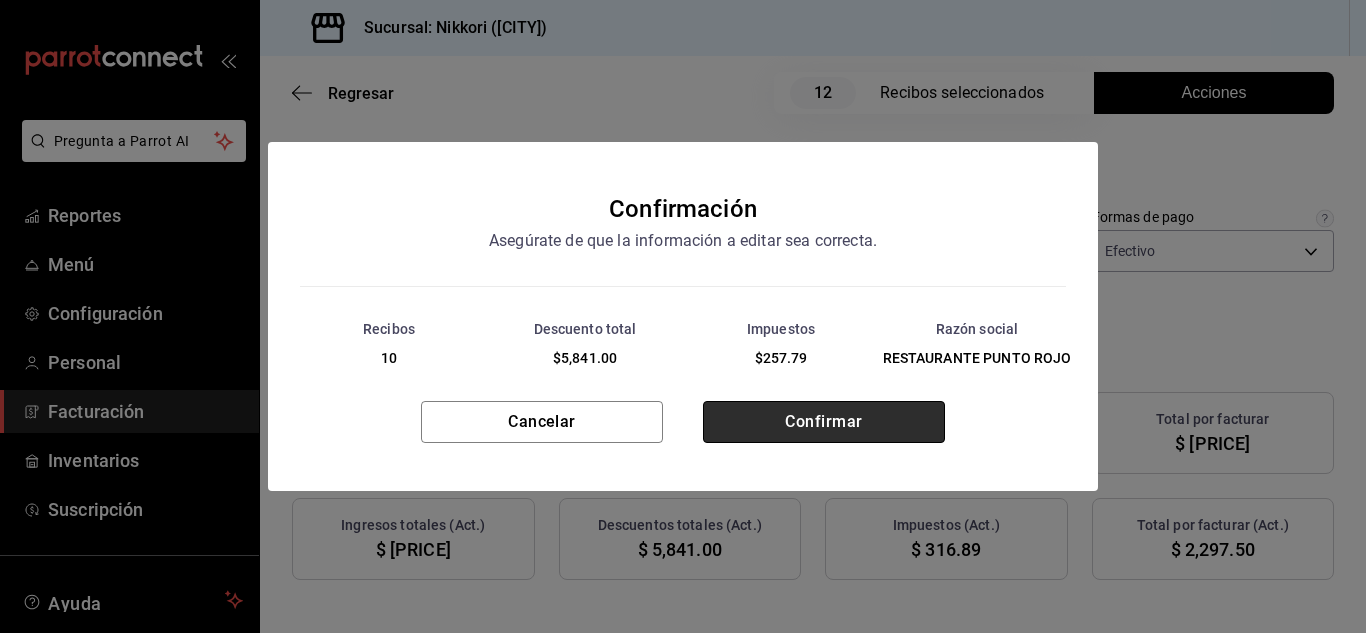 click on "Confirmar" at bounding box center [824, 422] 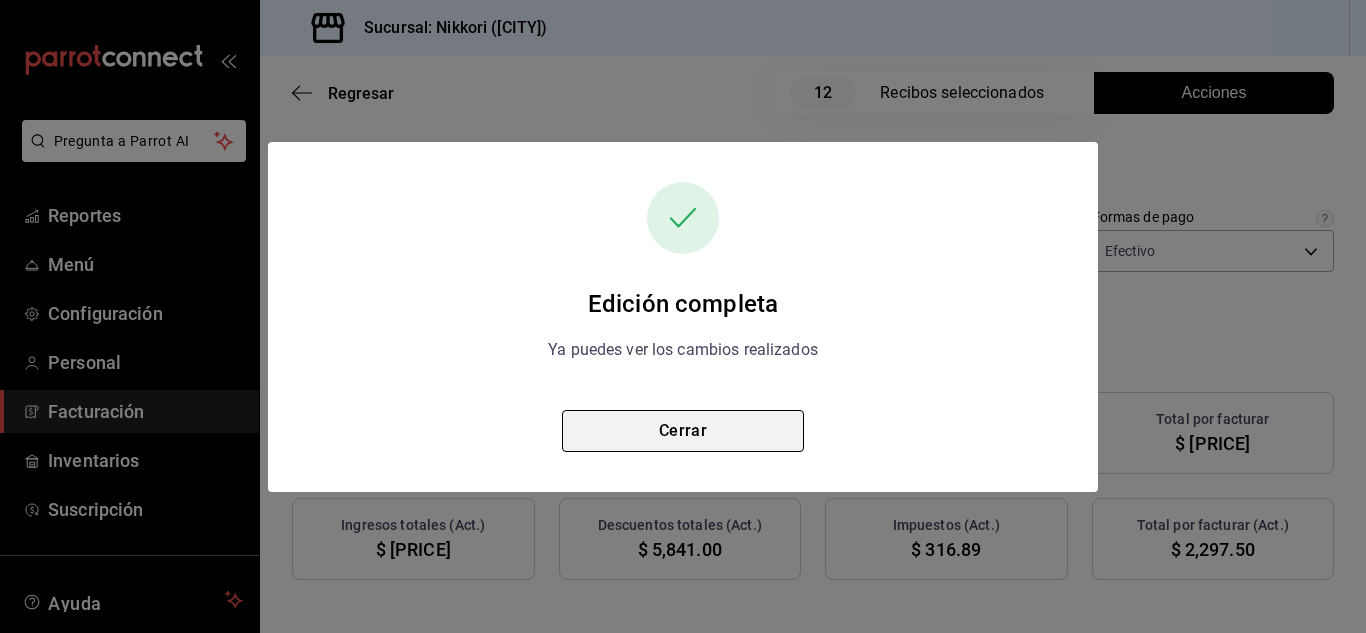 click on "Cerrar" at bounding box center (683, 431) 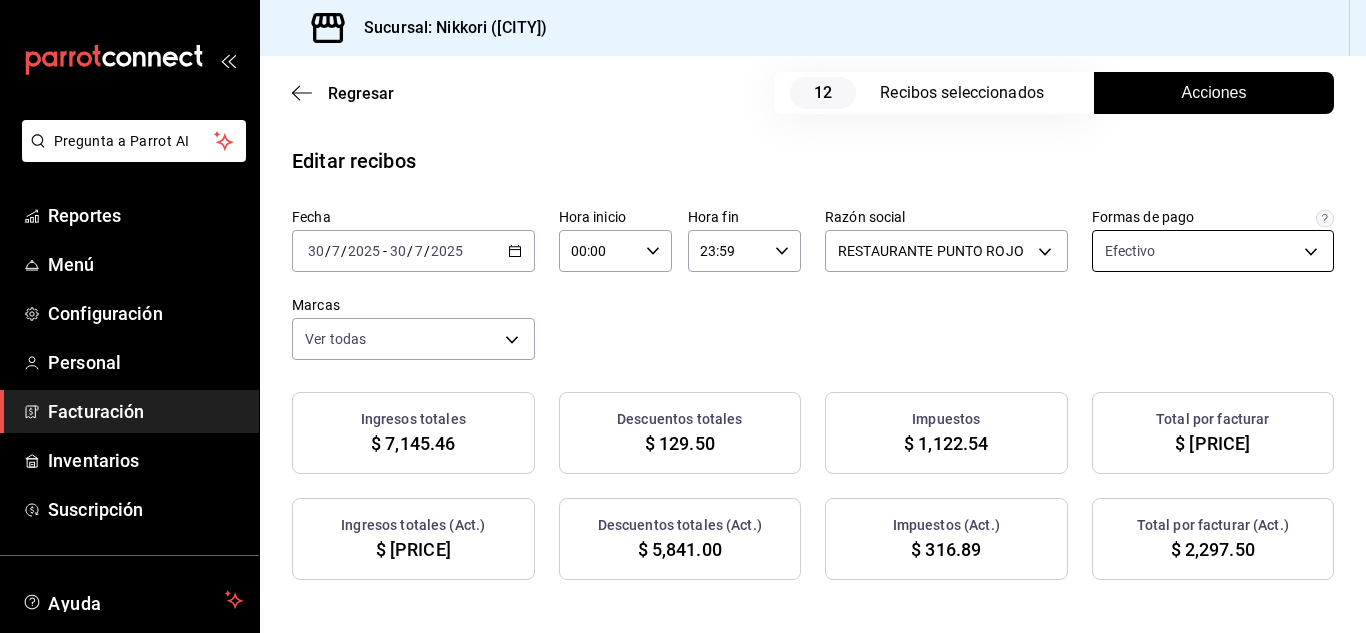 click on "2025-07-30 30 / 7 / 2025 - 2025-07-30 30 / 7 / 2025" at bounding box center (413, 251) 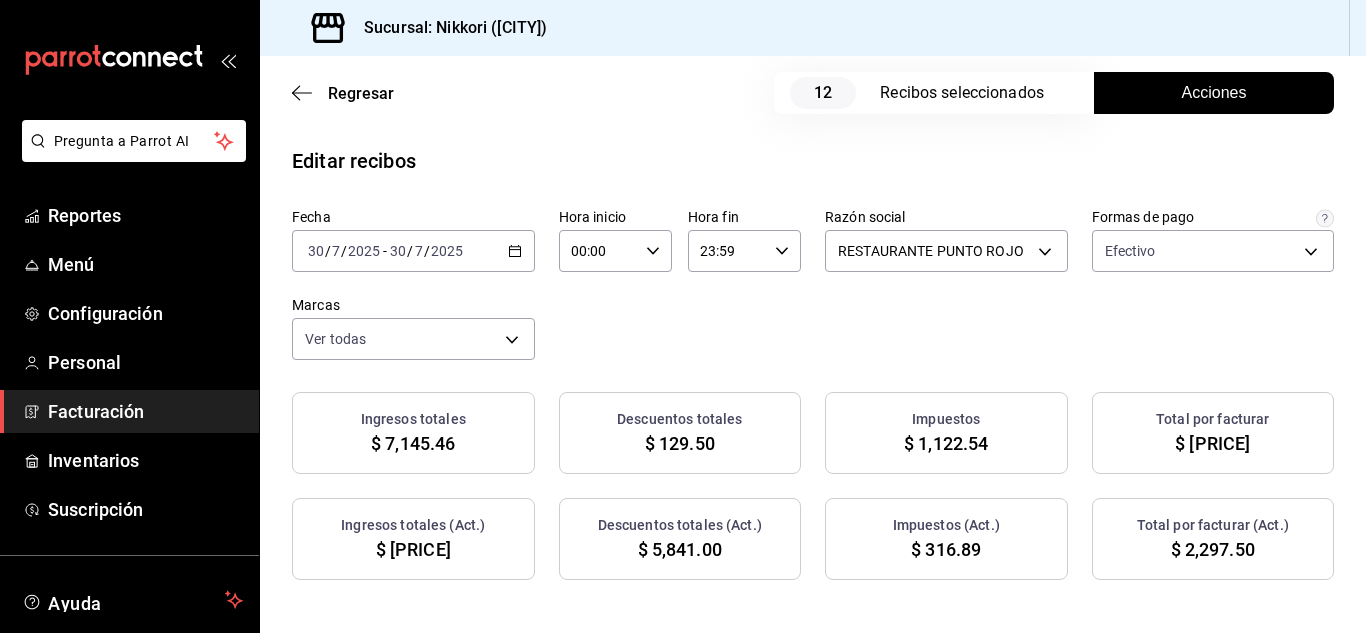 click on "2025-07-30 30 / 7 / 2025 - 2025-07-30 30 / 7 / 2025" at bounding box center [413, 251] 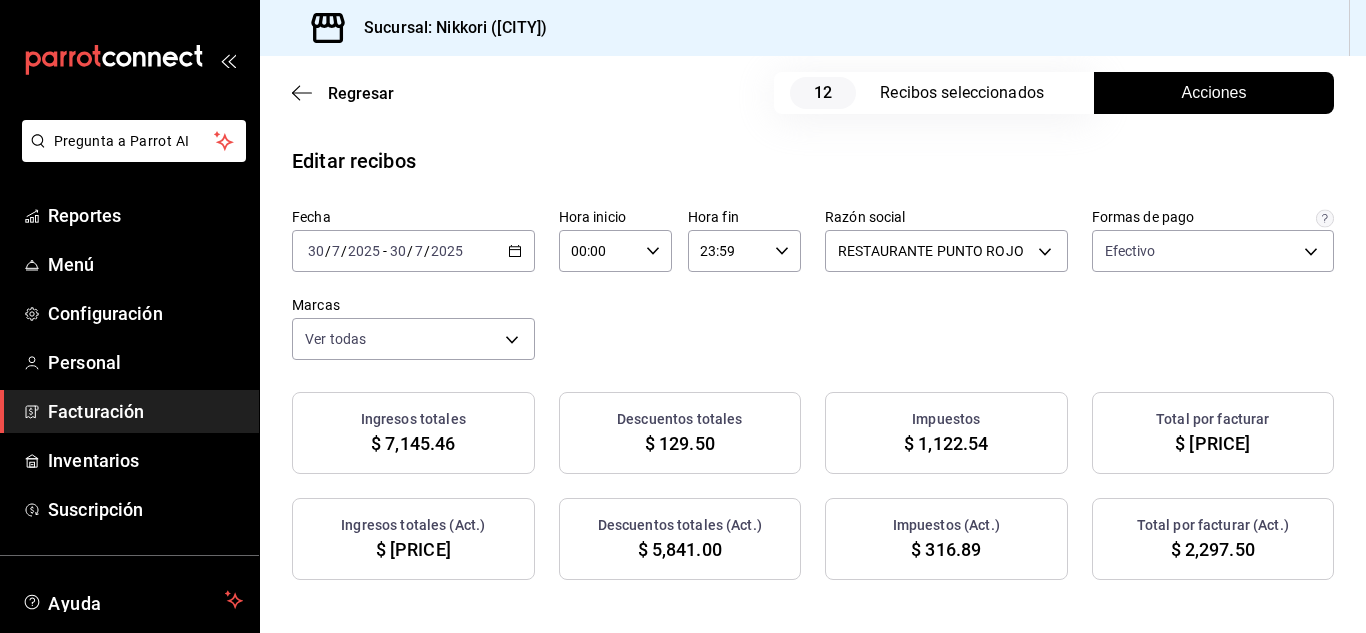 click on "2025-07-30 30 / 7 / 2025 - 2025-07-30 30 / 7 / 2025" at bounding box center [413, 251] 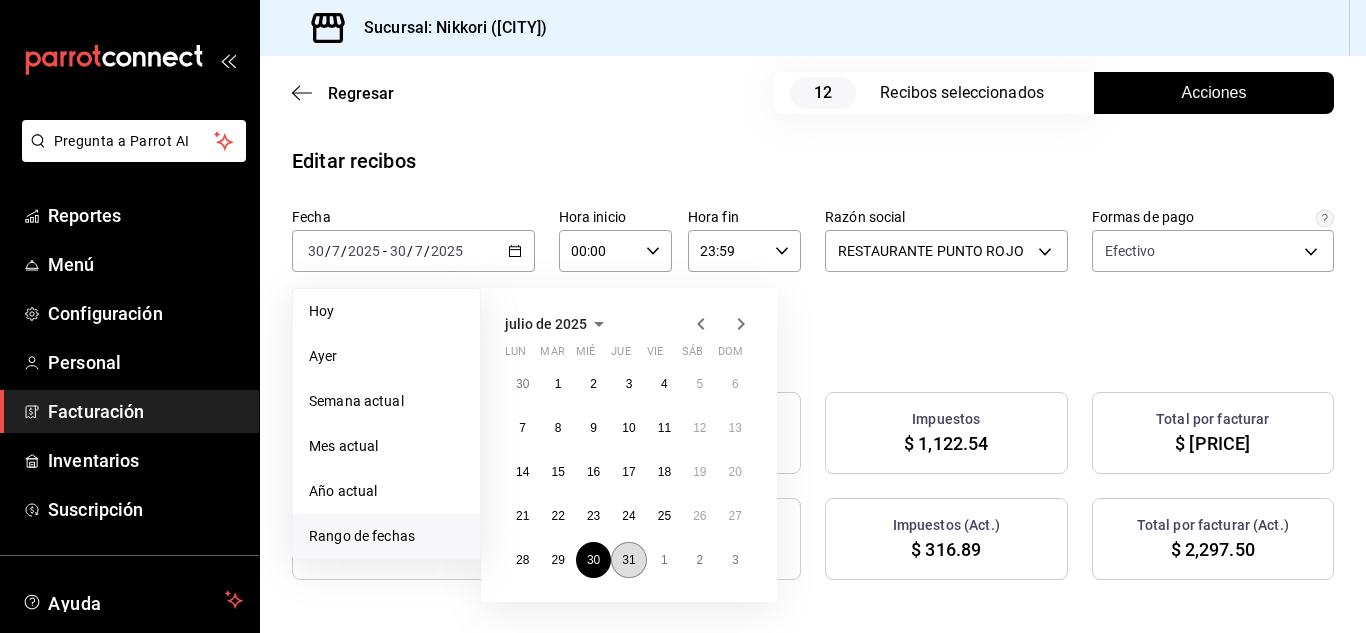 click on "31" at bounding box center [628, 560] 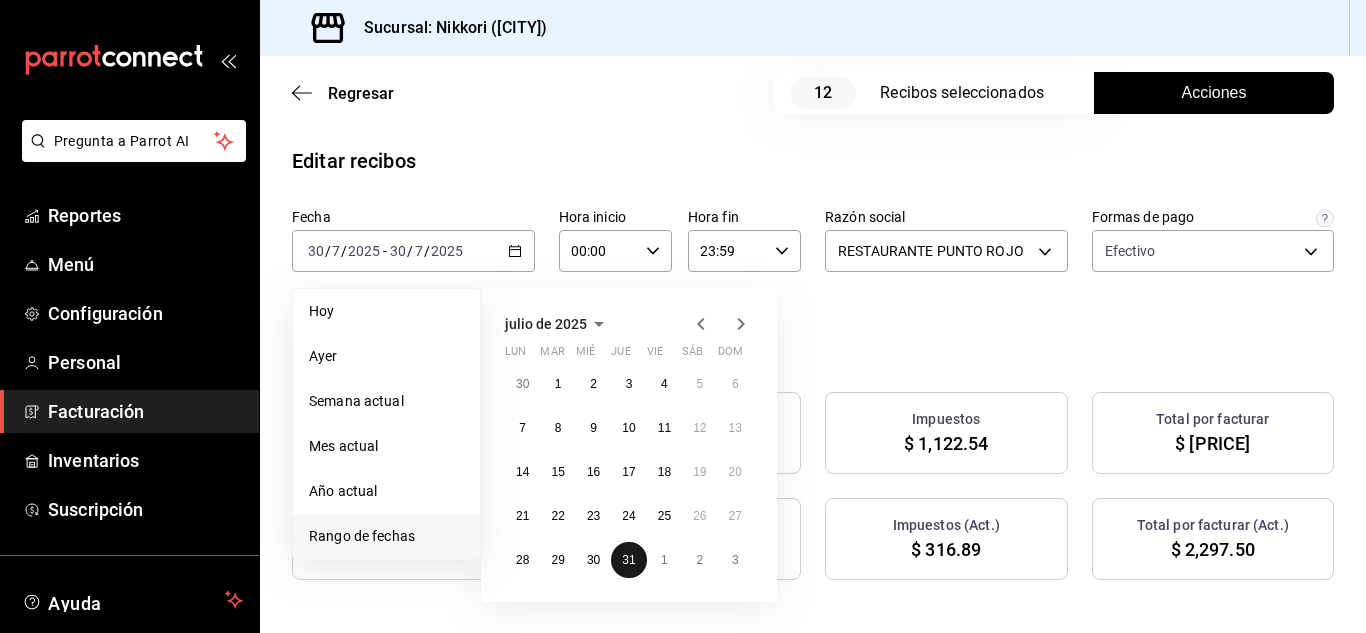 click on "31" at bounding box center (628, 560) 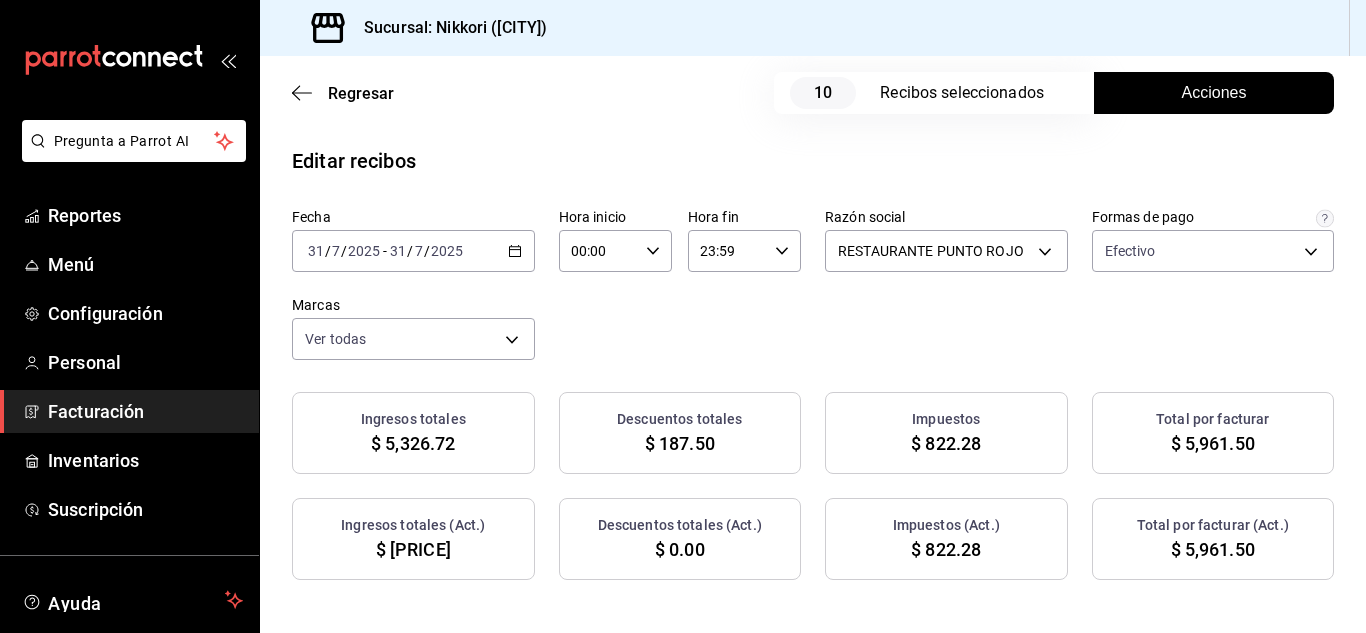 click on "Acciones" at bounding box center [1214, 93] 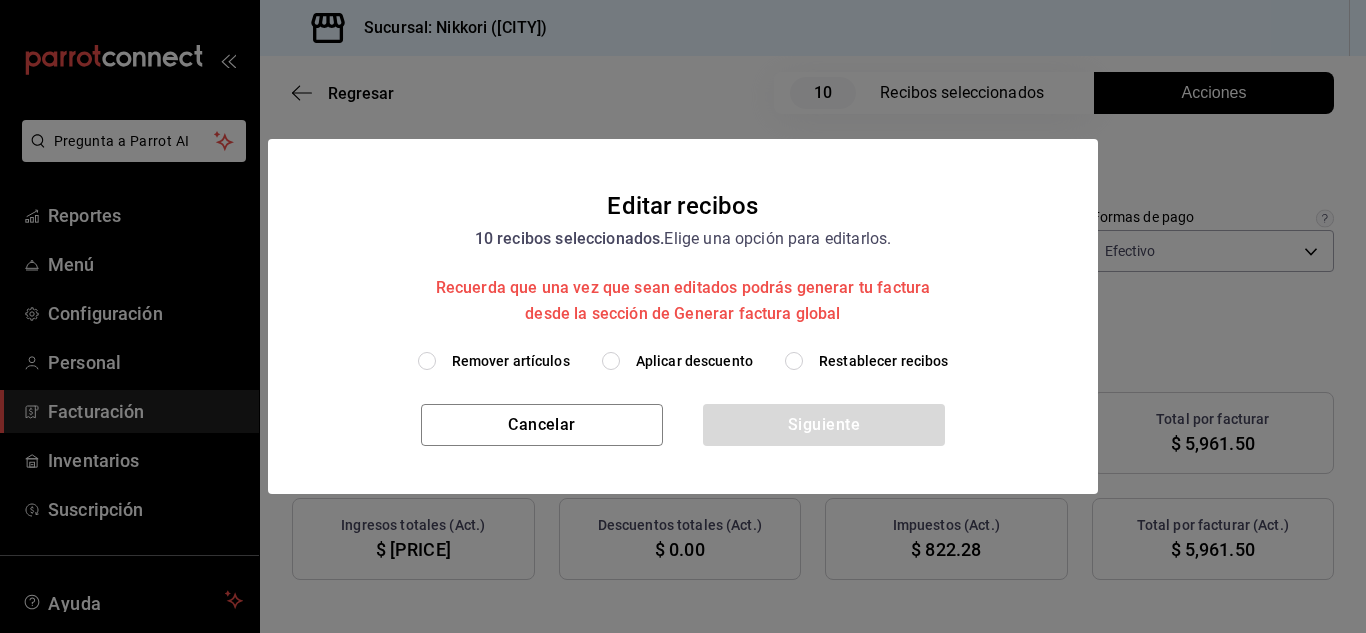 click on "Remover artículos" at bounding box center [427, 361] 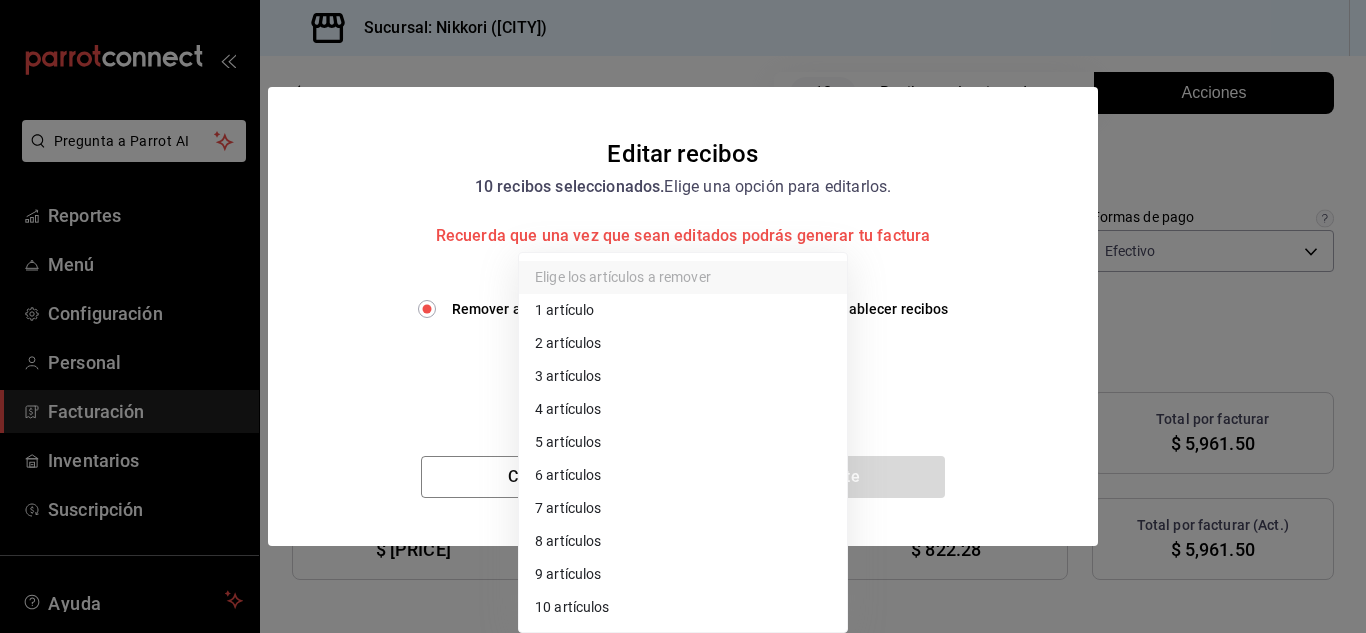 click on "Pregunta a Parrot AI Reportes   Menú   Configuración   Personal   Facturación   Inventarios   Suscripción   Ayuda Recomienda Parrot   [FIRST] [LAST]   Sugerir nueva función   Sucursal: Nikkori ([CITY]) Regresar [NUMBER] Recibos seleccionados Acciones Editar recibos Fecha [DATE] [DATE] - [DATE] [DATE] Hora inicio [TIME] Hora inicio Hora fin [TIME] Hora fin Razón social RESTAURANTE PUNTO ROJO [UUID] Formas de pago   Efectivo [UUID] Marcas Ver todas [UUID] Ingresos totales $[AMOUNT] Descuentos totales $[AMOUNT] Impuestos $[AMOUNT] Total por facturar $[AMOUNT] Ingresos totales (Act.) $[AMOUNT] Descuentos totales (Act.) $ 0.00 Impuestos  (Act.) $[AMOUNT] Total por facturar (Act.) $[AMOUNT] Editar recibos Quita la selección a los recibos que no quieras editar. Act. # de recibo Artículos (Orig.) Artículos (Act.) Subtotal (Orig.) Subtotal (Act.) Descuento total (Orig.) Descuento total (Act.) No [NUMBER] [NUMBER]" at bounding box center [683, 316] 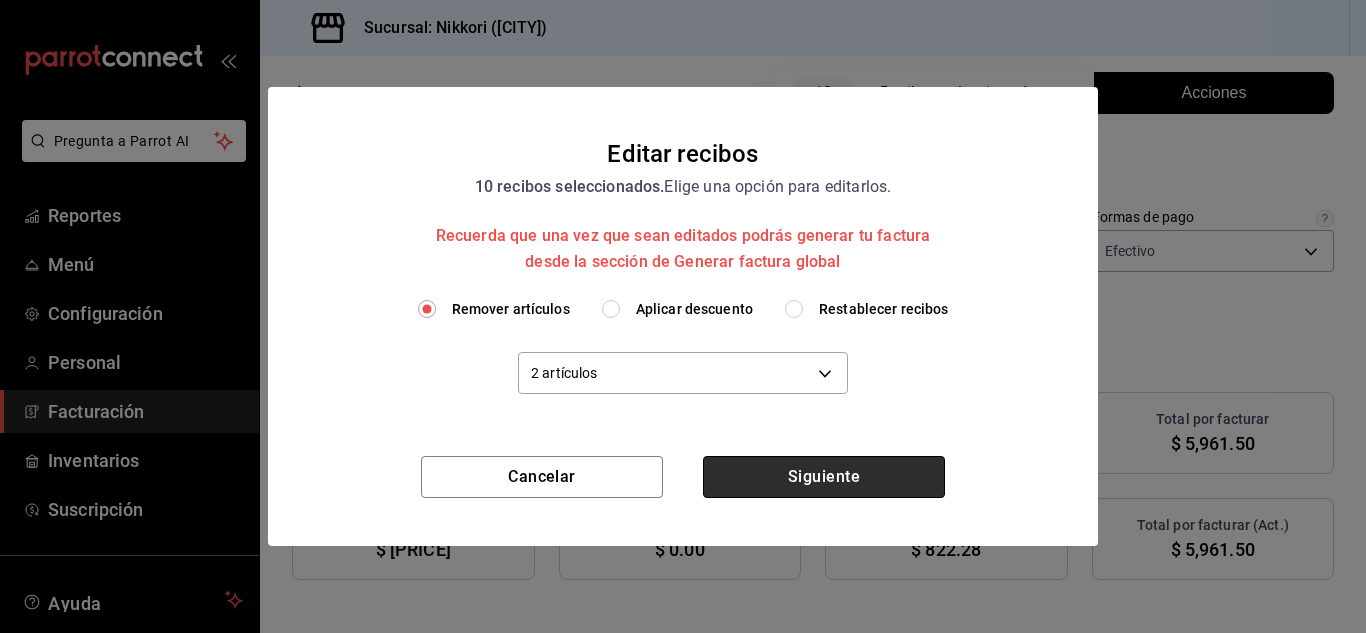 click on "Siguiente" at bounding box center (824, 477) 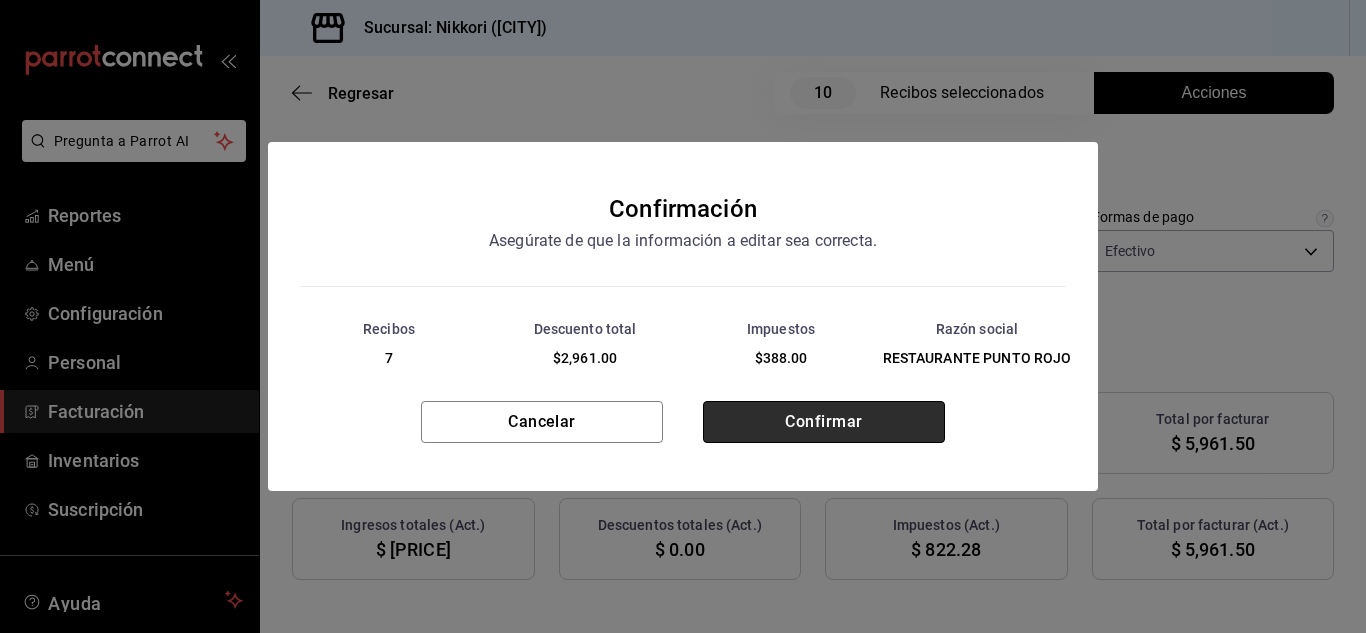 click on "Confirmar" at bounding box center [824, 422] 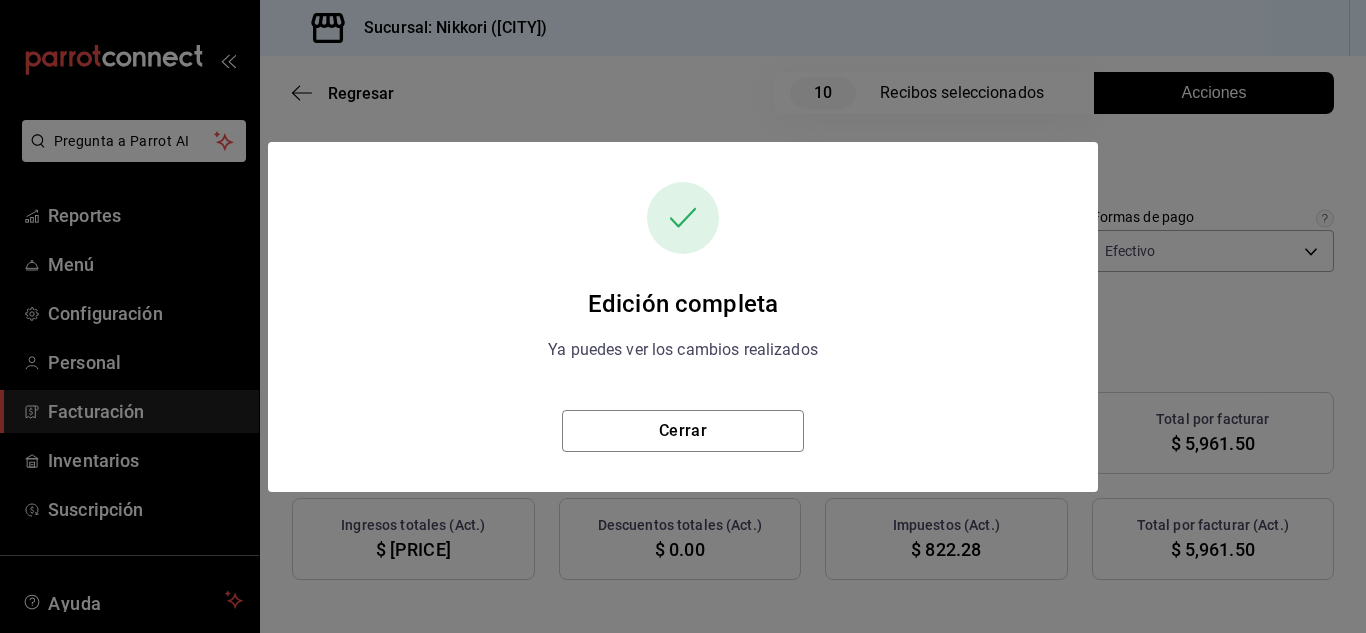 click on "Edición completa Ya puedes ver los cambios realizados Cerrar" at bounding box center (683, 317) 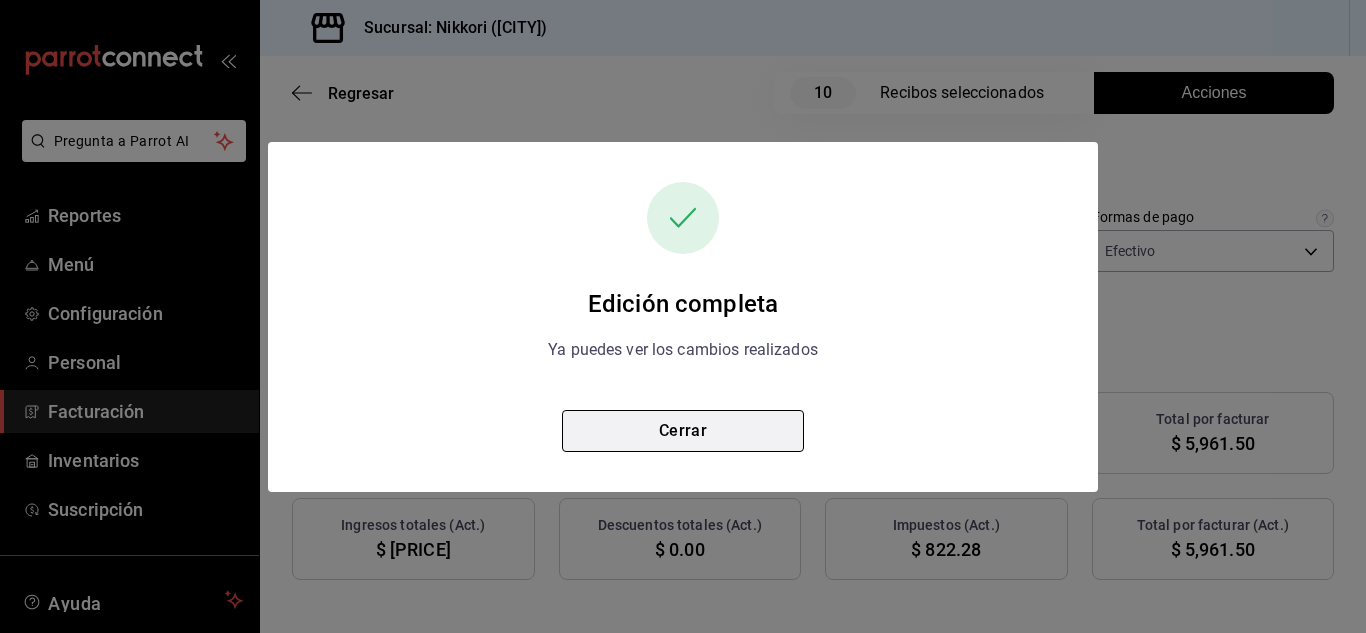drag, startPoint x: 774, startPoint y: 423, endPoint x: 747, endPoint y: 435, distance: 29.546574 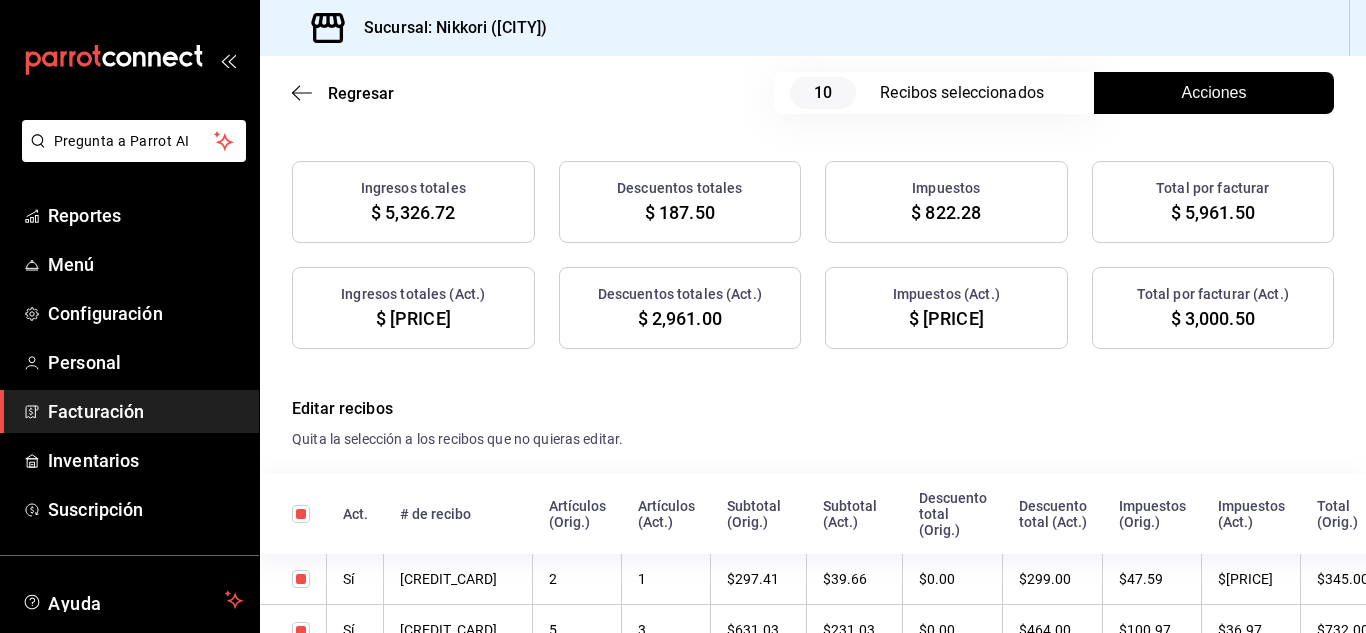 scroll, scrollTop: 0, scrollLeft: 0, axis: both 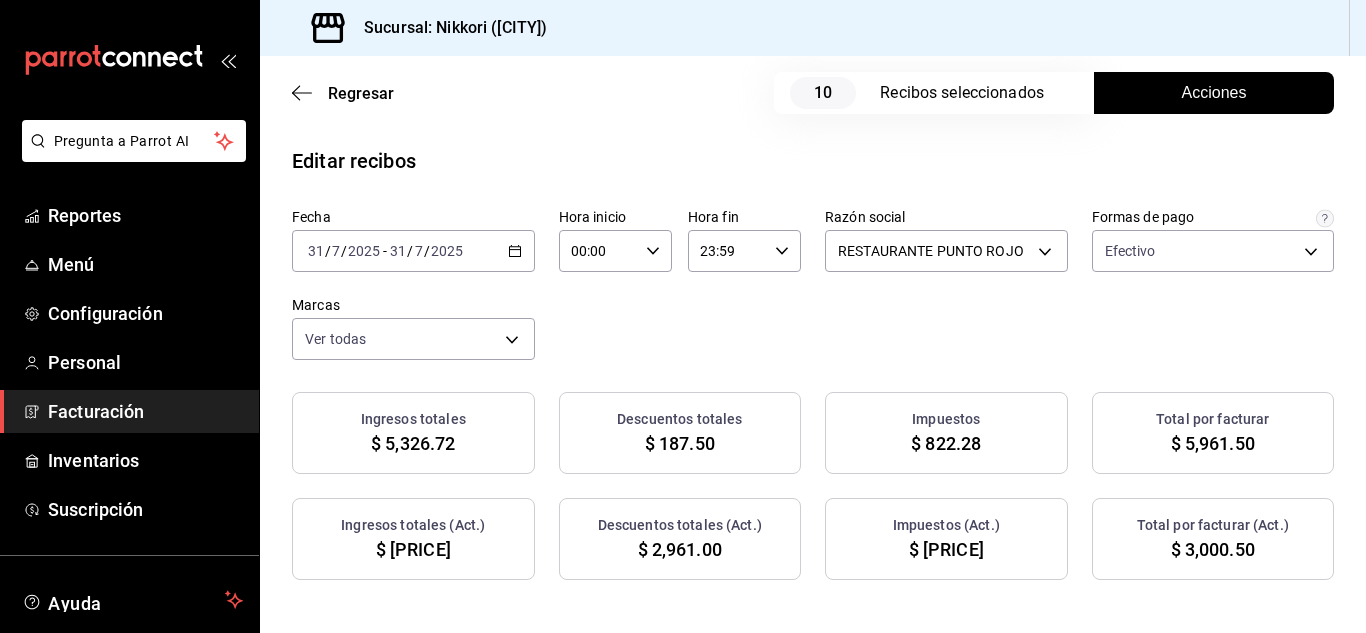 click 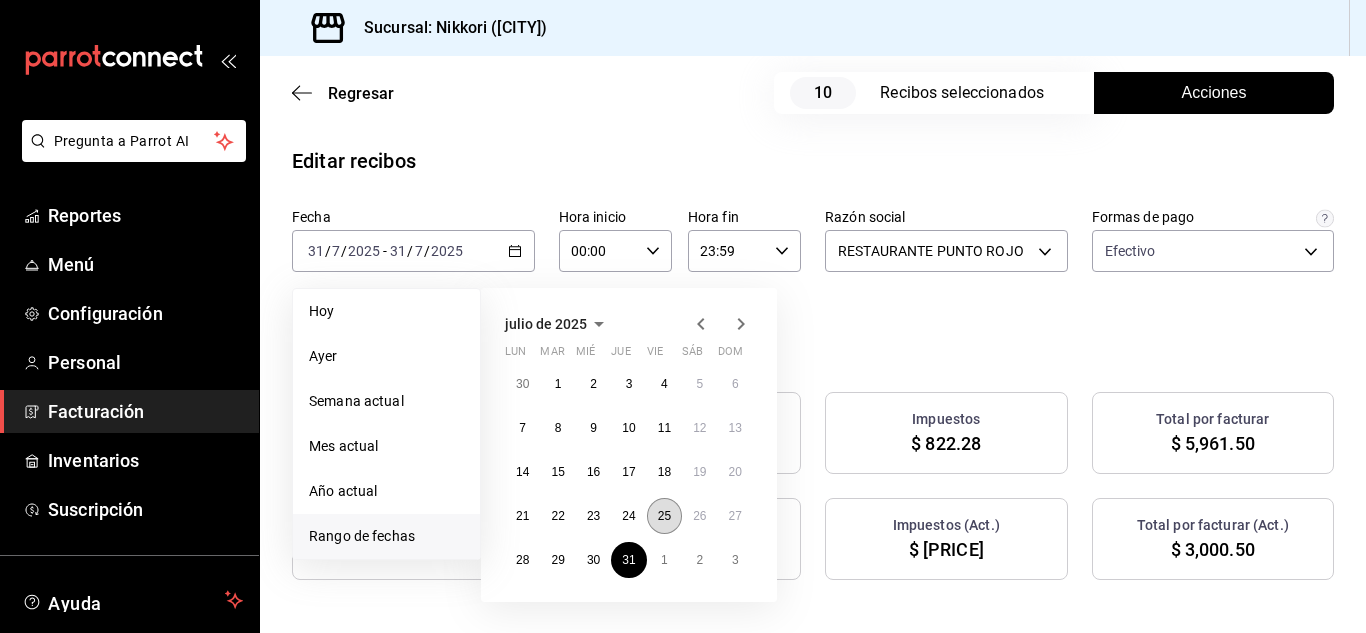 click on "25" at bounding box center [664, 516] 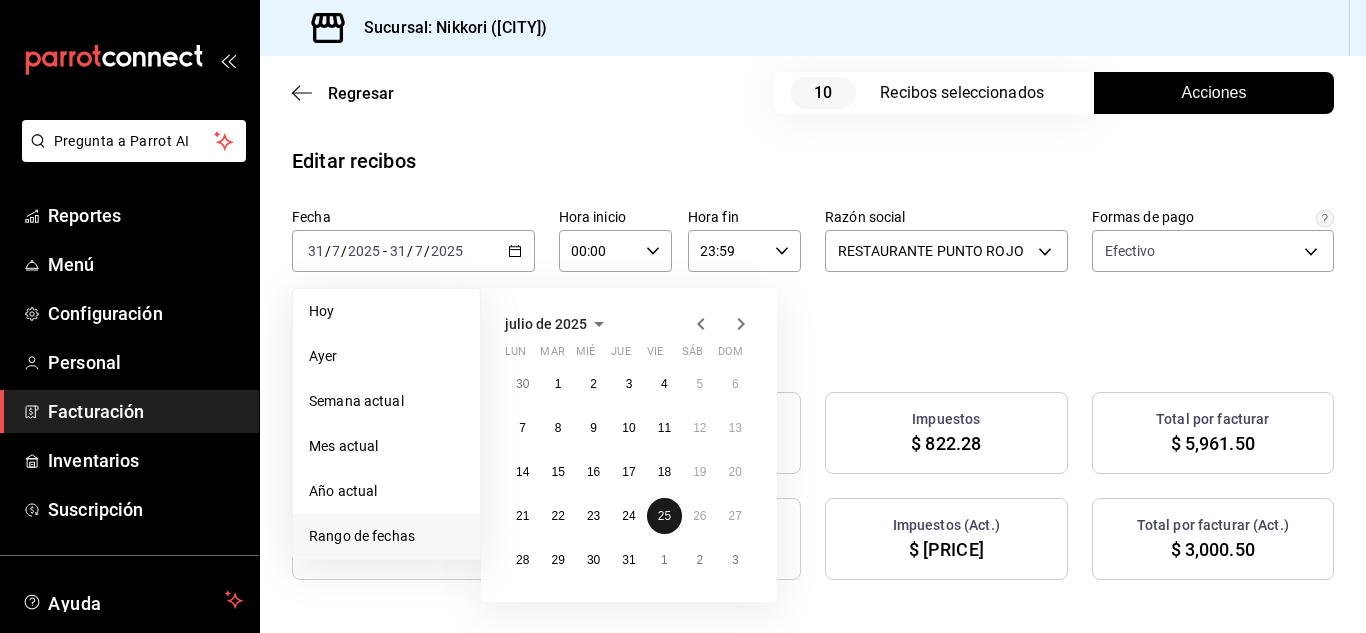 click on "25" at bounding box center [664, 516] 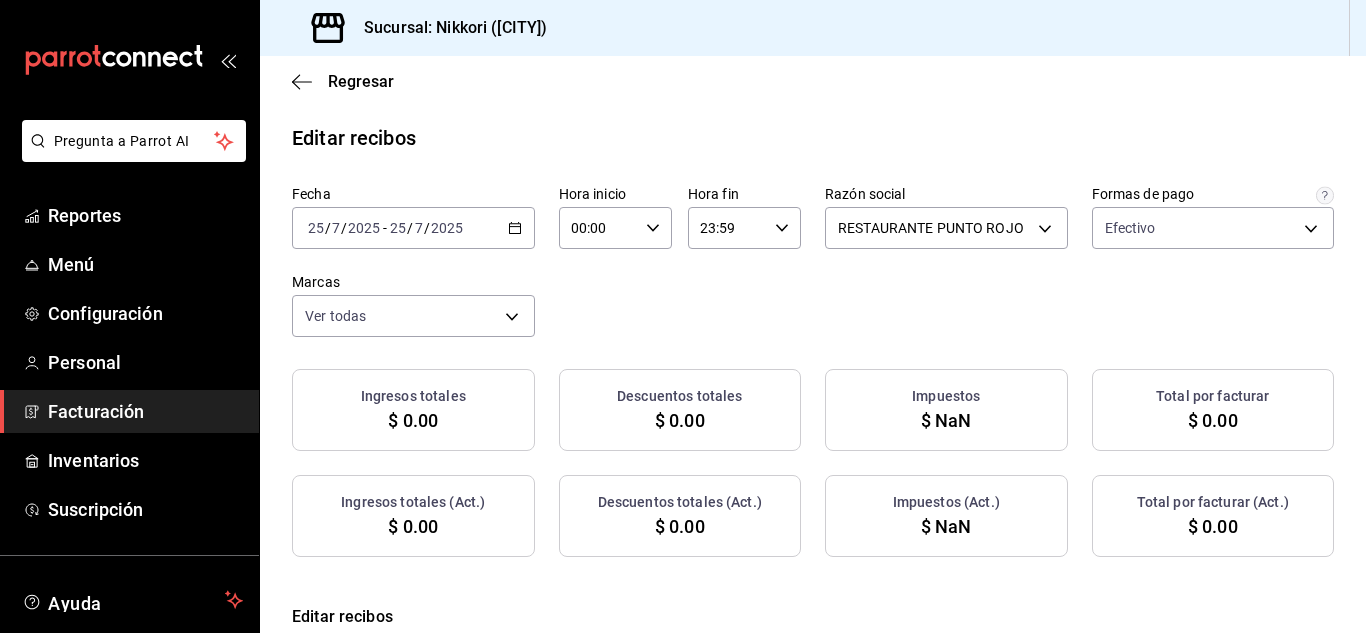 checkbox on "true" 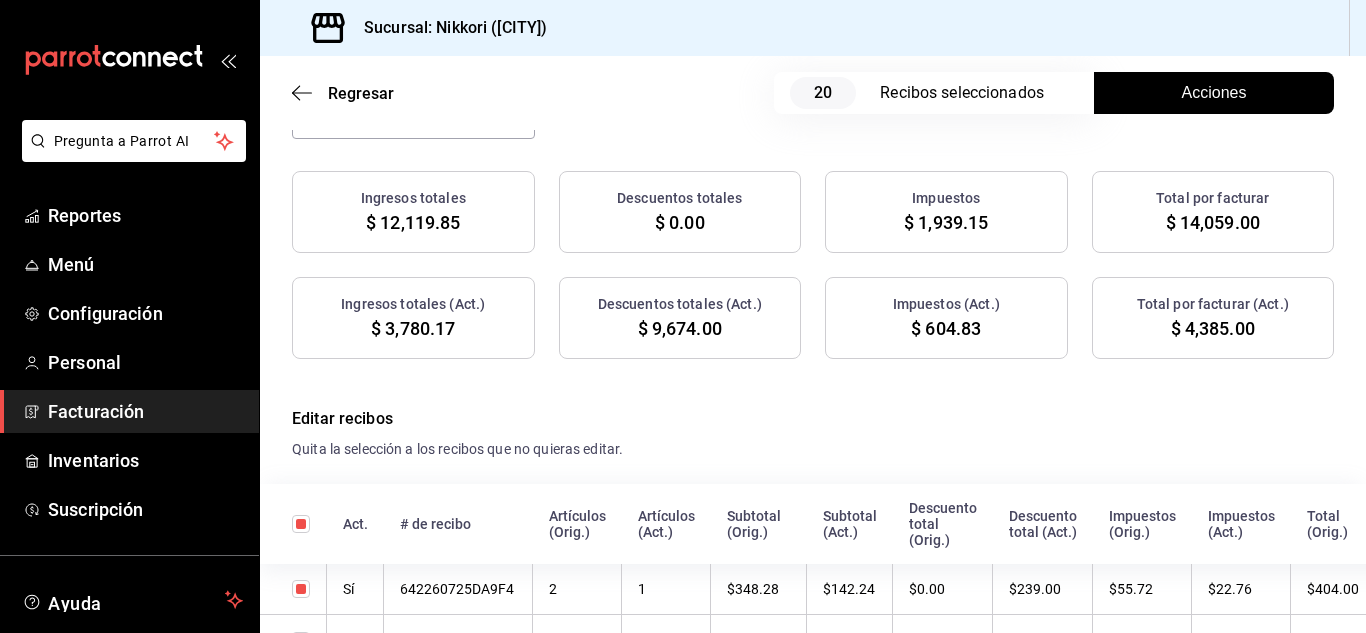 scroll, scrollTop: 0, scrollLeft: 0, axis: both 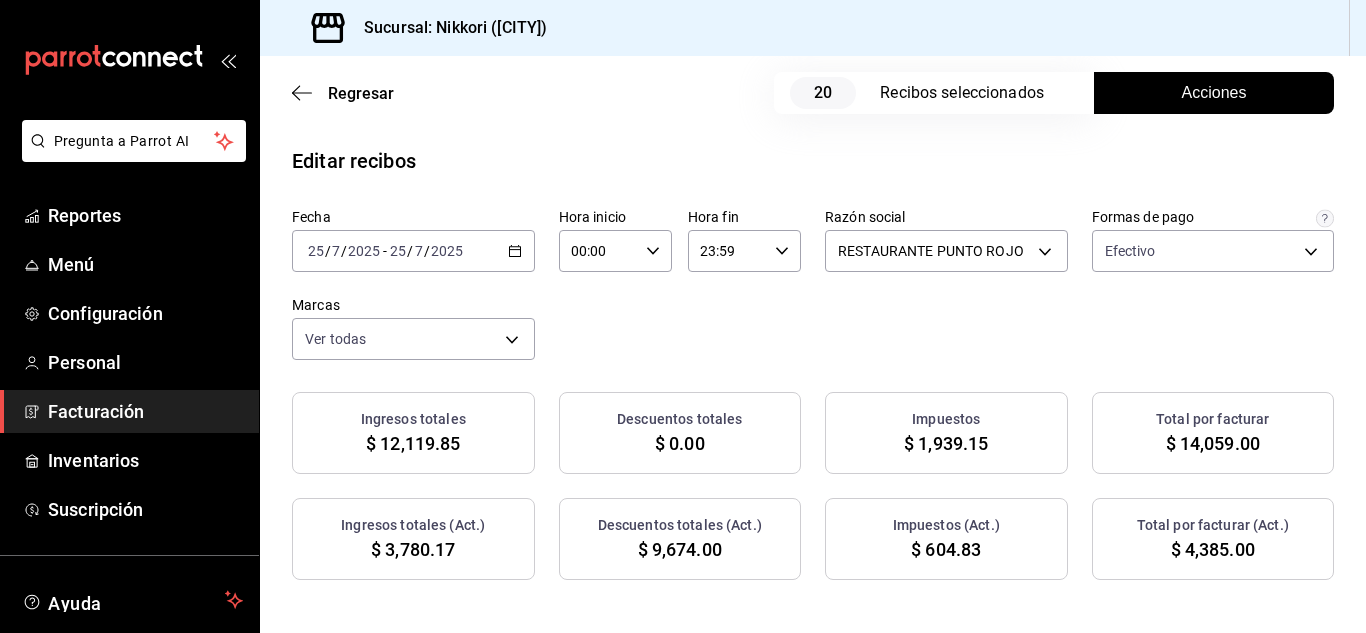 click 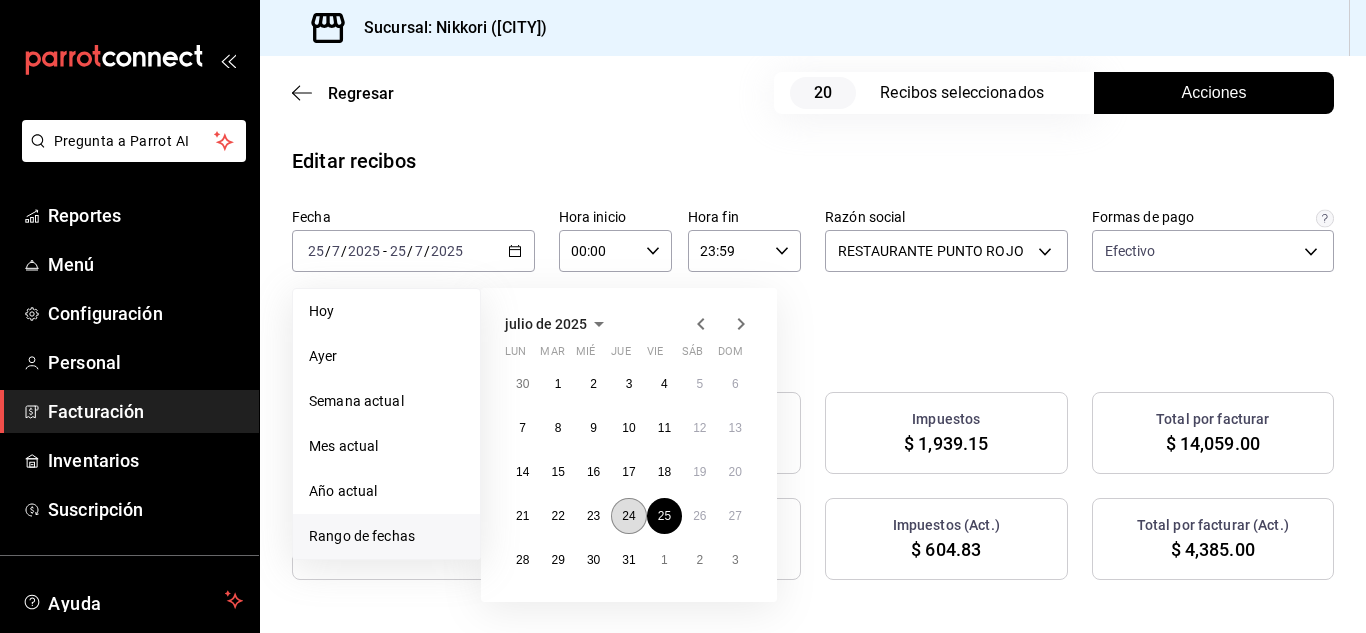 click on "24" at bounding box center (628, 516) 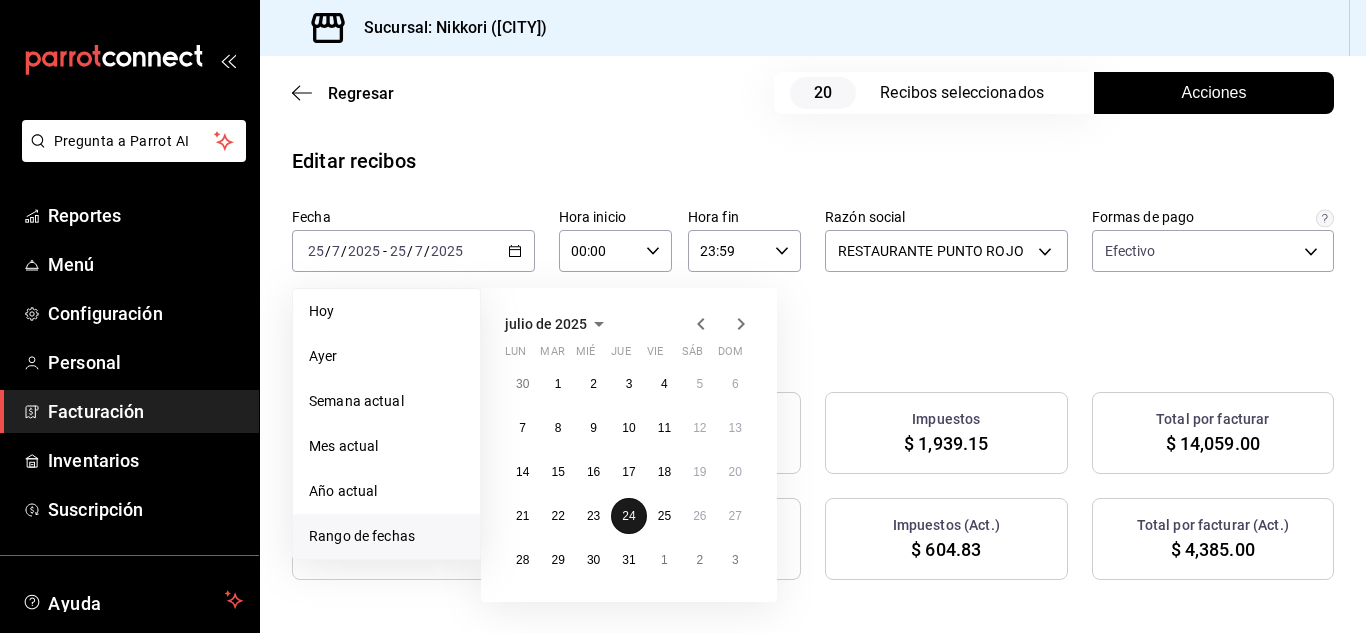 click on "24" at bounding box center [628, 516] 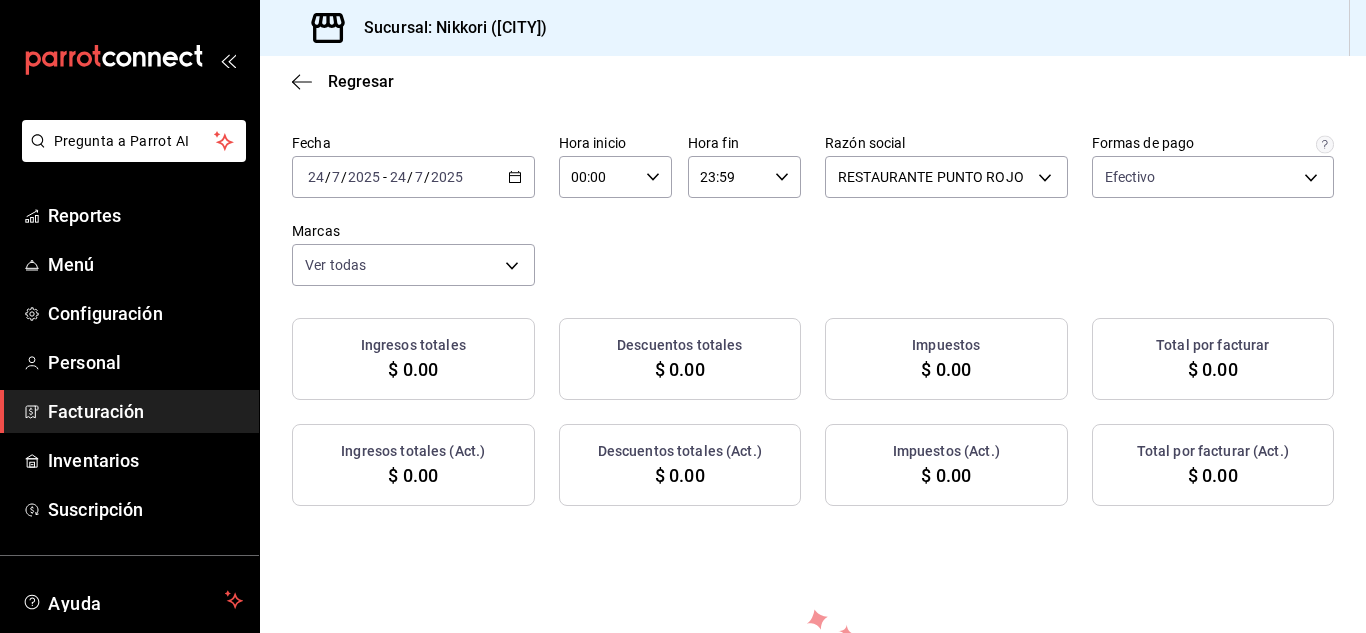 scroll, scrollTop: 14, scrollLeft: 0, axis: vertical 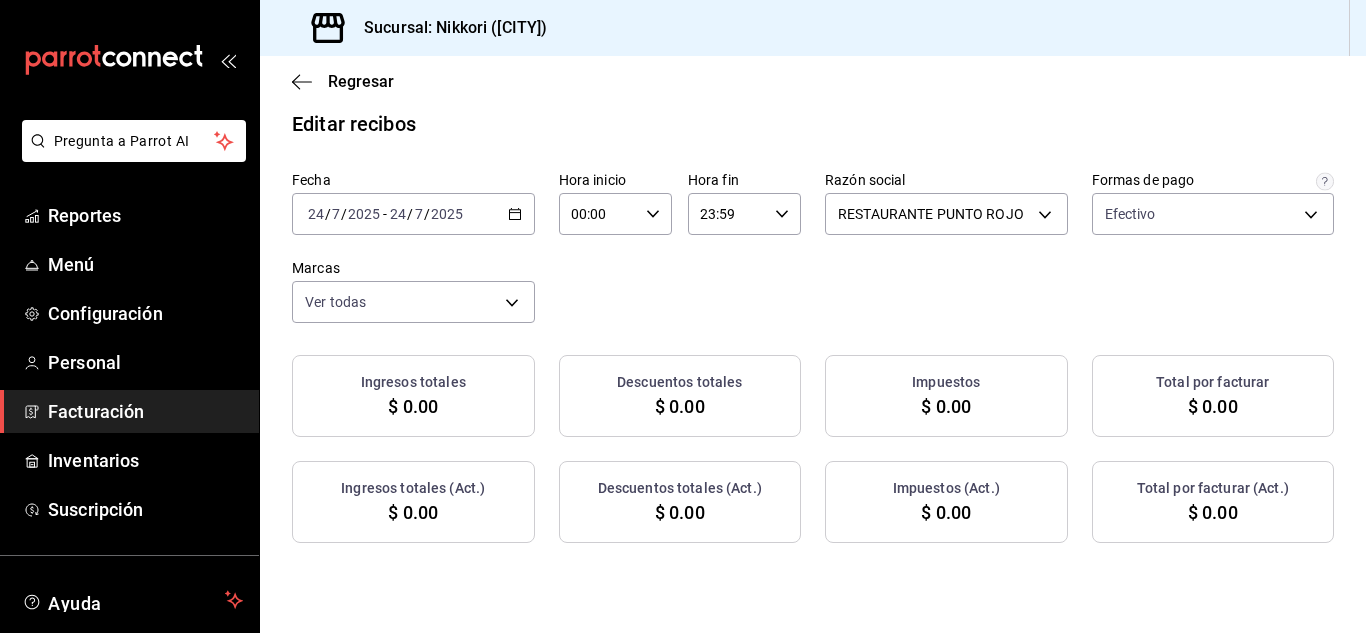 click on "[DATE] [DATE] - [DATE] [DATE]" at bounding box center (413, 214) 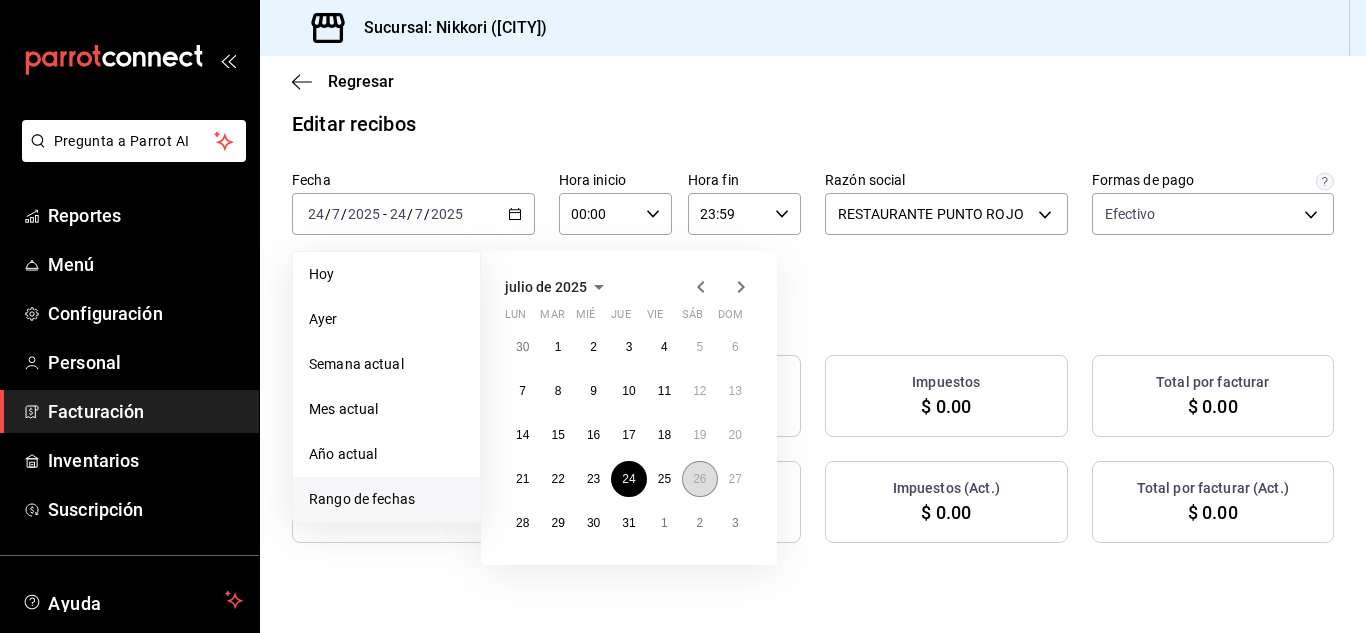 click on "26" at bounding box center (699, 479) 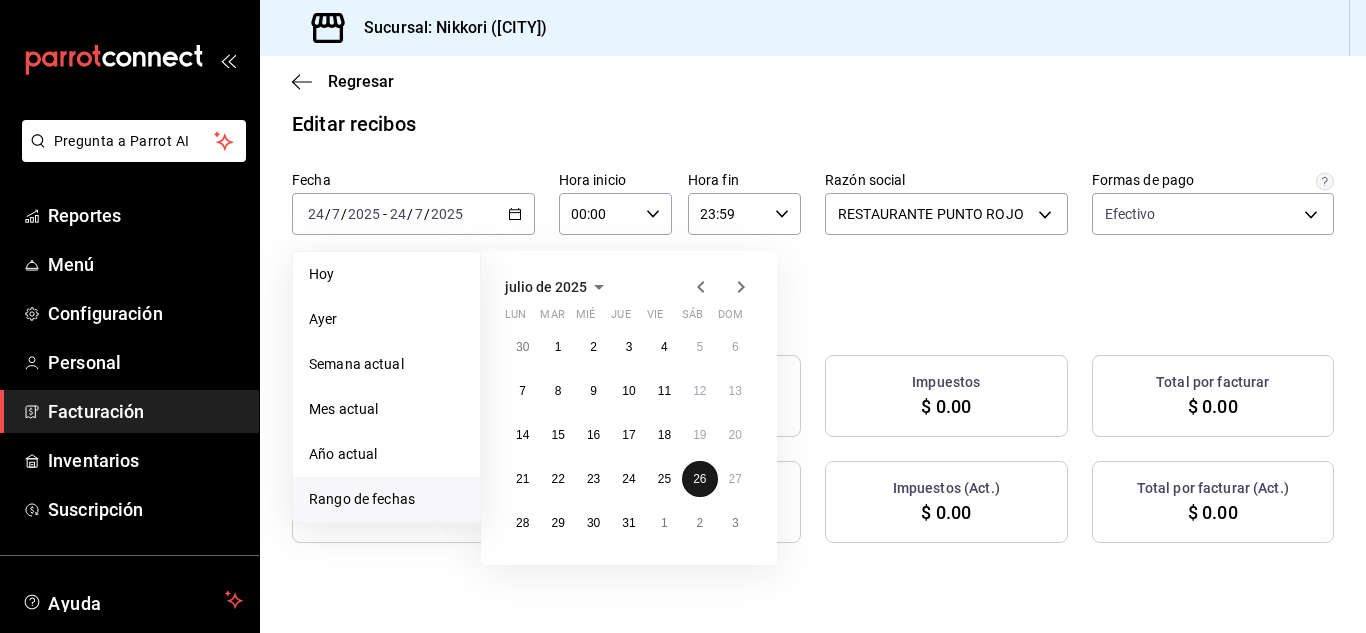 click on "26" at bounding box center (699, 479) 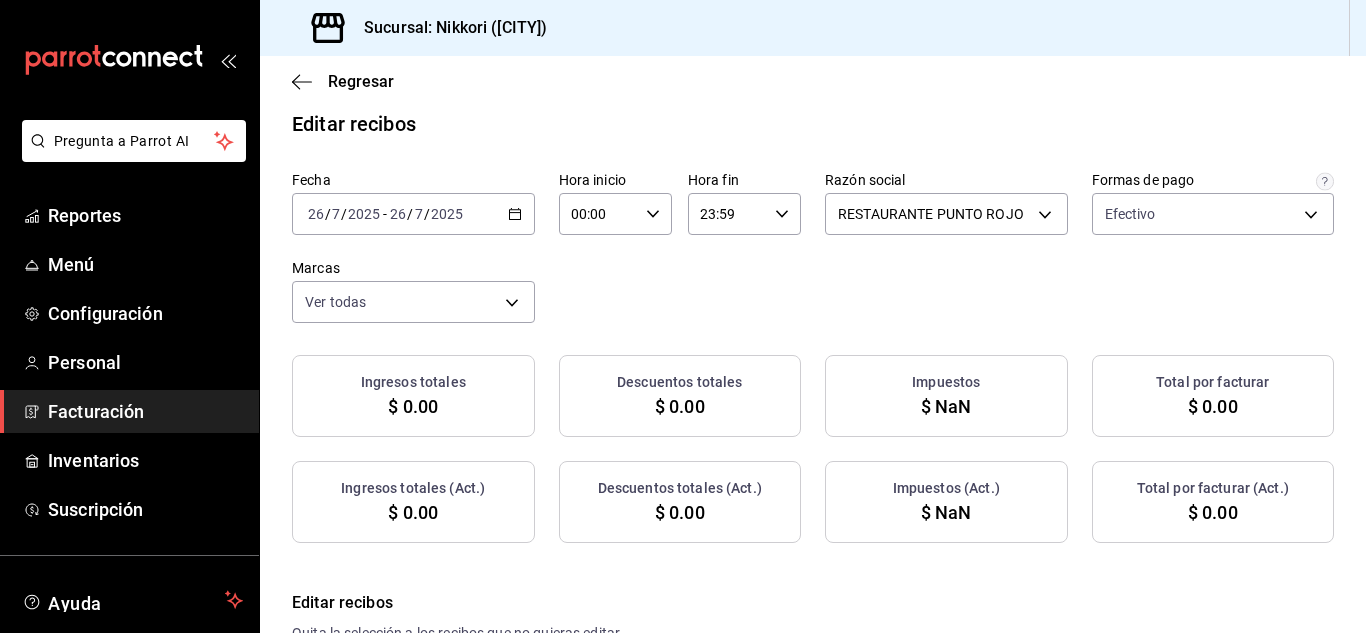 checkbox on "true" 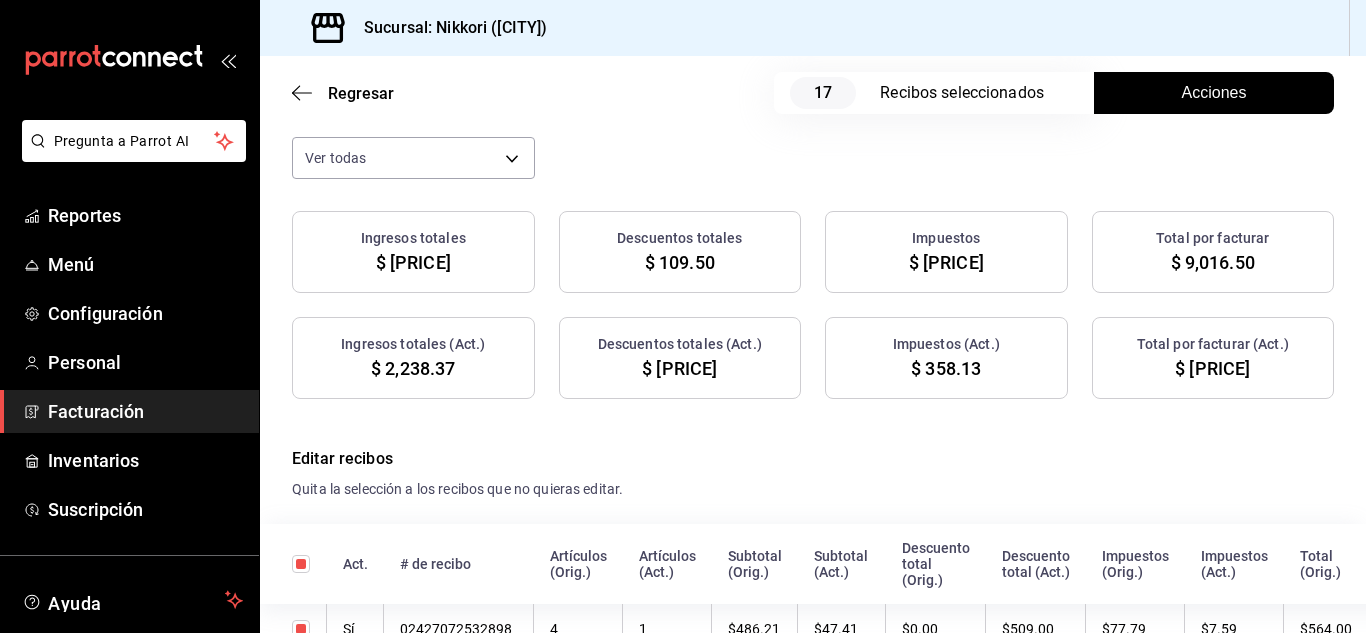 scroll, scrollTop: 0, scrollLeft: 0, axis: both 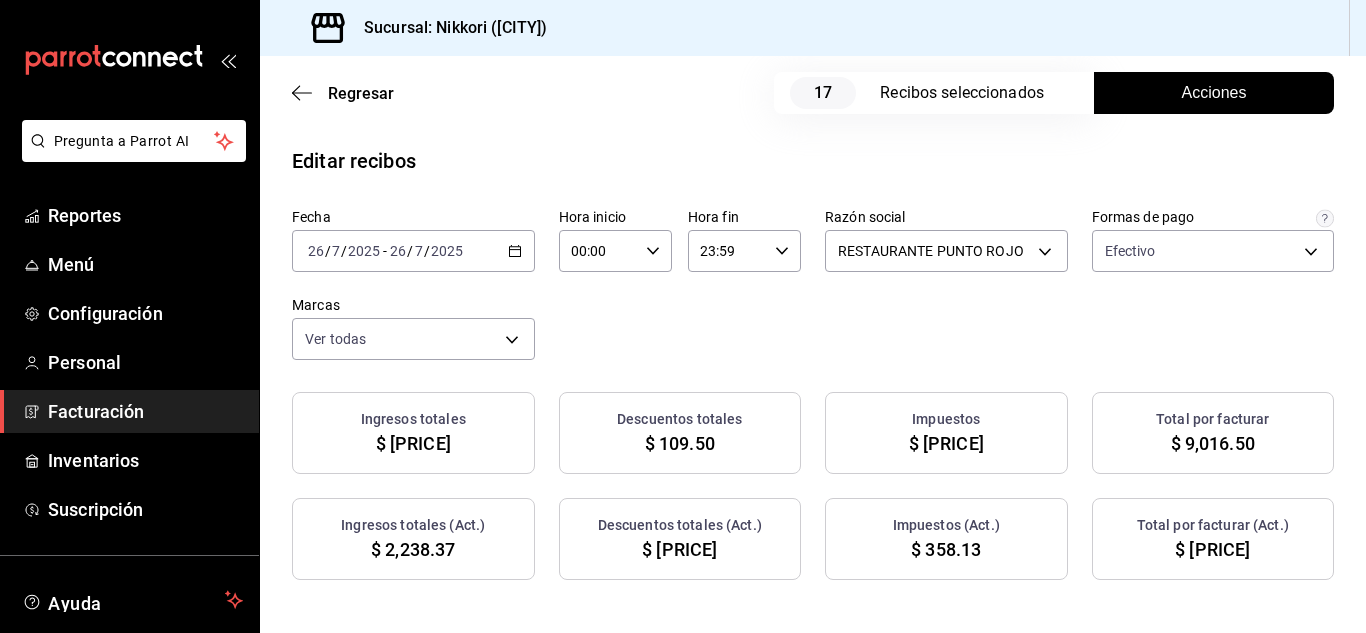 click 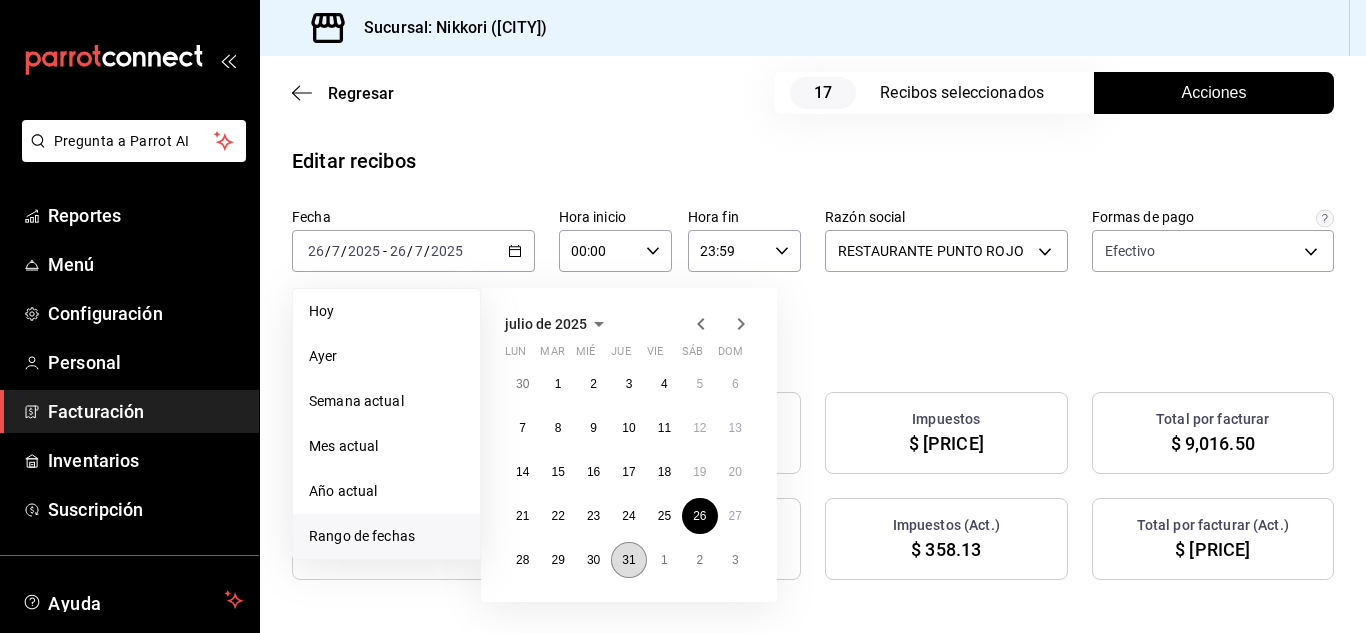 click on "31" at bounding box center (628, 560) 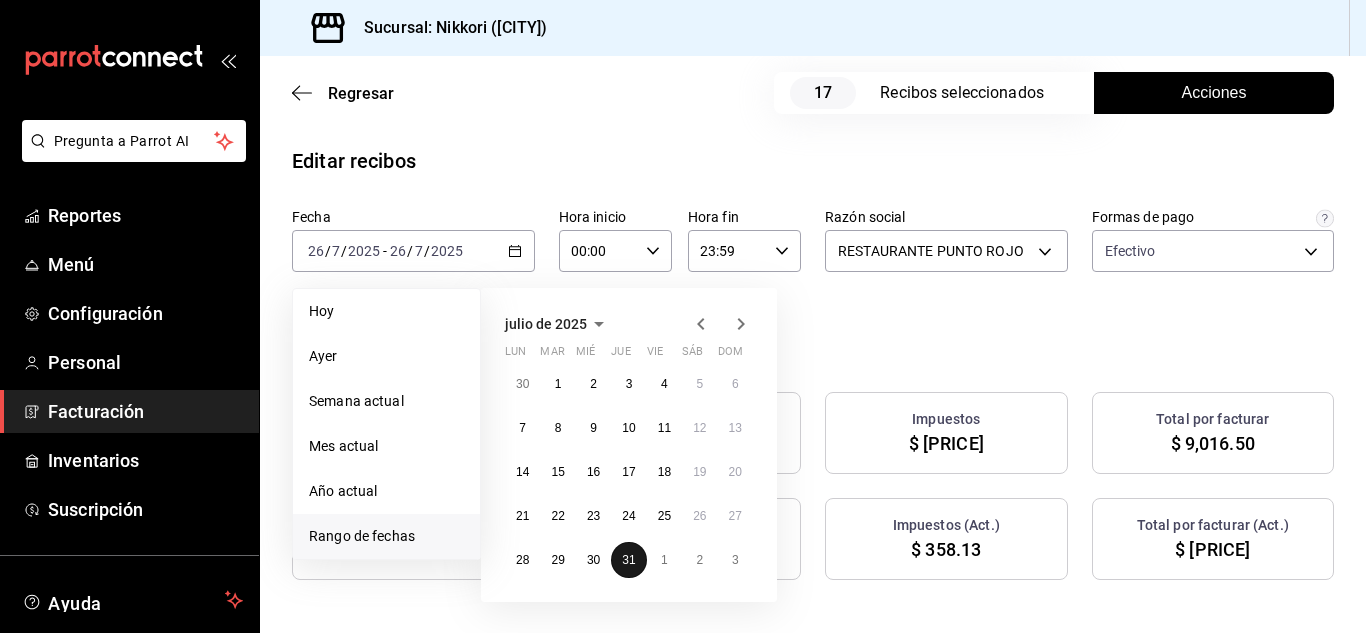 click on "31" at bounding box center (628, 560) 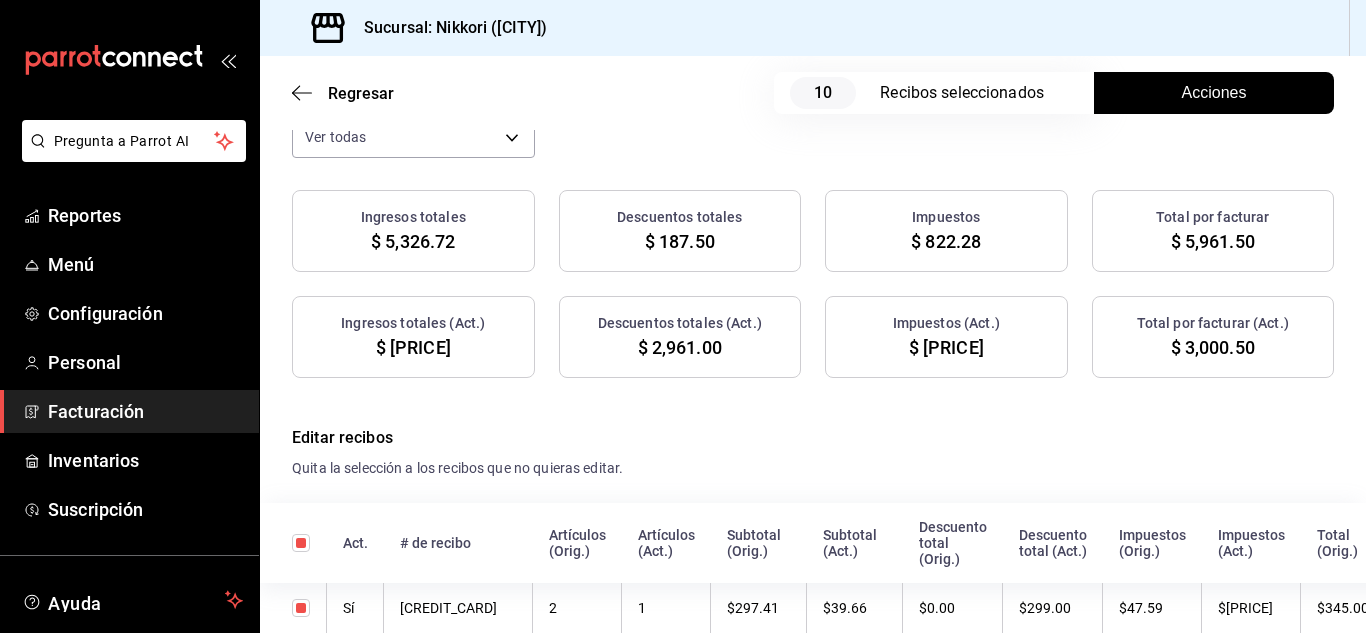scroll, scrollTop: 0, scrollLeft: 0, axis: both 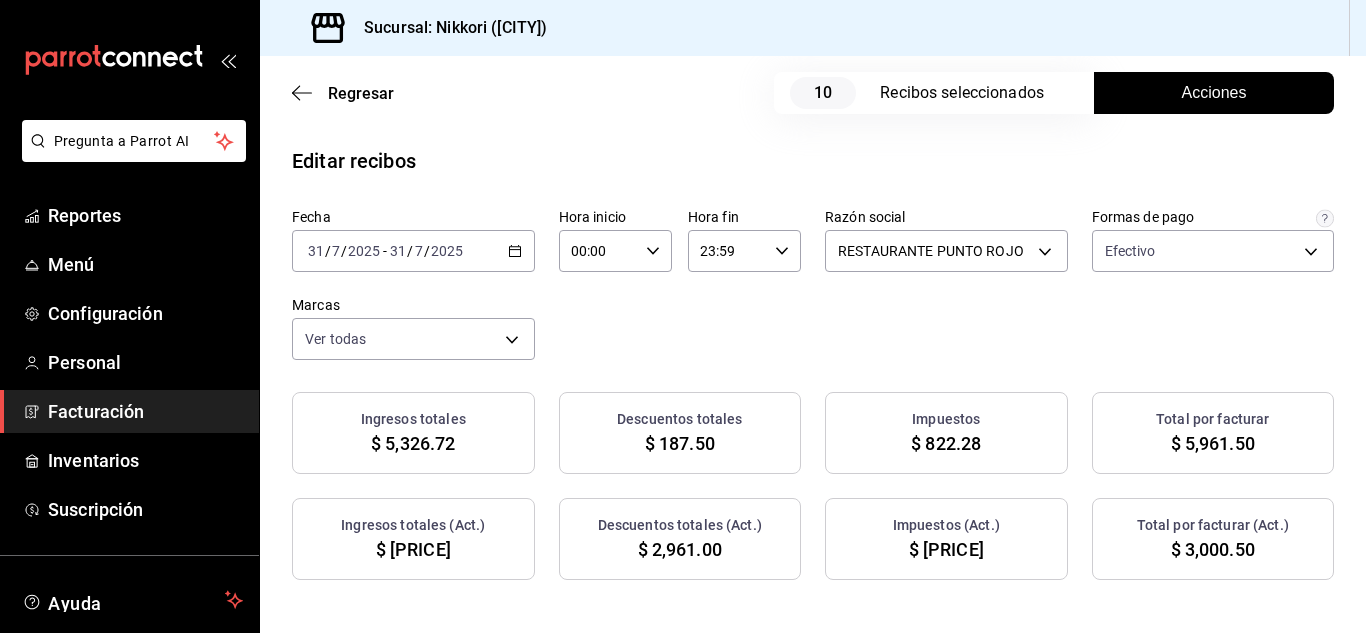 click 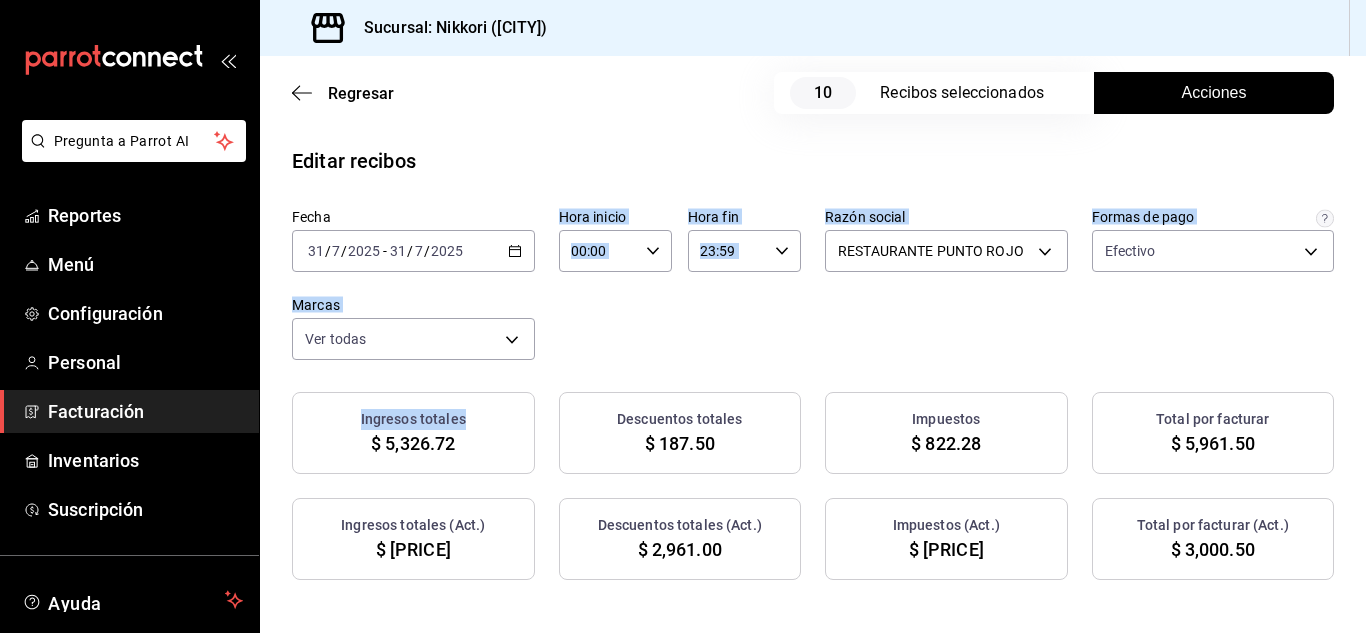 drag, startPoint x: 613, startPoint y: 255, endPoint x: 619, endPoint y: 479, distance: 224.08034 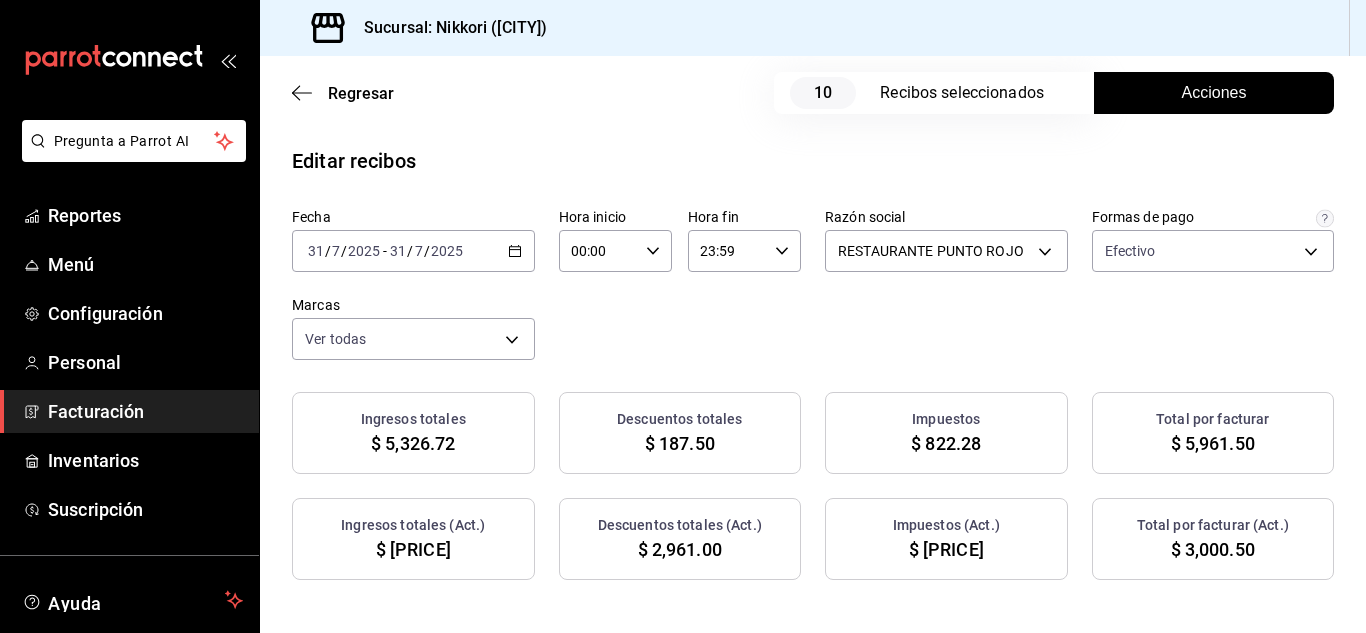 click on "Regresar 10 Recibos seleccionados Acciones" at bounding box center [813, 93] 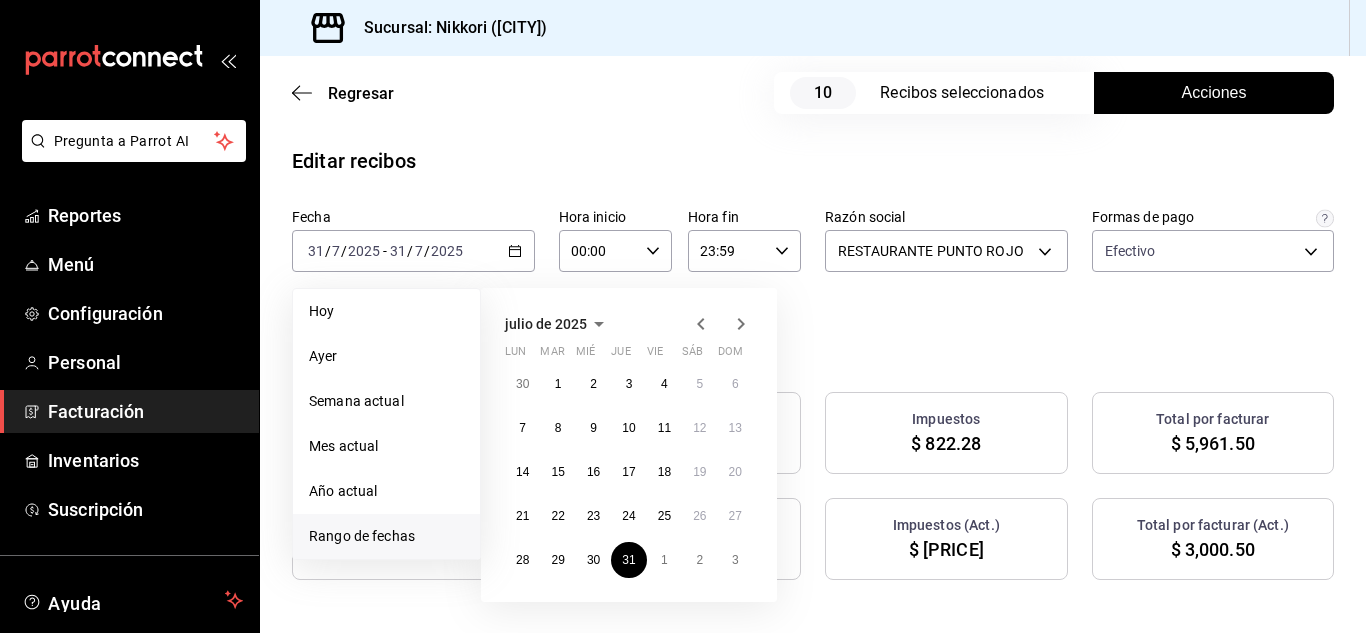 click on "Acciones" at bounding box center (1214, 93) 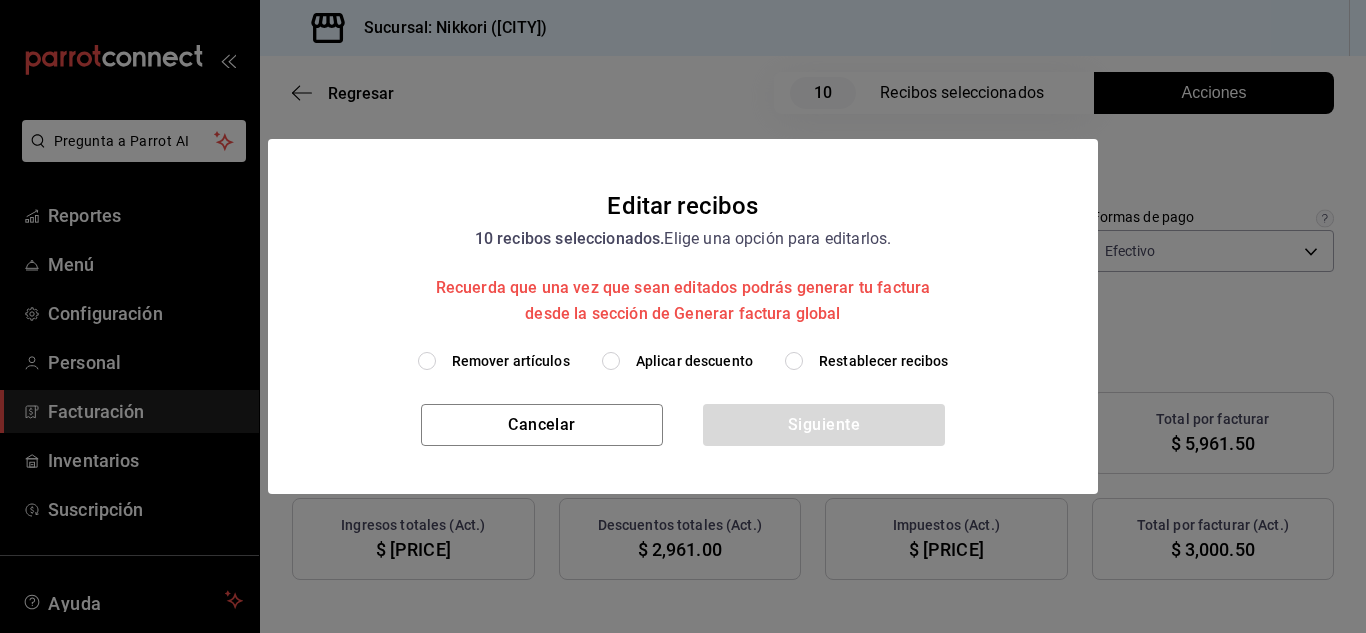 click on "Editar recibos 10 recibos seleccionados.  Elige una opción para editarlos. Recuerda que una vez que sean editados podrás generar tu factura desde la sección de Generar factura global Remover artículos Aplicar descuento Restablecer recibos Cancelar Siguiente" at bounding box center (683, 316) 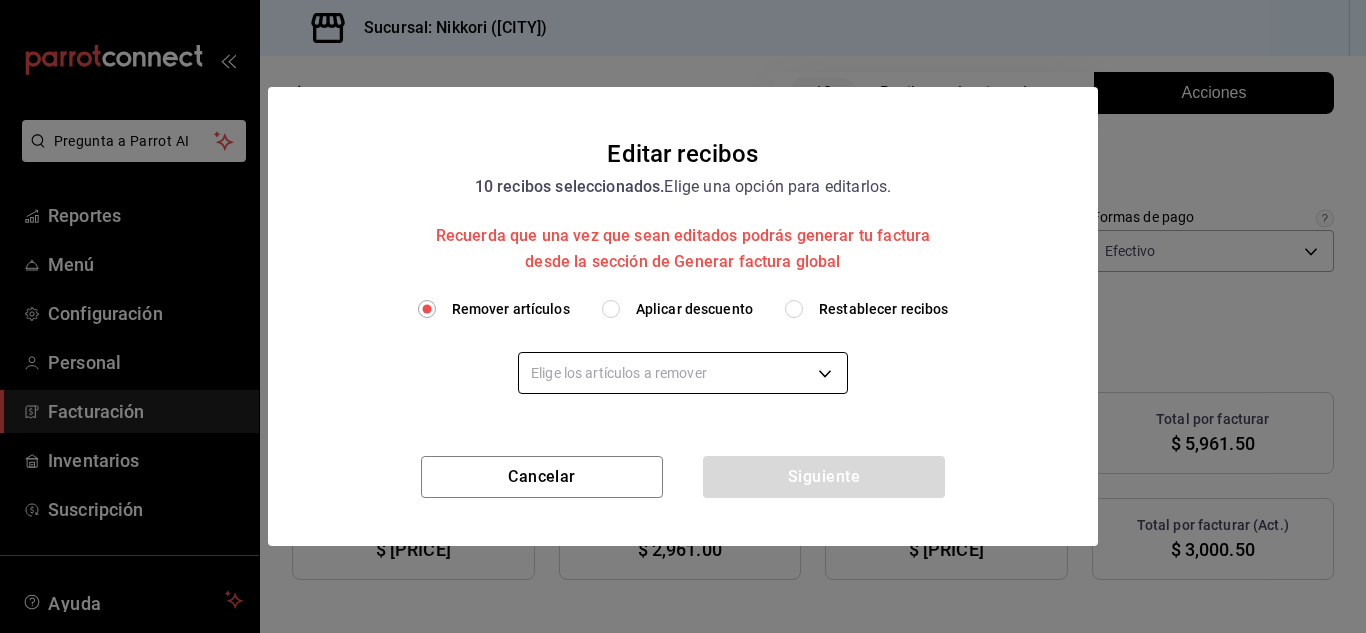click on "Pregunta a Parrot AI Reportes   Menú   Configuración   Personal   Facturación   Inventarios   Suscripción   Ayuda Recomienda Parrot   Larisa Letayf   Sugerir nueva función   Sucursal: Nikkori (Lindavista) Regresar 10 Recibos seleccionados Acciones Editar recibos Fecha 2025-07-31 31 / 7 / 2025 - 2025-07-31 31 / 7 / 2025 Hora inicio 00:00 Hora inicio Hora fin 23:59 Hora fin Razón social RESTAURANTE PUNTO ROJO [PAYMENT_METHOD] Formas de pago   Efectivo [PAYMENT_METHOD] Marcas Ver todas [PAYMENT_METHOD] Ingresos totales $ [PRICE] Descuentos totales $ [PRICE] Impuestos $ [PRICE] Total por facturar $ [PRICE] Ingresos totales (Act.) $ [PRICE] Descuentos totales (Act.) $ [PRICE] Impuestos  (Act.) $ [PRICE] Total por facturar (Act.) $ [PRICE] Editar recibos Quita la selección a los recibos que no quieras editar. Act. # de recibo Artículos (Orig.) Artículos (Act.) Subtotal (Orig.) Subtotal (Act.) Descuento total (Orig.) Descuento total (Act.) Sí 2" at bounding box center (683, 316) 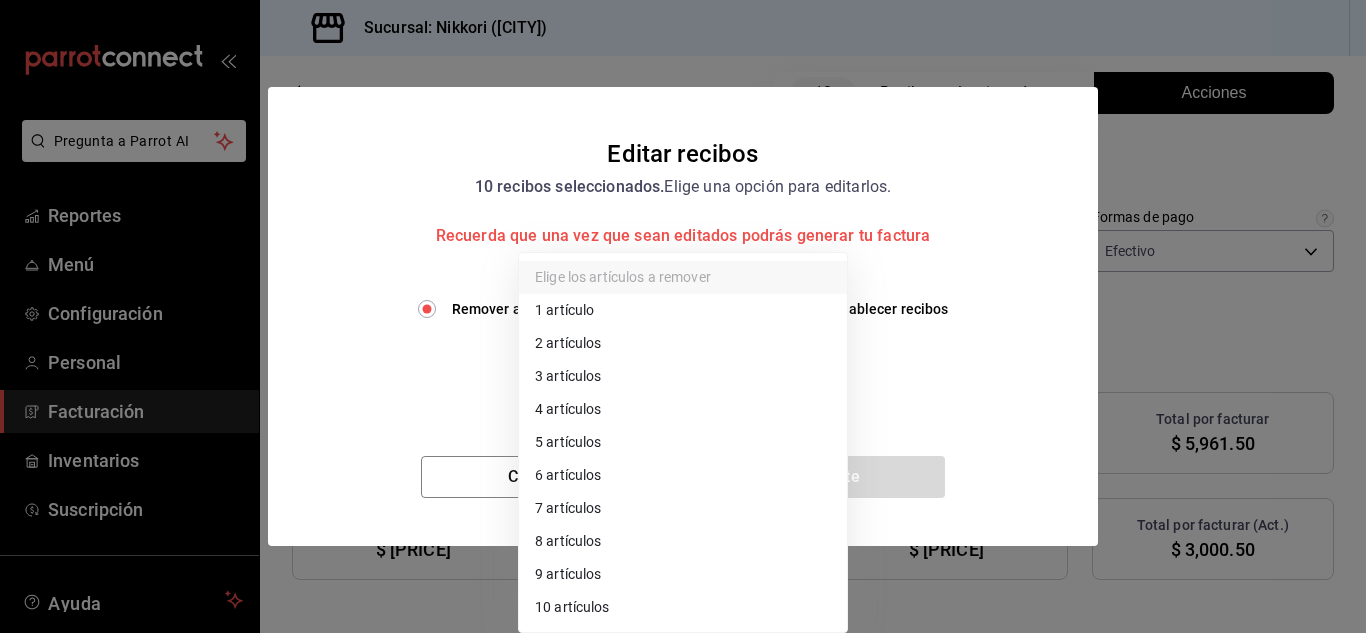 click on "3 artículos" at bounding box center [683, 376] 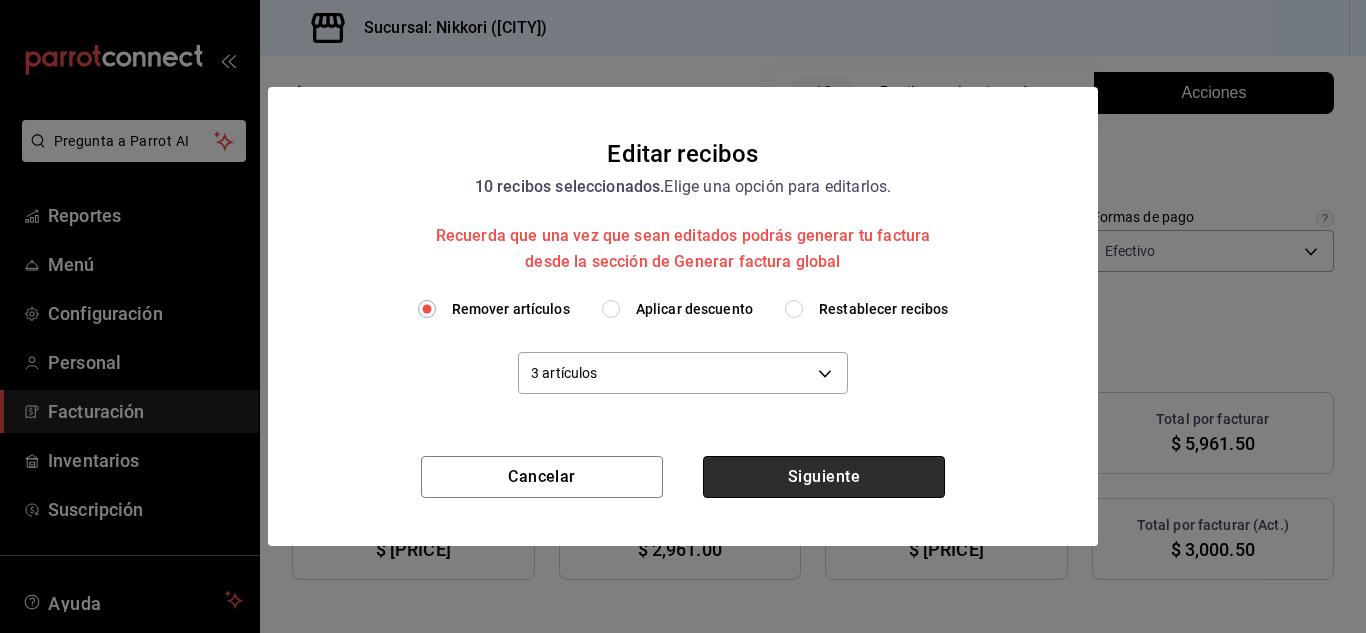 click on "Siguiente" at bounding box center (824, 477) 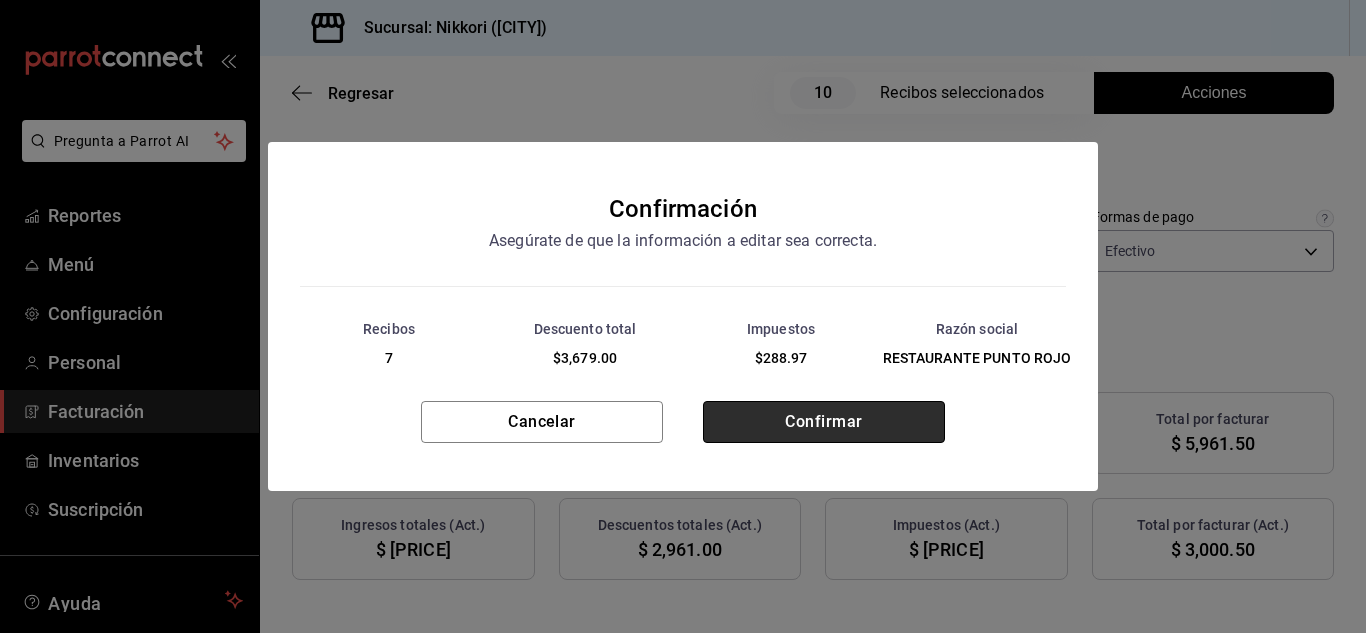 click on "Confirmar" at bounding box center (824, 422) 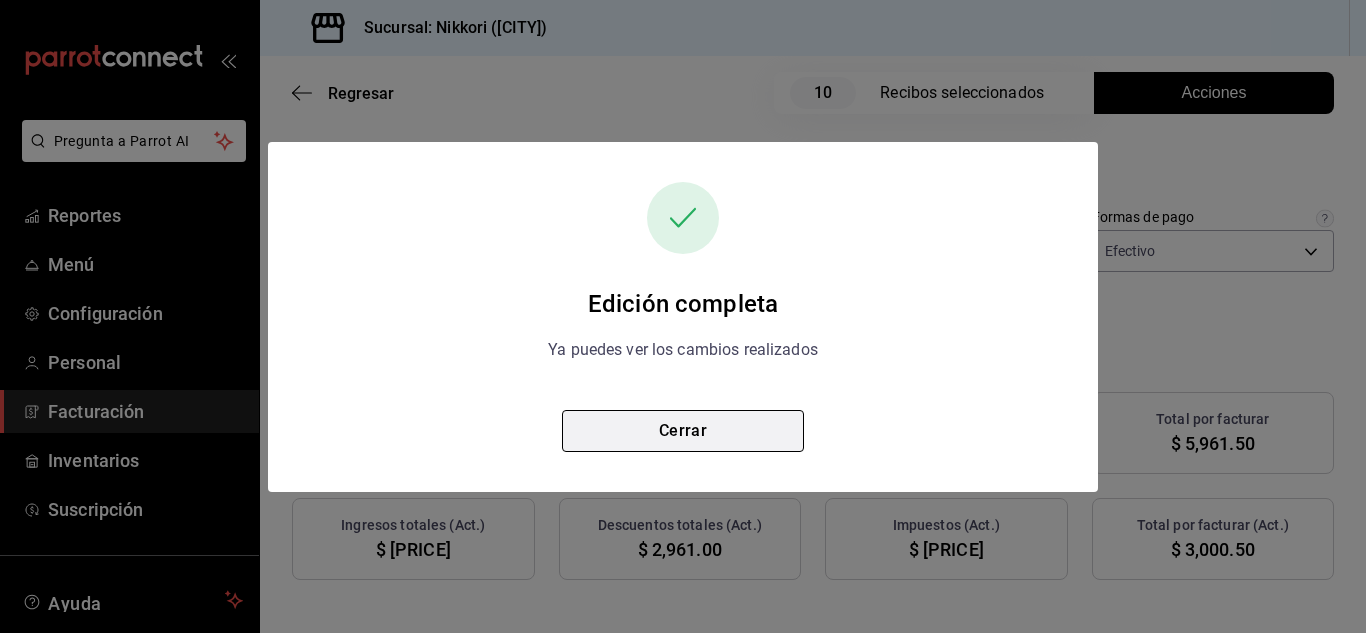 click on "Cerrar" at bounding box center (683, 431) 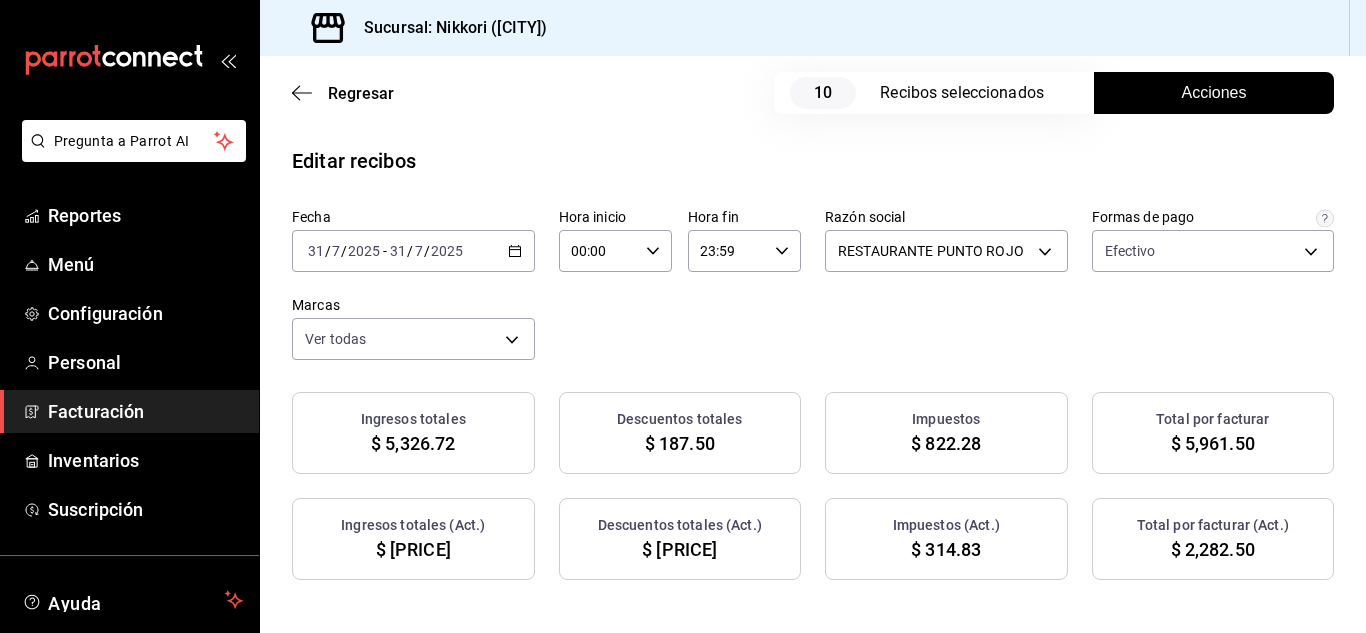 click 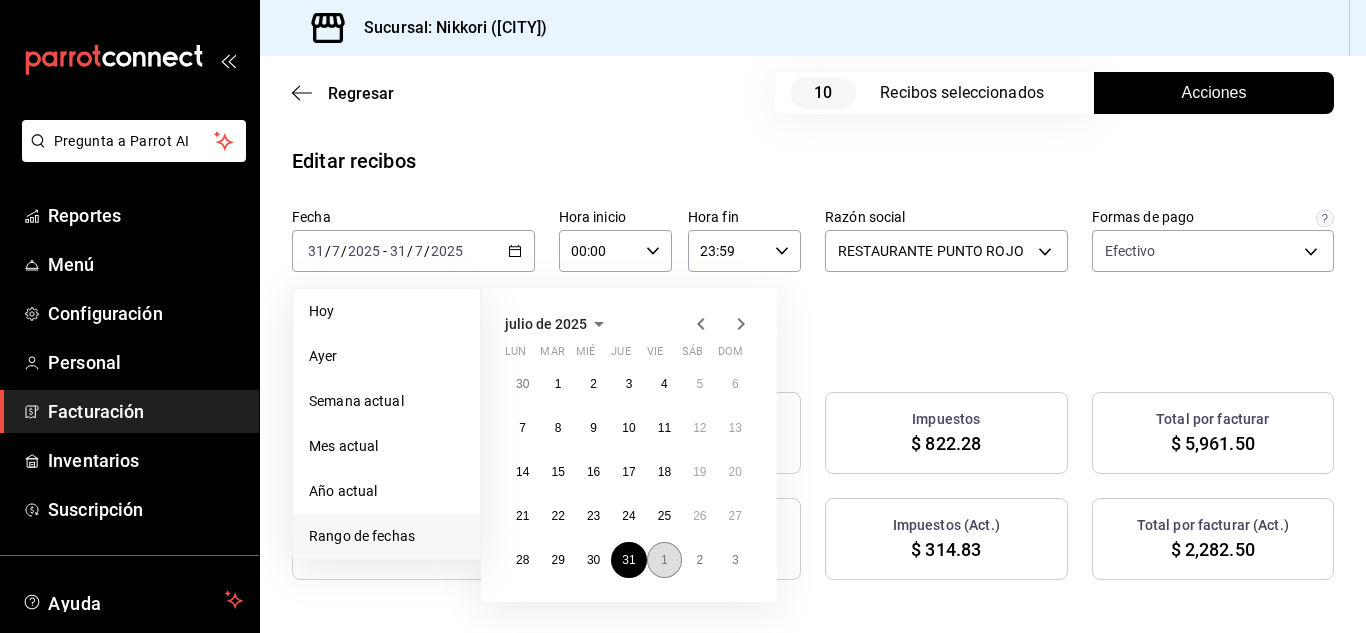 click on "1" at bounding box center (664, 560) 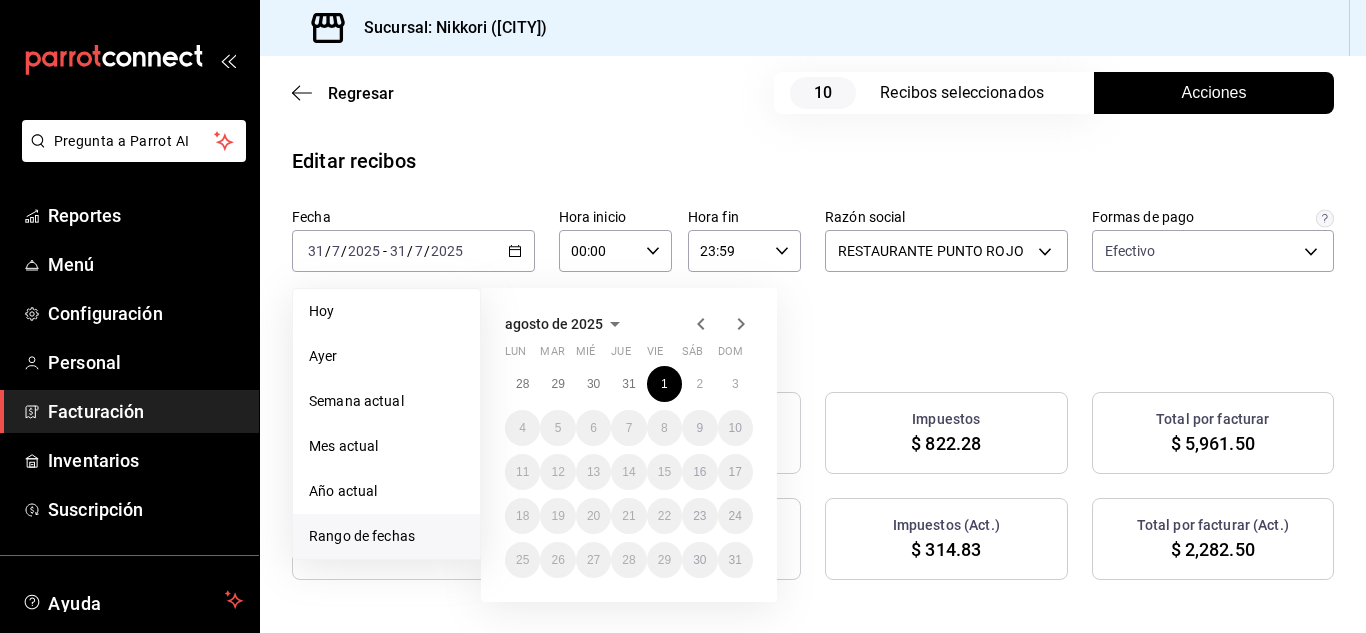 click on "Acciones" at bounding box center [1214, 93] 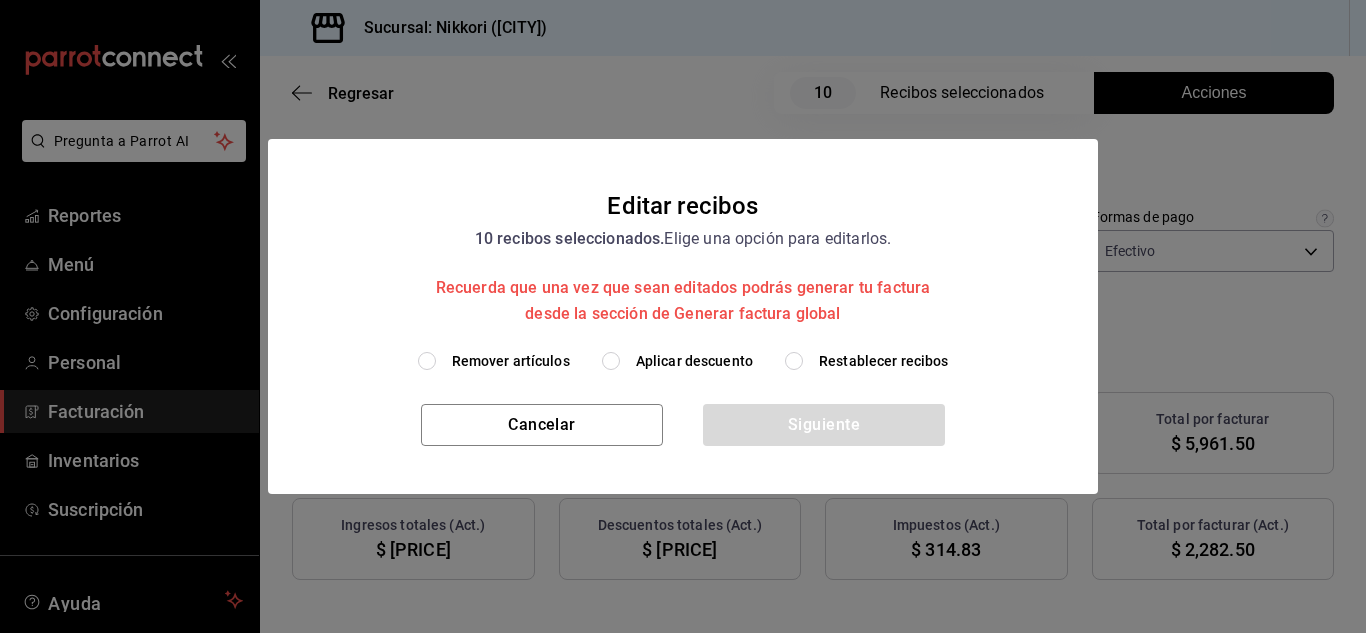 click on "Remover artículos" at bounding box center [427, 361] 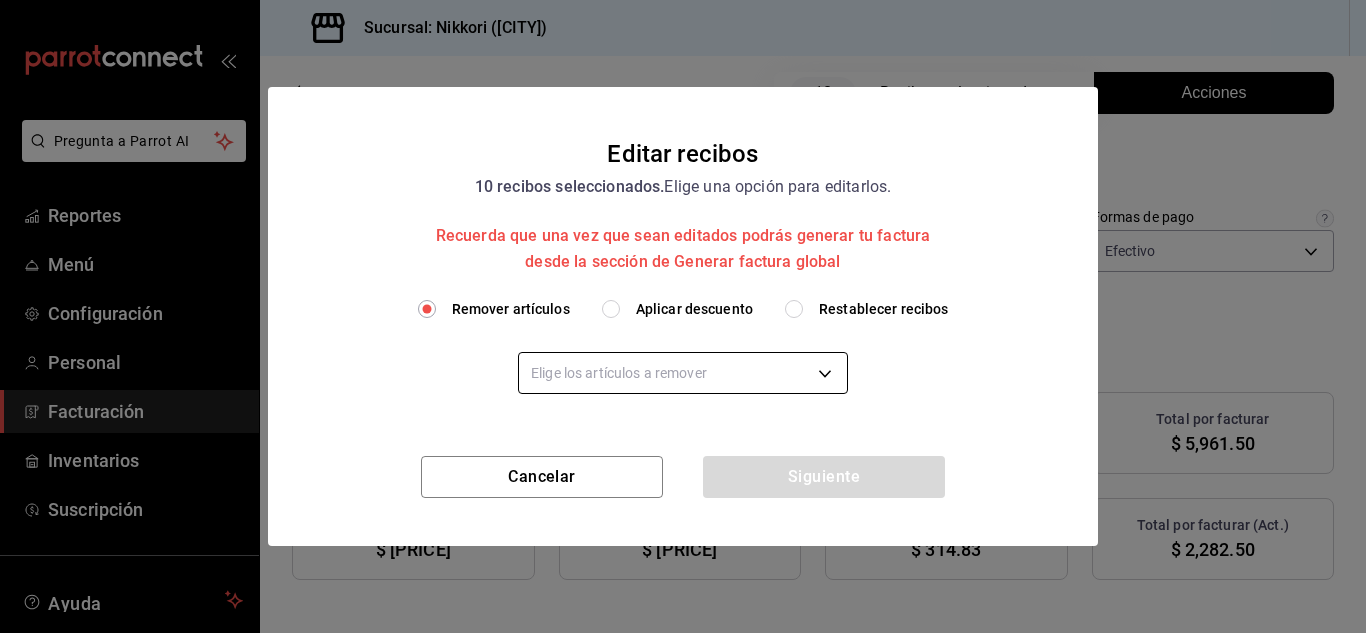 click on "Pregunta a Parrot AI Reportes   Menú   Configuración   Personal   Facturación   Inventarios   Suscripción   Ayuda Recomienda Parrot   [FIRST] [LAST]   Sugerir nueva función   Sucursal: Nikkori ([CITY]) Regresar 10 Recibos seleccionados Acciones Editar recibos Fecha 2025-07-31 31 / 7 / 2025 - 2025-07-31 31 / 7 / 2025 Hora inicio 00:00 Hora inicio Hora fin 23:59 Hora fin Razón social RESTAURANTE PUNTO ROJO 5749a84e-6d60-4c90-92c5-fe83de78c063 Formas de pago   Efectivo 84de3d0d-b7e2-47cb-b4be-10b11e0b5394 Marcas Ver todas 985a5b61-14d9-43ab-b2aa-55677bfd4284 Ingresos totales $ 5,326.72 Descuentos totales $ 187.50 Impuestos $ 822.28 Total por facturar $ 5,961.50 Ingresos totales (Act.) $ 1,967.67 Descuentos totales (Act.) $ 3,679.00 Impuestos  (Act.) $ 314.83 Total por facturar (Act.) $ 2,282.50 Editar recibos Quita la selección a los recibos que no quieras editar. Act. # de recibo Artículos (Orig.) Artículos (Act.) Subtotal (Orig.) Subtotal (Act.) Descuento total (Orig.) Descuento total (Act.) Sí 2" at bounding box center [683, 316] 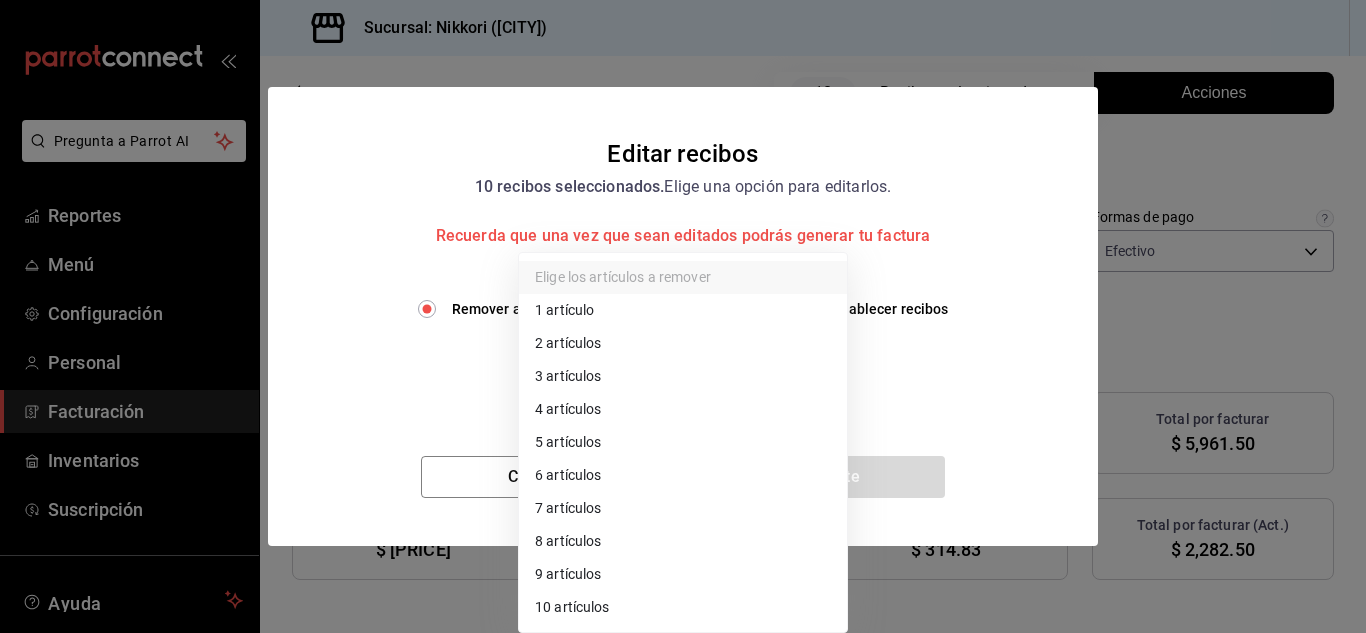 click on "3 artículos" at bounding box center [683, 376] 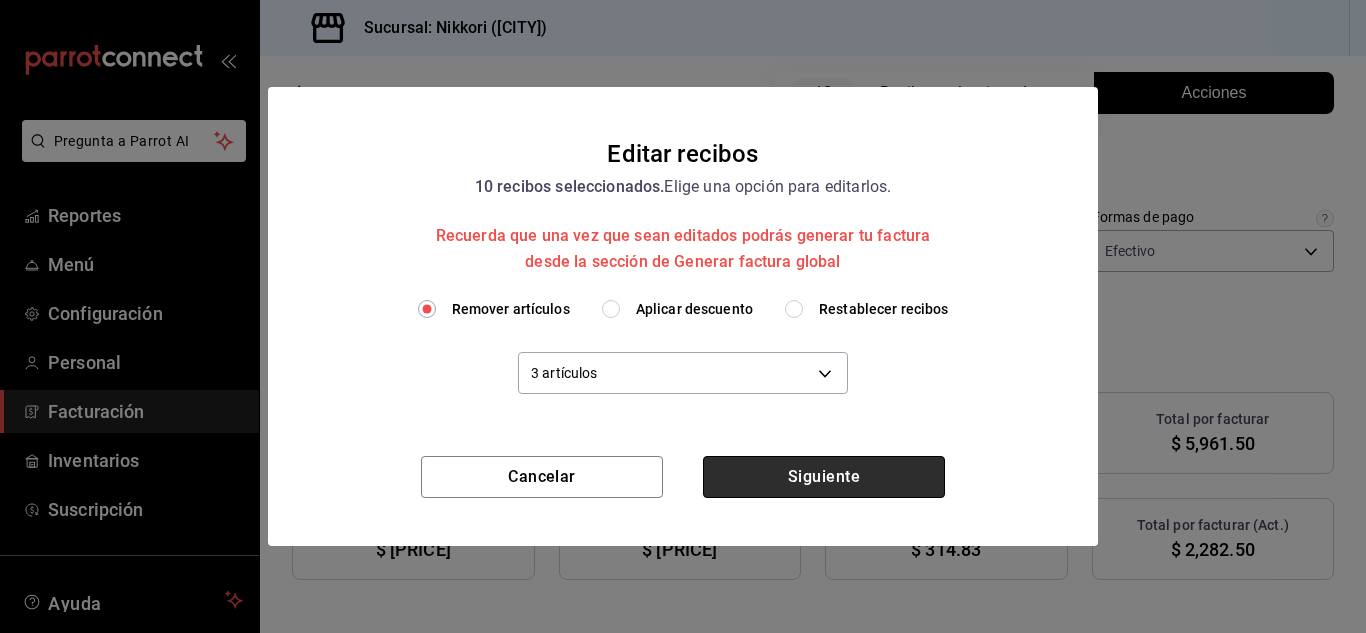 click on "Siguiente" at bounding box center (824, 477) 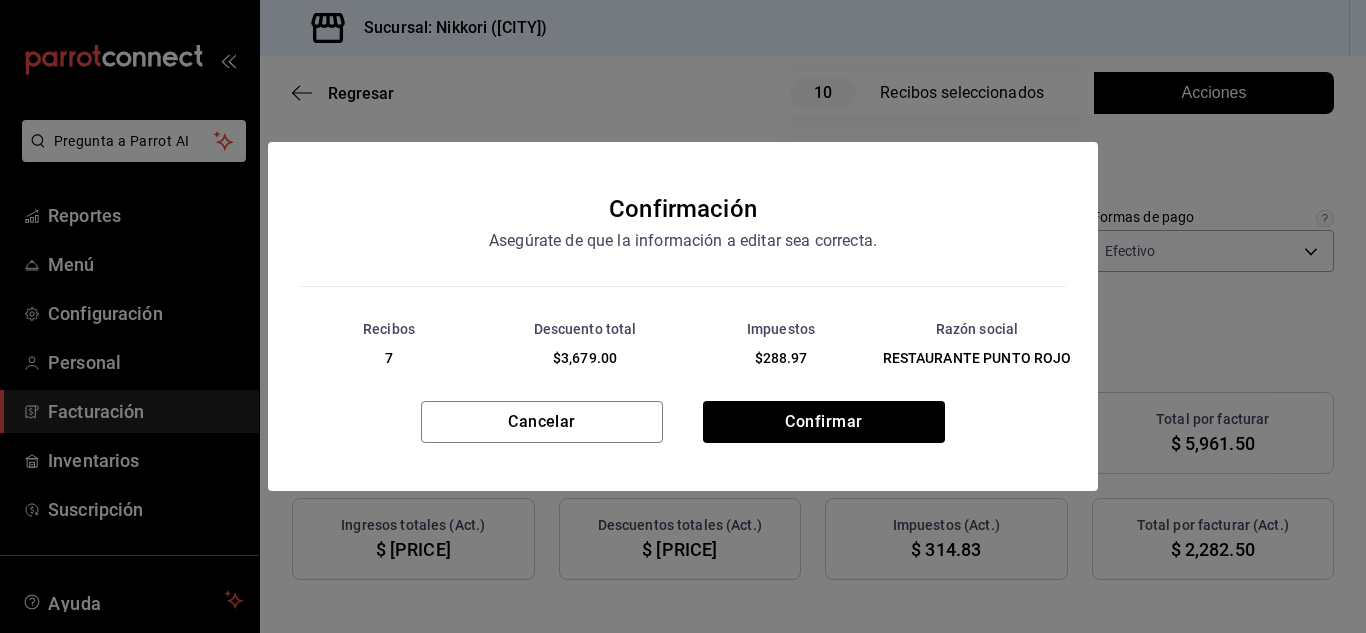 click on "Cancelar Confirmar" at bounding box center (683, 446) 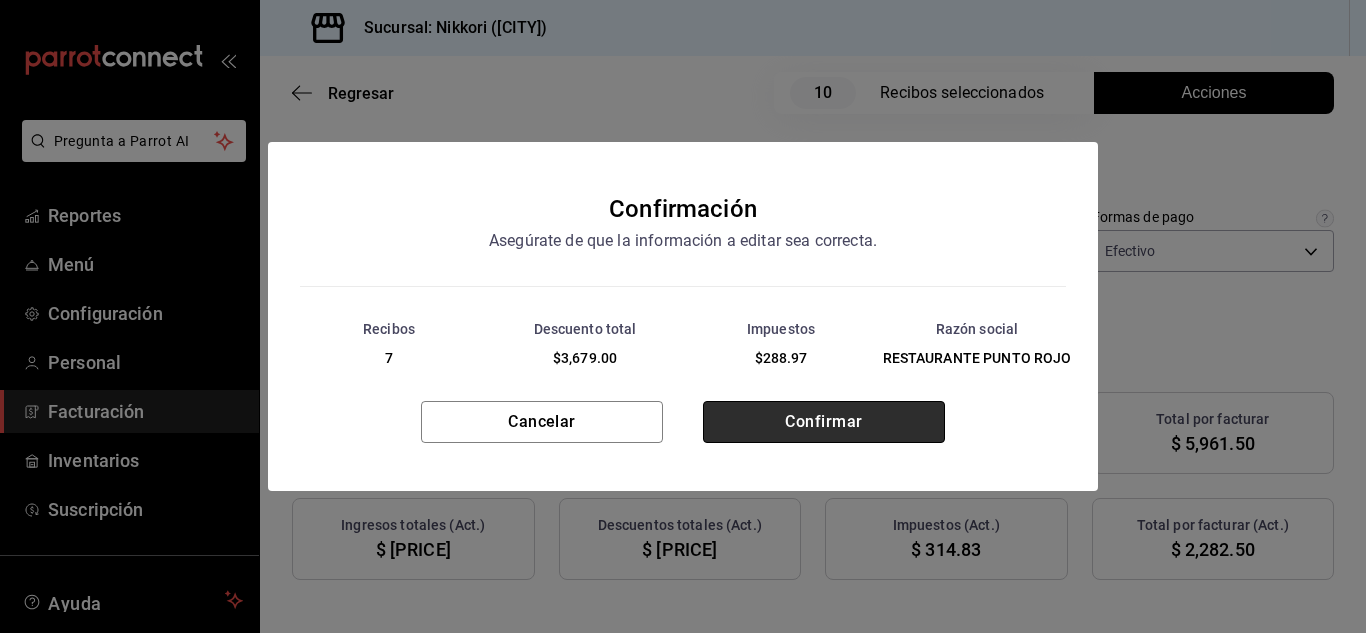 click on "Confirmar" at bounding box center (824, 422) 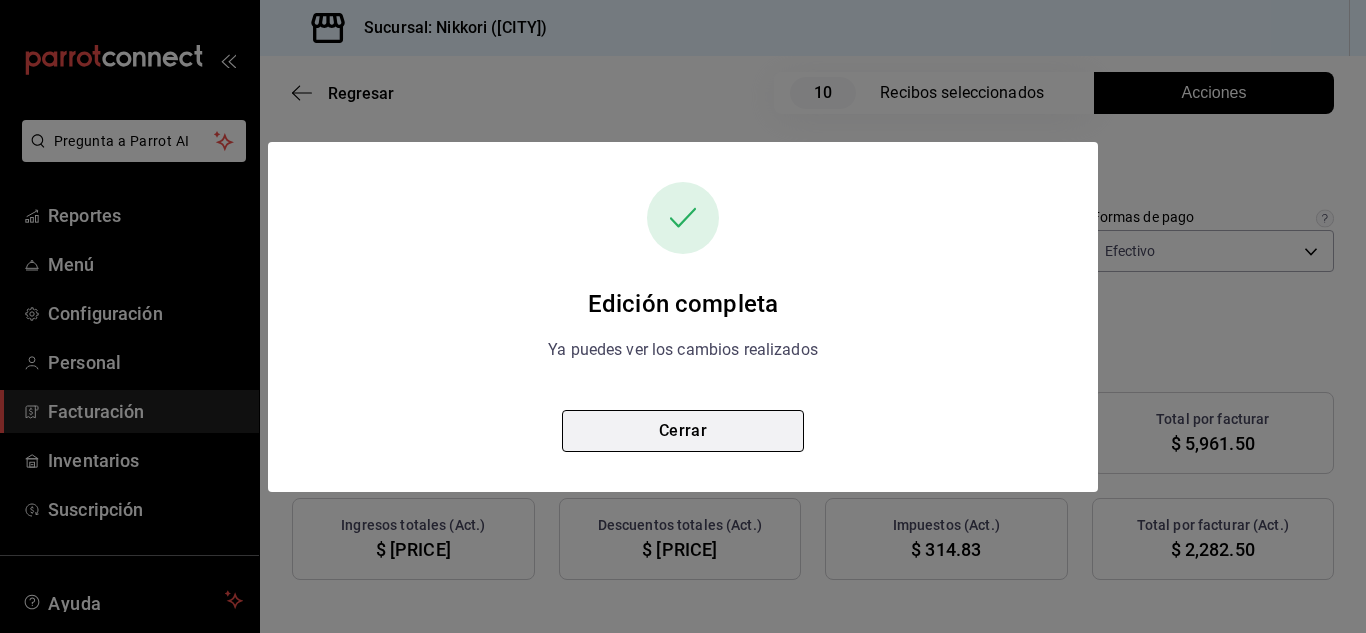 click on "Cerrar" at bounding box center (683, 431) 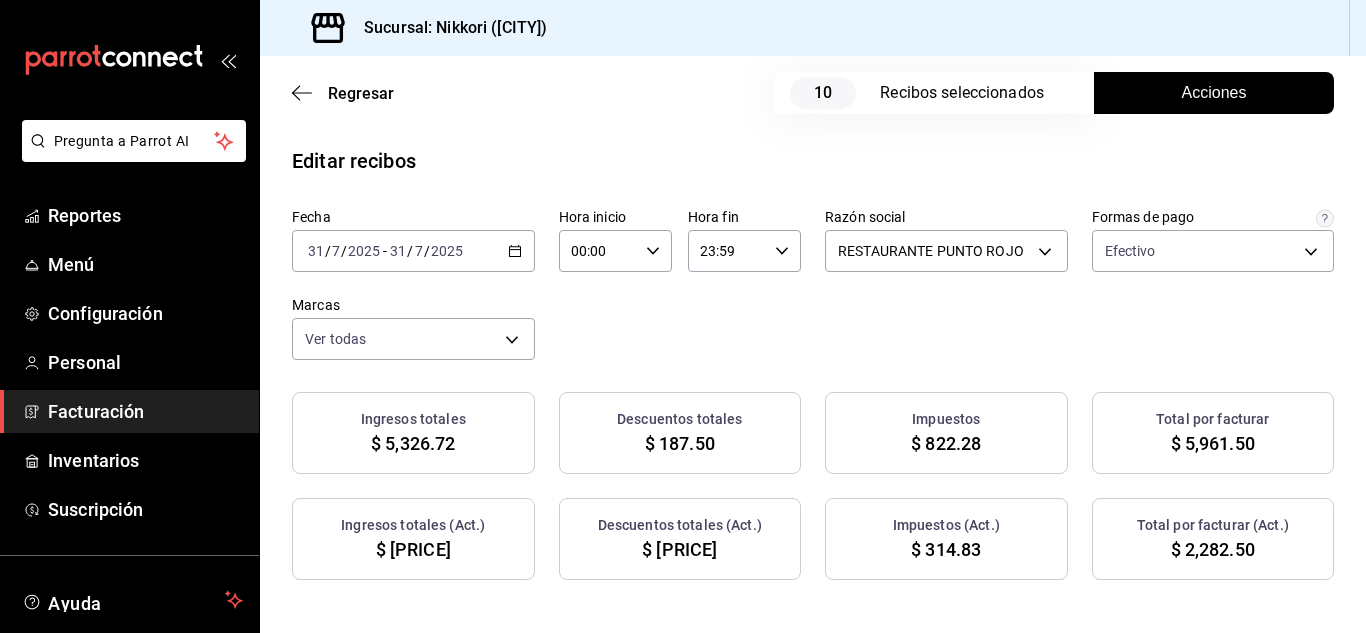 click 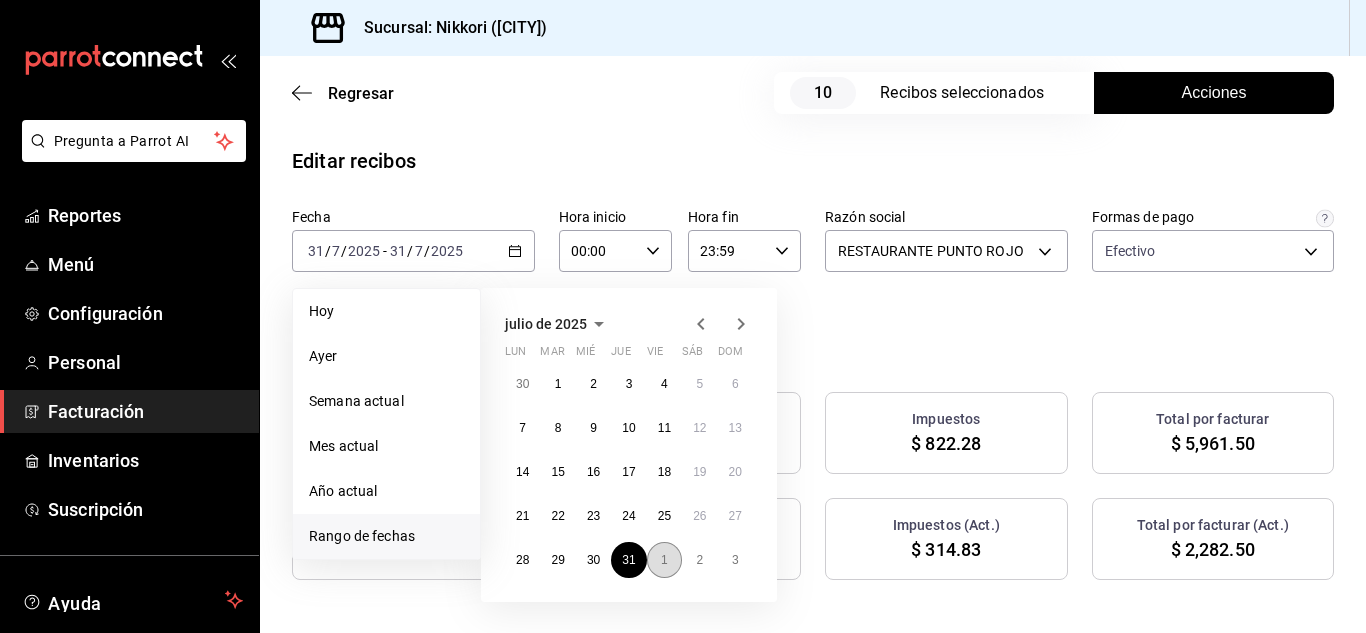 click on "1" at bounding box center (664, 560) 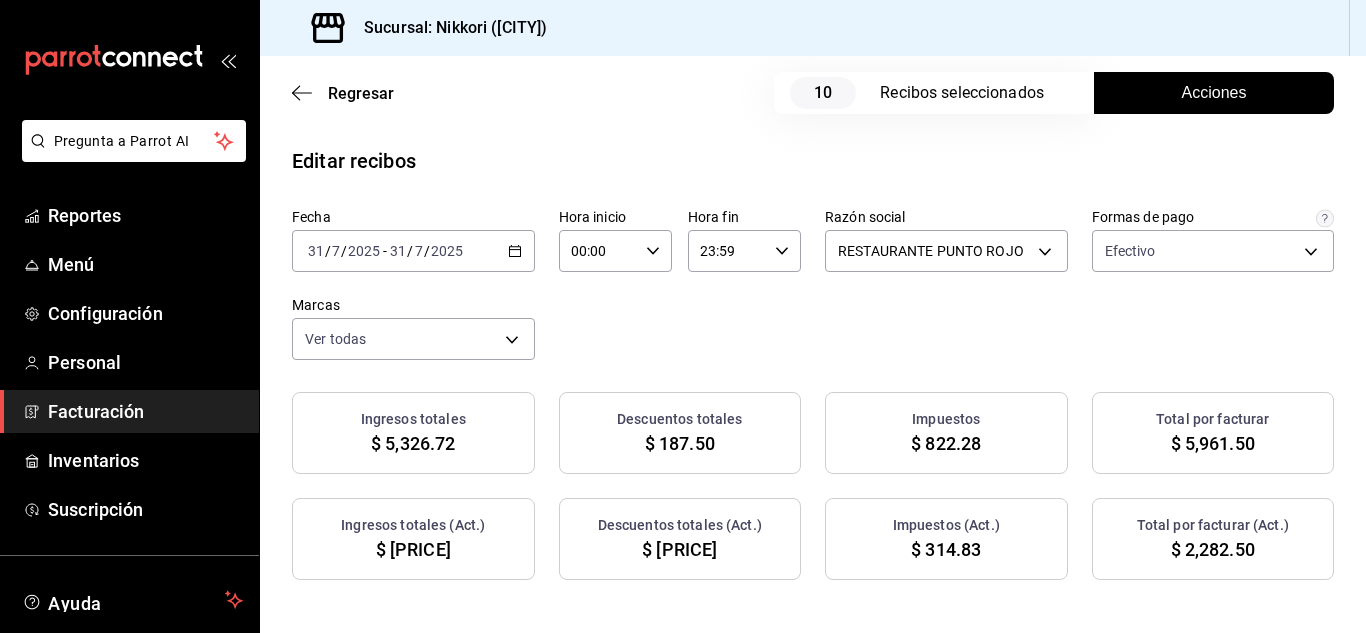 click on "Acciones" at bounding box center (1214, 93) 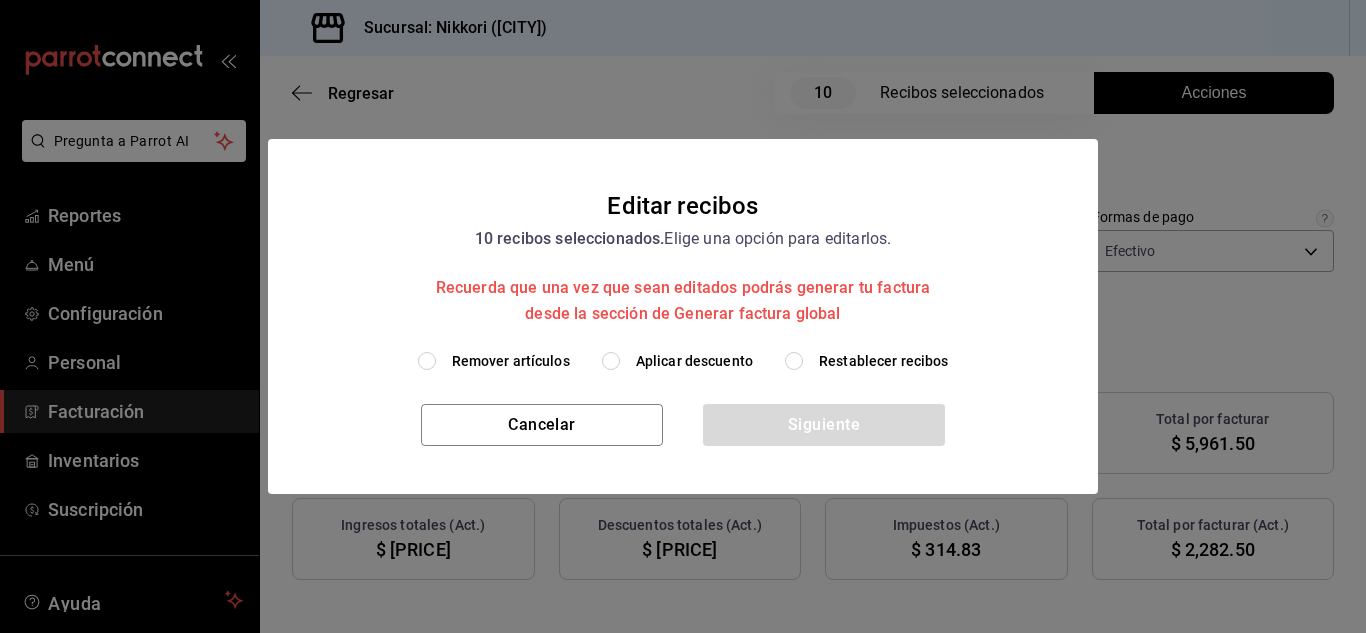 click on "Remover artículos" at bounding box center [427, 361] 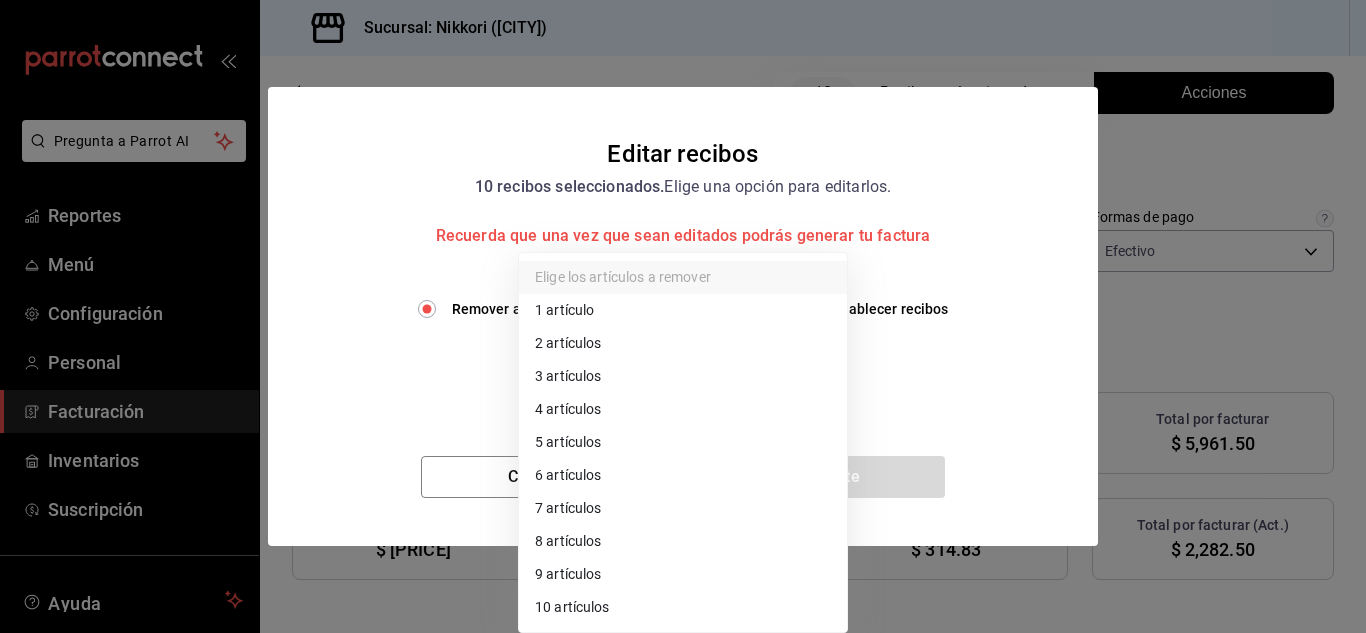 click on "Pregunta a Parrot AI Reportes   Menú   Configuración   Personal   Facturación   Inventarios   Suscripción   Ayuda Recomienda Parrot   [FIRST] [LAST]   Sugerir nueva función   Sucursal: Nikkori ([CITY]) Regresar 10 Recibos seleccionados Acciones Editar recibos Fecha 2025-07-31 31 / 7 / 2025 - 2025-07-31 31 / 7 / 2025 Hora inicio 00:00 Hora inicio Hora fin 23:59 Hora fin Razón social RESTAURANTE PUNTO ROJO 5749a84e-6d60-4c90-92c5-fe83de78c063 Formas de pago   Efectivo 84de3d0d-b7e2-47cb-b4be-10b11e0b5394 Marcas Ver todas 985a5b61-14d9-43ab-b2aa-55677bfd4284 Ingresos totales $ 5,326.72 Descuentos totales $ 187.50 Impuestos $ 822.28 Total por facturar $ 5,961.50 Ingresos totales (Act.) $ 1,967.67 Descuentos totales (Act.) $ 3,679.00 Impuestos  (Act.) $ 314.83 Total por facturar (Act.) $ 2,282.50 Editar recibos Quita la selección a los recibos que no quieras editar. Act. # de recibo Artículos (Orig.) Artículos (Act.) Subtotal (Orig.) Subtotal (Act.) Descuento total (Orig.) Descuento total (Act.) Sí 2" at bounding box center [683, 316] 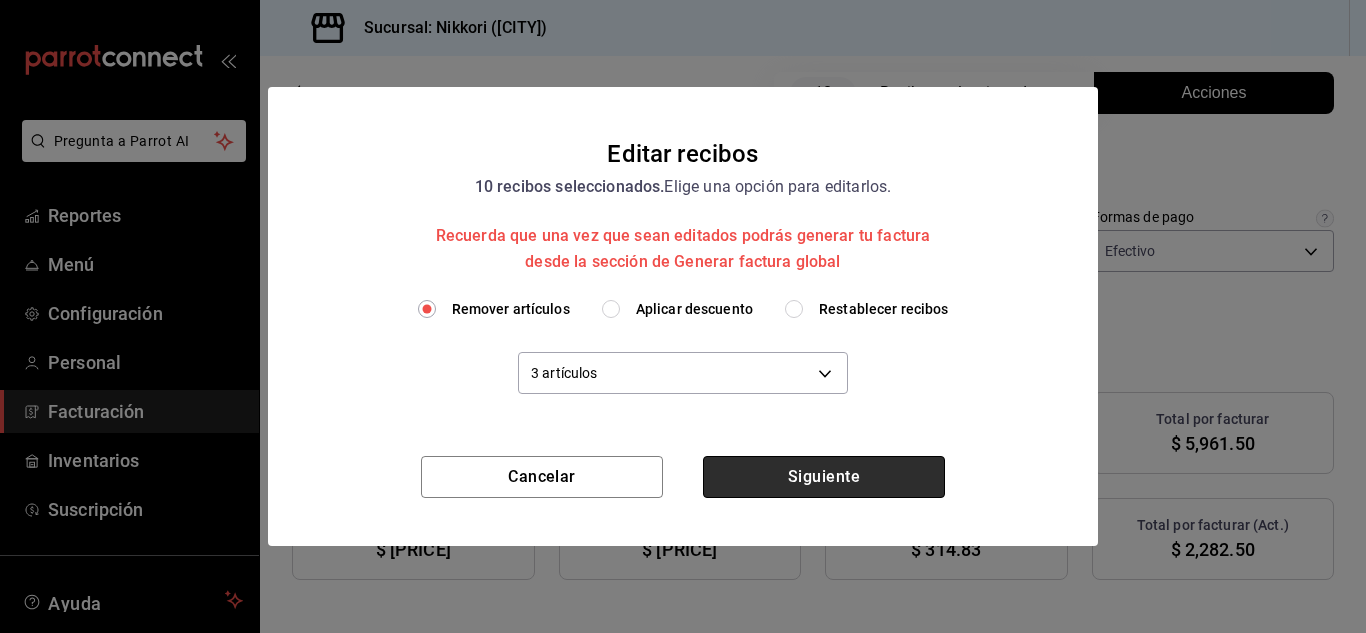 click on "Siguiente" at bounding box center (824, 477) 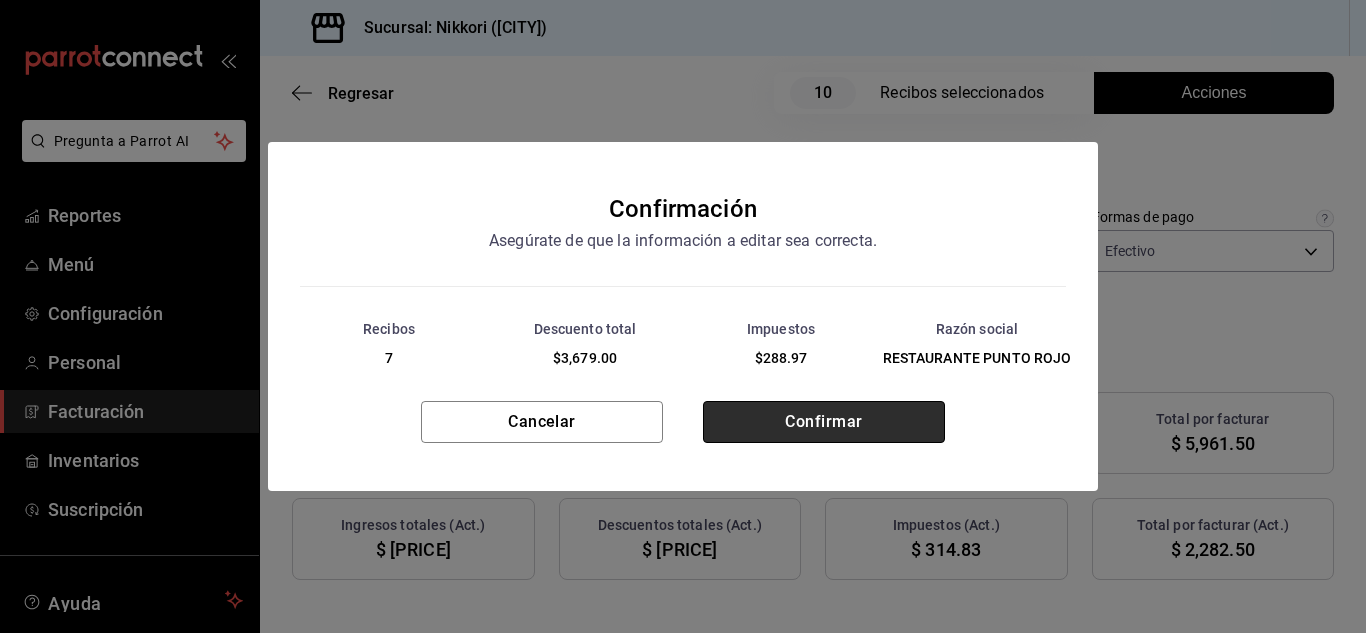 click on "Confirmar" at bounding box center [824, 422] 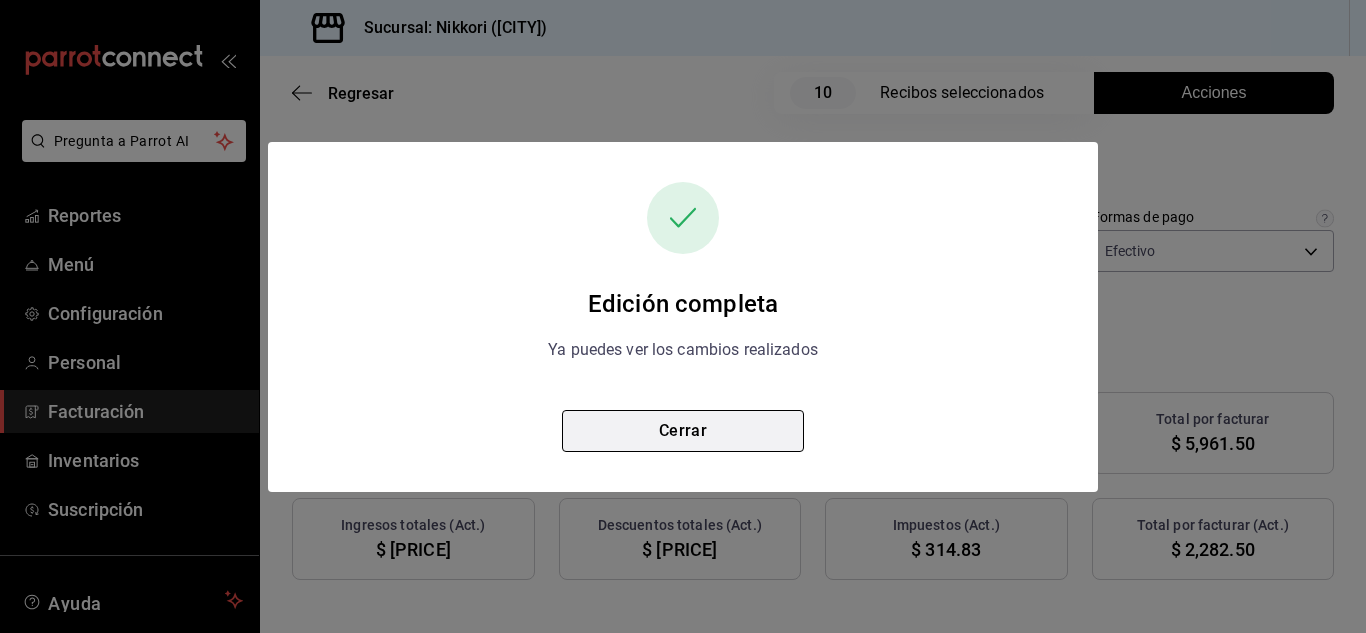 click on "Cerrar" at bounding box center (683, 431) 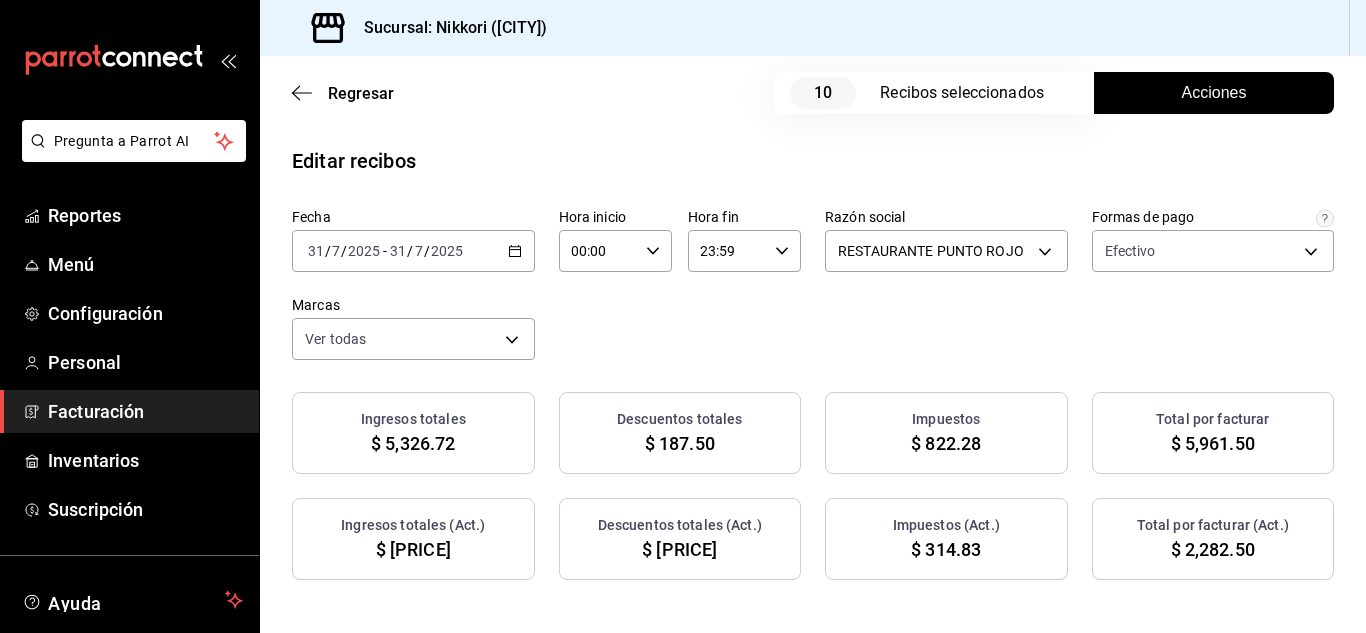 click 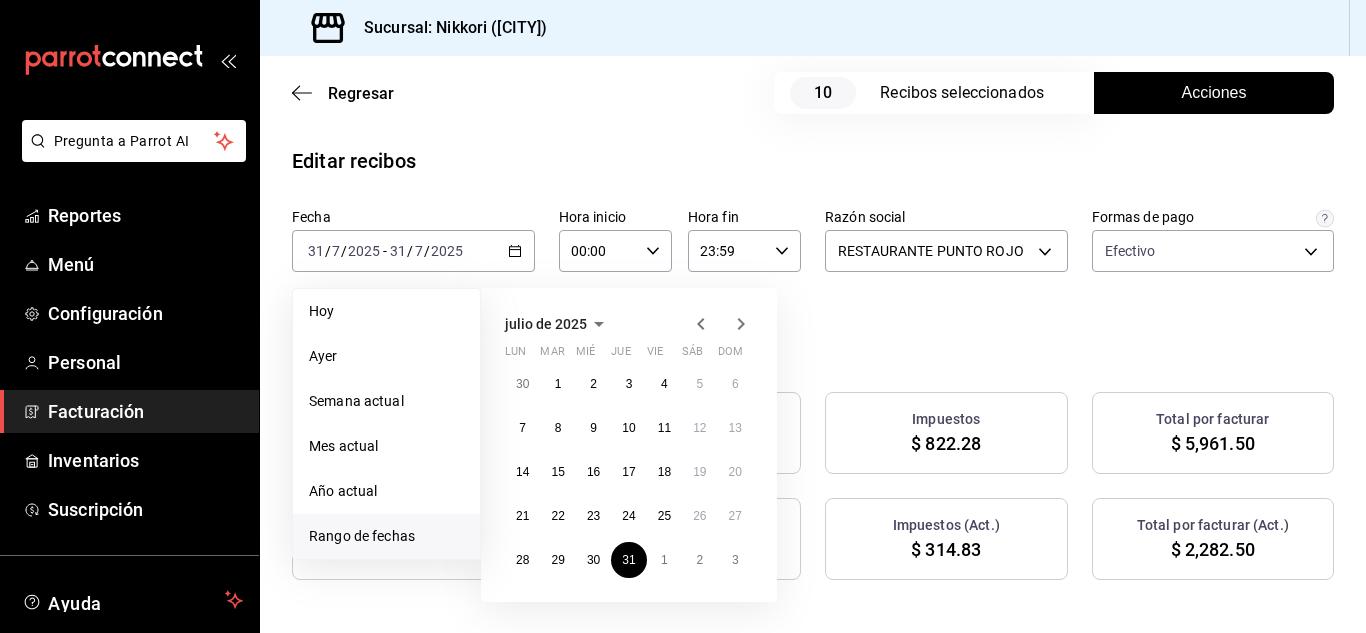 click 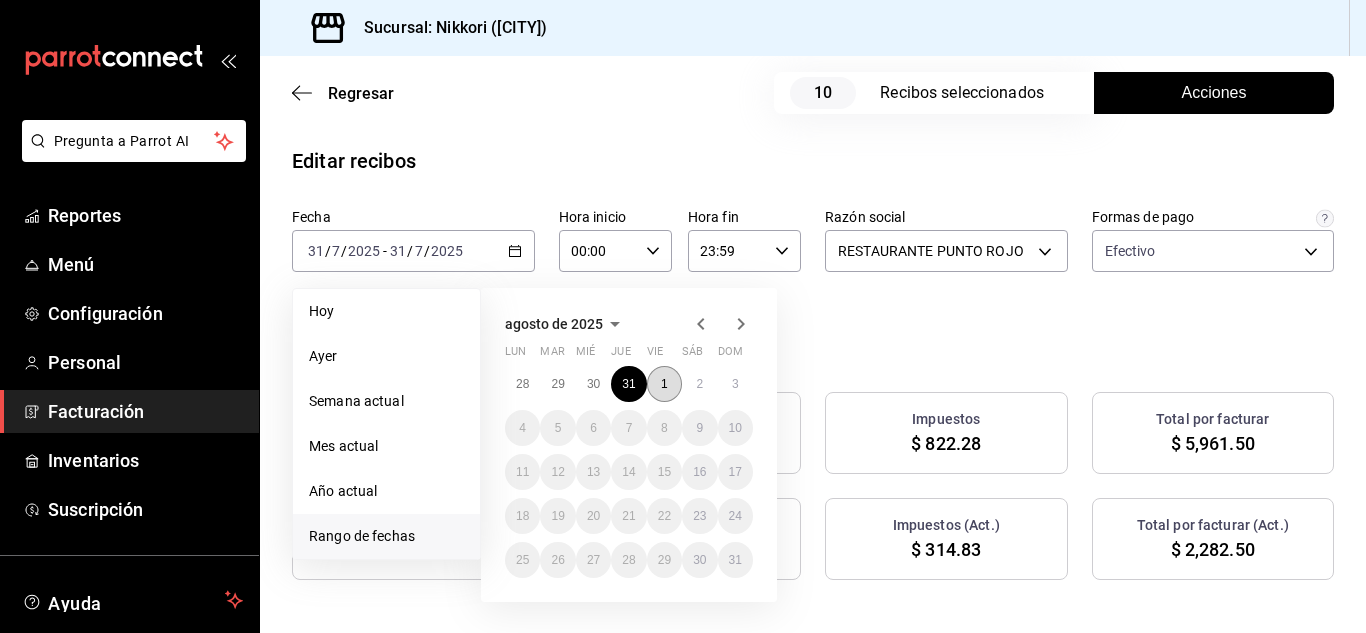 click on "1" at bounding box center [664, 384] 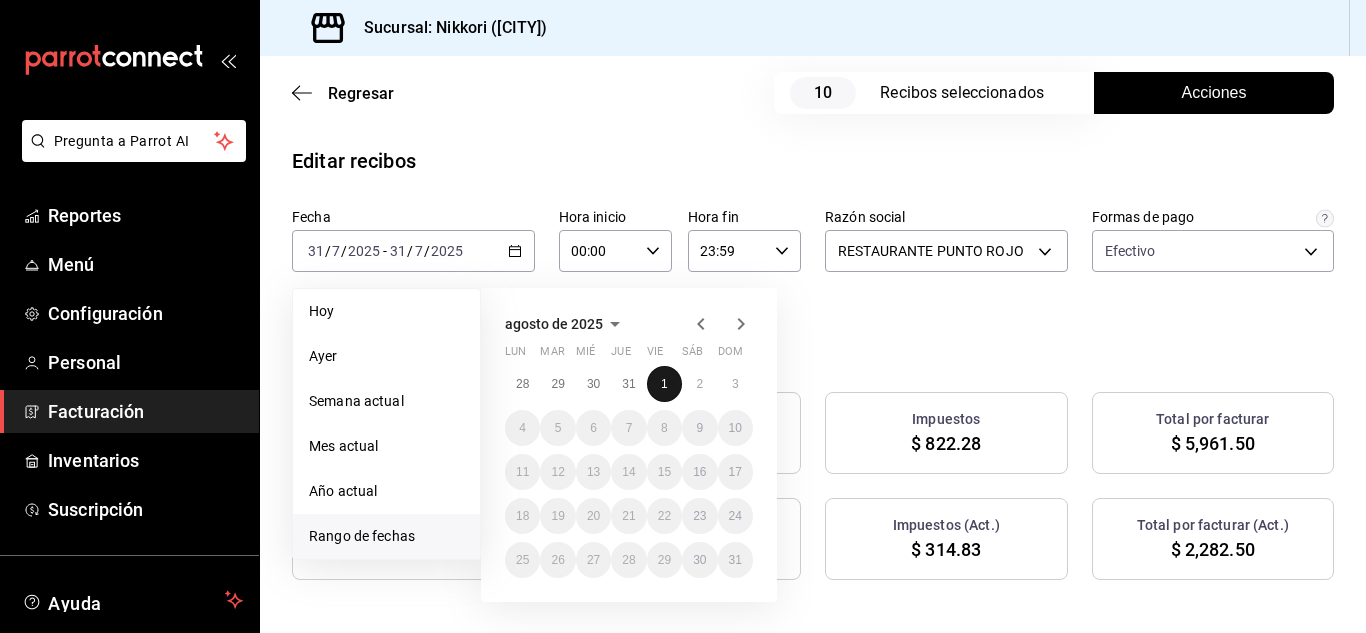 click on "1" at bounding box center (664, 384) 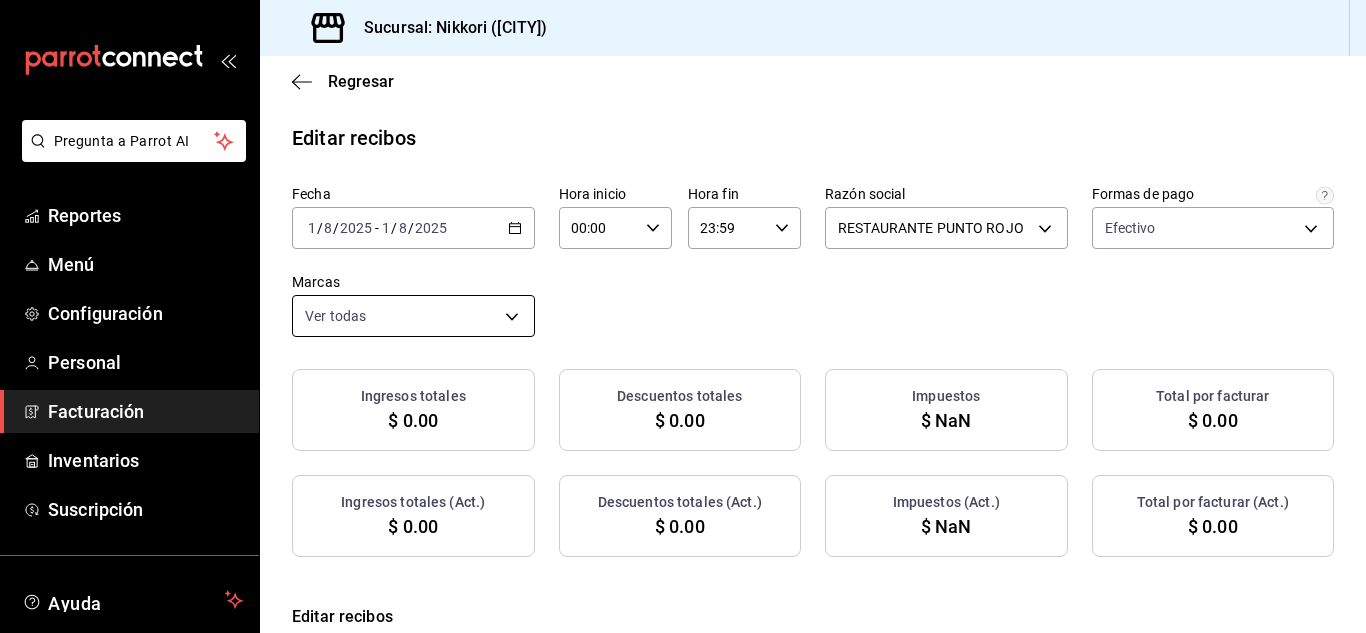 checkbox on "true" 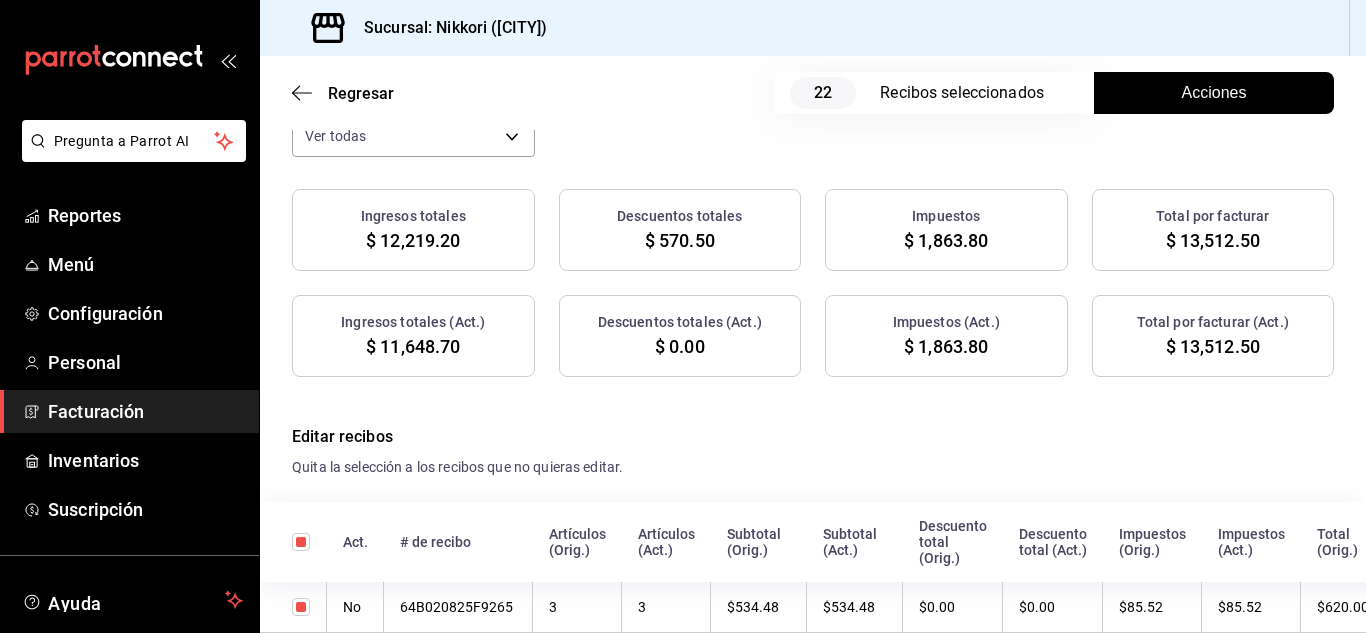 scroll, scrollTop: 195, scrollLeft: 0, axis: vertical 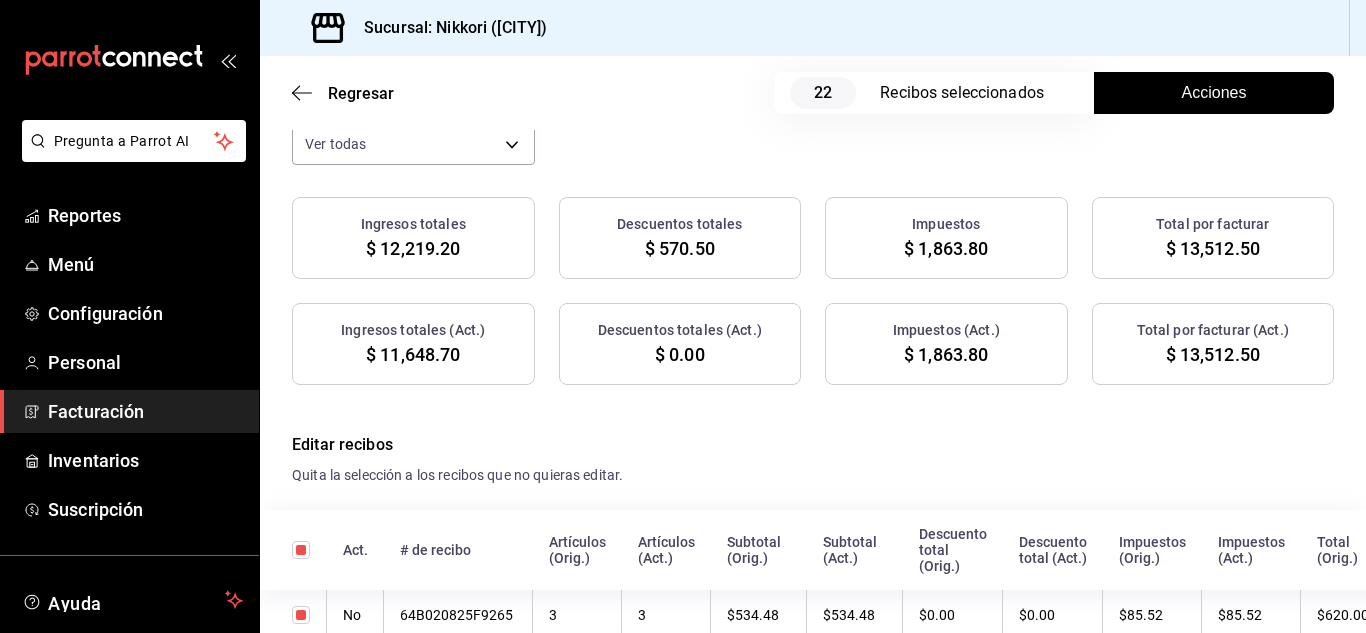 click on "Acciones" at bounding box center (1214, 93) 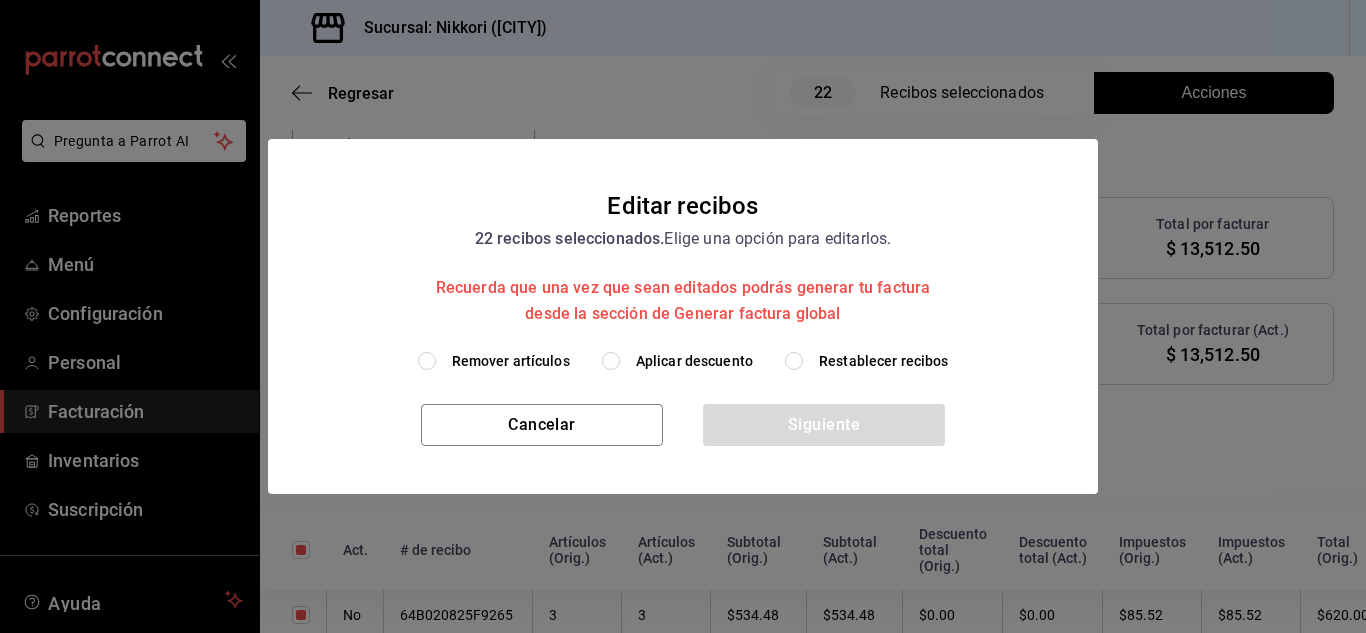 click on "Remover artículos" at bounding box center [427, 361] 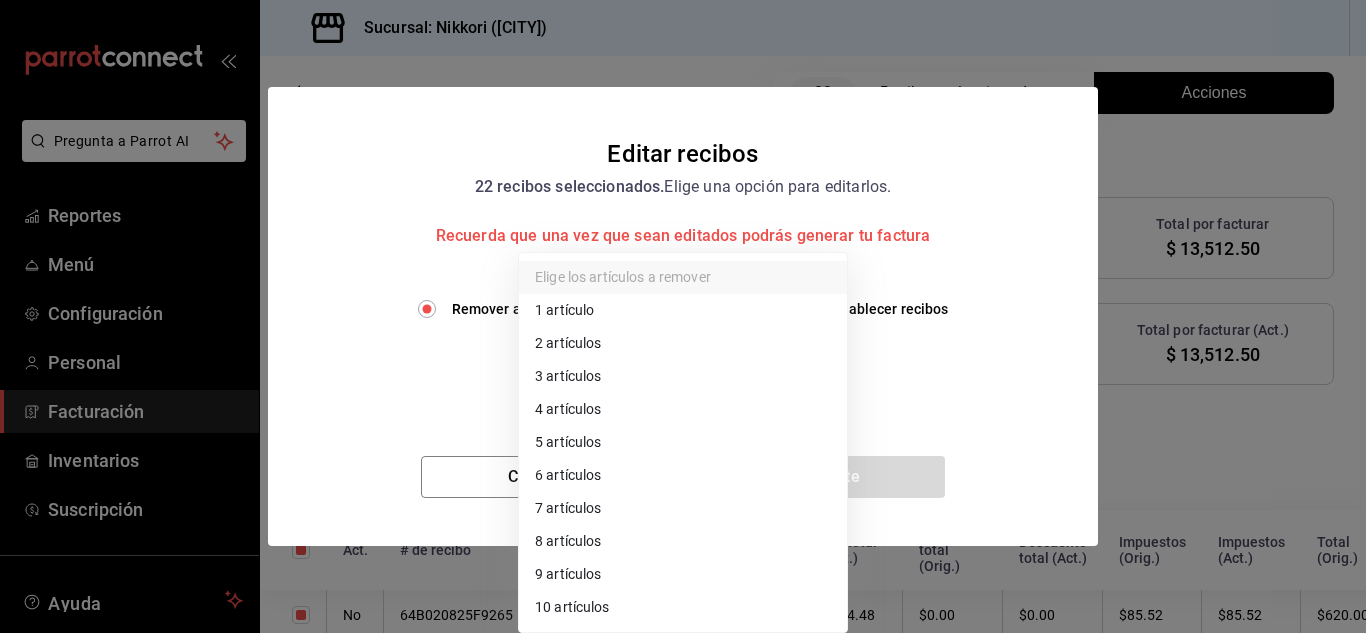click on "Pregunta a Parrot AI Reportes   Menú   Configuración   Personal   Facturación   Inventarios   Suscripción   Ayuda Recomienda Parrot   Larisa Letayf   Sugerir nueva función   Sucursal: Nikkori (Lindavista) Regresar 22 Recibos seleccionados Acciones Editar recibos Fecha 2025-08-01 1 / 8 / 2025 - 2025-08-01 1 / 8 / 2025 Hora inicio 00:00 Hora inicio Hora fin 23:59 Hora fin Razón social RESTAURANTE PUNTO ROJO [PAYMENT_METHOD] Formas de pago   Efectivo [PAYMENT_METHOD] Marcas Ver todas [PAYMENT_METHOD] Ingresos totales $ [PRICE] Descuentos totales $ [PRICE] Impuestos $ [PRICE] Total por facturar $ [PRICE] Ingresos totales (Act.) $ [PRICE] Descuentos totales (Act.) $ [PRICE] Impuestos  (Act.) $ [PRICE] Total por facturar (Act.) $ [PRICE] Editar recibos Quita la selección a los recibos que no quieras editar. Act. # de recibo Artículos (Orig.) Artículos (Act.) Subtotal (Orig.) Subtotal (Act.) Descuento total (Orig.) Descuento total (Act.) No 3" at bounding box center [683, 316] 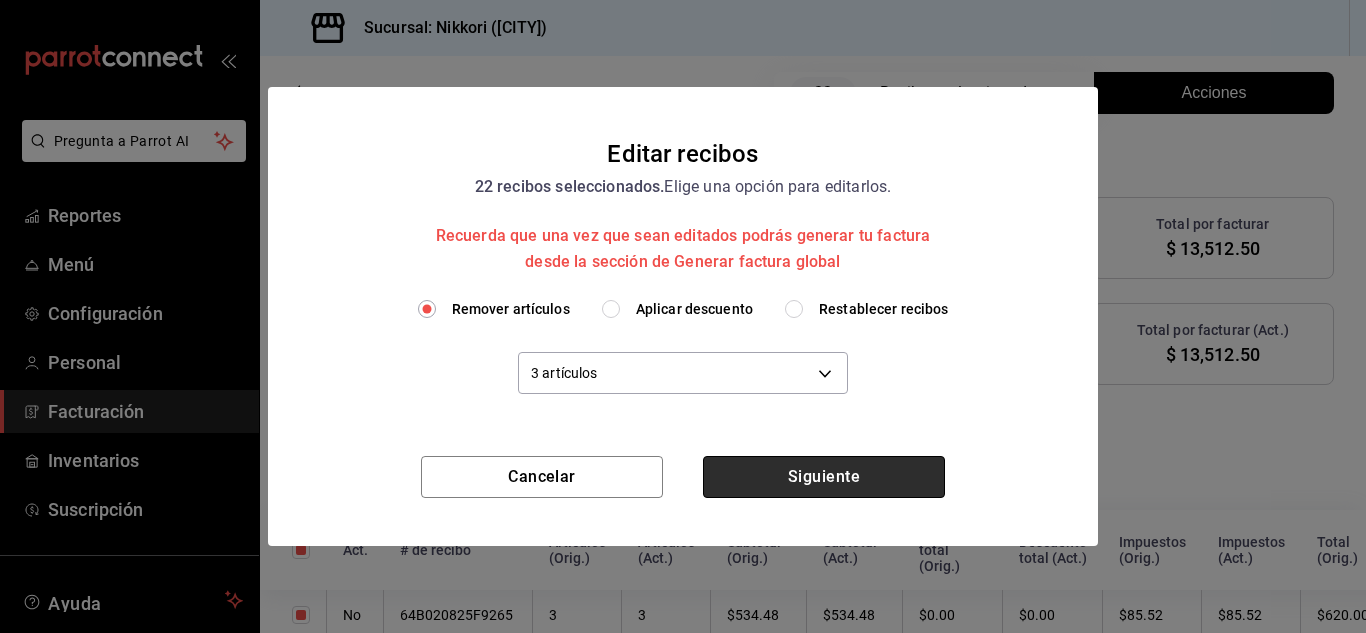 click on "Siguiente" at bounding box center (824, 477) 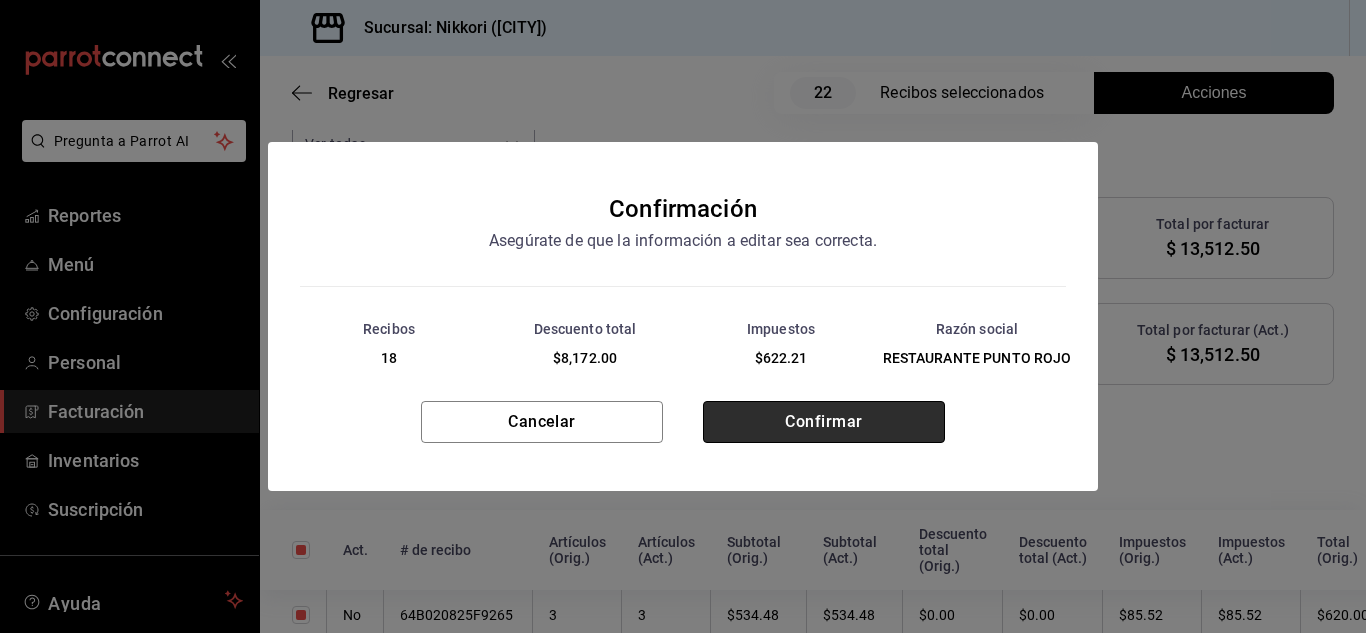 click on "Confirmar" at bounding box center [824, 422] 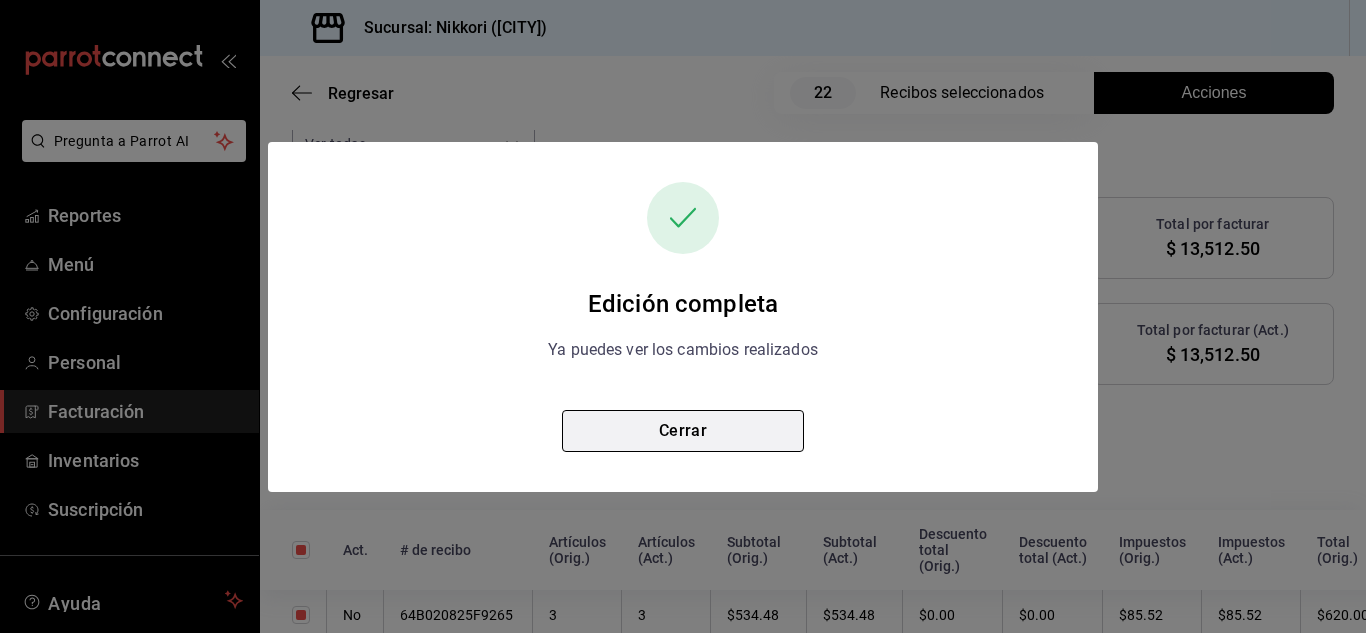 click on "Cerrar" at bounding box center [683, 431] 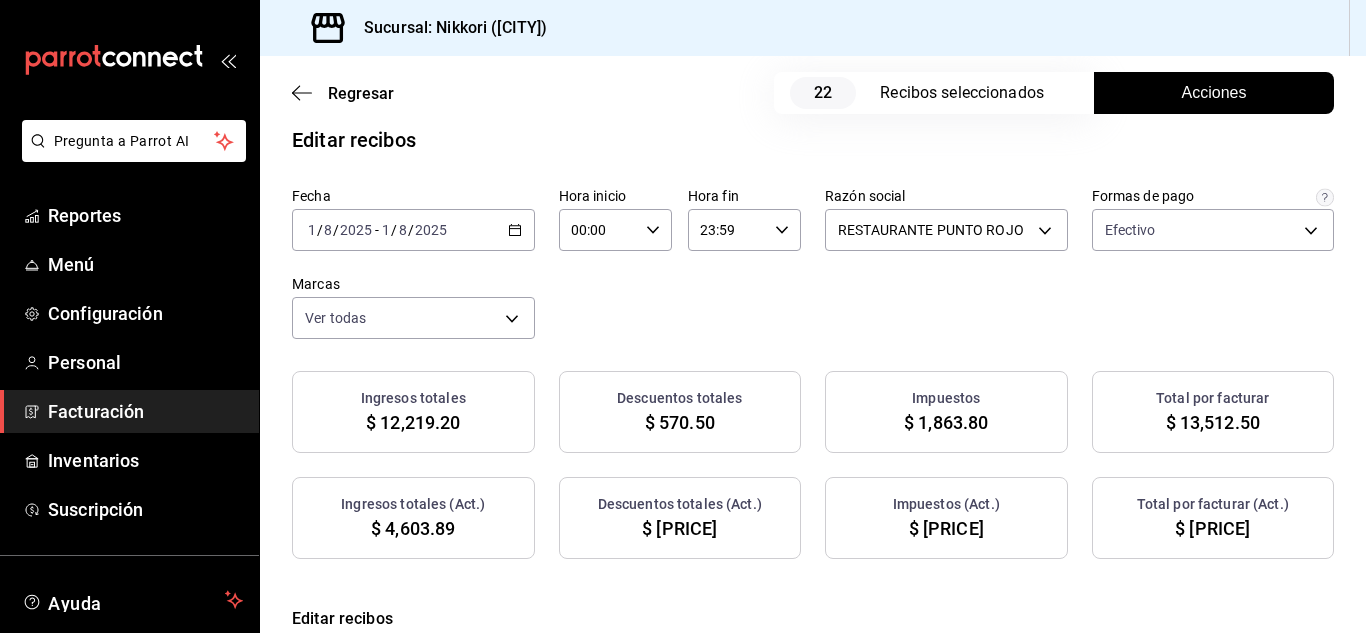 scroll, scrollTop: 0, scrollLeft: 0, axis: both 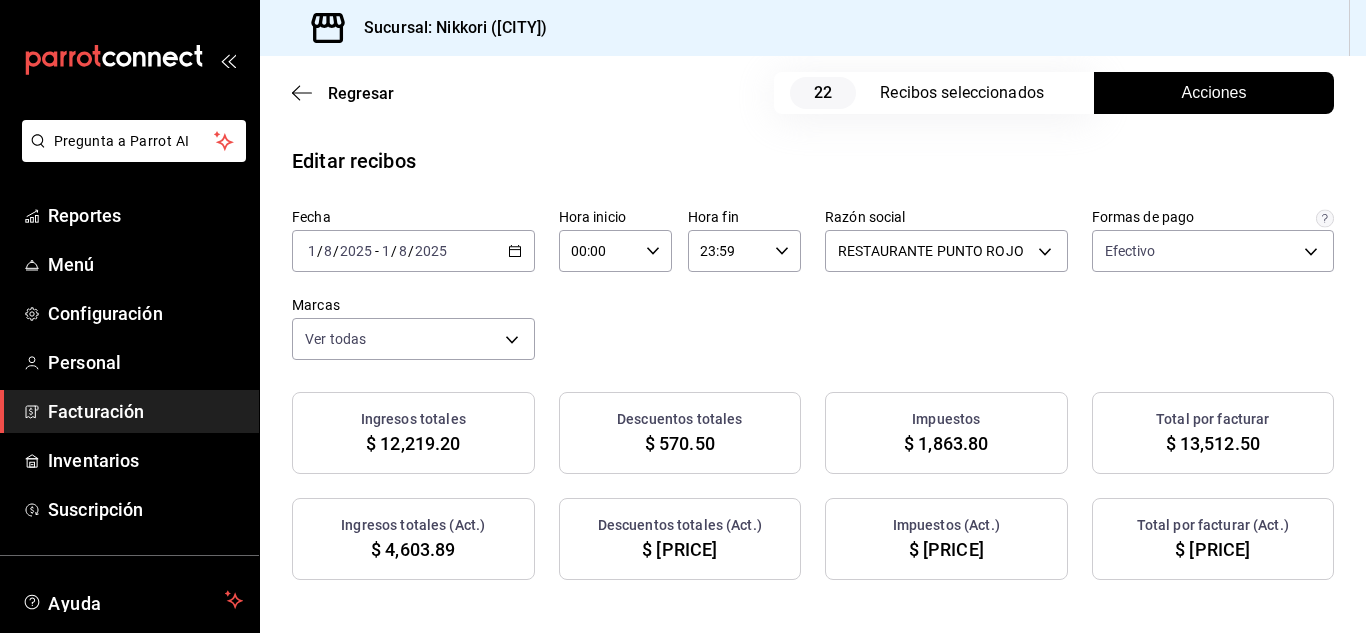 click 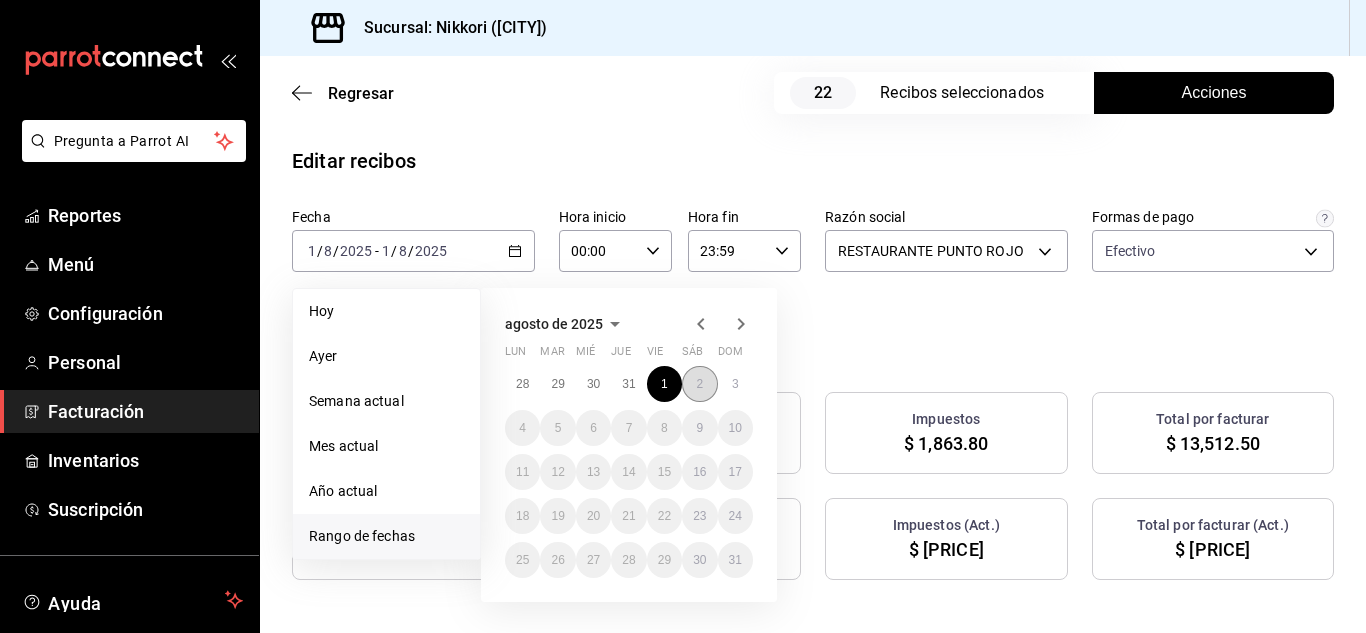 click on "2" at bounding box center (699, 384) 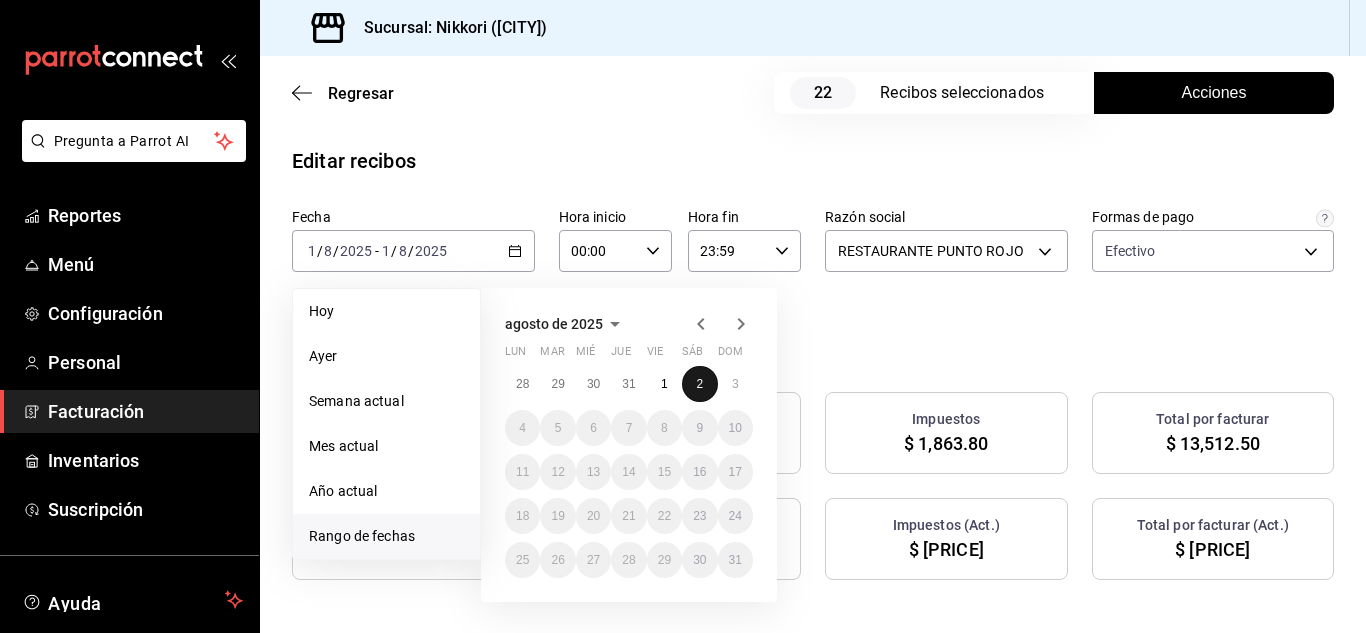 click on "2" at bounding box center (699, 384) 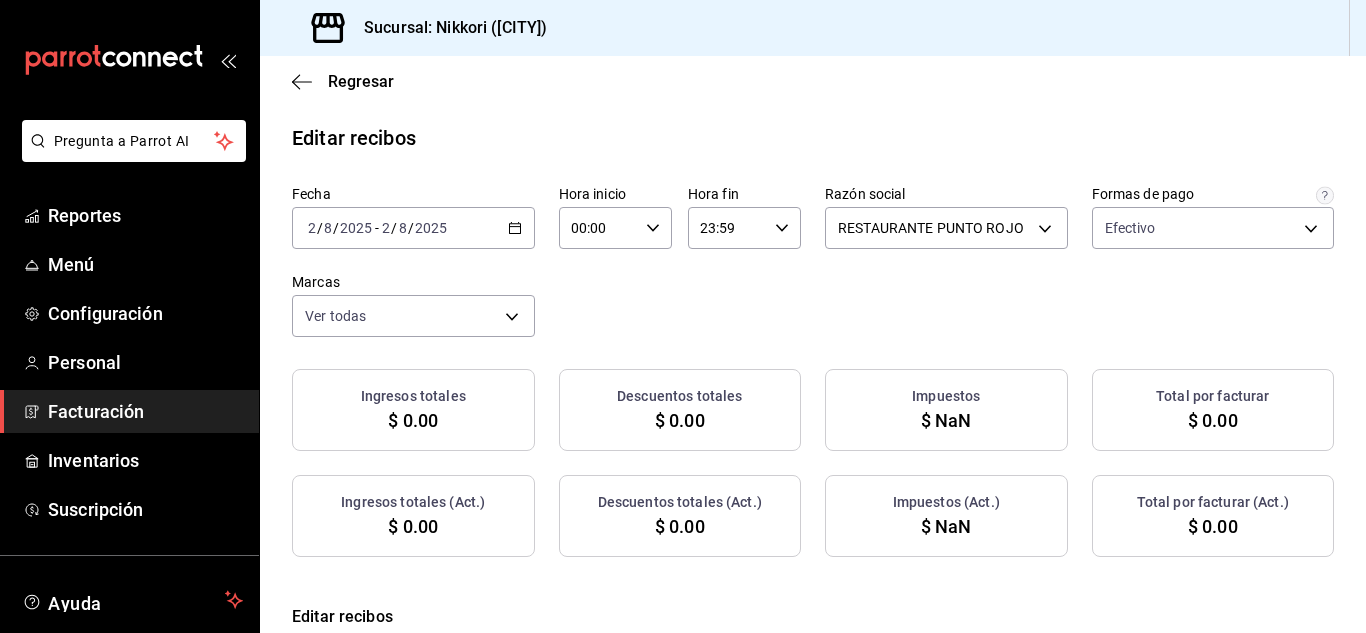 checkbox on "true" 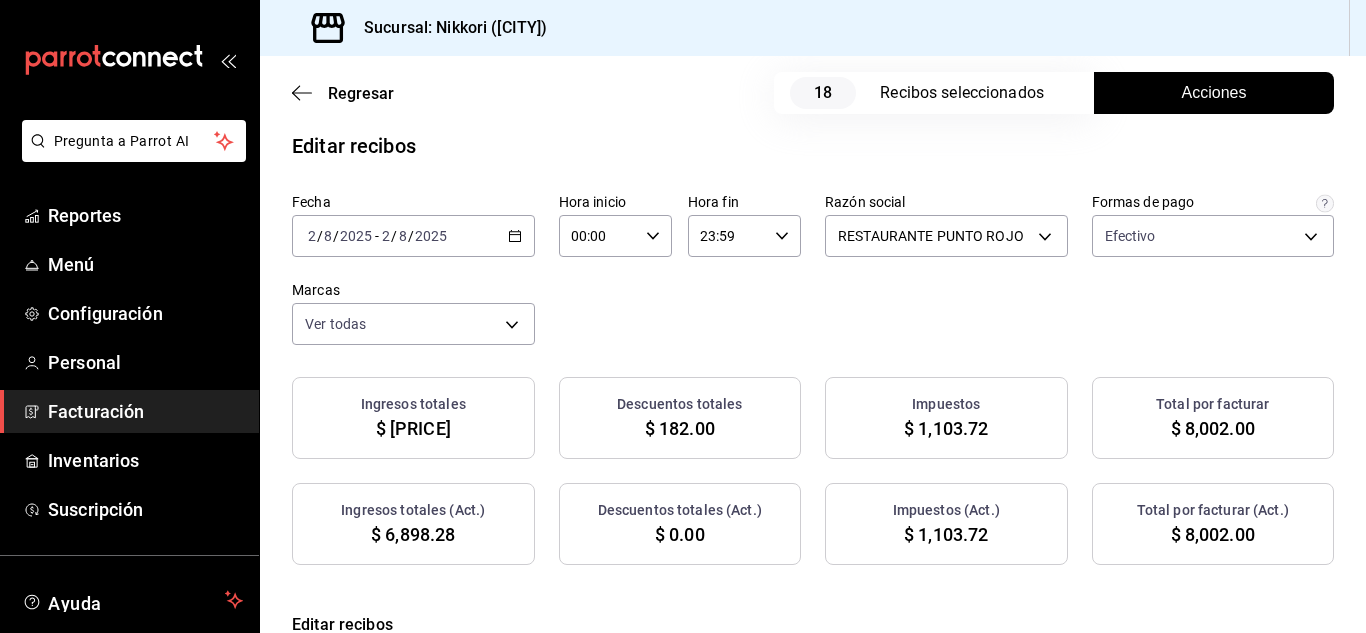 scroll, scrollTop: 0, scrollLeft: 0, axis: both 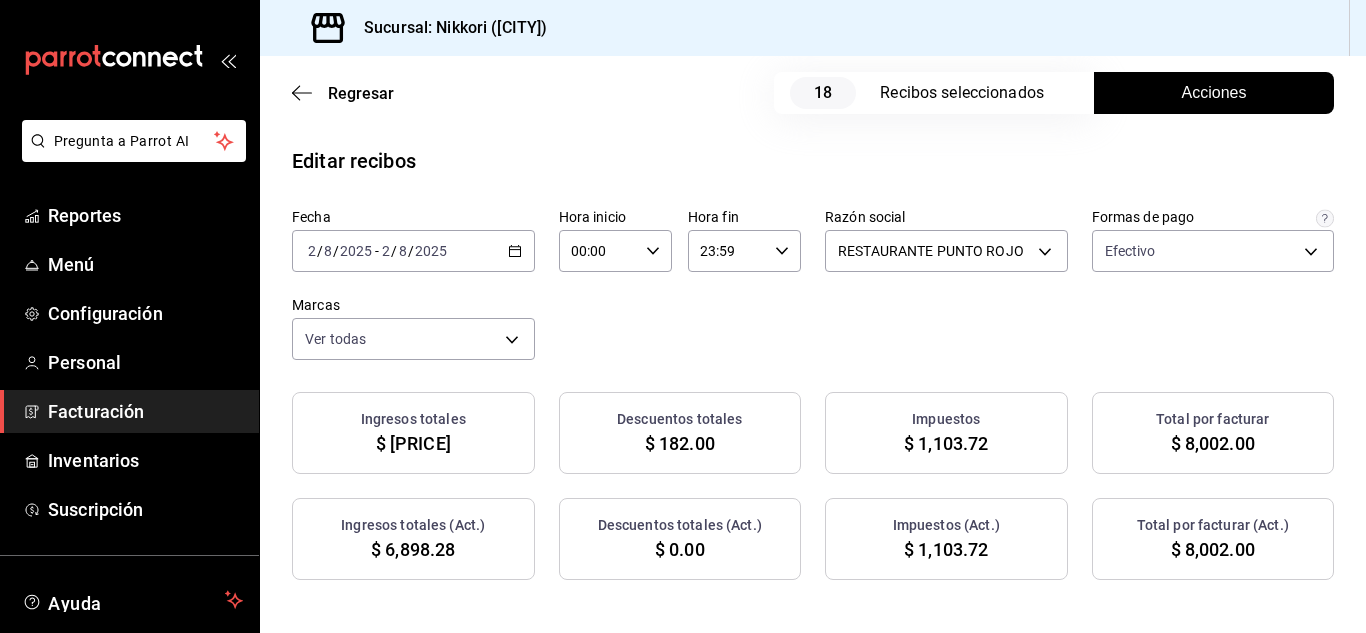 click on "Acciones" at bounding box center (1214, 93) 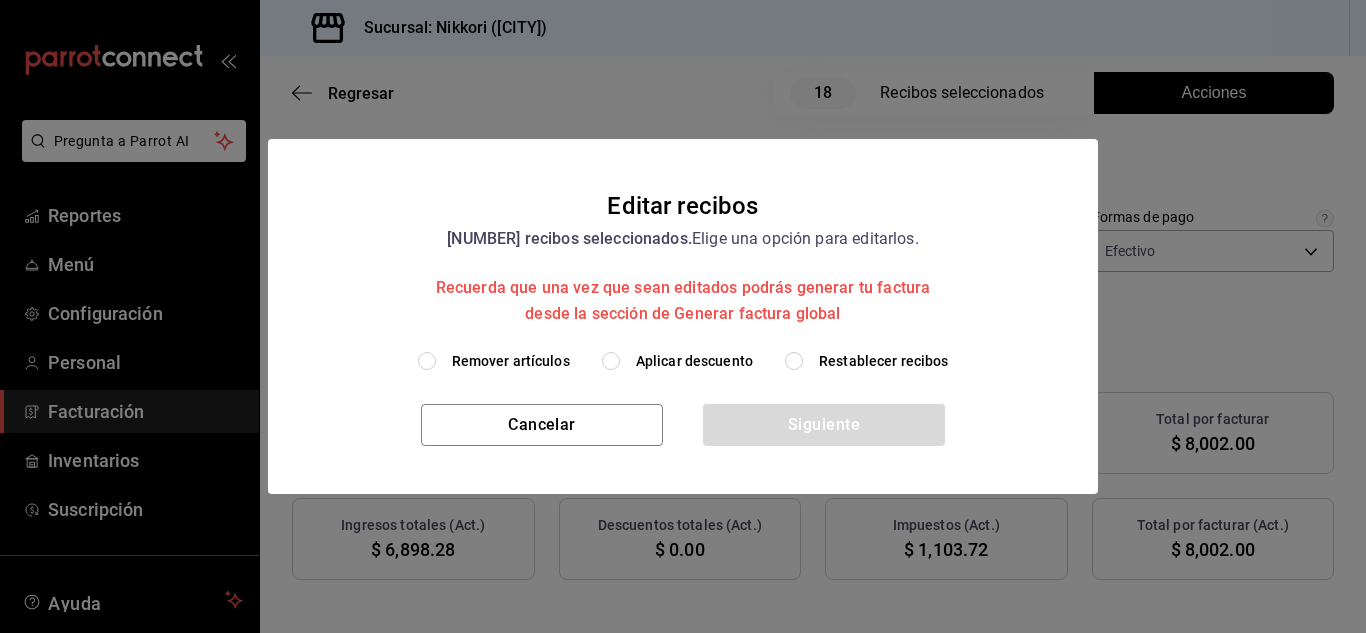 click on "Remover artículos" at bounding box center (427, 361) 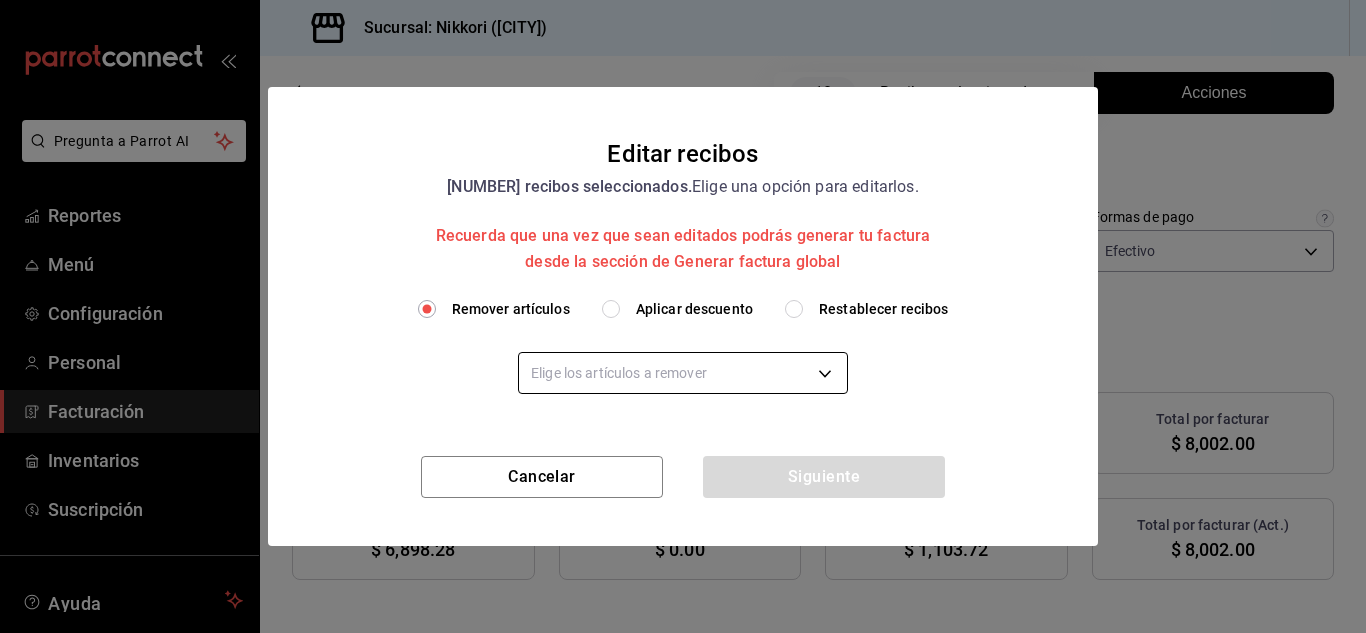 click on "Pregunta a Parrot AI Reportes   Menú   Configuración   Personal   Facturación   Inventarios   Suscripción   Ayuda Recomienda Parrot   [FIRST] [LAST]   Sugerir nueva función   Sucursal: Nikkori ([CITY]) Regresar 18 Recibos seleccionados Acciones Editar recibos Fecha 2025-08-02 2 / 8 / 2025 - 2025-08-02 2 / 8 / 2025 Hora inicio 00:00 Hora inicio Hora fin 23:59 Hora fin Razón social RESTAURANTE PUNTO ROJO 5749a84e-6d60-4c90-92c5-fe83de78c063 Formas de pago   Efectivo 84de3d0d-b7e2-47cb-b4be-10b11e0b5394 Marcas Ver todas 985a5b61-14d9-43ab-b2aa-55677bfd4284 Ingresos totales $ 7,080.28 Descuentos totales $ 182.00 Impuestos $ 1,103.72 Total por facturar $ 8,002.00 Ingresos totales (Act.) $ 6,898.28 Descuentos totales (Act.) $ 0.00 Impuestos  (Act.) $ 1,103.72 Total por facturar (Act.) $ 8,002.00 Editar recibos Quita la selección a los recibos que no quieras editar. Act. # de recibo Artículos (Orig.) Artículos (Act.) Subtotal (Orig.) Subtotal (Act.) Descuento total (Orig.) Descuento total (Act.) No 3 3 2" at bounding box center [683, 316] 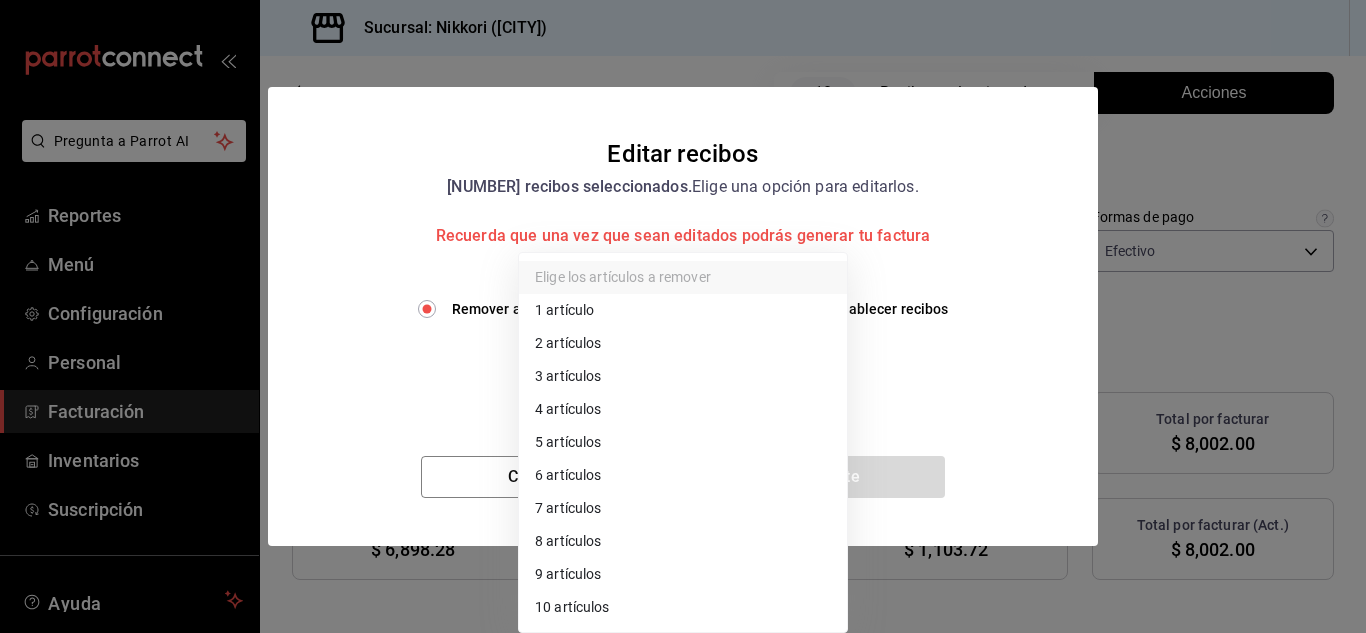 click on "2 artículos" at bounding box center [683, 343] 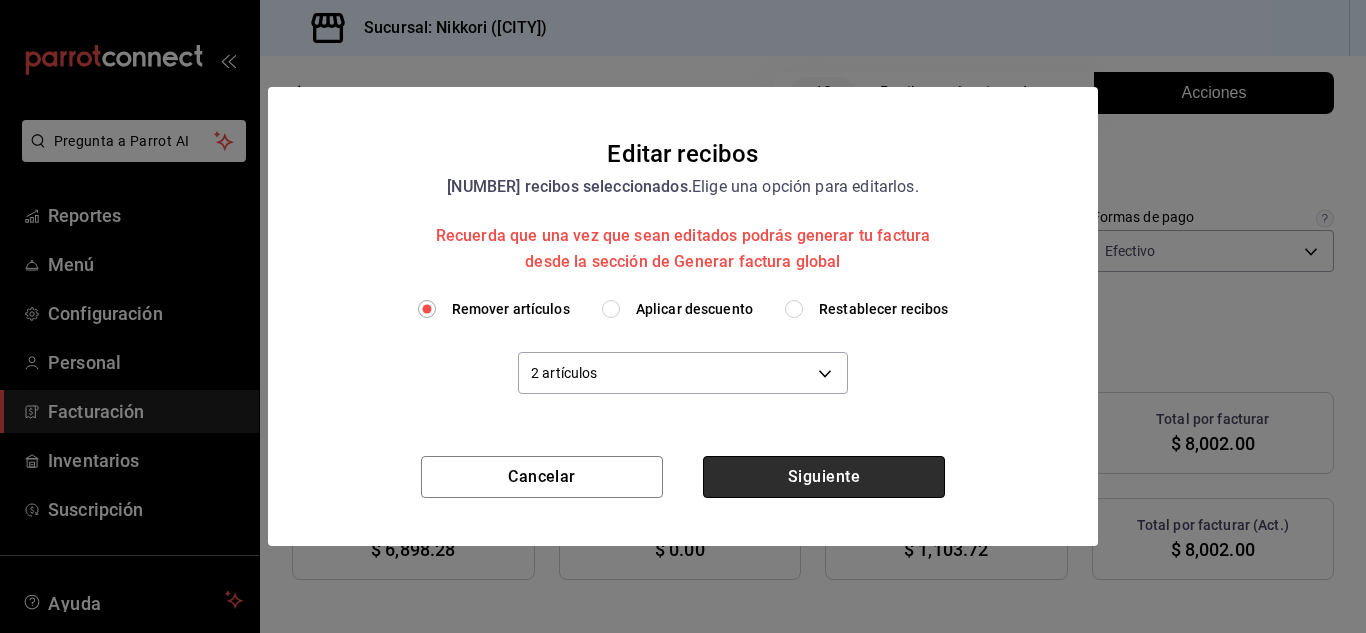 click on "Siguiente" at bounding box center [824, 477] 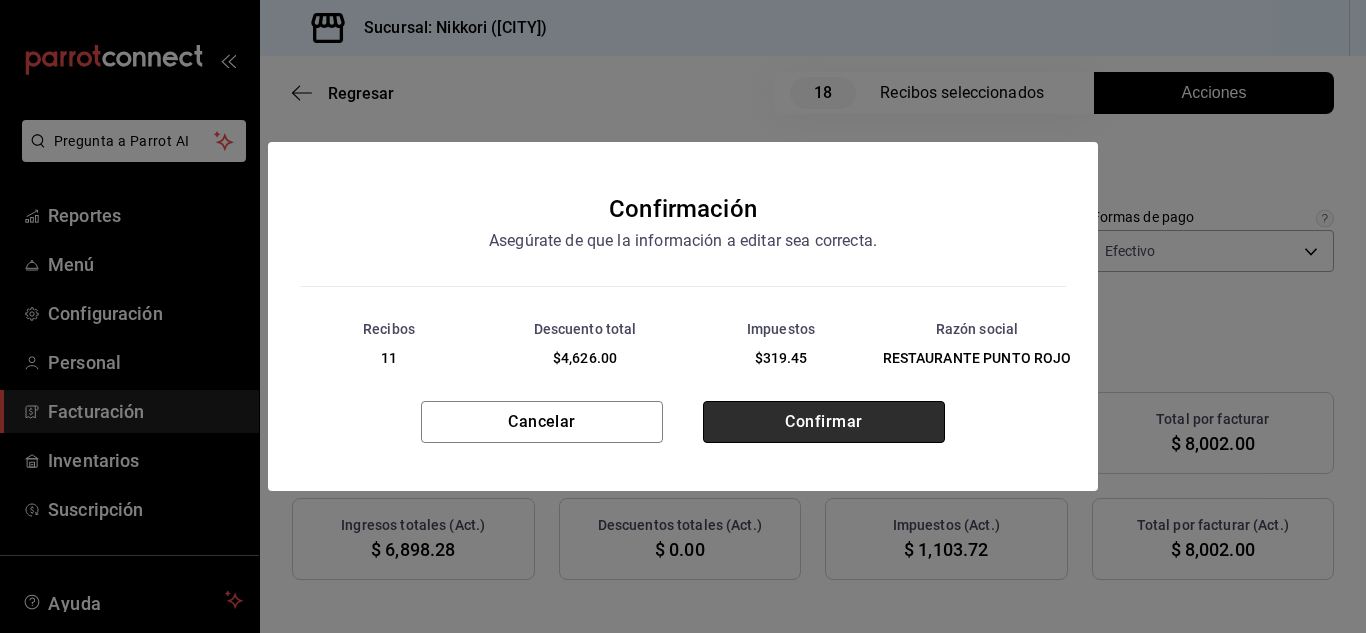 click on "Confirmar" at bounding box center (824, 422) 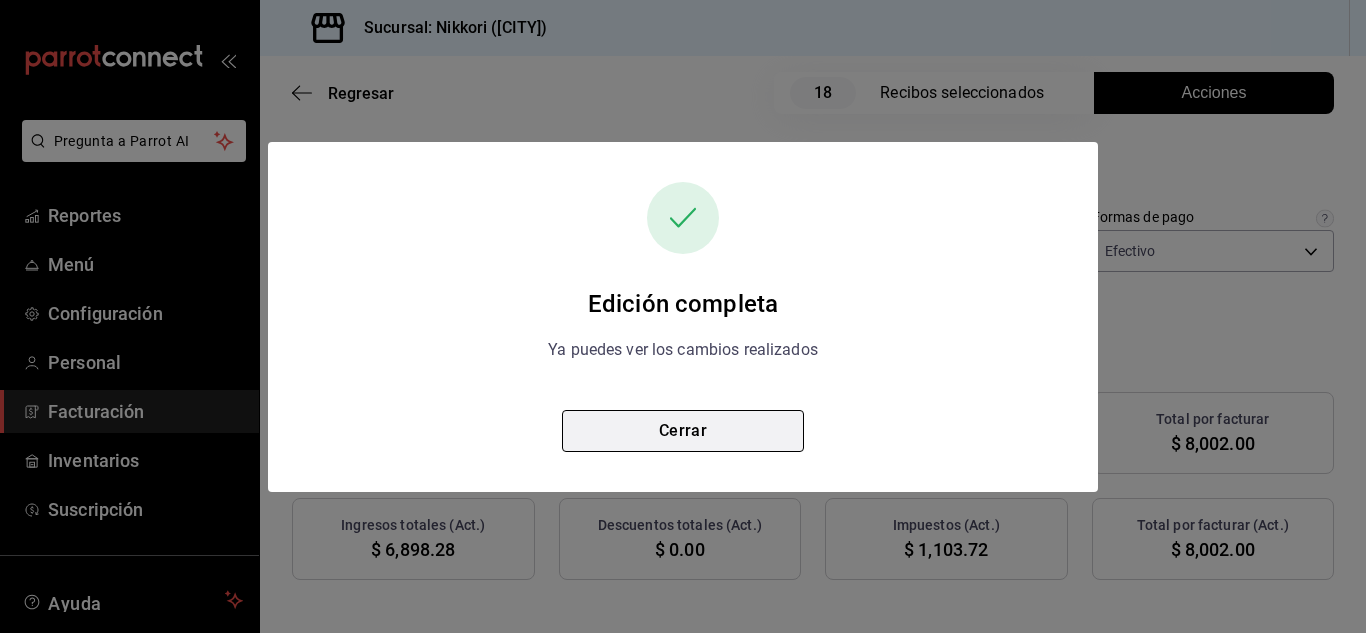 click on "Cerrar" at bounding box center (683, 431) 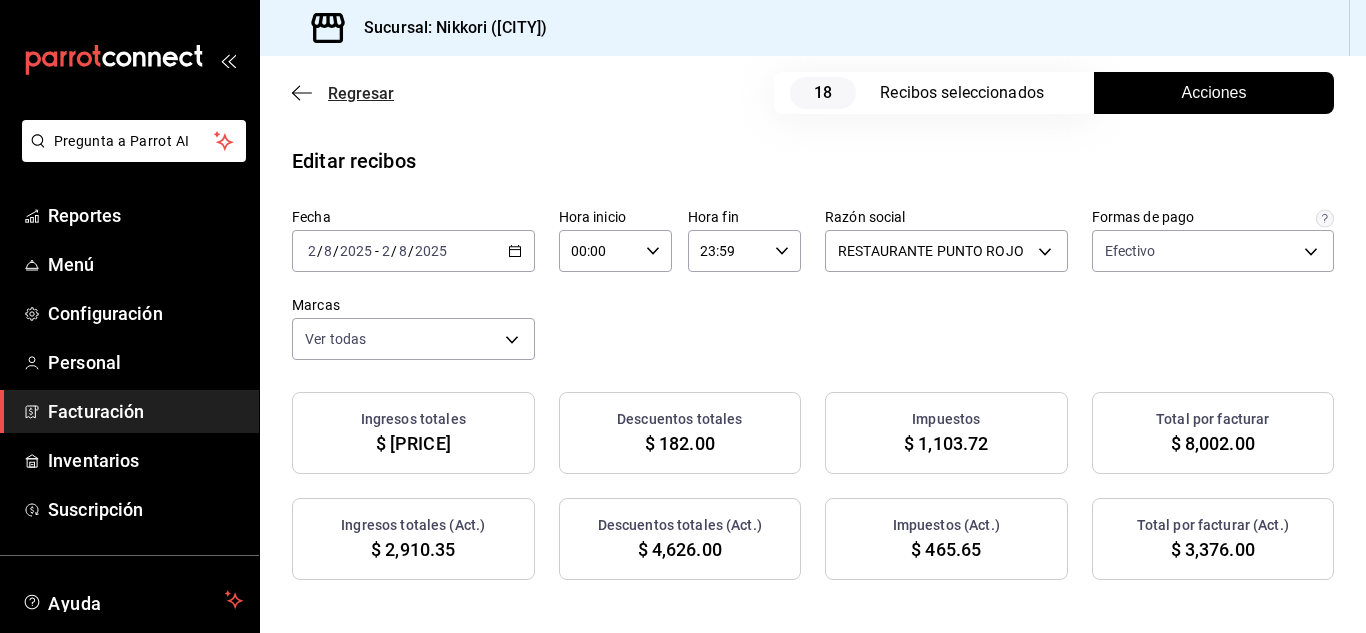click on "Regresar" at bounding box center [361, 93] 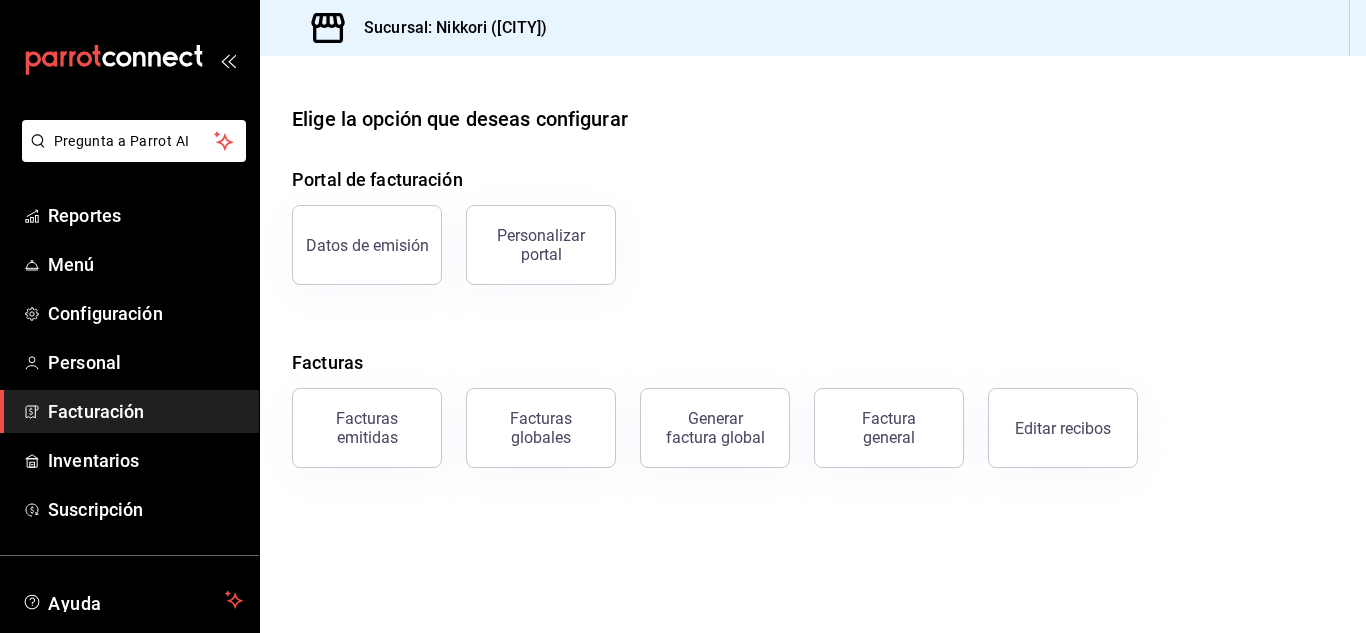 click on "Elige la opción que deseas configurar Portal de facturación Datos de emisión Personalizar portal Facturas Facturas emitidas Facturas globales Generar factura global Factura general Editar recibos" at bounding box center (813, 344) 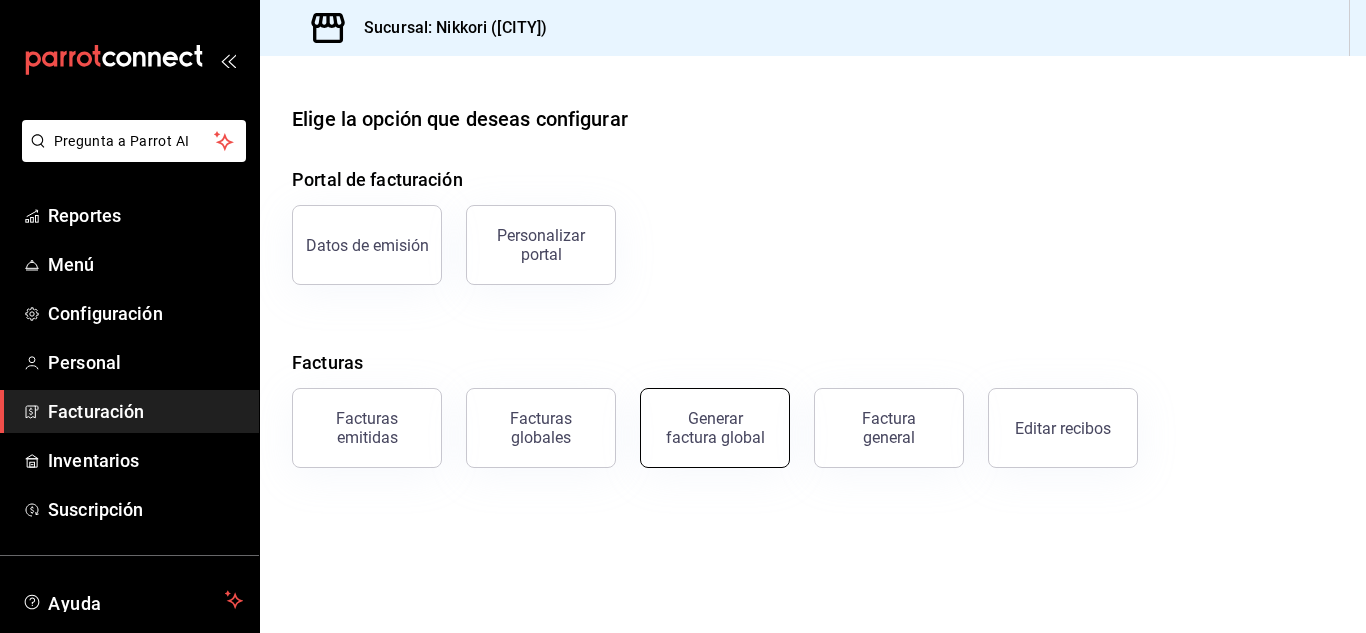 click on "Generar factura global" at bounding box center (715, 428) 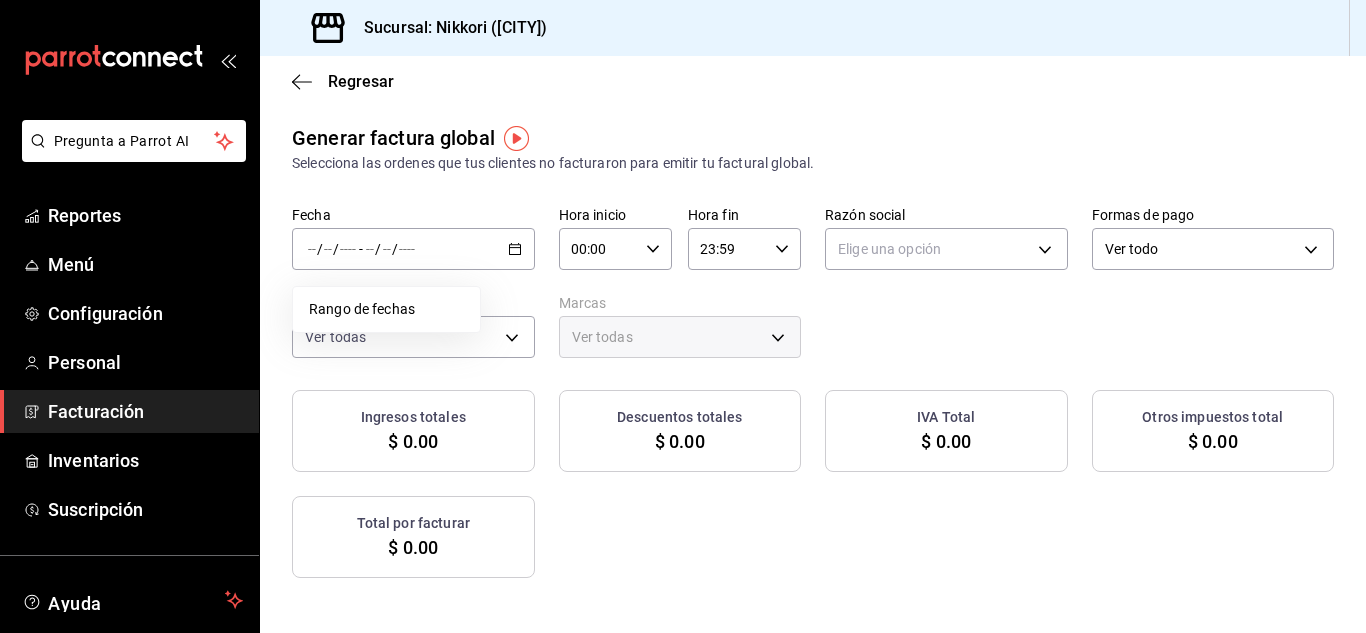 type on "PARROT,UBER_EATS,RAPPI,DIDI_FOOD,ONLINE" 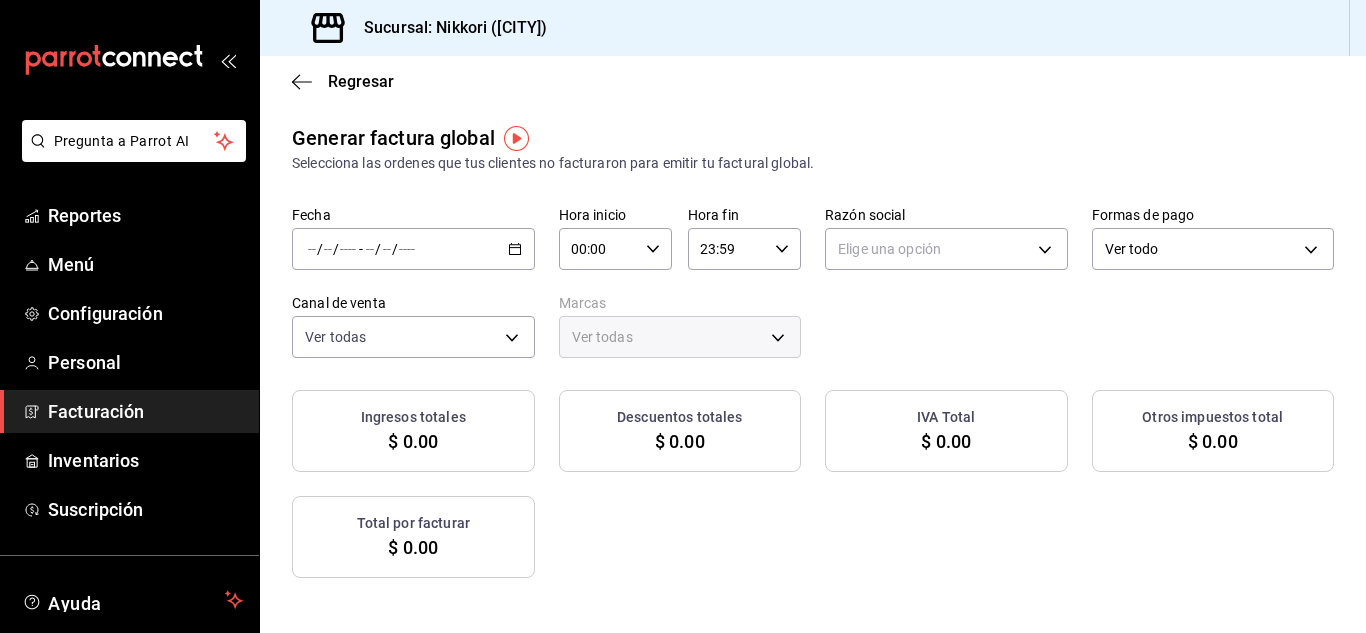 click 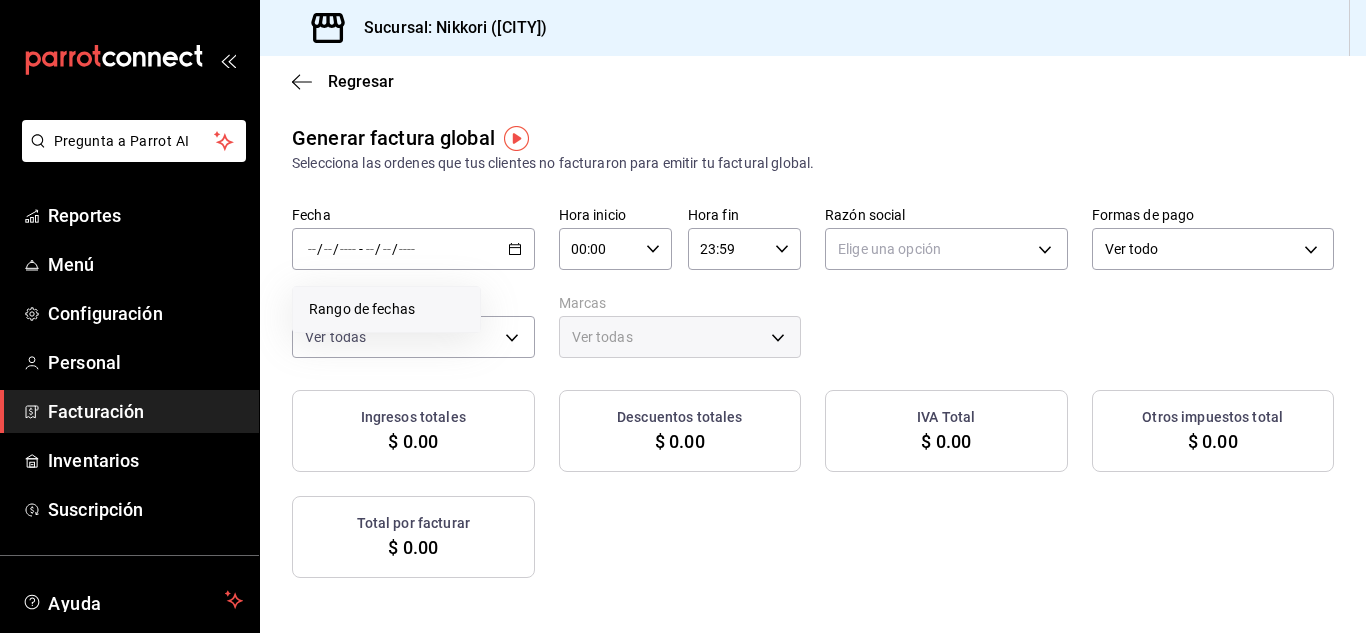 click on "Rango de fechas" at bounding box center [386, 309] 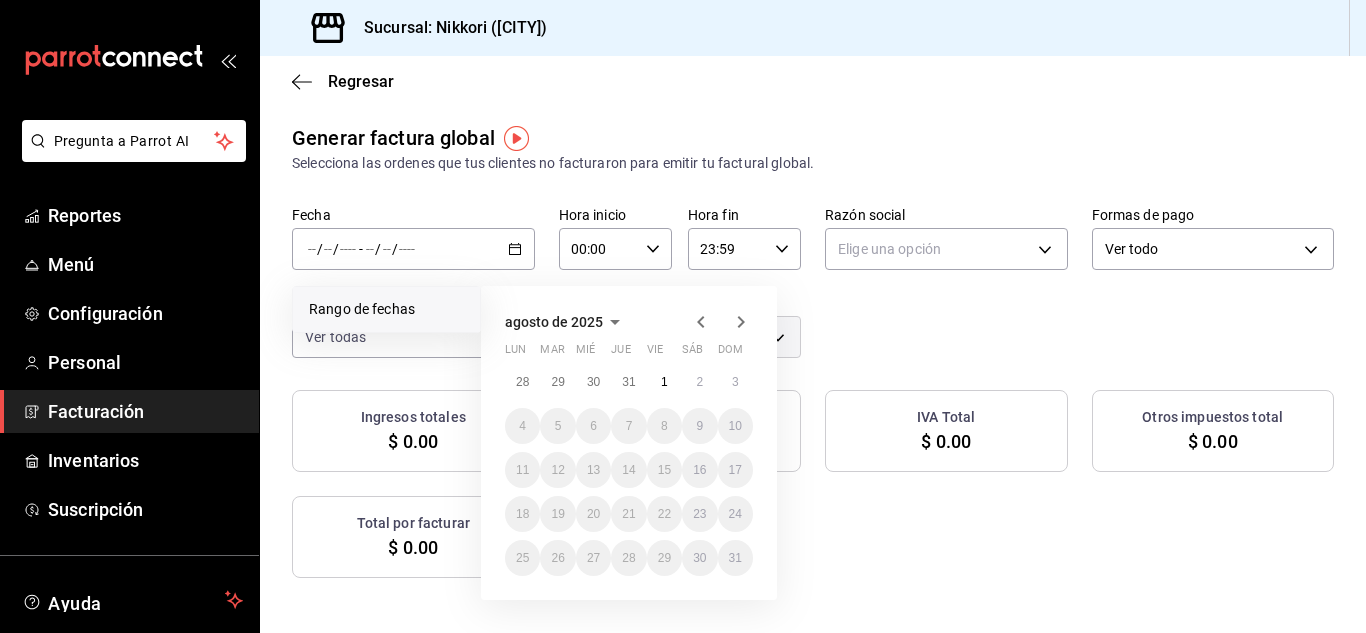 click 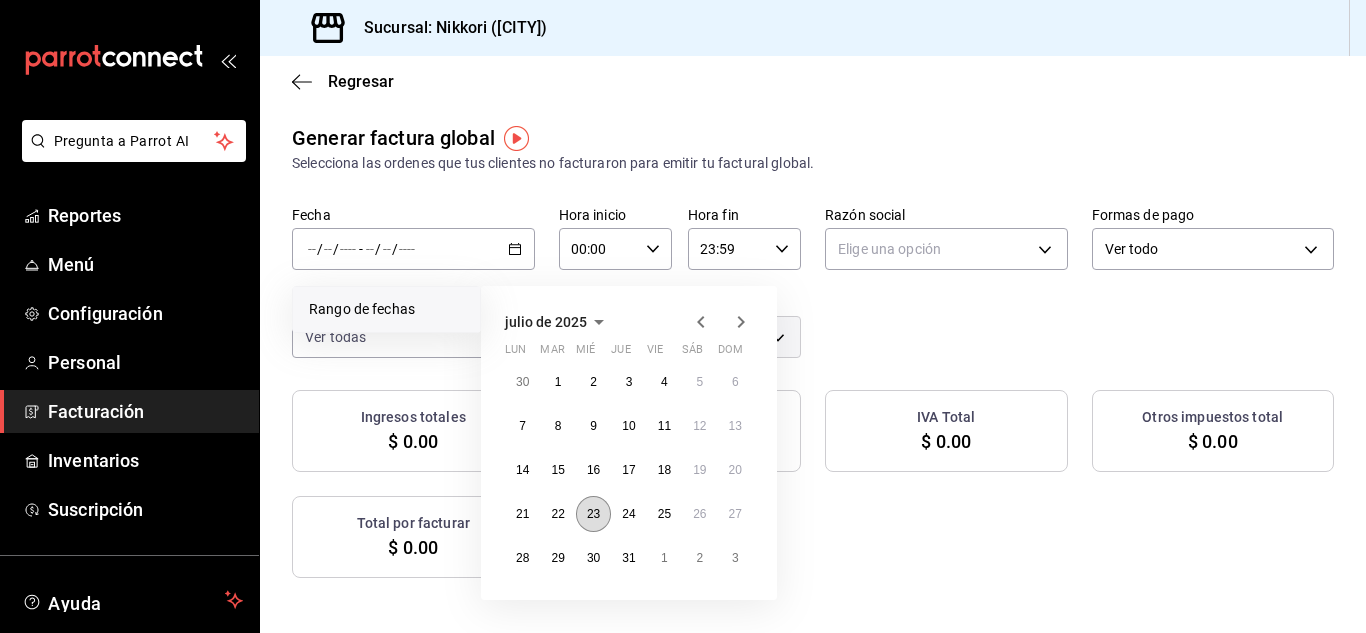 click on "23" at bounding box center (593, 514) 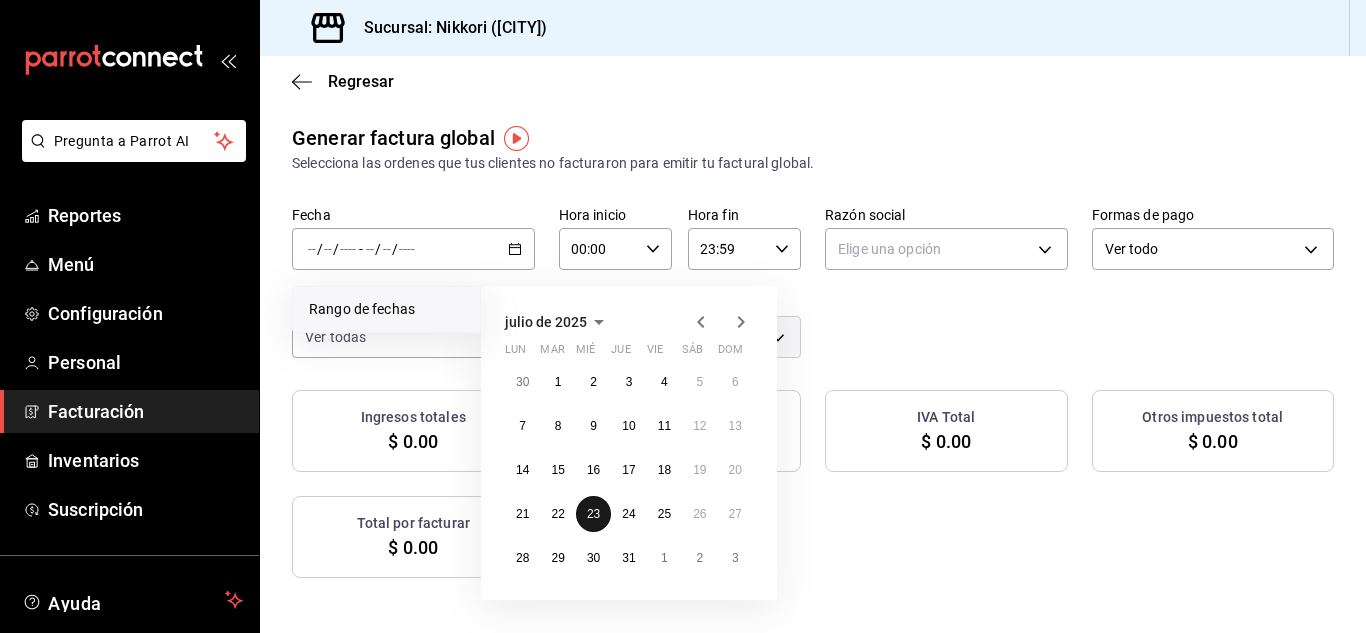 click on "23" at bounding box center (593, 514) 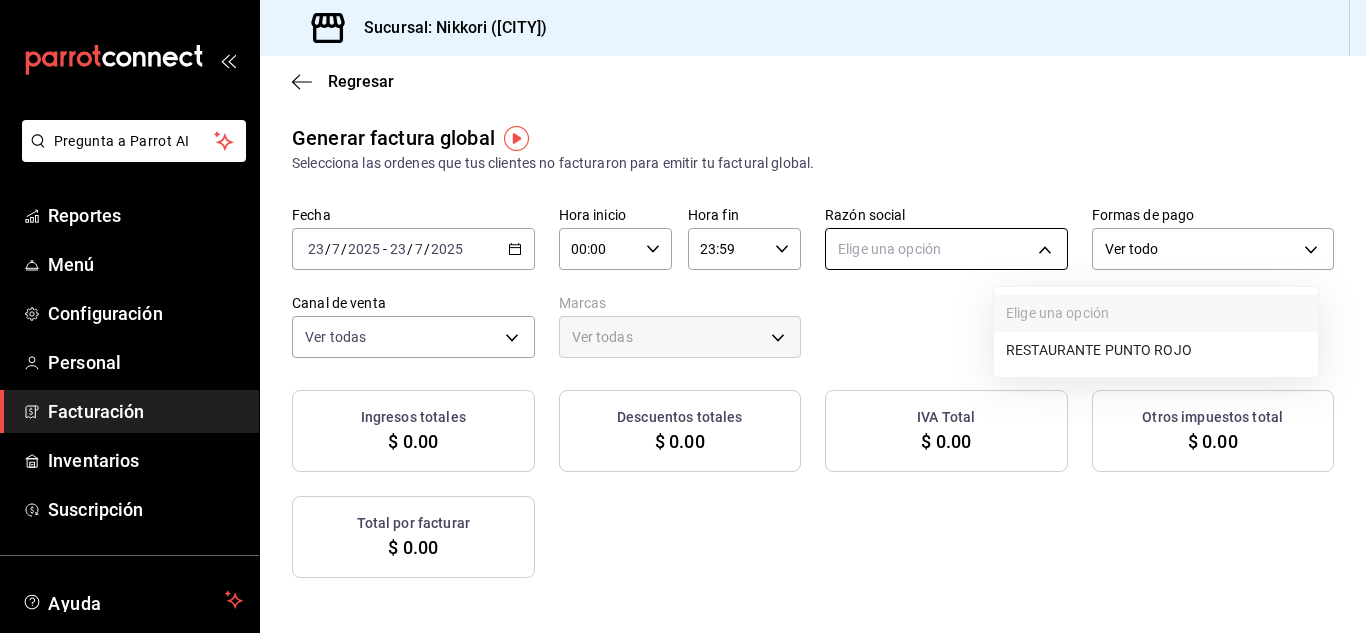 click on "Pregunta a Parrot AI Reportes   Menú   Configuración   Personal   Facturación   Inventarios   Suscripción   Ayuda Recomienda Parrot   [FIRST] [LAST]   Sugerir nueva función   Sucursal: Nikkori ([CITY]) Regresar Generar factura global Selecciona las ordenes que tus clientes no facturaron para emitir tu factural global. Fecha [DATE] [DATE] - [DATE] [DATE] Hora inicio [TIME] Hora inicio Hora fin [TIME] Hora fin Razón social Elige una opción Formas de pago Ver todo ALL Canal de venta Ver todas PARROT,UBER_EATS,RAPPI,DIDI_FOOD,ONLINE Marcas Ver todas Ingresos totales $ 0.00 Descuentos totales $ 0.00 IVA Total $ 0.00 Otros impuestos total $ 0.00 Total por facturar $ 0.00 No hay información que mostrar GANA 1 MES GRATIS EN TU SUSCRIPCIÓN AQUÍ Ver video tutorial Ir a video Pregunta a Parrot AI Reportes   Menú   Configuración   Personal   Facturación   Inventarios   Suscripción   Ayuda Recomienda Parrot   [FIRST] [LAST]   Sugerir nueva función   Visitar centro de ayuda" at bounding box center (683, 316) 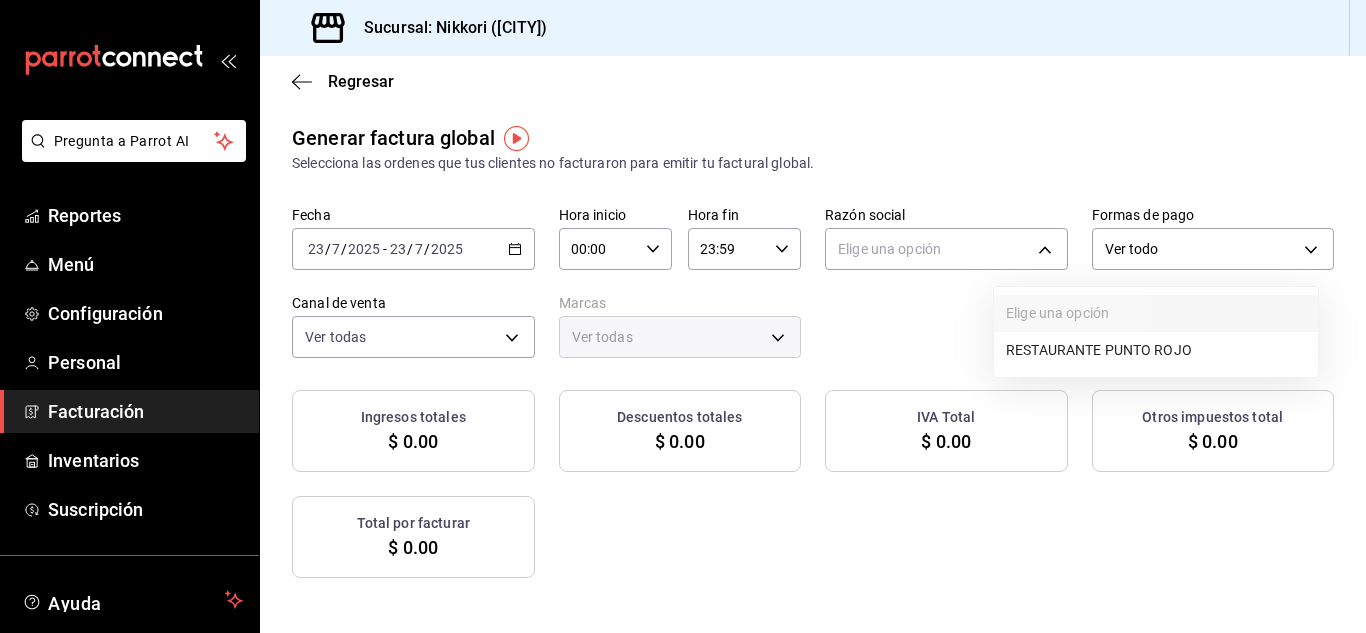 click on "RESTAURANTE PUNTO ROJO" at bounding box center (1156, 350) 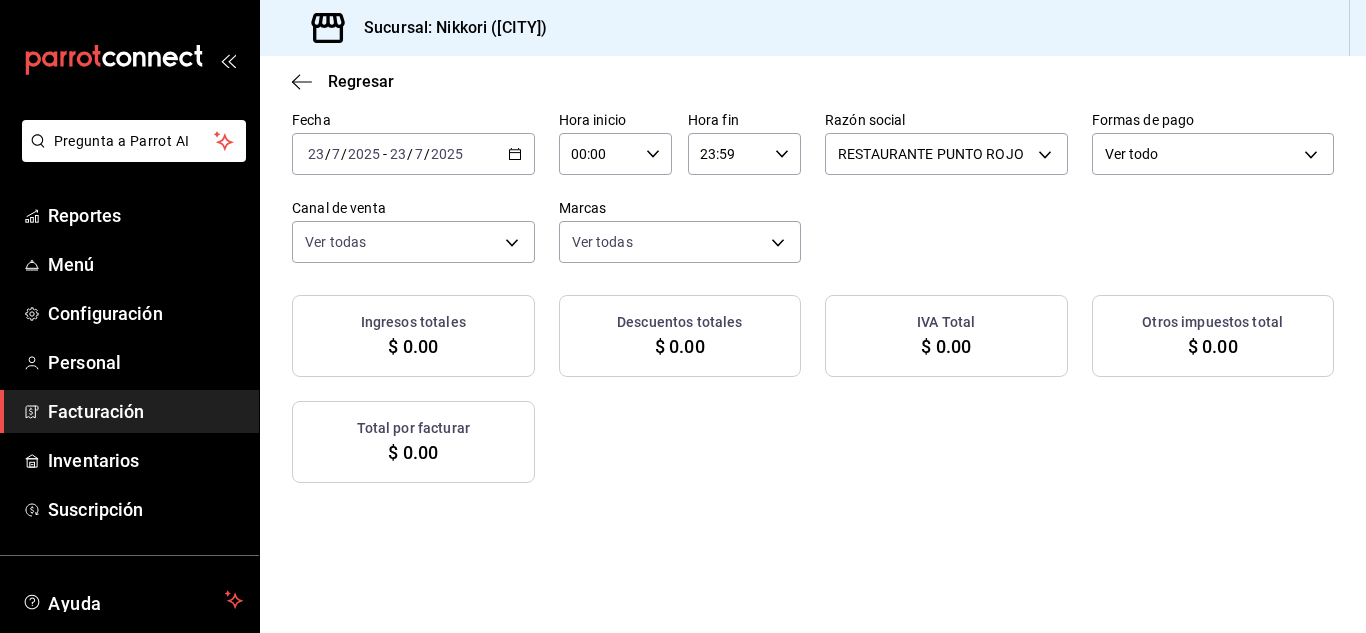 scroll, scrollTop: 74, scrollLeft: 0, axis: vertical 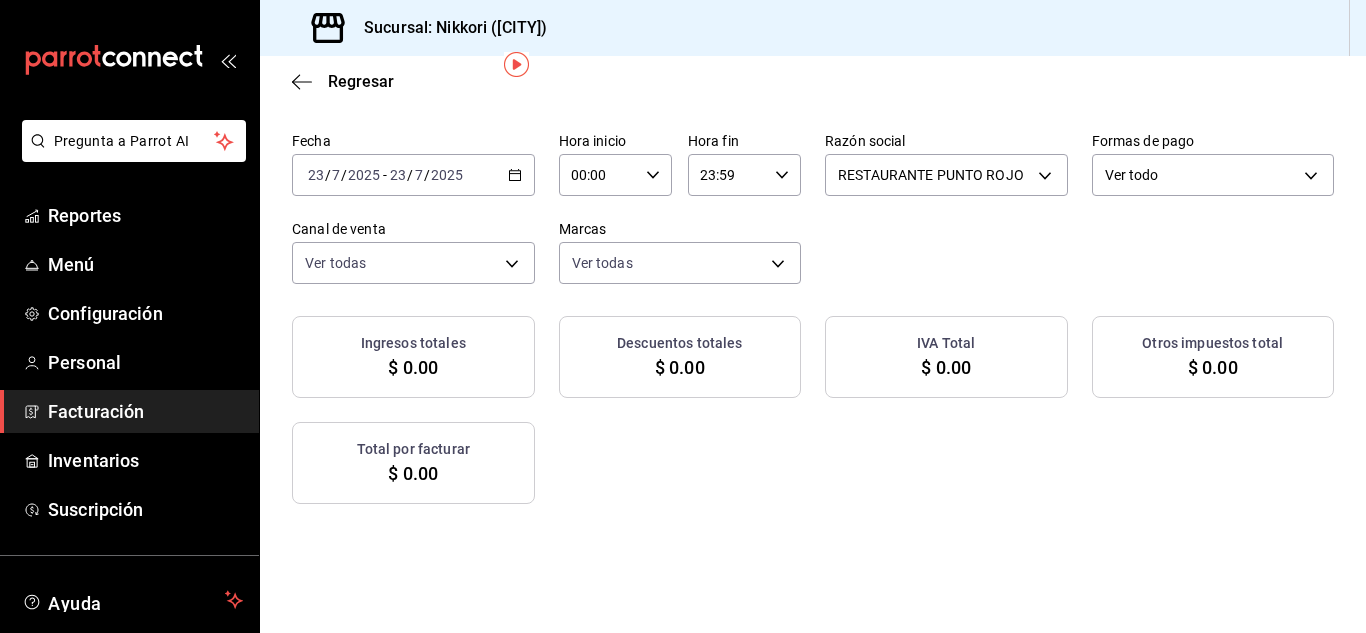 click 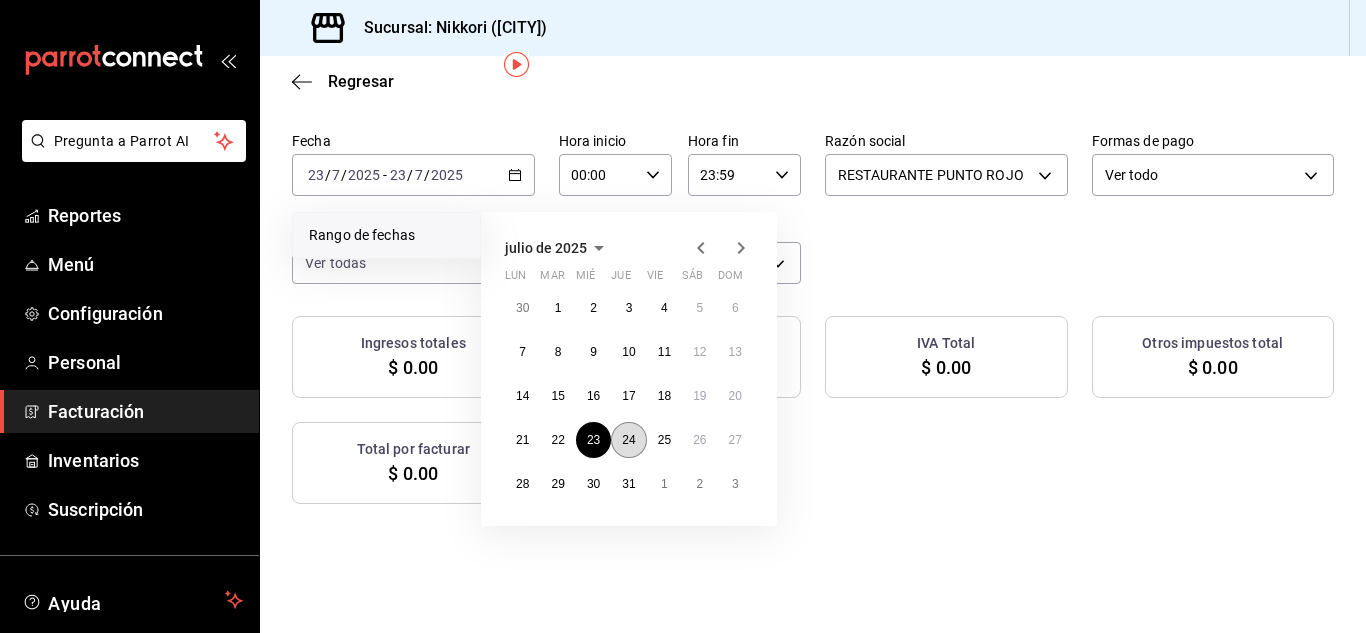 click on "24" at bounding box center (628, 440) 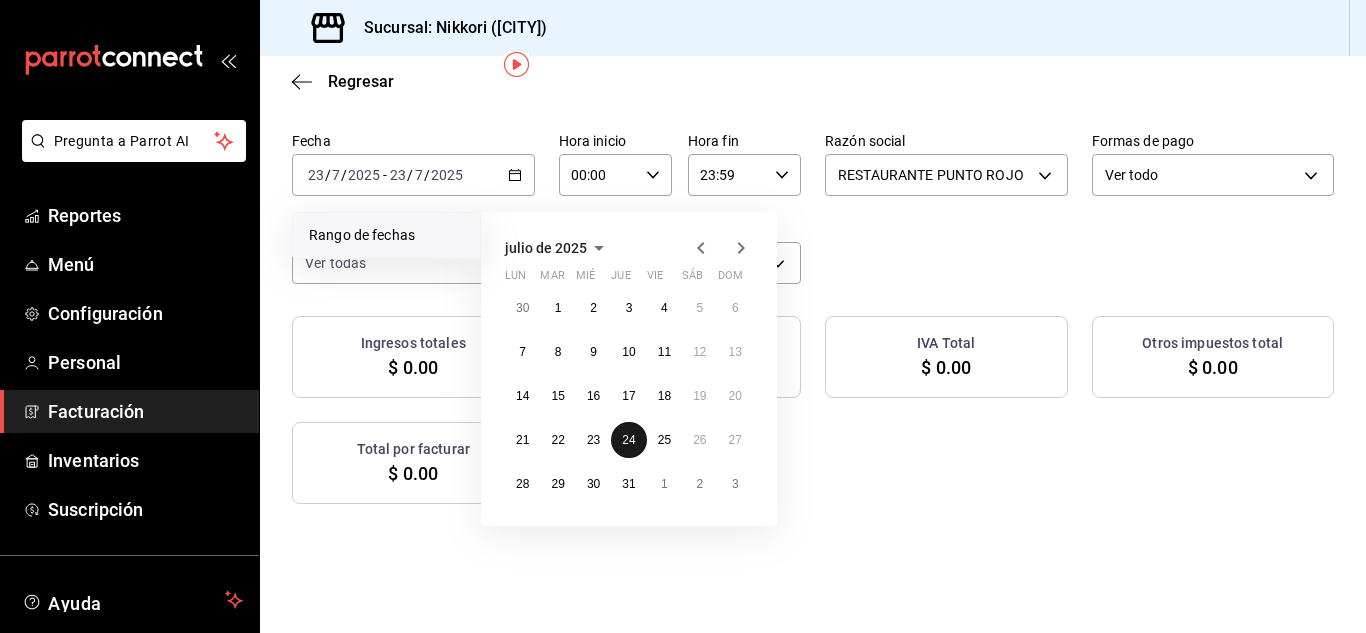 click on "24" at bounding box center (628, 440) 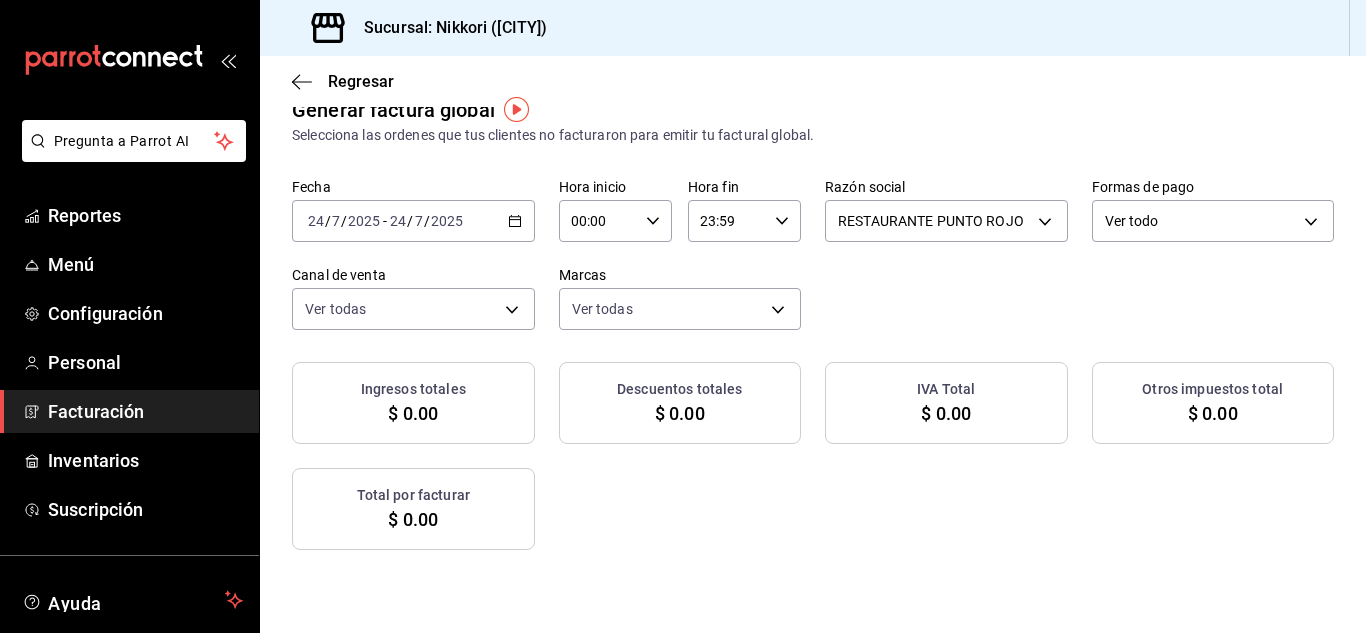 scroll, scrollTop: 29, scrollLeft: 0, axis: vertical 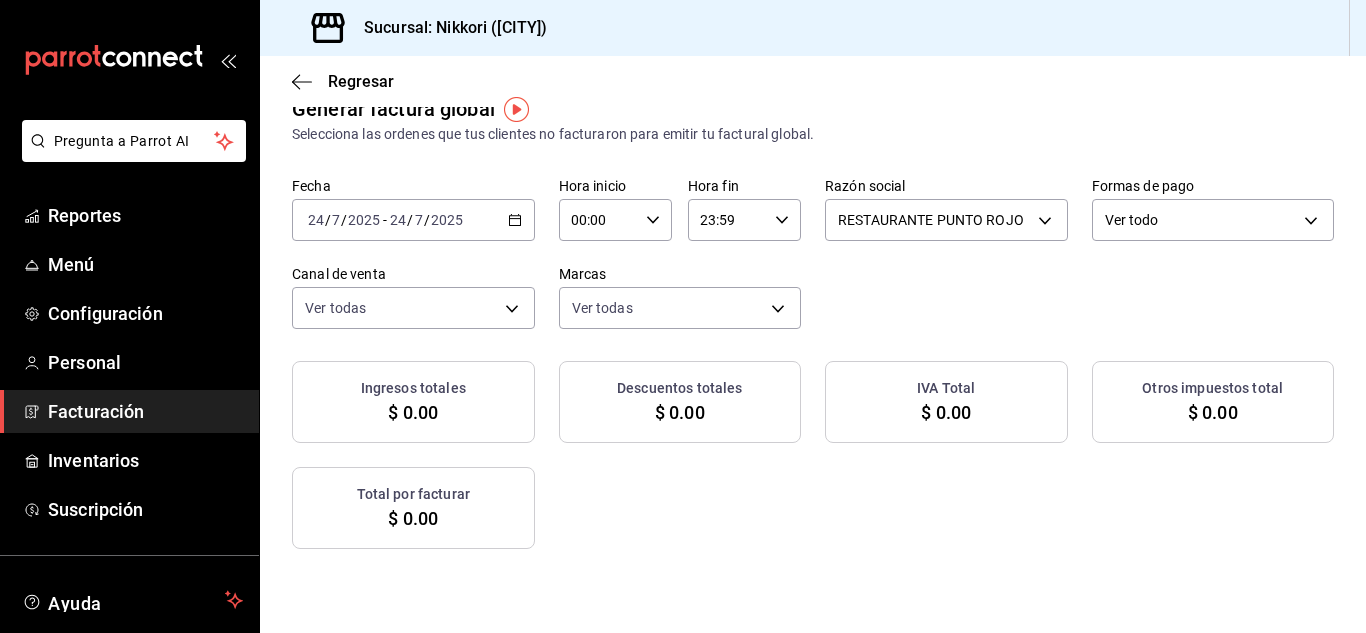 click 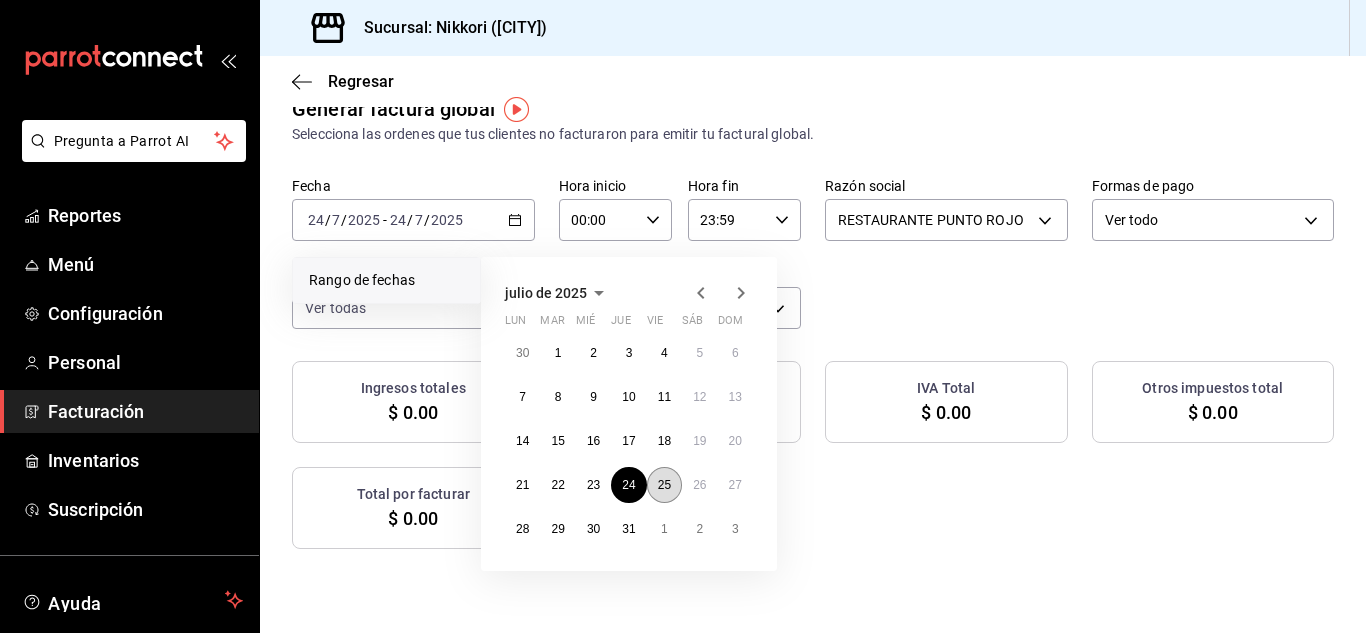 click on "25" at bounding box center [664, 485] 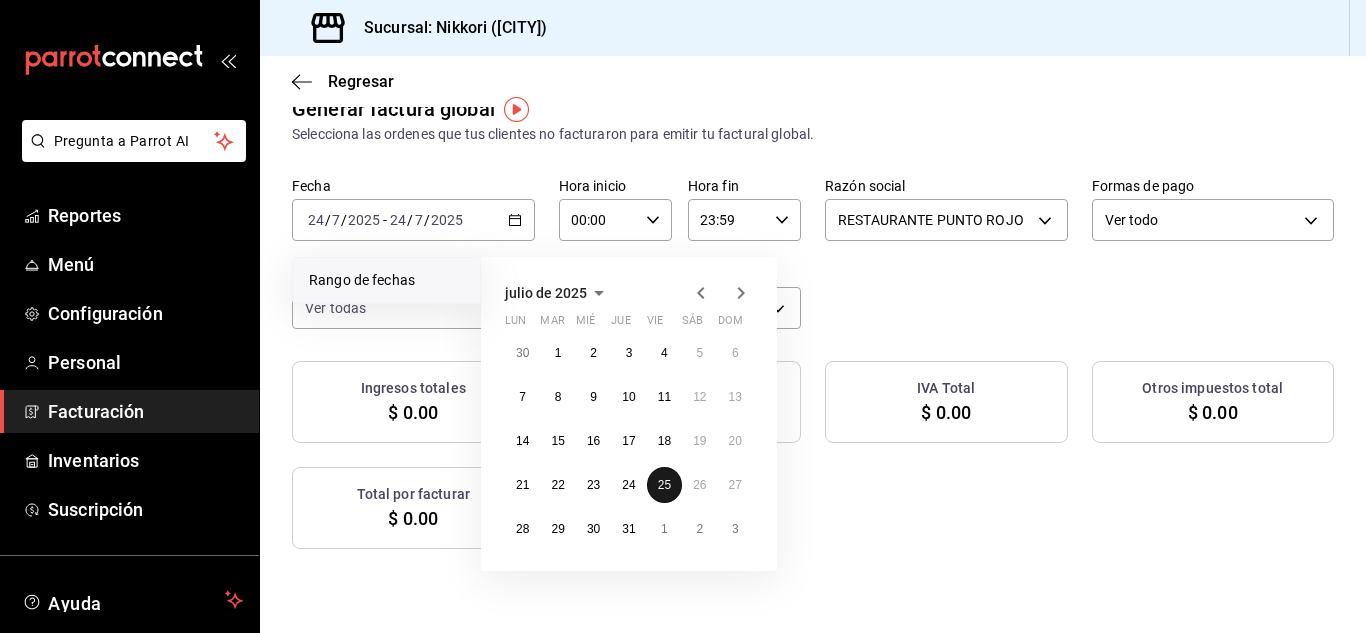 click on "25" at bounding box center [664, 485] 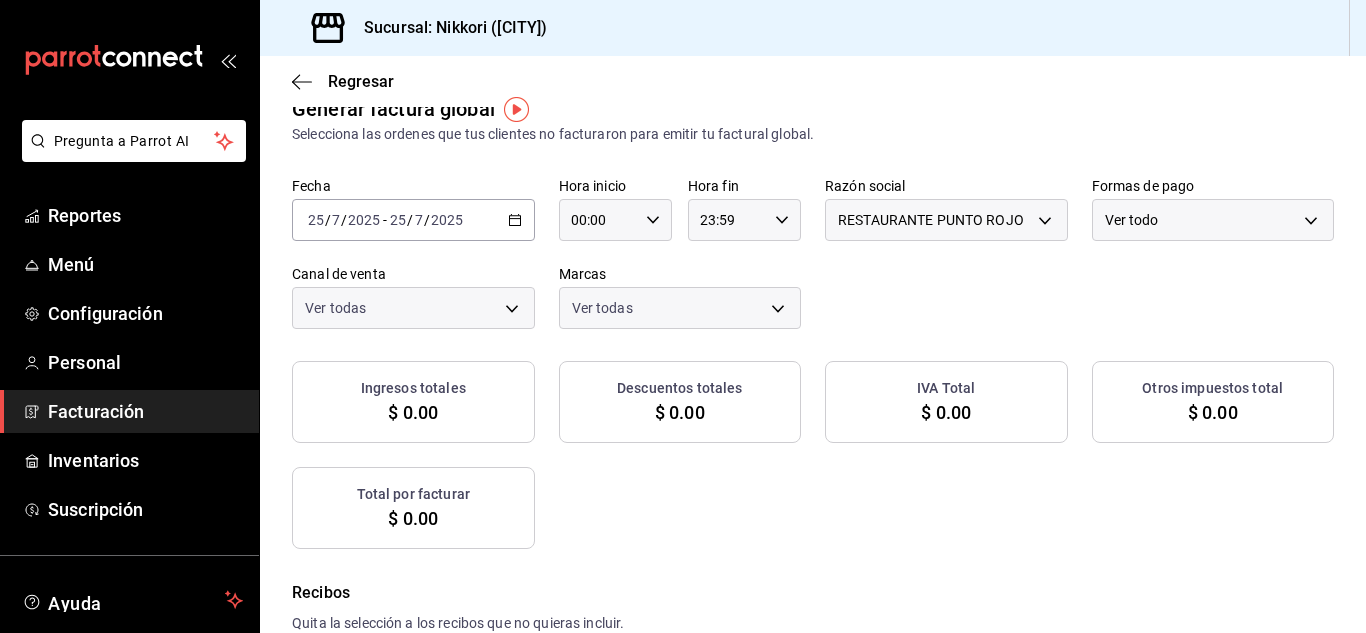 click on "Total por facturar $ [PRICE]" at bounding box center (413, 508) 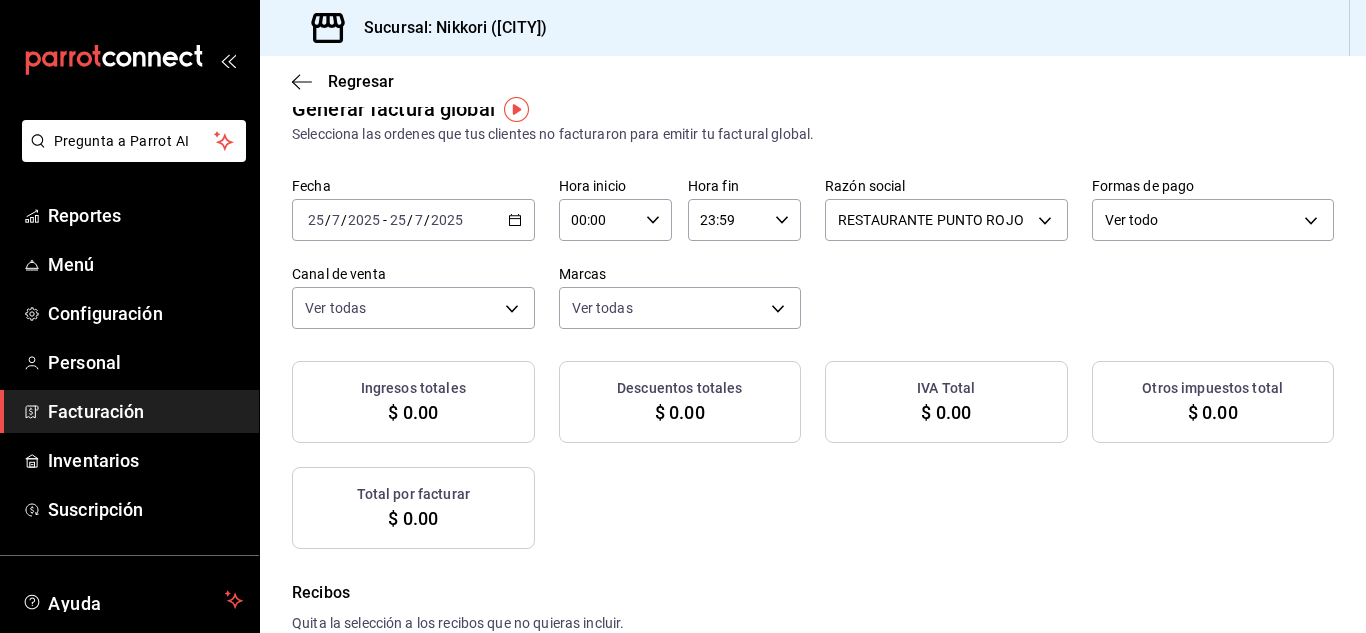 checkbox on "true" 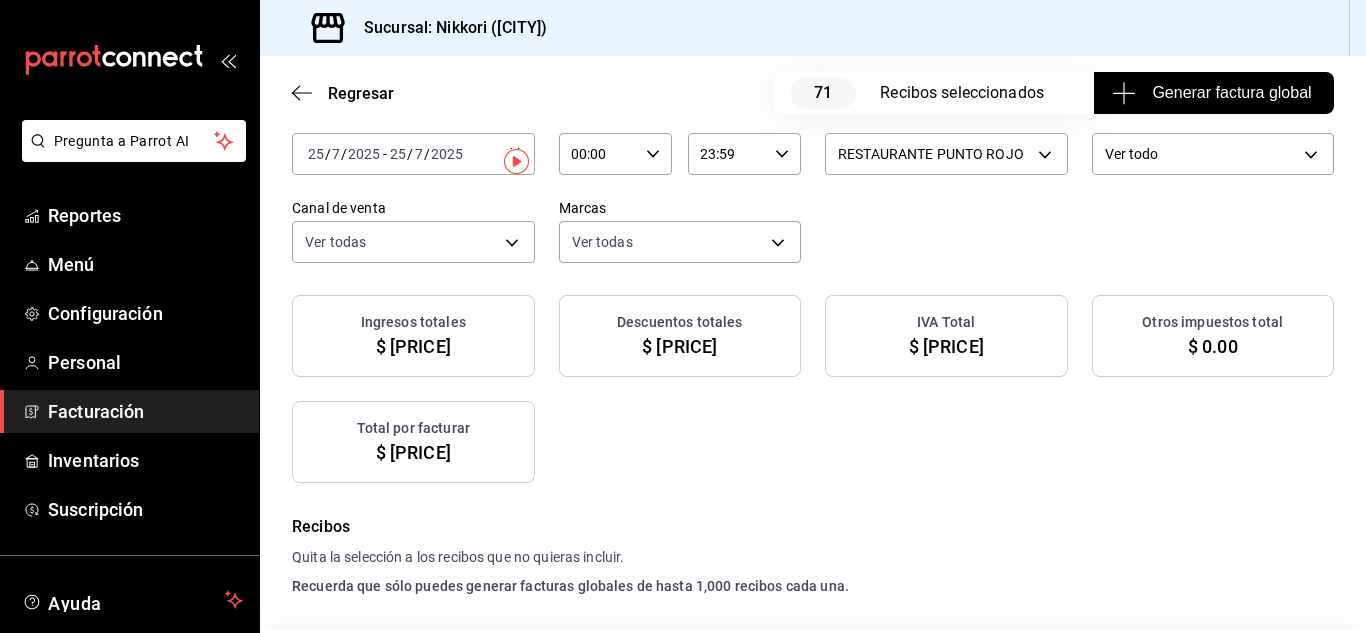 scroll, scrollTop: 0, scrollLeft: 0, axis: both 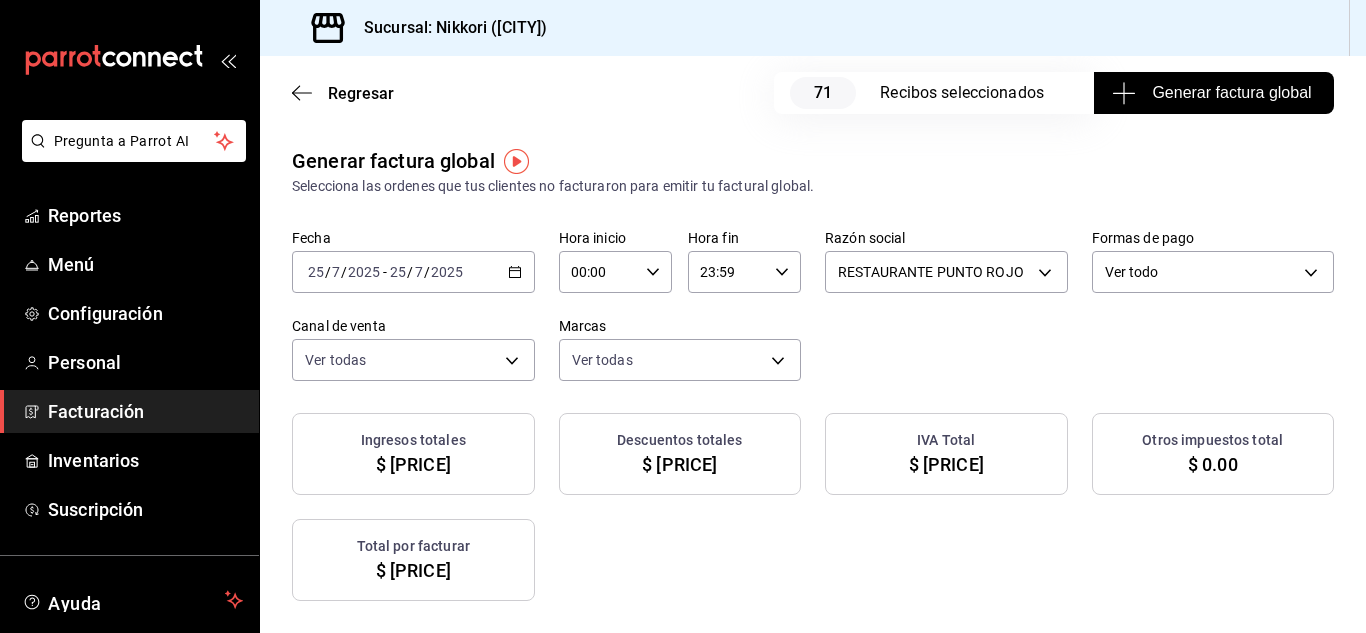 click on "Generar factura global" at bounding box center (1213, 93) 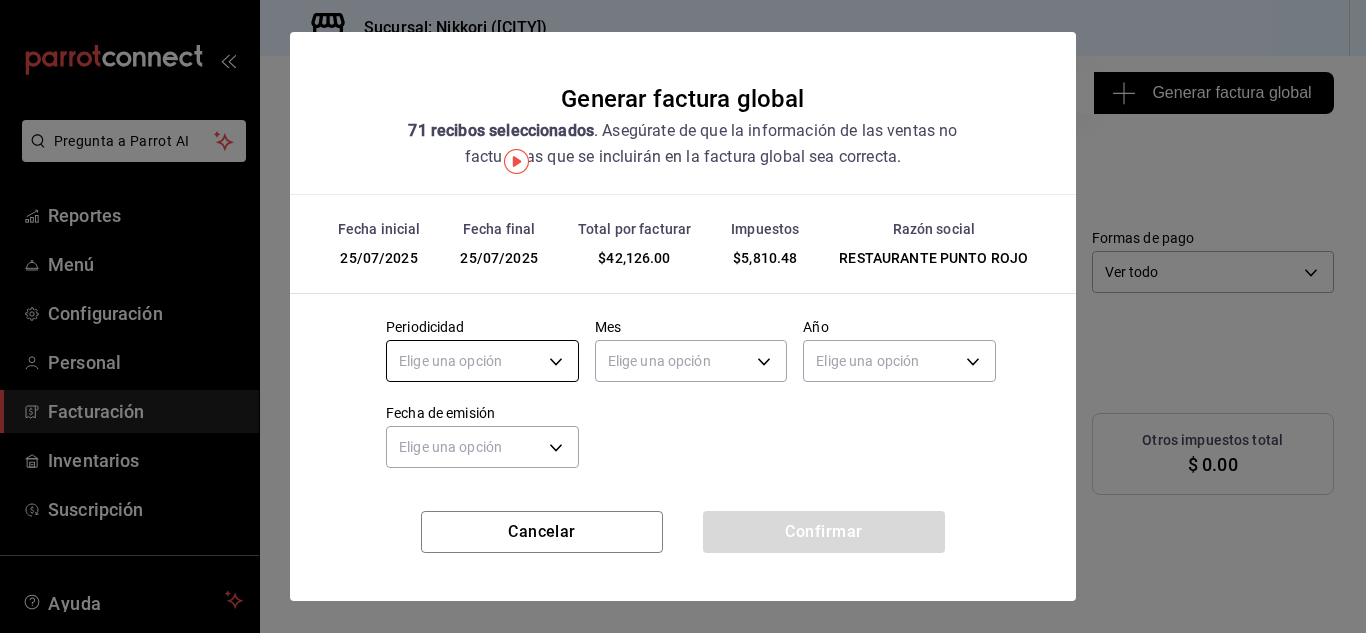 click on "Regresar 10 Recibos seleccionados Acciones Generar factura global Generar factura global Selecciona las ordenes que tus clientes no facturaron para emitir tu factural global. Fecha 2025-07-25 25 / 7 / 2025 - 2025-07-25 25 / 7 / 2025 Hora inicio 00:00 Hora inicio Hora fin 23:59 Hora fin Razón social RESTAURANTE PUNTO ROJO 5749a84e-6d60-4c90-92c5-fe83de78c063 Formas de pago Ver todo ALL Canal de venta Ver todas PARROT,UBER_EATS,RAPPI,DIDI_FOOD,ONLINE Marcas Ver todas 985a5b61-14d9-43ab-b2aa-55677bfd4284 Ingresos totales $ 36,315.52 Descuentos totales $ 9,793.00 IVA Total $ 5,810.48 Otros impuestos total $ 0.00 Total por facturar $ 42,126.00 Recibos Quita la selección a los recibos que no quieras incluir. Recuerda que sólo puedes generar facturas globales de hasta 1,000 recibos cada una. Fecha # de recibo IVA" at bounding box center [683, 316] 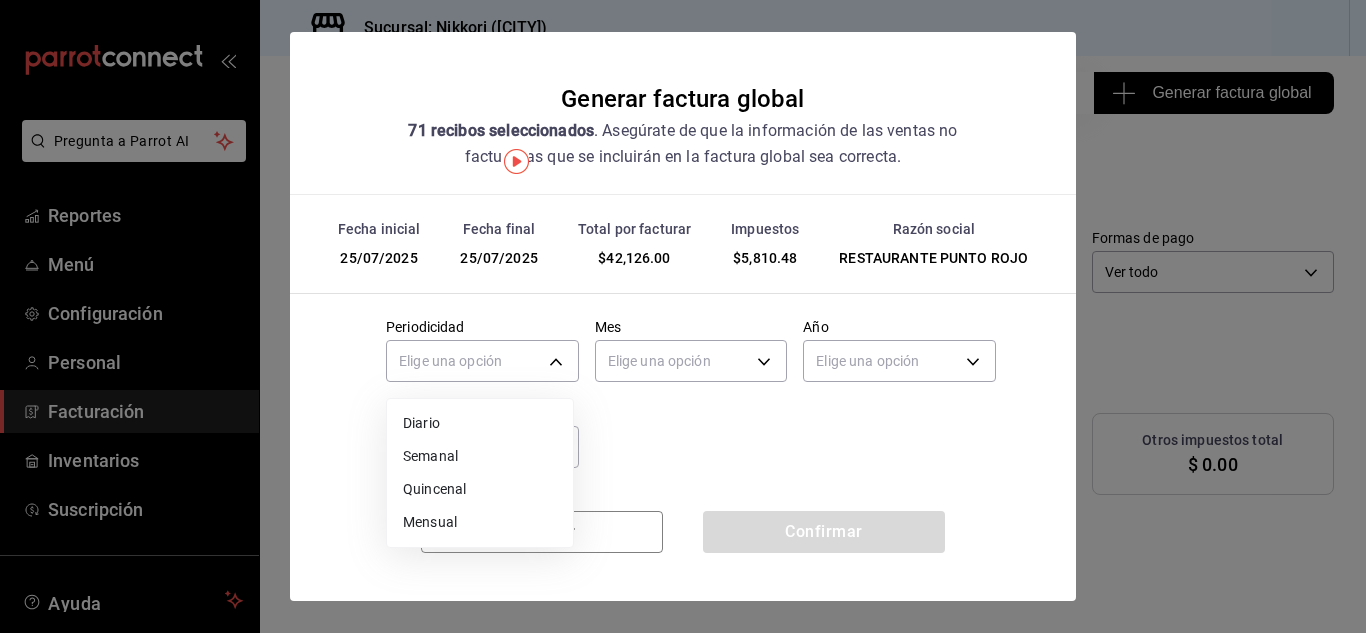 click on "Diario" at bounding box center [480, 423] 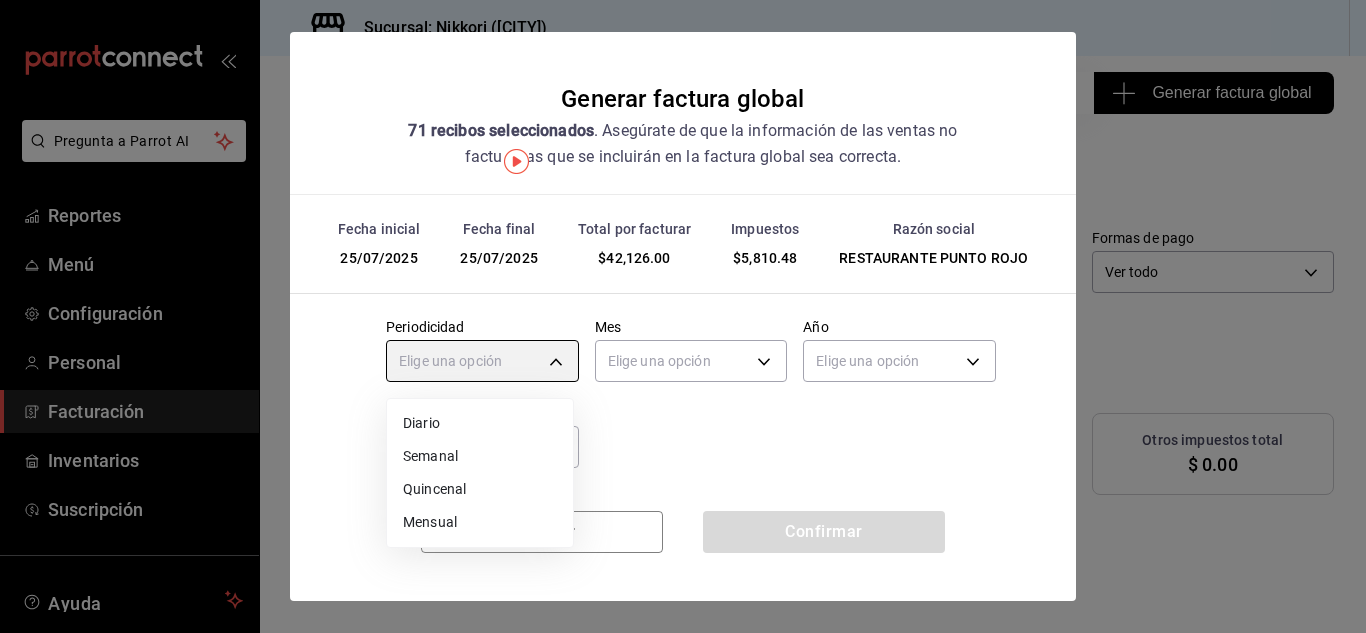 type on "DAILY" 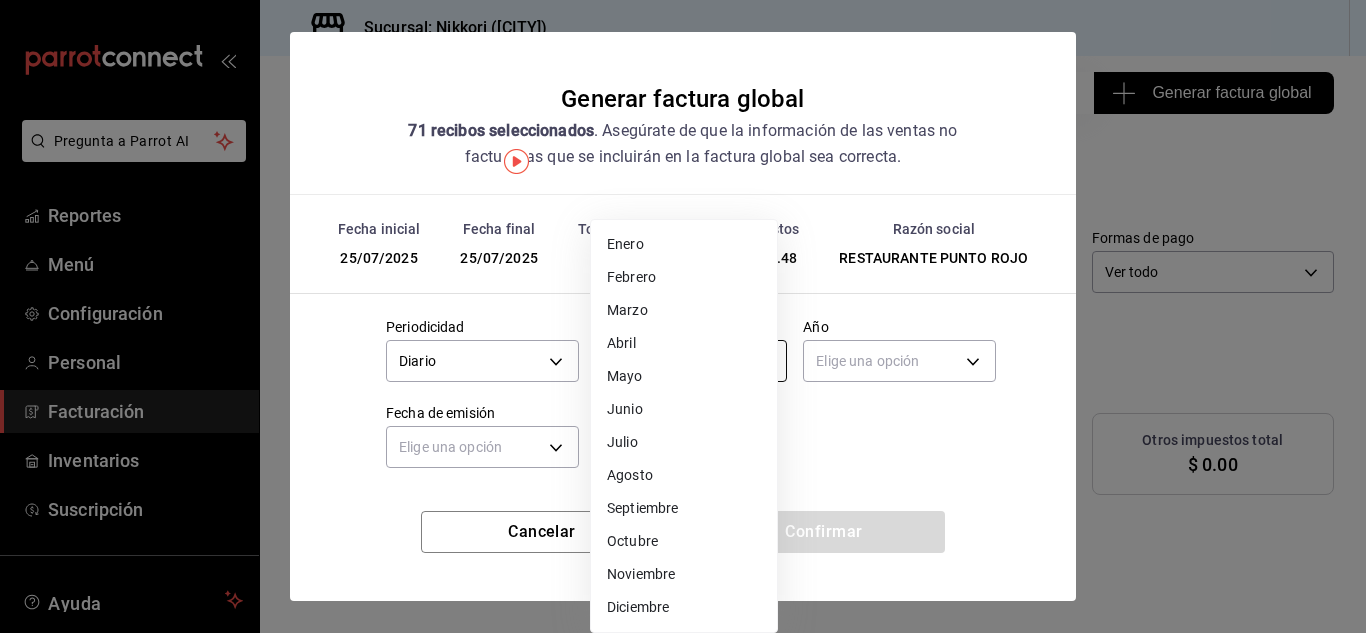 click on "Regresar 10 Recibos seleccionados Acciones Generar factura global Generar factura global Selecciona las ordenes que tus clientes no facturaron para emitir tu factural global. Fecha 2025-07-25 25 / 7 / 2025 - 2025-07-25 25 / 7 / 2025 Hora inicio 00:00 Hora inicio Hora fin 23:59 Hora fin Razón social RESTAURANTE PUNTO ROJO 5749a84e-6d60-4c90-92c5-fe83de78c063 Formas de pago Ver todo ALL Canal de venta Ver todas PARROT,UBER_EATS,RAPPI,DIDI_FOOD,ONLINE Marcas Ver todas 985a5b61-14d9-43ab-b2aa-55677bfd4284 Ingresos totales $ 36,315.52 Descuentos totales $ 9,793.00 IVA Total $ 5,810.48 Otros impuestos total $ 0.00 Total por facturar $ 42,126.00 Recibos Quita la selección a los recibos que no quieras incluir. Recuerda que sólo puedes generar facturas globales de hasta 1,000 recibos cada una. Fecha # de recibo IVA" at bounding box center [683, 316] 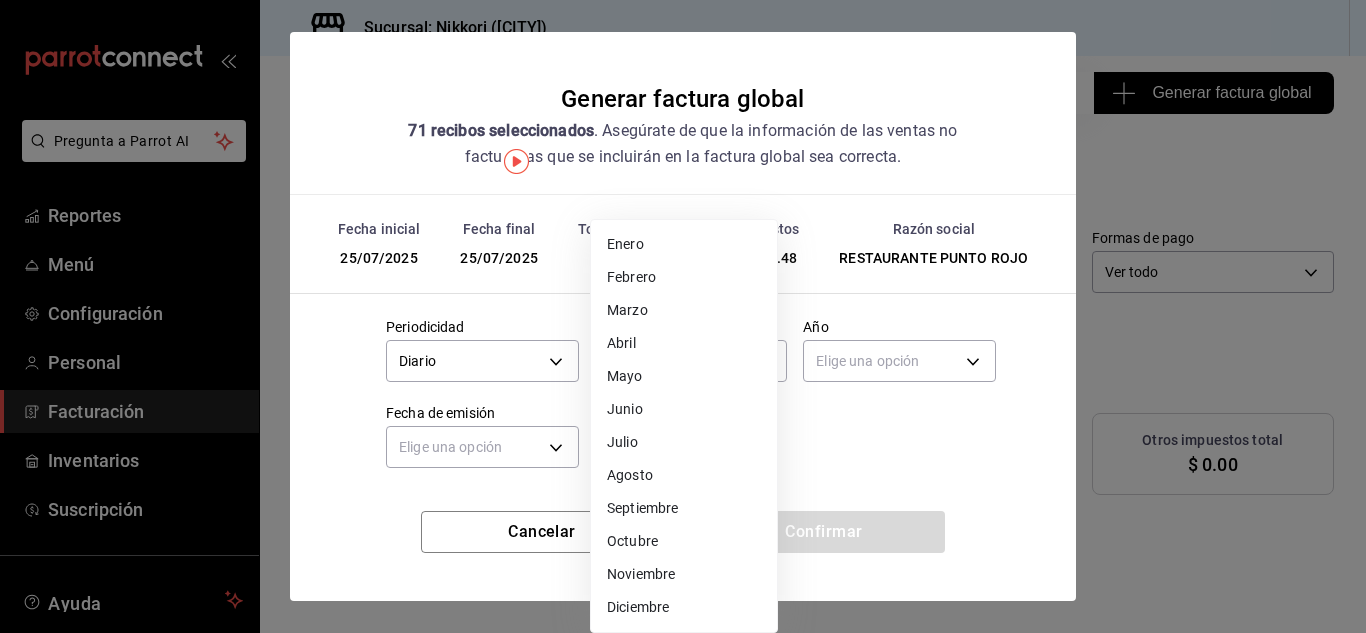 click on "Julio" at bounding box center (684, 442) 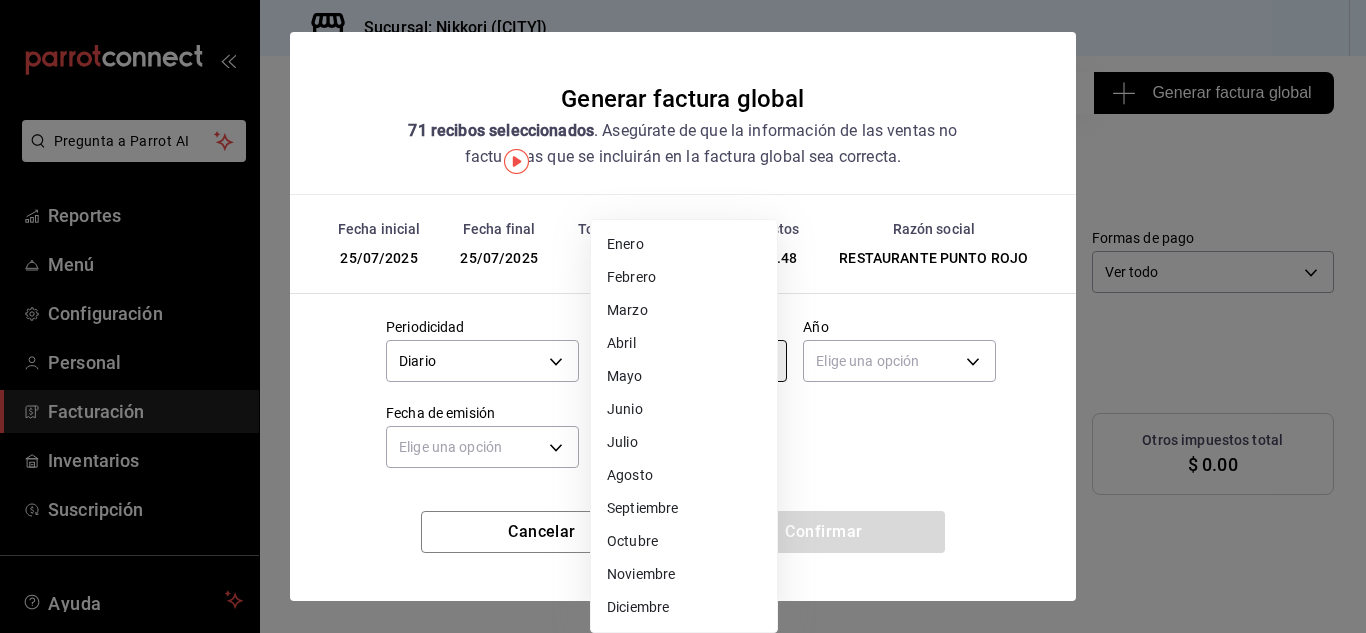 type on "7" 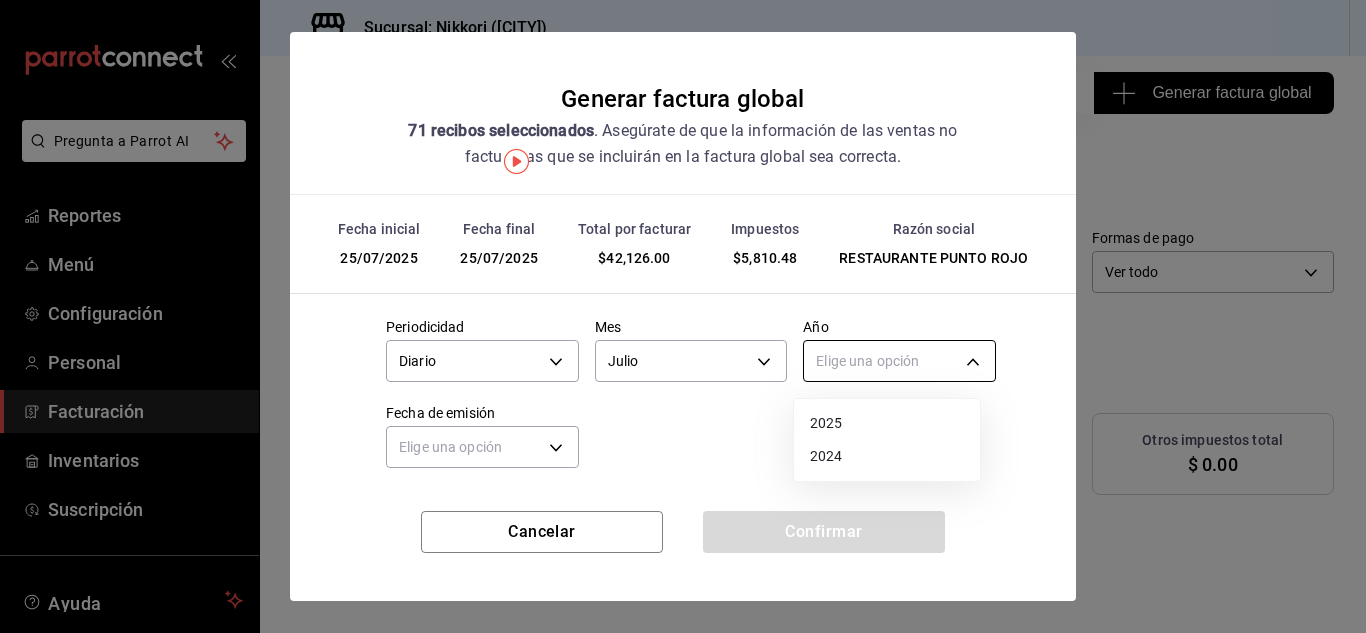 click on "Regresar 10 Recibos seleccionados Acciones Generar factura global Generar factura global Selecciona las ordenes que tus clientes no facturaron para emitir tu factural global. Fecha 2025-07-25 25 / 7 / 2025 - 2025-07-25 25 / 7 / 2025 Hora inicio 00:00 Hora inicio Hora fin 23:59 Hora fin Razón social RESTAURANTE PUNTO ROJO 5749a84e-6d60-4c90-92c5-fe83de78c063 Formas de pago Ver todo ALL Canal de venta Ver todas PARROT,UBER_EATS,RAPPI,DIDI_FOOD,ONLINE Marcas Ver todas 985a5b61-14d9-43ab-b2aa-55677bfd4284 Ingresos totales $ 36,315.52 Descuentos totales $ 9,793.00 IVA Total $ 5,810.48 Otros impuestos total $ 0.00 Total por facturar $ 42,126.00 Recibos Quita la selección a los recibos que no quieras incluir. Recuerda que sólo puedes generar facturas globales de hasta 1,000 recibos cada una. Fecha # de recibo IVA" at bounding box center (683, 316) 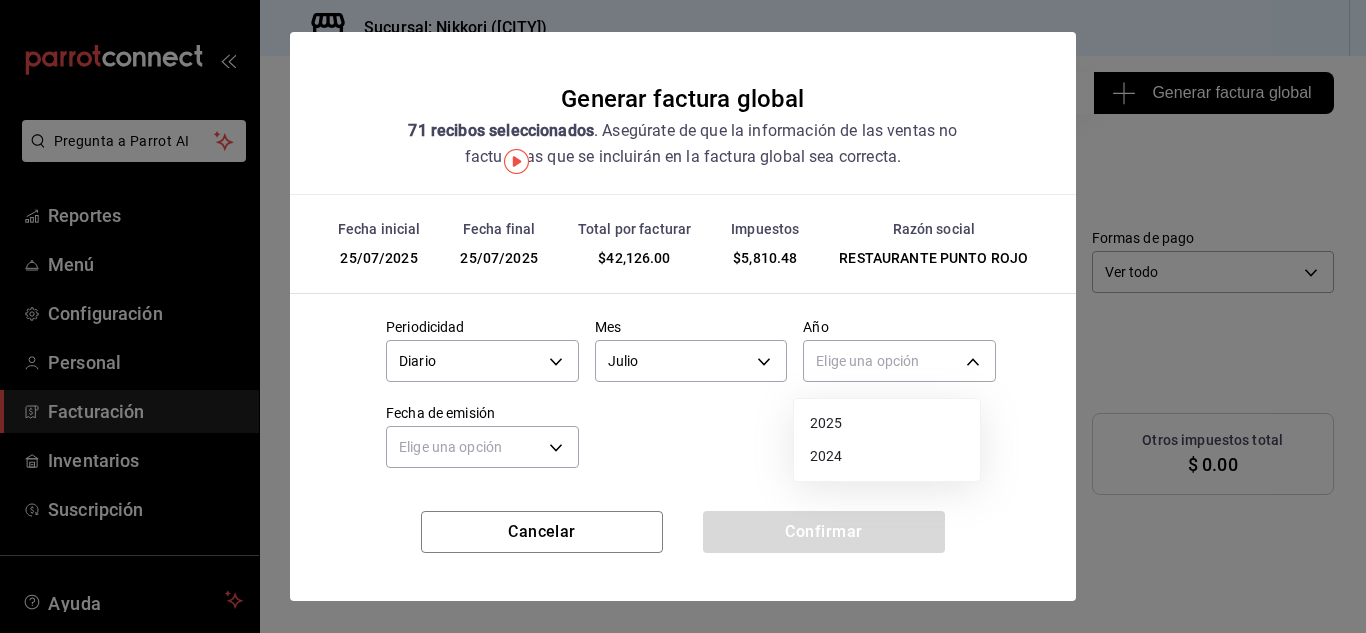 click on "2025" at bounding box center (887, 423) 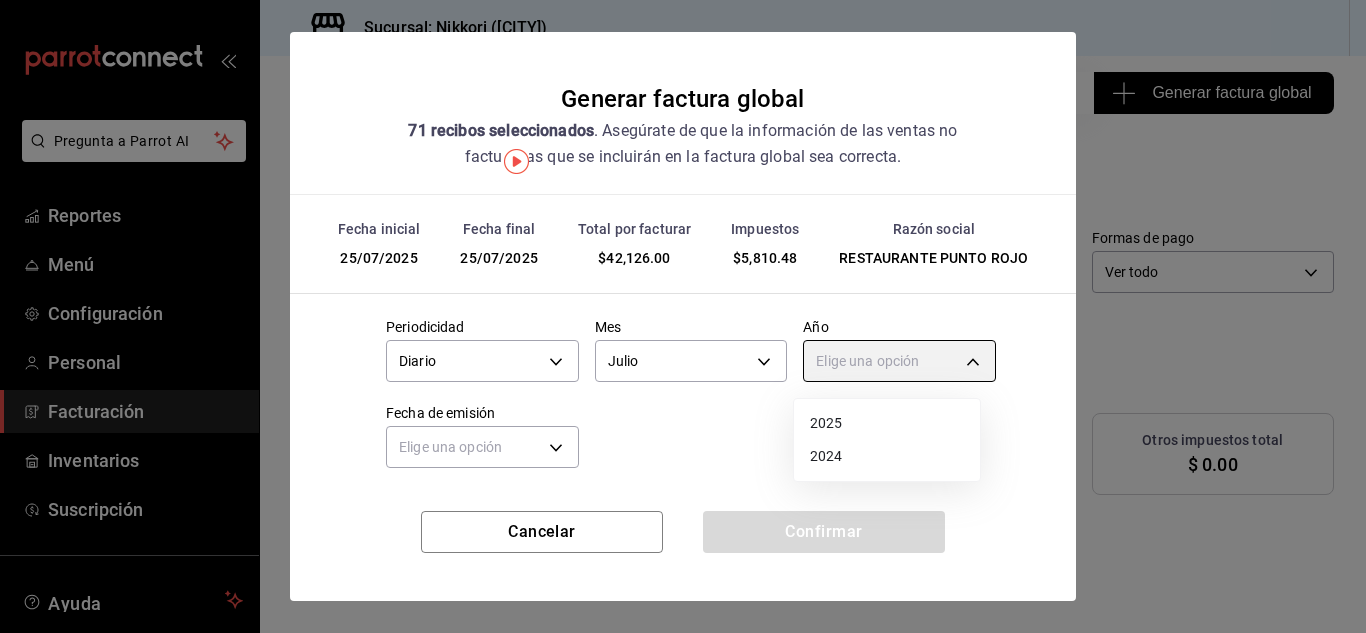 type on "2025" 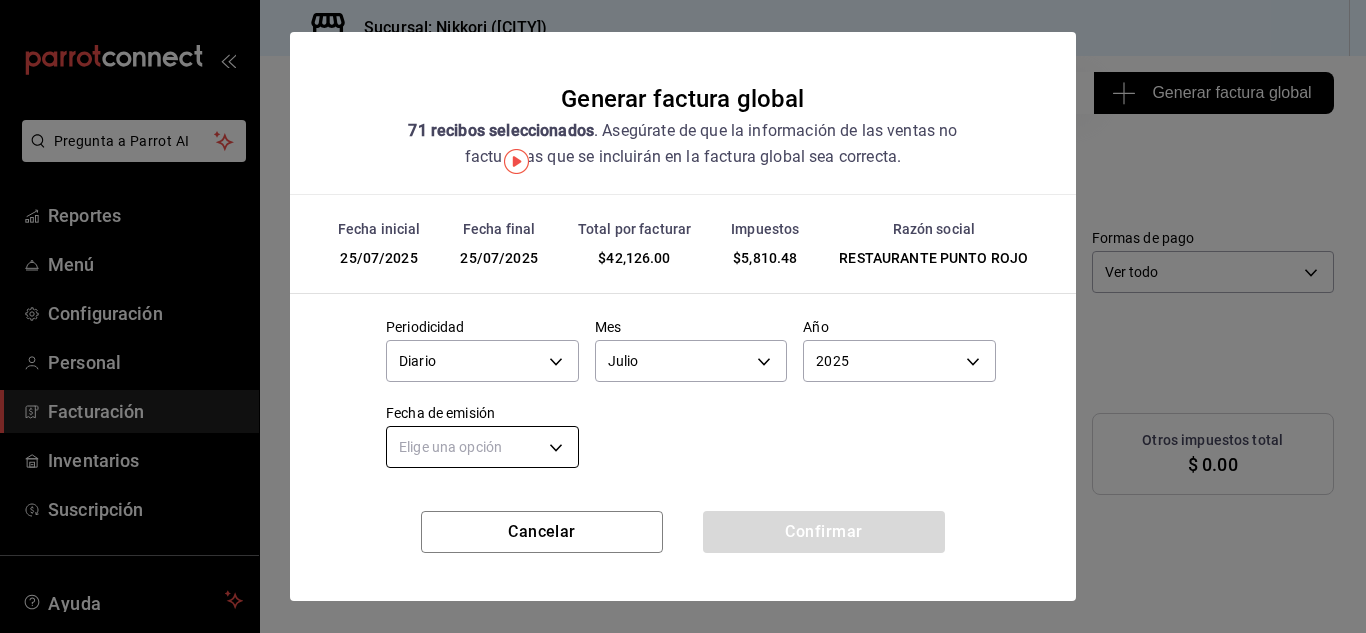 click on "Regresar 10 Recibos seleccionados Acciones Generar factura global Generar factura global Selecciona las ordenes que tus clientes no facturaron para emitir tu factural global. Fecha 2025-07-25 25 / 7 / 2025 - 2025-07-25 25 / 7 / 2025 Hora inicio 00:00 Hora inicio Hora fin 23:59 Hora fin Razón social RESTAURANTE PUNTO ROJO 5749a84e-6d60-4c90-92c5-fe83de78c063 Formas de pago Ver todo ALL Canal de venta Ver todas PARROT,UBER_EATS,RAPPI,DIDI_FOOD,ONLINE Marcas Ver todas 985a5b61-14d9-43ab-b2aa-55677bfd4284 Ingresos totales $ 36,315.52 Descuentos totales $ 9,793.00 IVA Total $ 5,810.48 Otros impuestos total $ 0.00 Total por facturar $ 42,126.00 Recibos Quita la selección a los recibos que no quieras incluir. Recuerda que sólo puedes generar facturas globales de hasta 1,000 recibos cada una. Fecha # de recibo IVA" at bounding box center (683, 316) 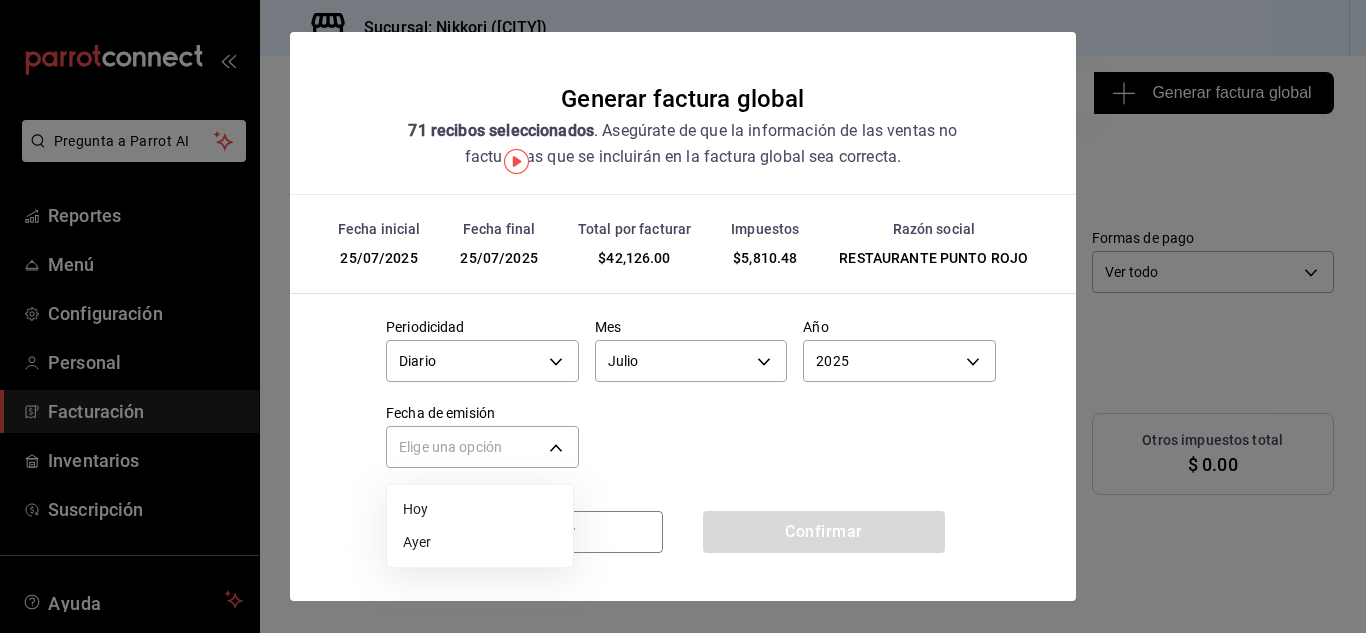 click on "Hoy" at bounding box center (480, 509) 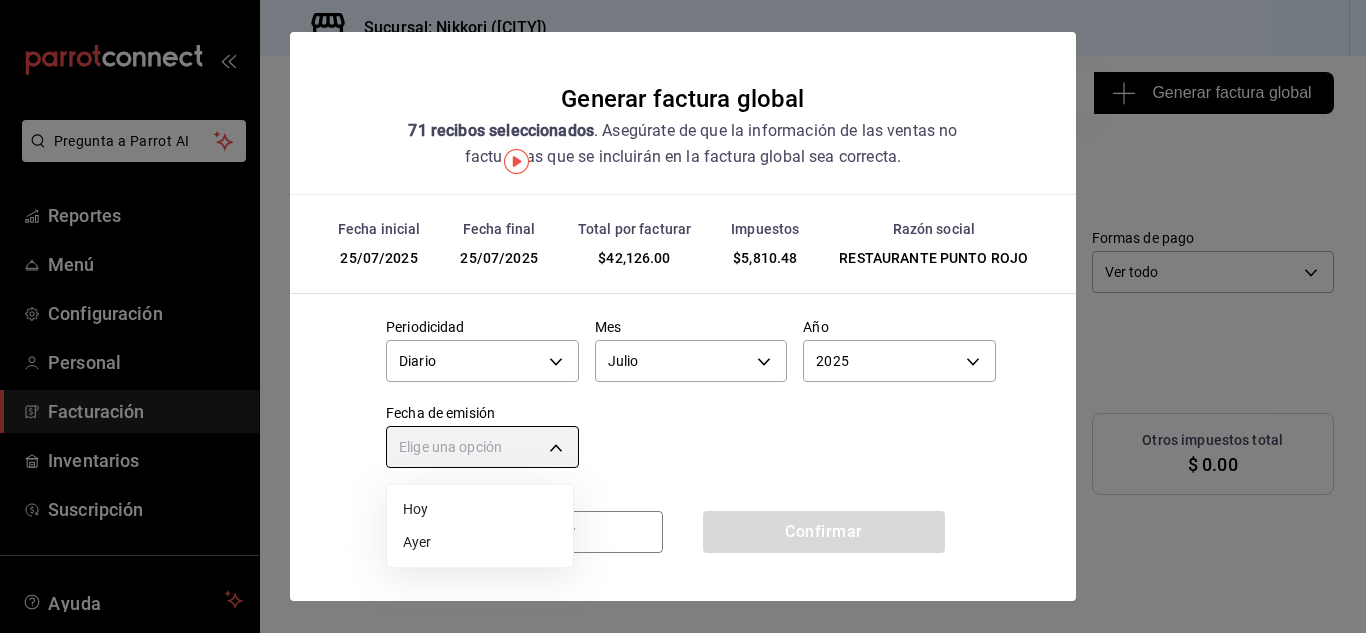 type on "TODAY" 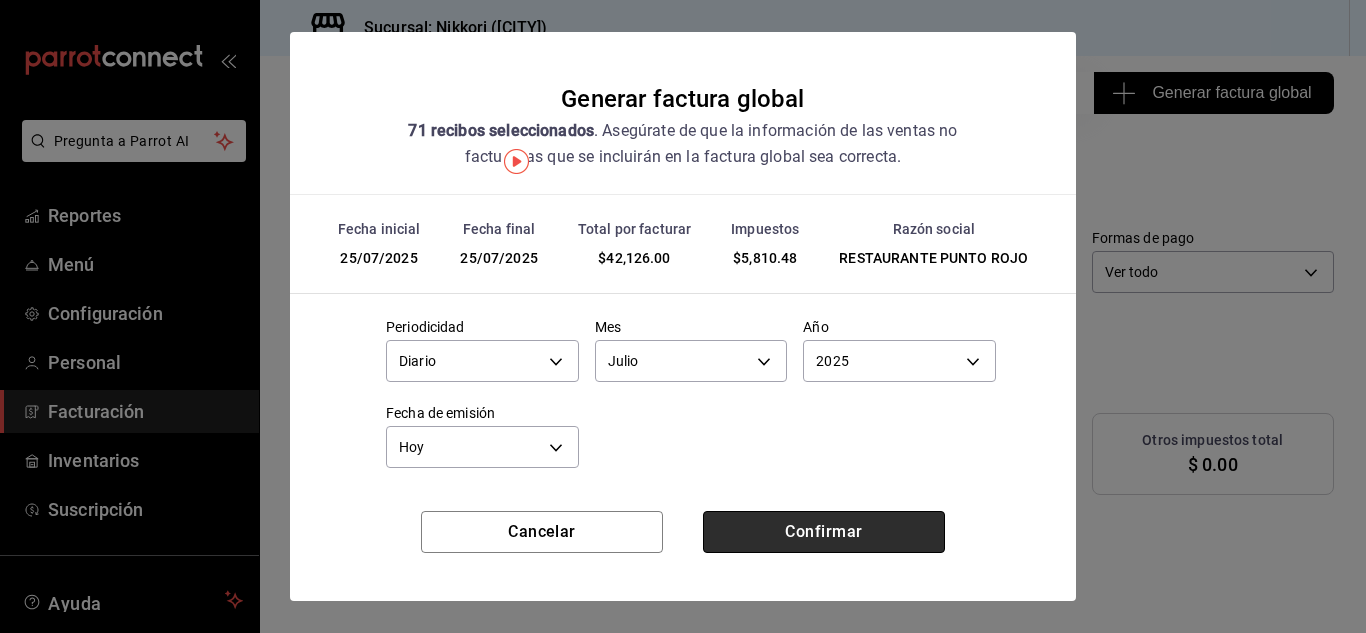 click on "Confirmar" at bounding box center (824, 532) 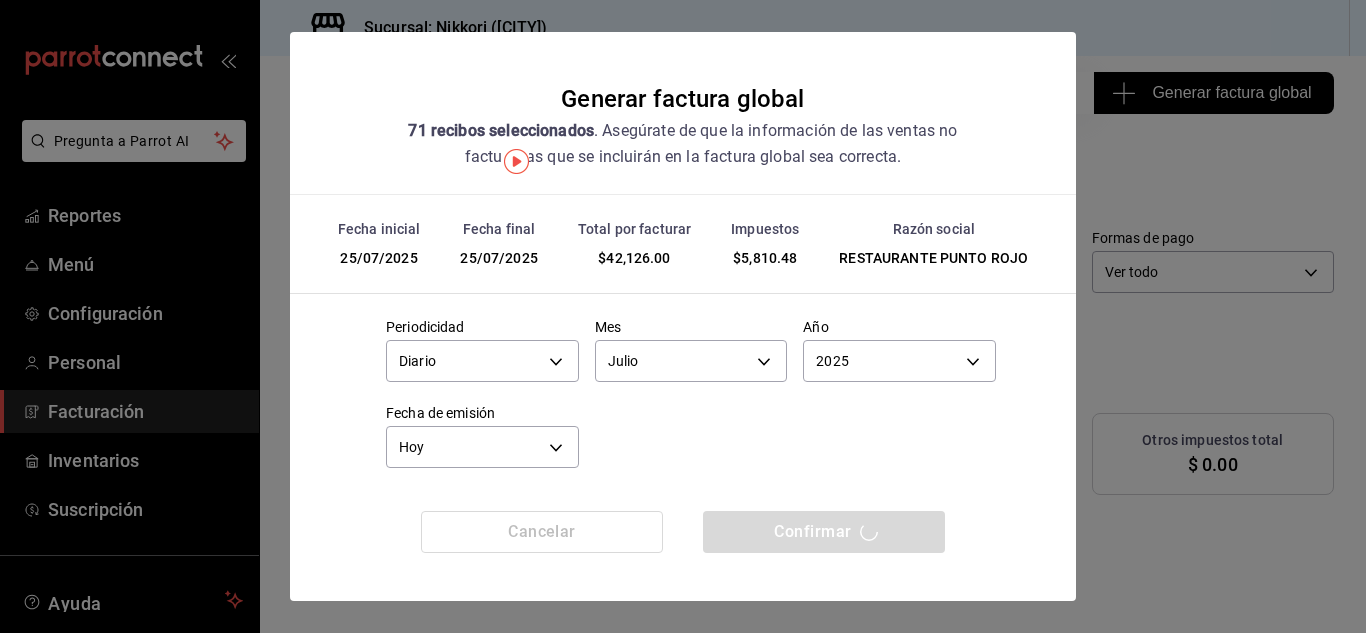 scroll, scrollTop: 8, scrollLeft: 0, axis: vertical 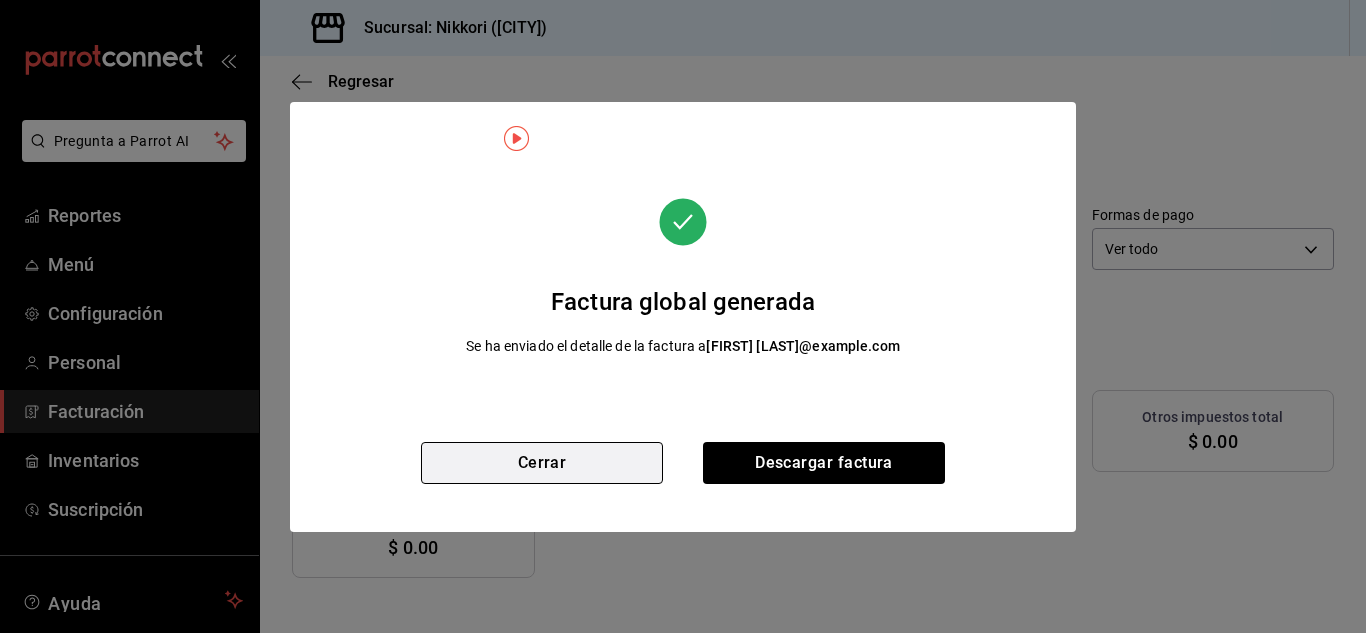 click on "Cerrar" at bounding box center (542, 463) 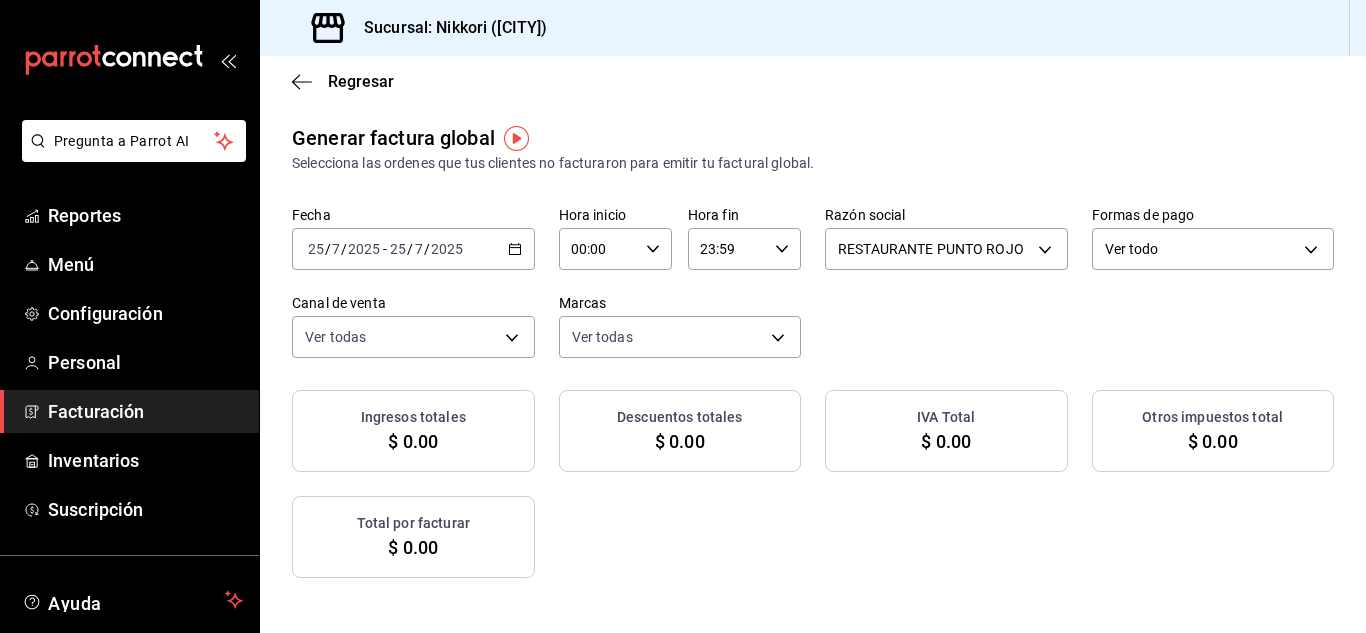click 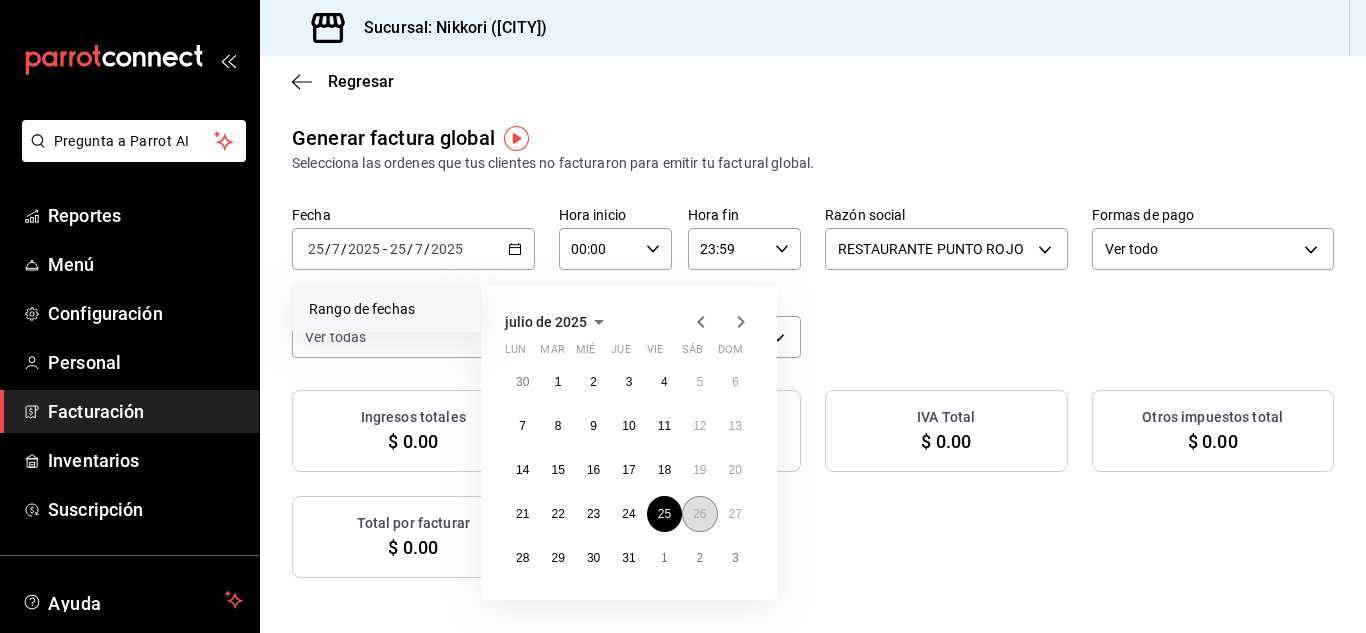click on "26" at bounding box center (699, 514) 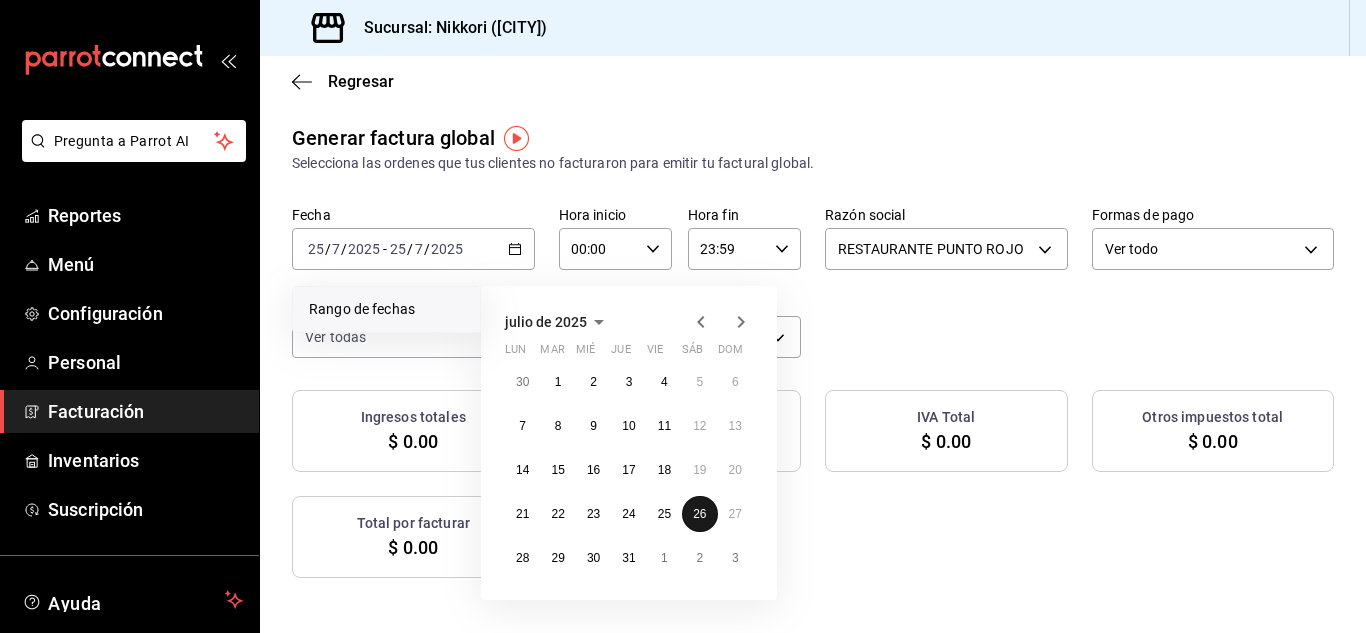 click on "26" at bounding box center [699, 514] 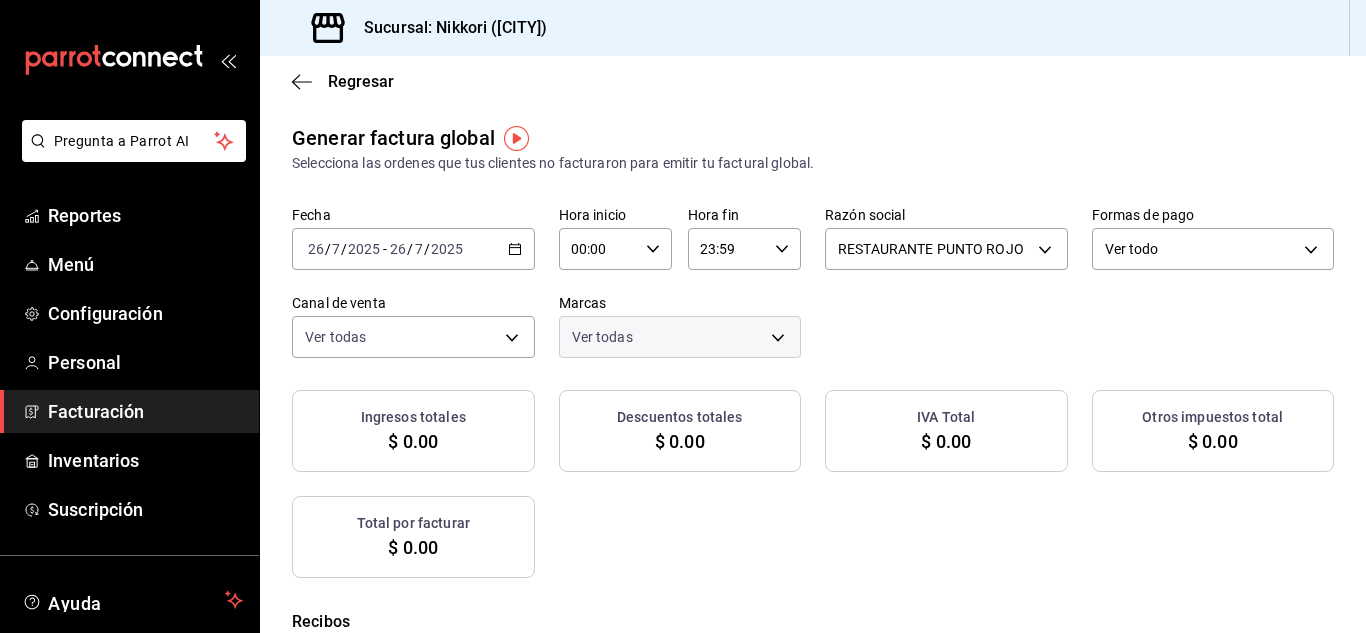 checkbox on "true" 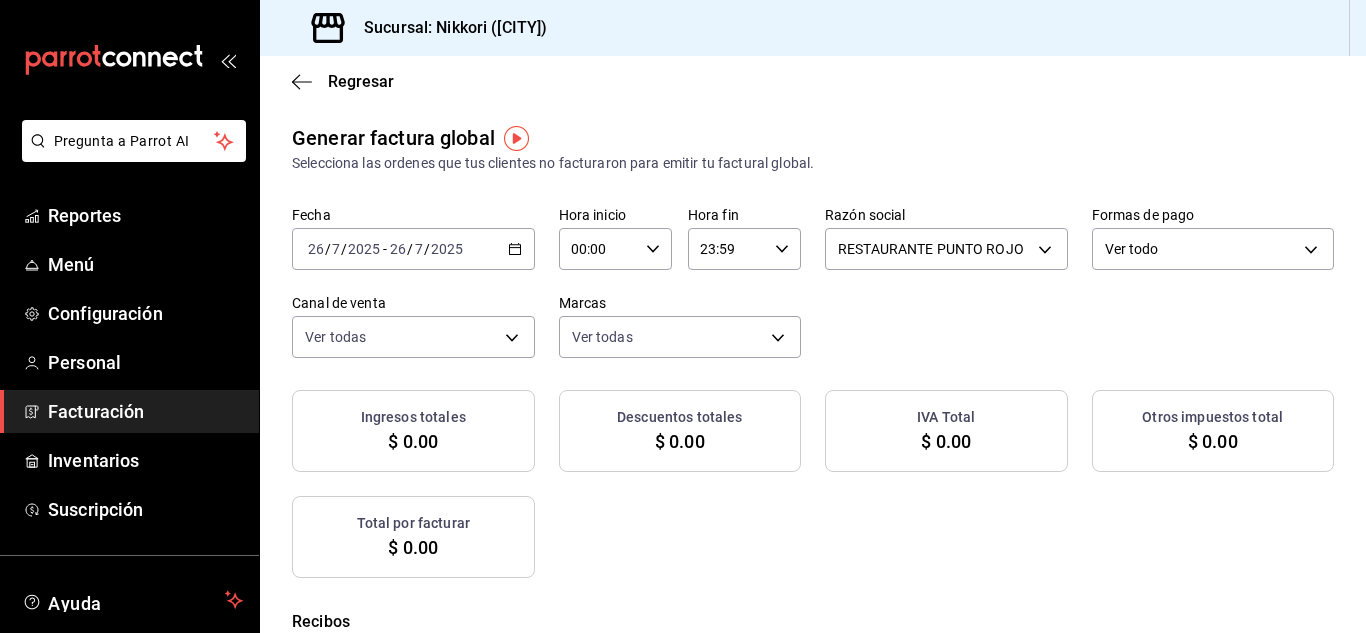 checkbox on "true" 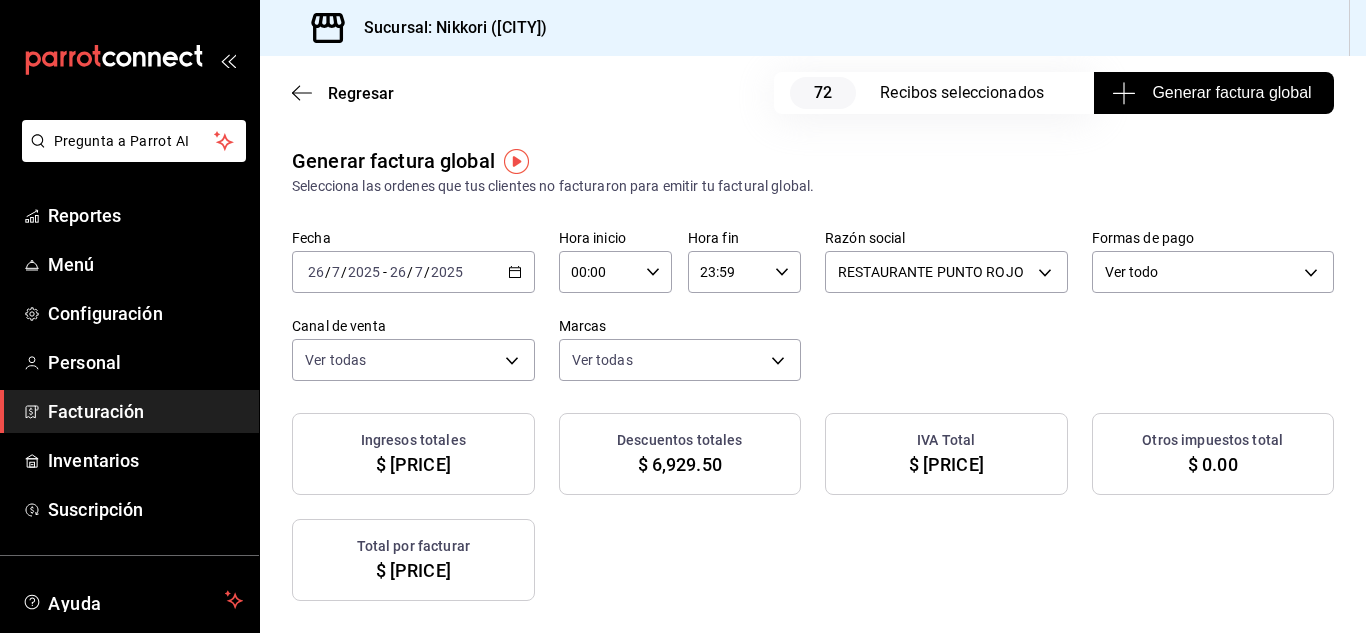 click on "Generar factura global" at bounding box center (1214, 93) 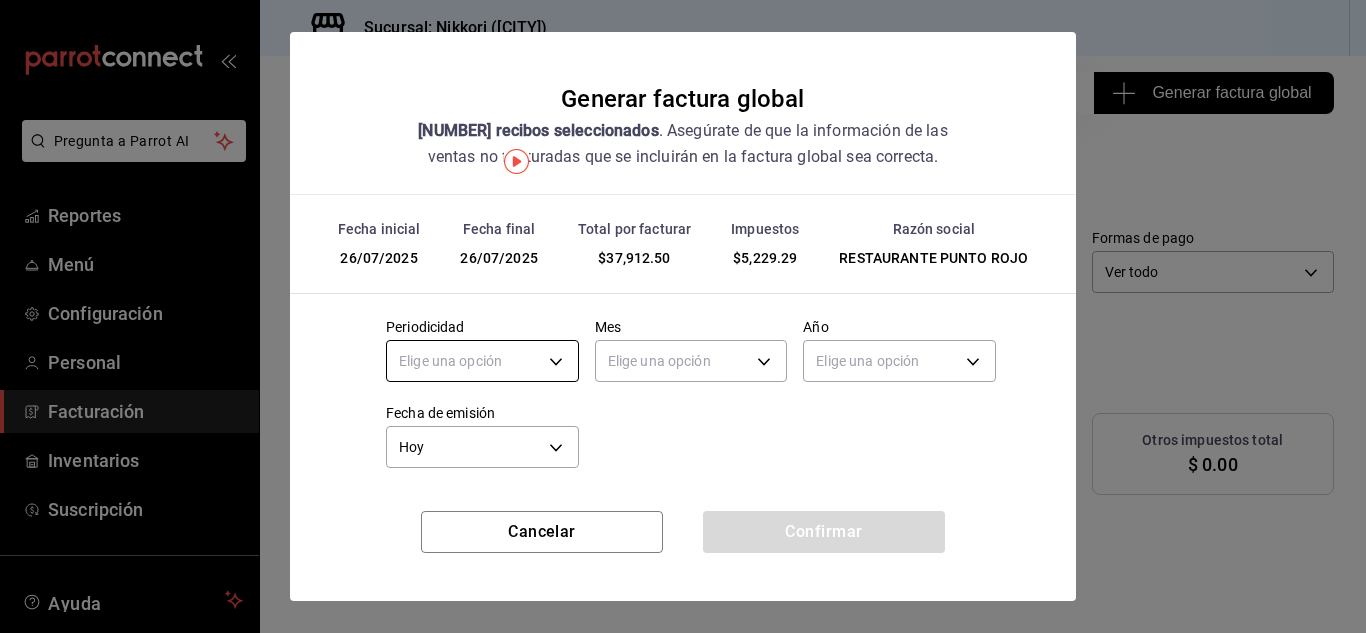 click on "Pregunta a Parrot AI Reportes   Menú   Configuración   Personal   Facturación   Inventarios   Suscripción   Ayuda Recomienda Parrot   Larisa Letayf   Sugerir nueva función   Sucursal: Nikkori (Lindavista) Regresar 72 Recibos seleccionados Generar factura global Generar factura global Selecciona las ordenes que tus clientes no facturaron para emitir tu factural global. Fecha 2025-07-26 26 / 7 / 2025 - 2025-07-26 26 / 7 / 2025 Hora inicio 00:00 Hora inicio Hora fin 23:59 Hora fin Razón social RESTAURANTE PUNTO ROJO [PAYMENT_METHOD] Formas de pago Ver todo ALL Canal de venta Ver todas PARROT,UBER_EATS,RAPPI,DIDI_FOOD,ONLINE Marcas Ver todas [PAYMENT_METHOD] Ingresos totales $ [PRICE] Descuentos totales $ [PRICE] IVA Total $ [PRICE] Otros impuestos total $ [PRICE] Total por facturar $ [PRICE] Recibos Quita la selección a los recibos que no quieras incluir. Recuerda que sólo puedes generar facturas globales de hasta 1,000 recibos cada una. Fecha # de recibo IVA" at bounding box center (683, 316) 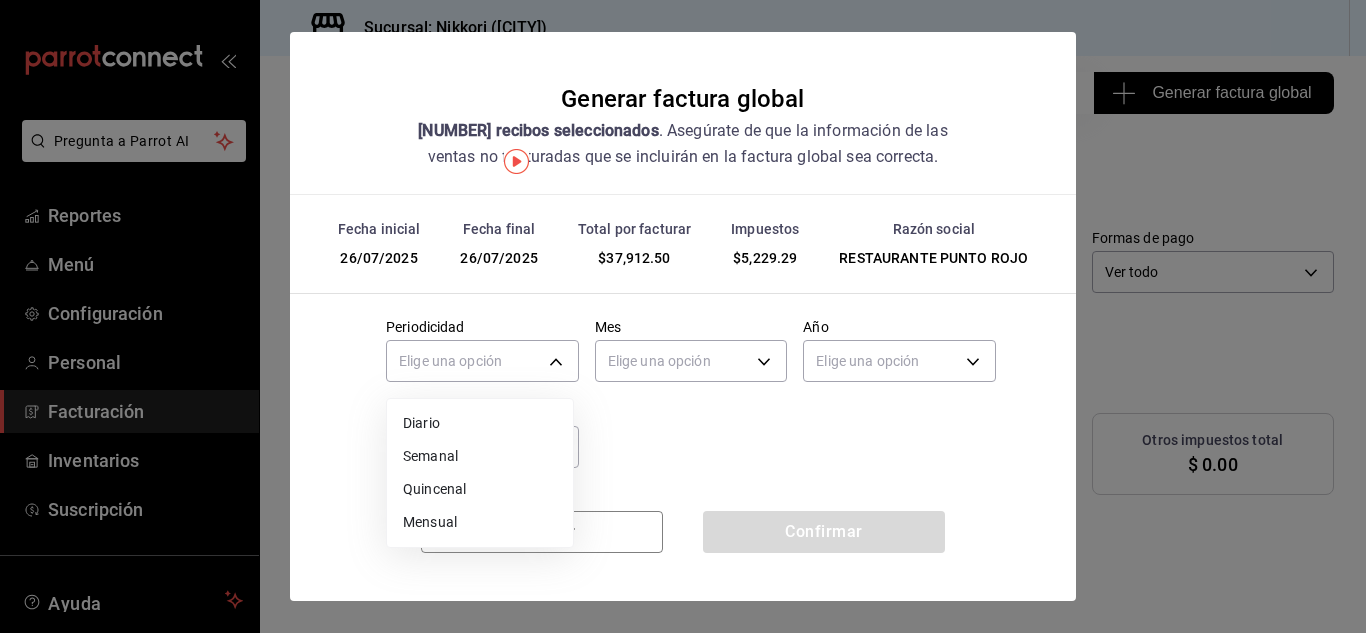 click on "Diario" at bounding box center (480, 423) 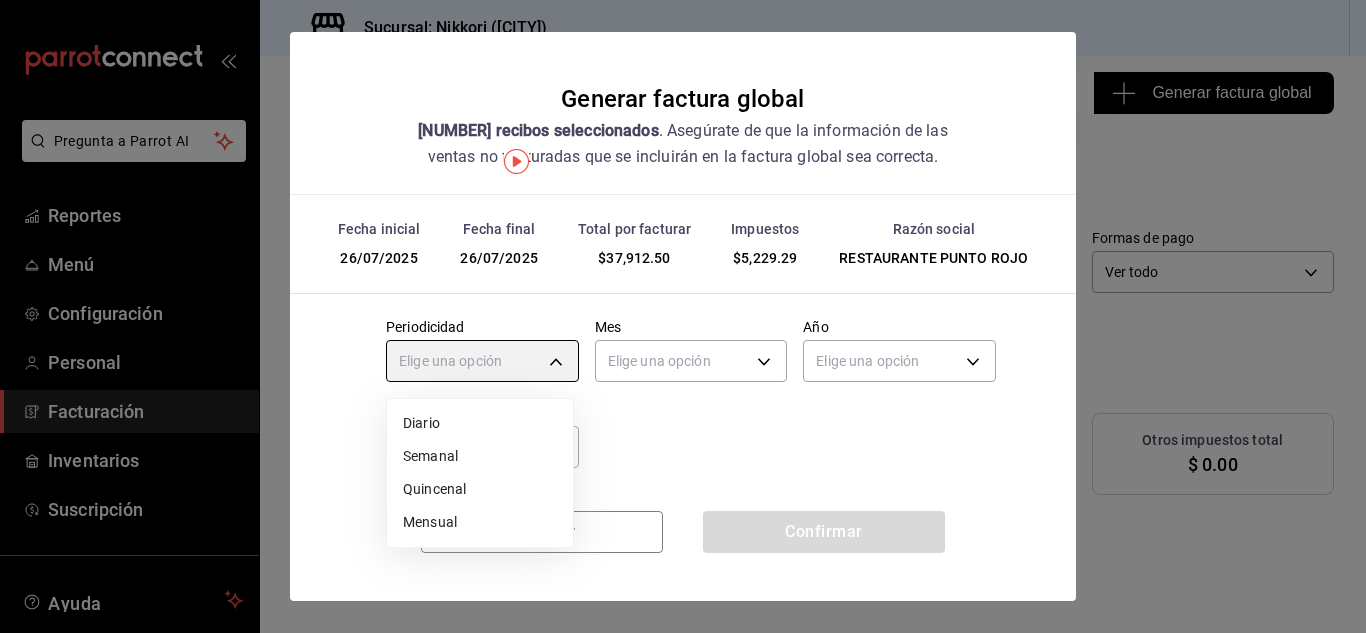 type on "DAILY" 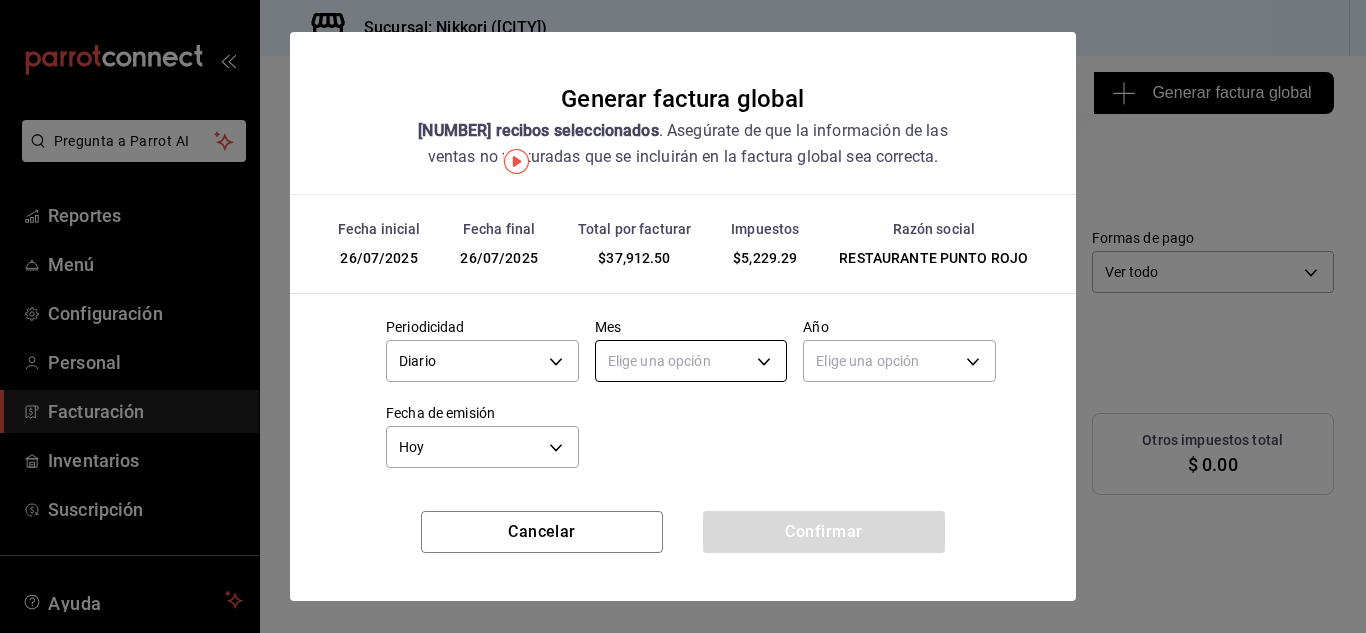 click on "Pregunta a Parrot AI Reportes   Menú   Configuración   Personal   Facturación   Inventarios   Suscripción   Ayuda Recomienda Parrot   Larisa Letayf   Sugerir nueva función   Sucursal: Nikkori (Lindavista) Regresar 72 Recibos seleccionados Generar factura global Generar factura global Selecciona las ordenes que tus clientes no facturaron para emitir tu factural global. Fecha 2025-07-26 26 / 7 / 2025 - 2025-07-26 26 / 7 / 2025 Hora inicio 00:00 Hora inicio Hora fin 23:59 Hora fin Razón social RESTAURANTE PUNTO ROJO [PAYMENT_METHOD] Formas de pago Ver todo ALL Canal de venta Ver todas PARROT,UBER_EATS,RAPPI,DIDI_FOOD,ONLINE Marcas Ver todas [PAYMENT_METHOD] Ingresos totales $ [PRICE] Descuentos totales $ [PRICE] IVA Total $ [PRICE] Otros impuestos total $ [PRICE] Total por facturar $ [PRICE] Recibos Quita la selección a los recibos que no quieras incluir. Recuerda que sólo puedes generar facturas globales de hasta 1,000 recibos cada una. Fecha # de recibo IVA" at bounding box center (683, 316) 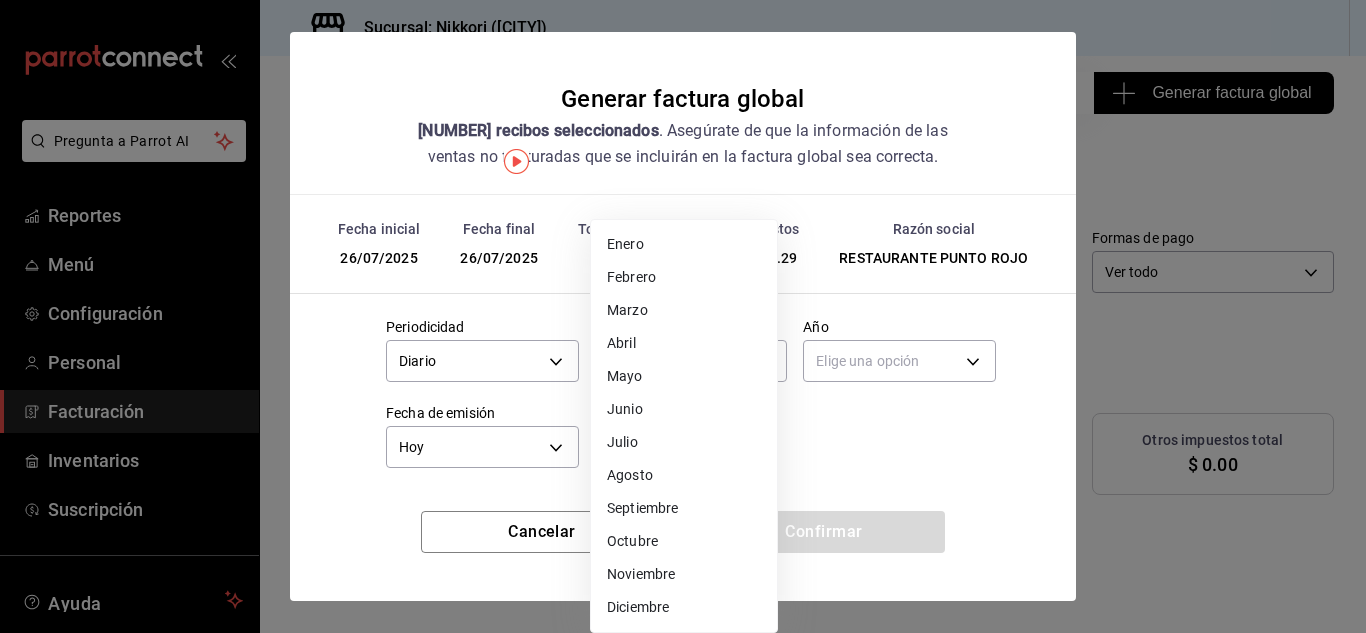 click on "Julio" at bounding box center [684, 442] 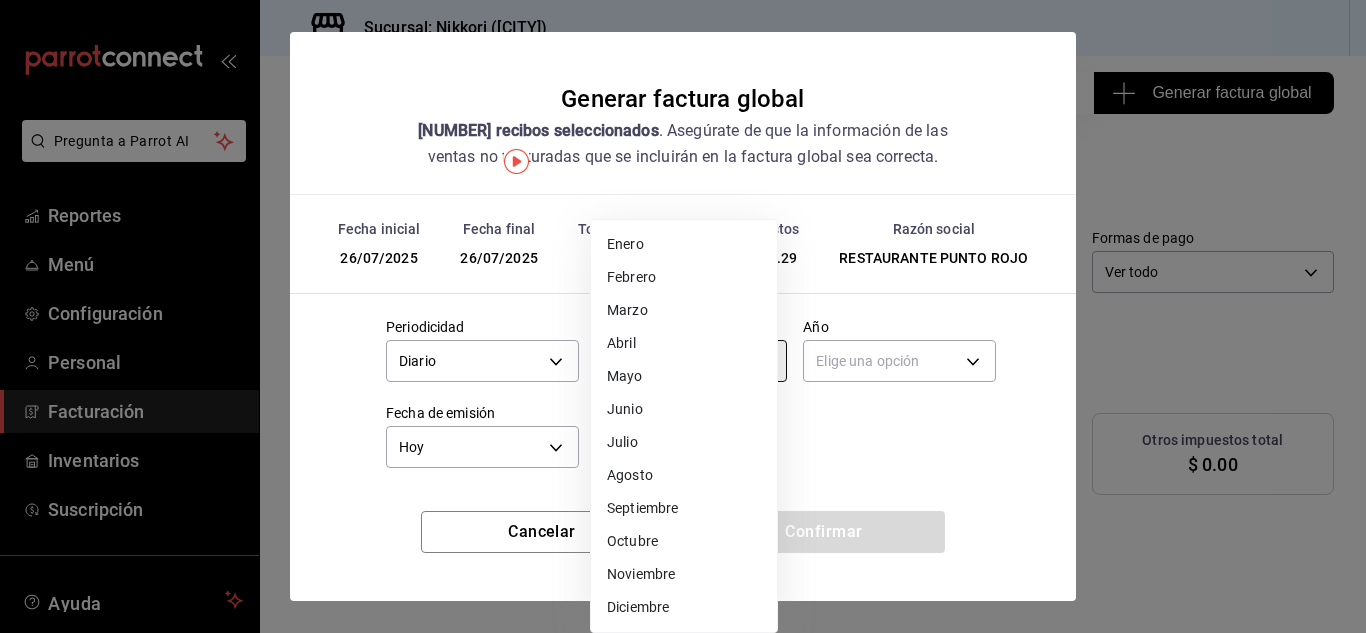 type on "7" 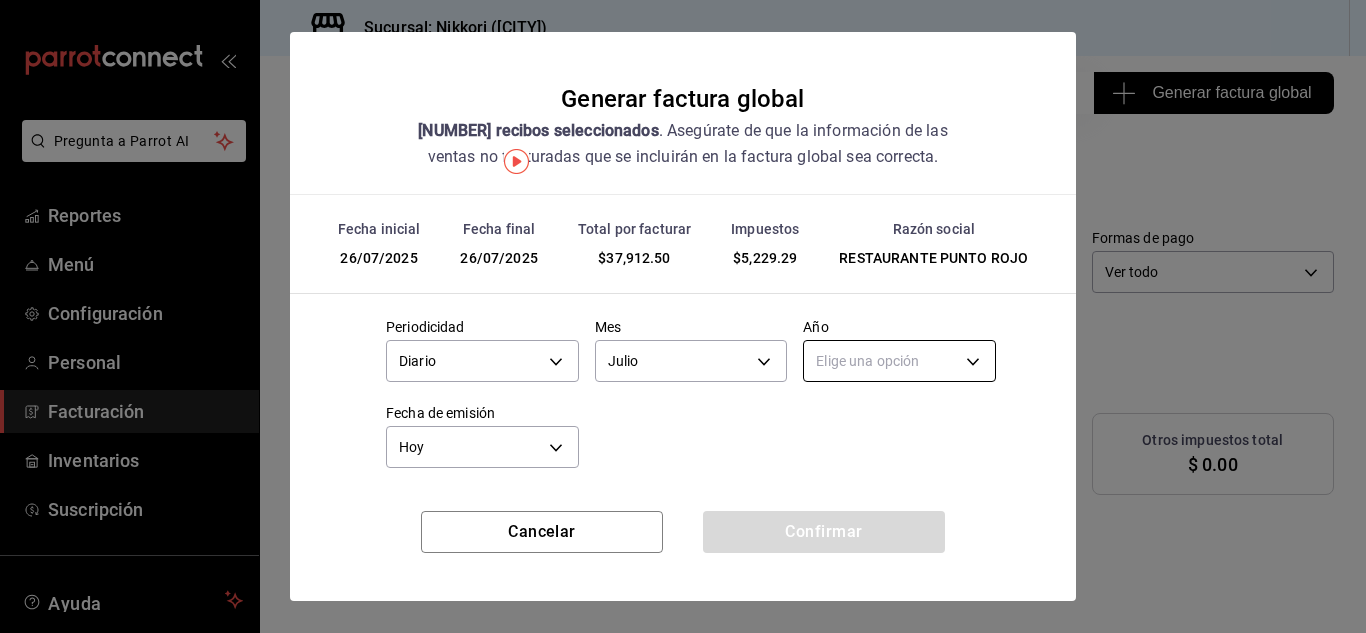 click on "Pregunta a Parrot AI Reportes   Menú   Configuración   Personal   Facturación   Inventarios   Suscripción   Ayuda Recomienda Parrot   Larisa Letayf   Sugerir nueva función   Sucursal: Nikkori (Lindavista) Regresar 72 Recibos seleccionados Generar factura global Generar factura global Selecciona las ordenes que tus clientes no facturaron para emitir tu factural global. Fecha 2025-07-26 26 / 7 / 2025 - 2025-07-26 26 / 7 / 2025 Hora inicio 00:00 Hora inicio Hora fin 23:59 Hora fin Razón social RESTAURANTE PUNTO ROJO [PAYMENT_METHOD] Formas de pago Ver todo ALL Canal de venta Ver todas PARROT,UBER_EATS,RAPPI,DIDI_FOOD,ONLINE Marcas Ver todas [PAYMENT_METHOD] Ingresos totales $ [PRICE] Descuentos totales $ [PRICE] IVA Total $ [PRICE] Otros impuestos total $ [PRICE] Total por facturar $ [PRICE] Recibos Quita la selección a los recibos que no quieras incluir. Recuerda que sólo puedes generar facturas globales de hasta 1,000 recibos cada una. Fecha # de recibo IVA" at bounding box center [683, 316] 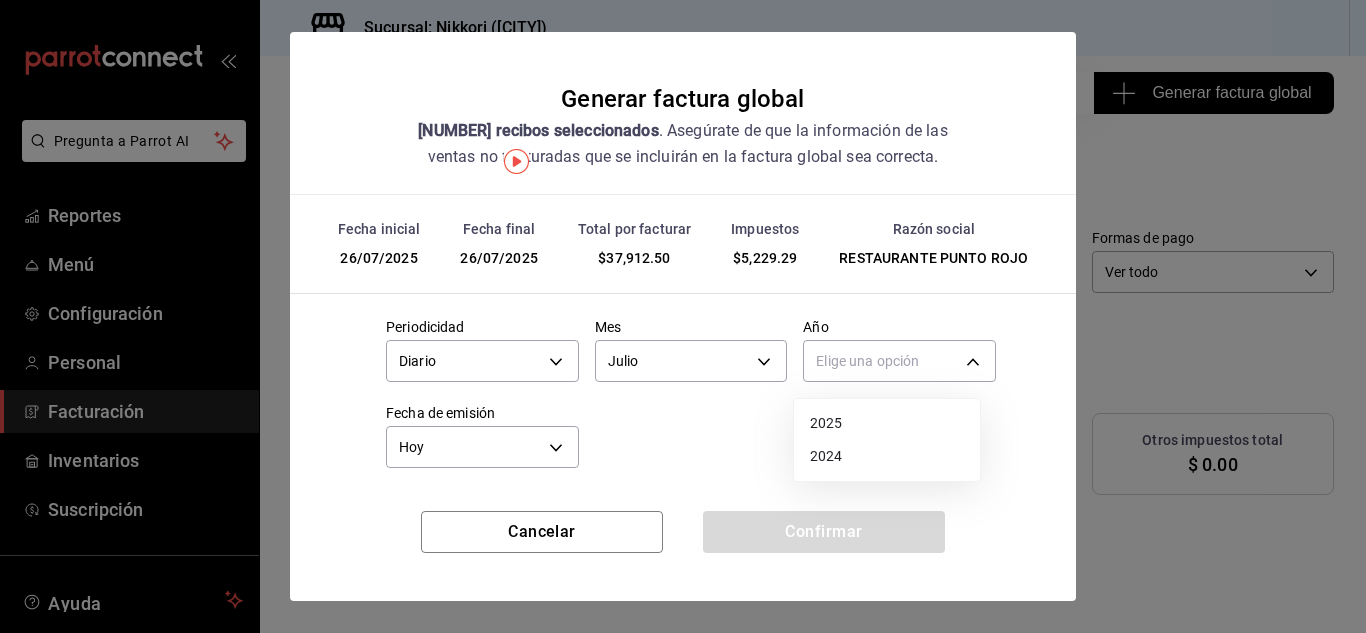 click on "2025" at bounding box center (887, 423) 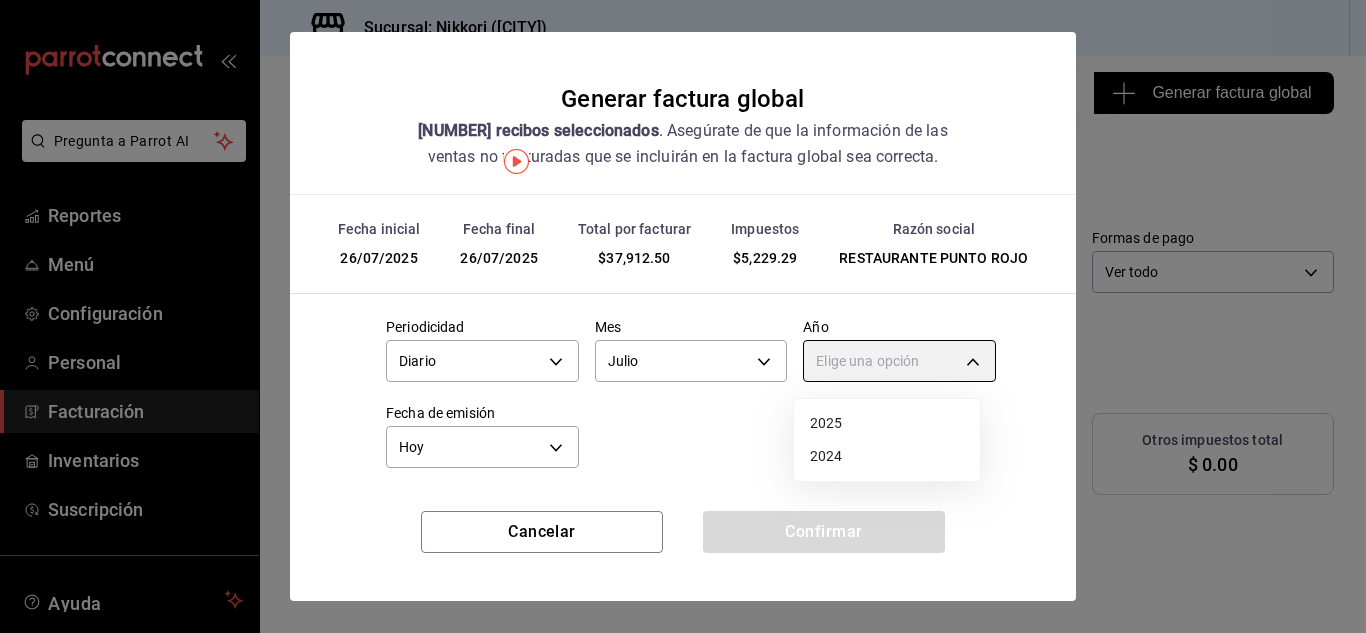 type on "2025" 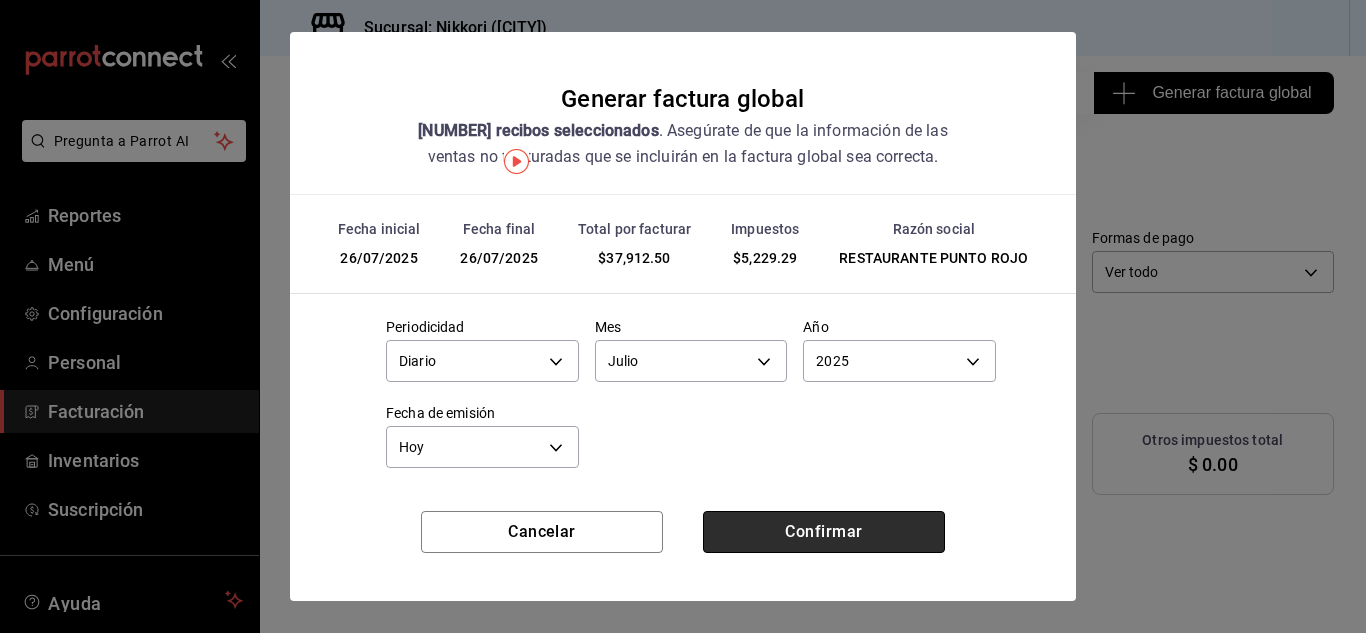 click on "Confirmar" at bounding box center [824, 532] 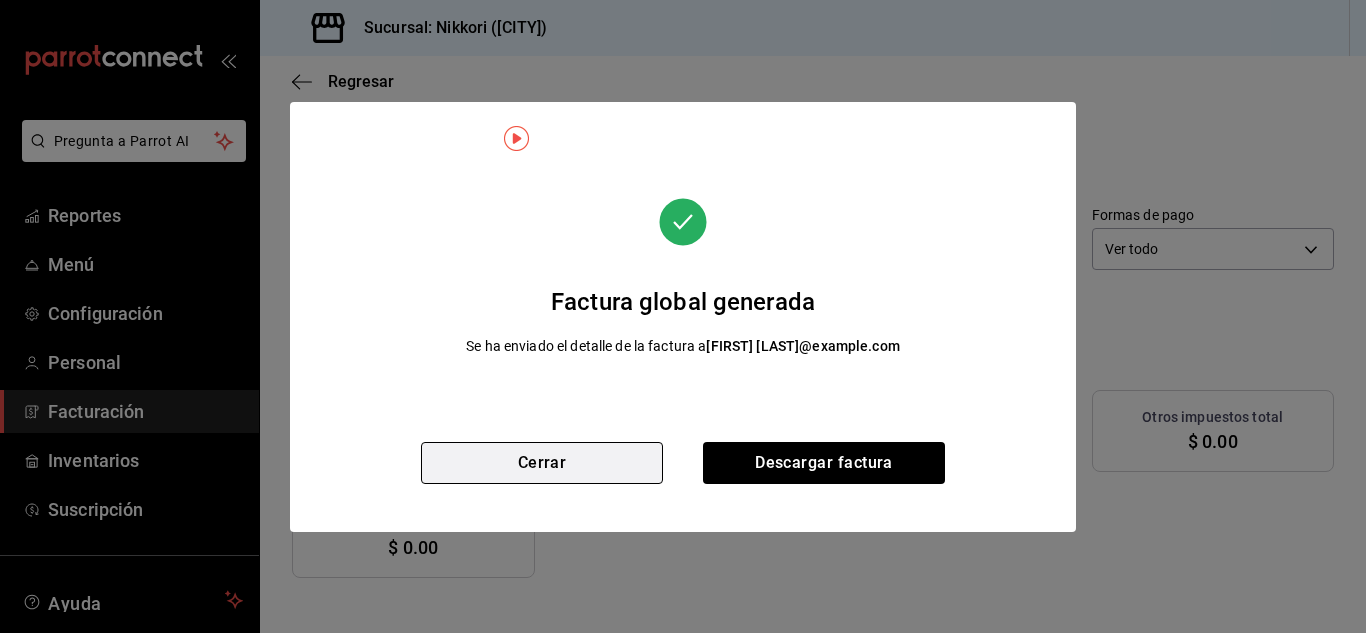 click on "Cerrar" at bounding box center [542, 463] 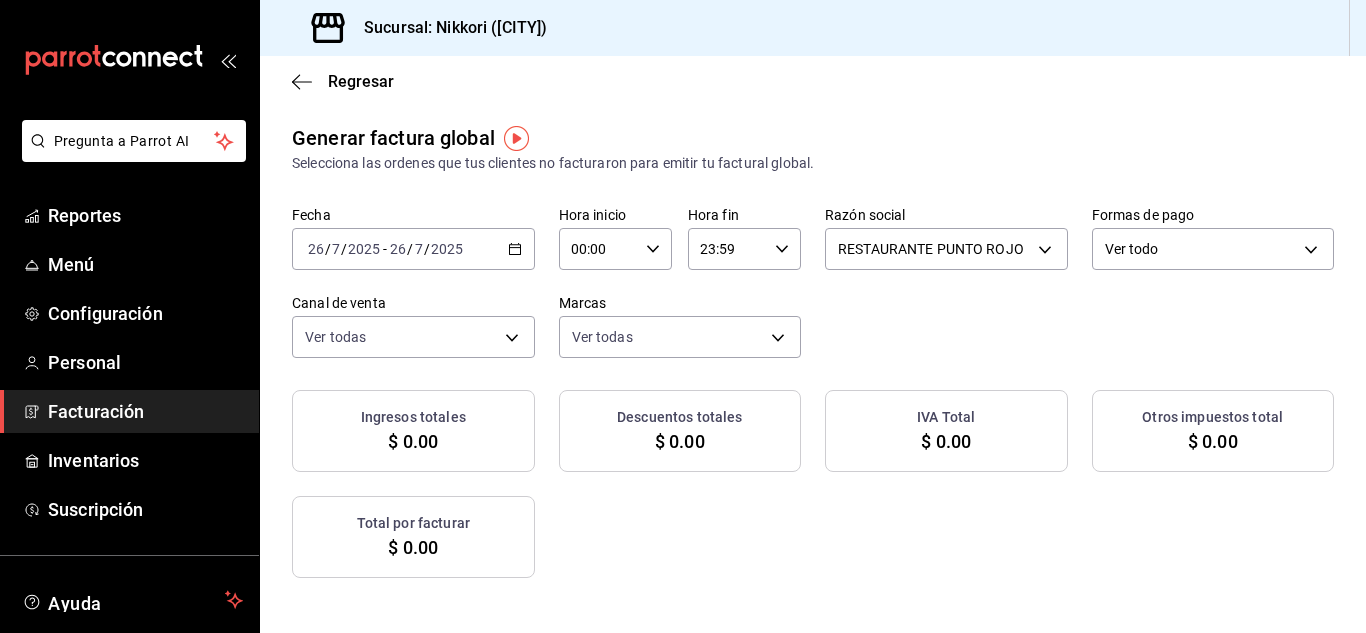 click 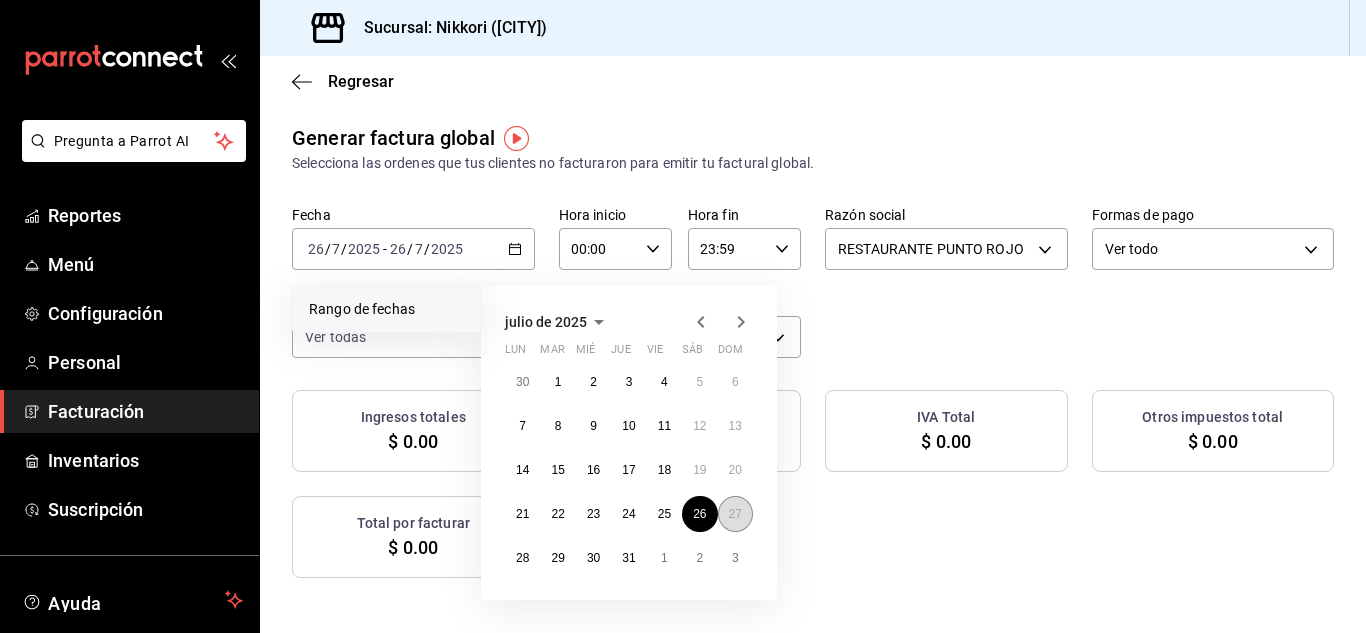 click on "27" at bounding box center [735, 514] 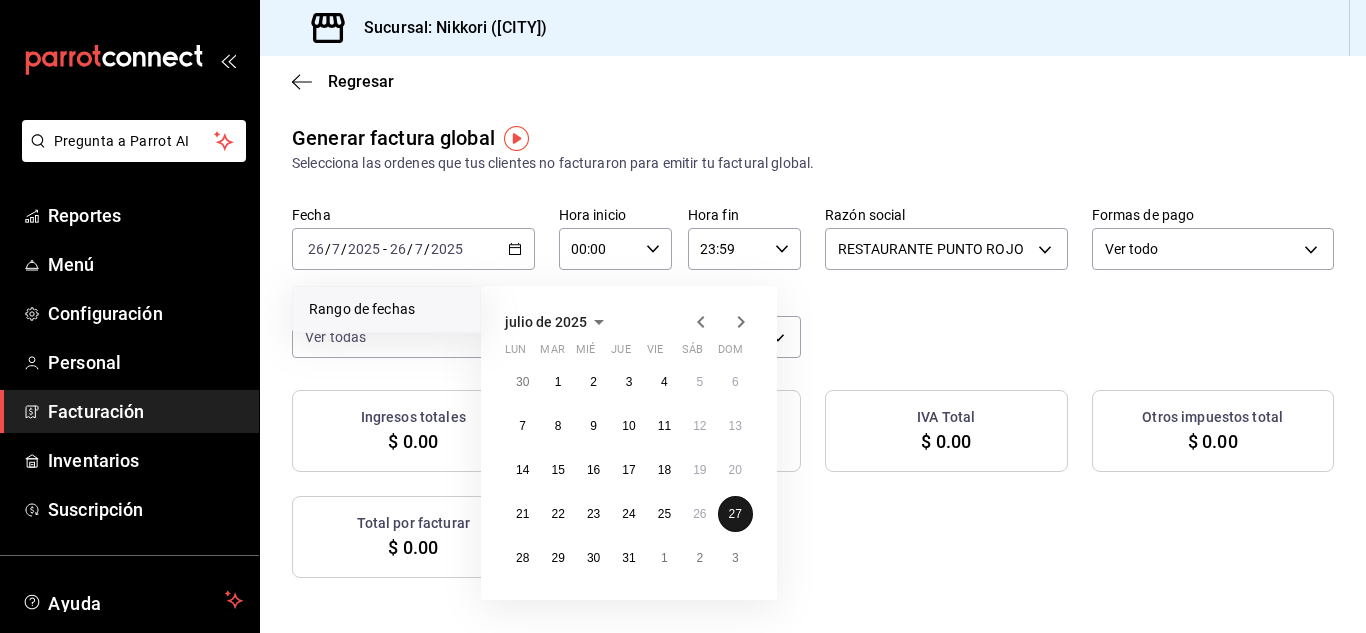 click on "27" at bounding box center [735, 514] 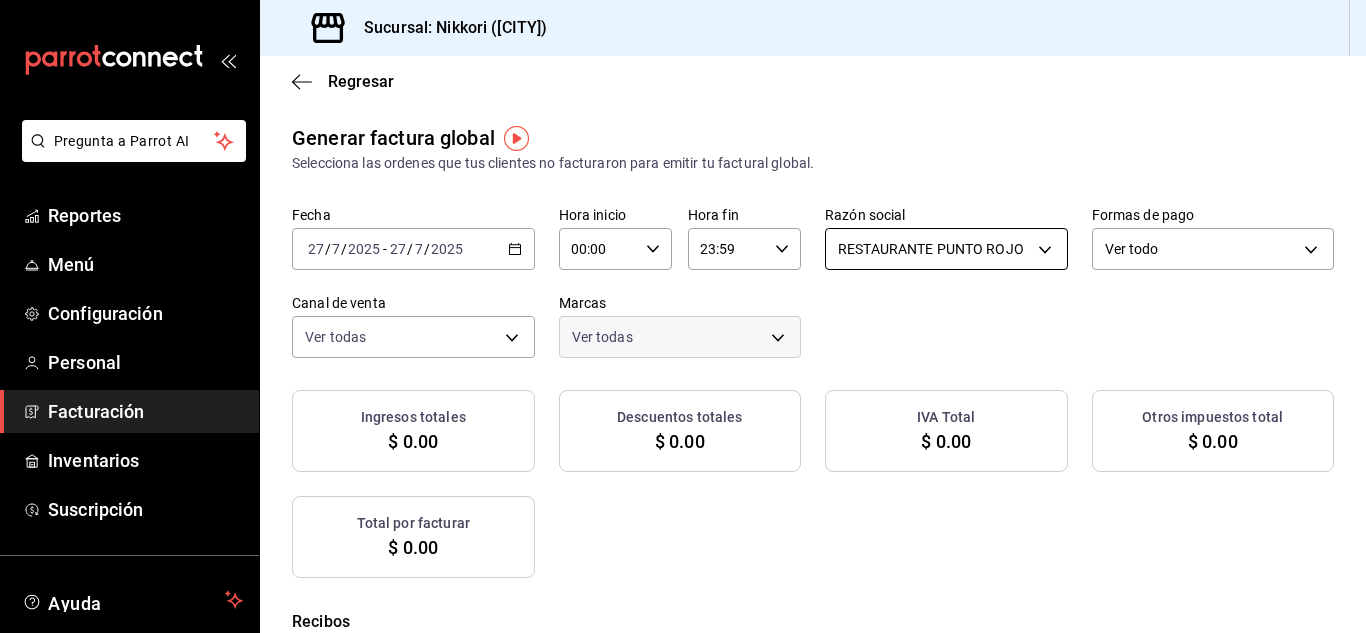 checkbox on "true" 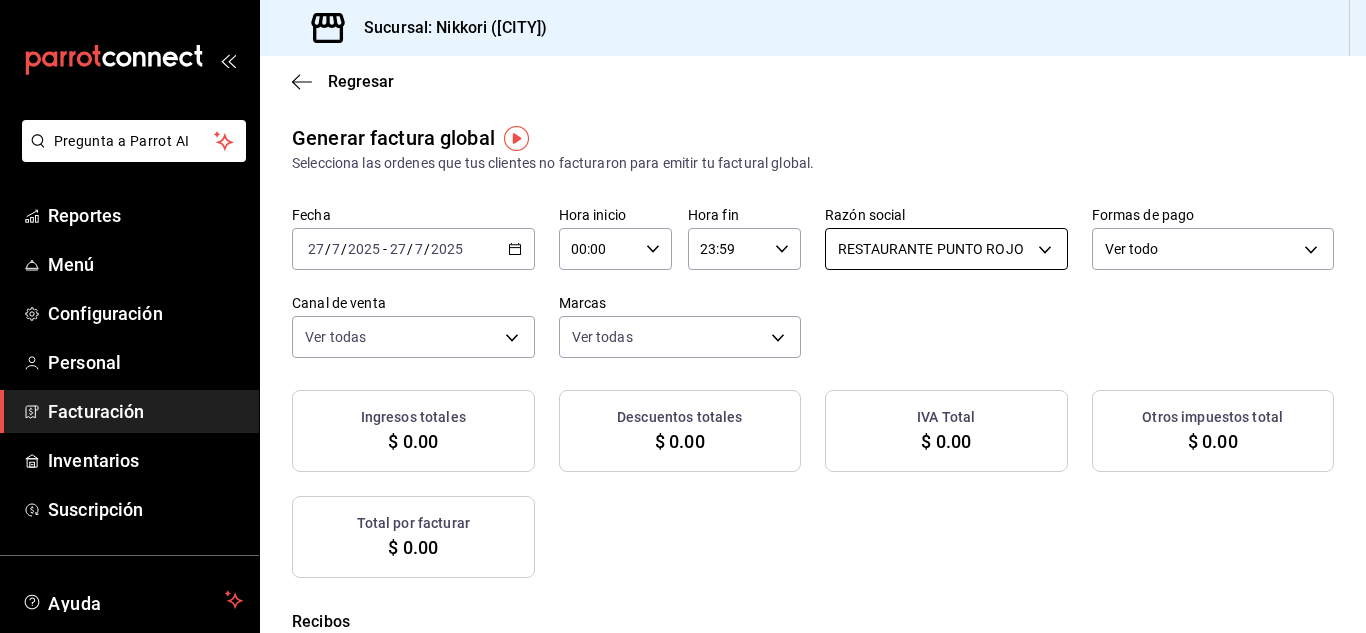 checkbox on "true" 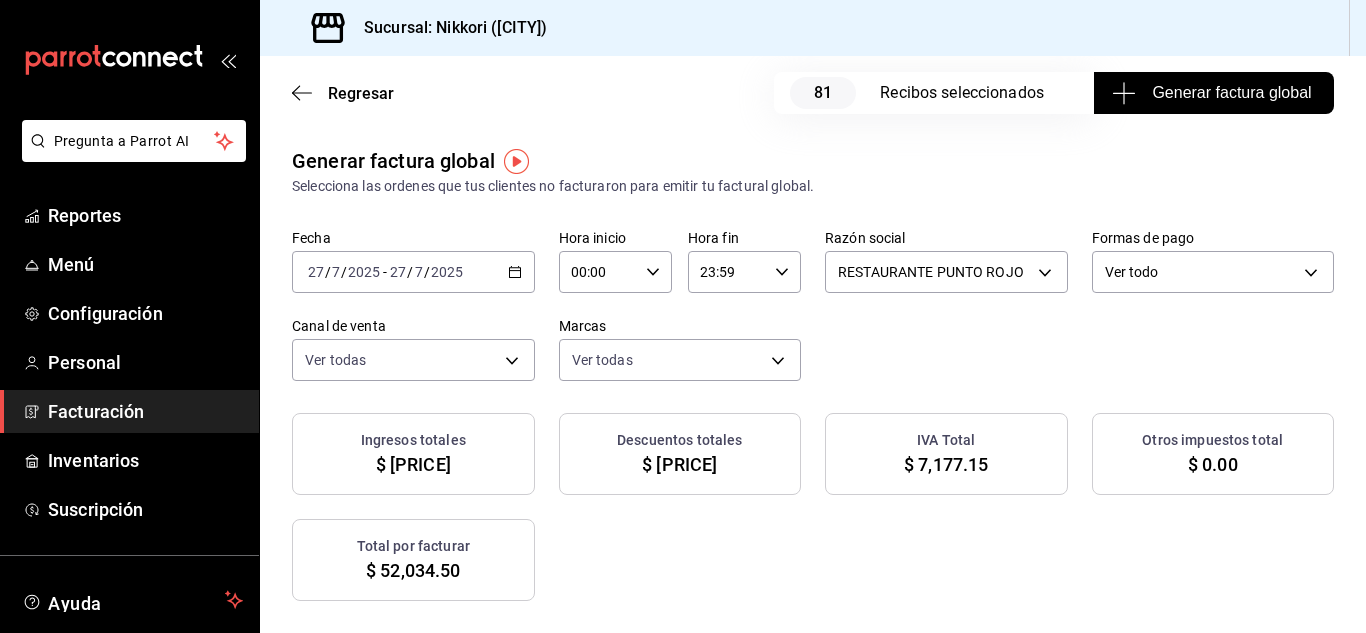 click on "Generar factura global" at bounding box center [1213, 93] 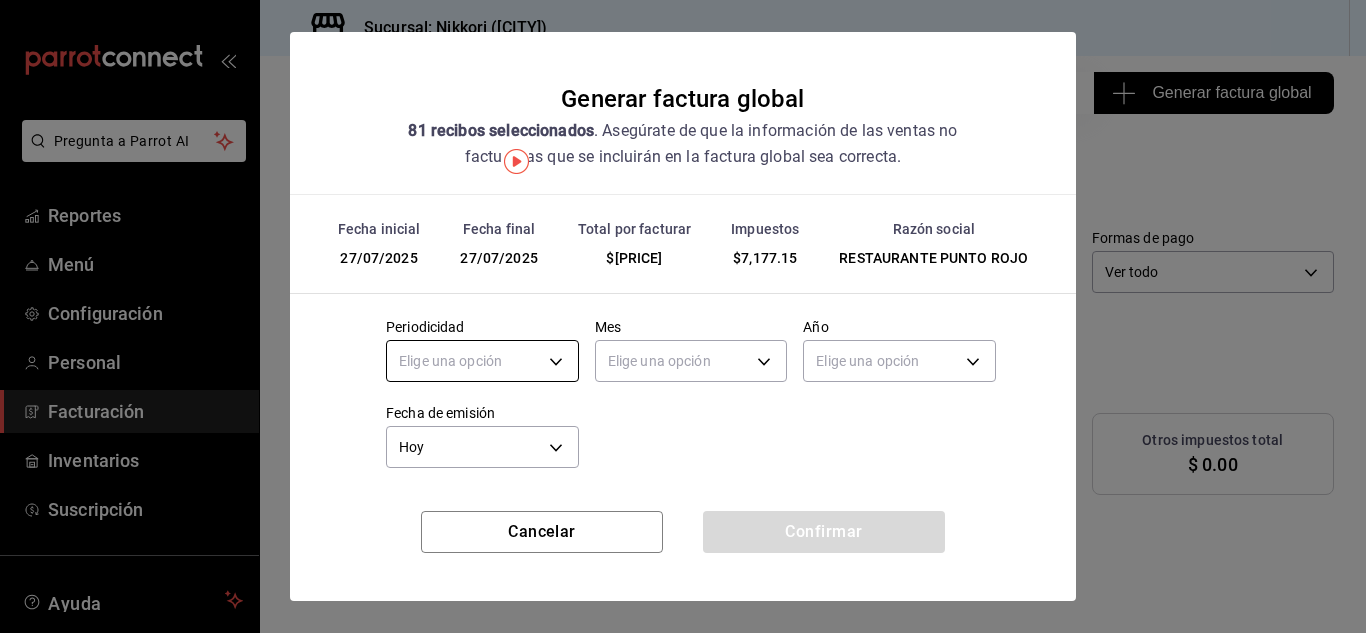 click on "Pregunta a Parrot AI Reportes   Menú   Configuración   Personal   Facturación   Inventarios   Suscripción   Ayuda Recomienda Parrot   [FIRST] [LAST]   Sugerir nueva función   Sucursal: Nikkori (Lindavista) Regresar [NUMBER] Recibos seleccionados Generar factura global Generar factura global Selecciona las ordenes que tus clientes no facturaron para emitir tu factural global. Fecha [DATE] [DATE] - [DATE] [DATE] Hora inicio [TIME] Hora inicio Hora fin [TIME] Hora fin Razón social RESTAURANTE PUNTO ROJO [UUID] Formas de pago Ver todo ALL Canal de venta Ver todas PARROT,UBER_EATS,RAPPI,DIDI_FOOD,ONLINE Marcas Ver todas [UUID] Ingresos totales $ 44,857.35 Descuentos totales $ 12,490.50 IVA Total $ 7,177.15 Otros impuestos total $ 0.00 Total por facturar $ 52,034.50 Recibos Quita la selección a los recibos que no quieras incluir. Recuerda que sólo puedes generar facturas globales de hasta 1,000 recibos cada una. Fecha # de recibo IVA" at bounding box center (683, 316) 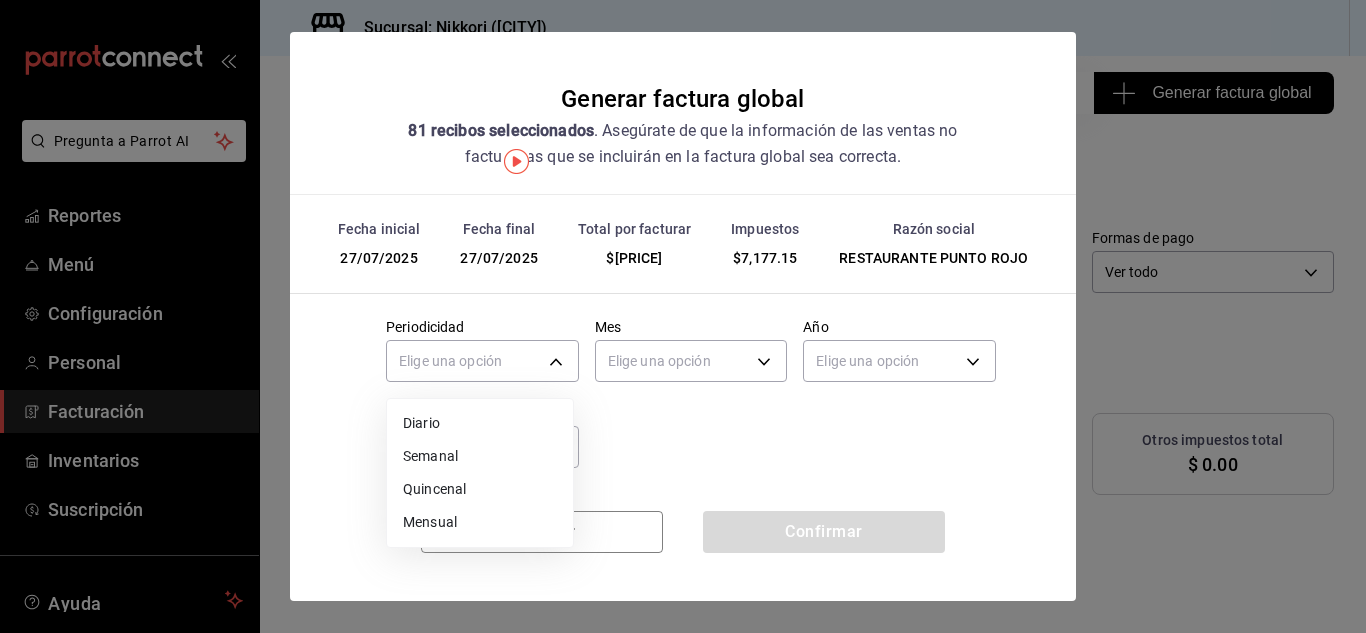 click on "Diario" at bounding box center [480, 423] 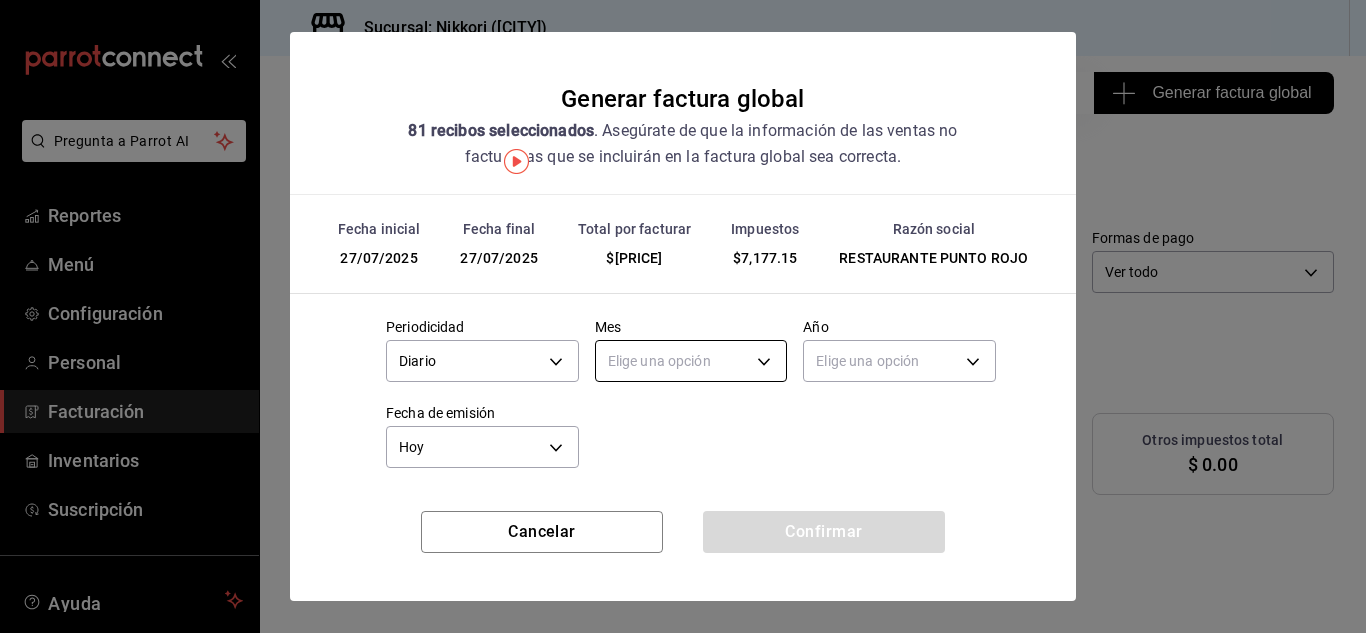 click on "Pregunta a Parrot AI Reportes   Menú   Configuración   Personal   Facturación   Inventarios   Suscripción   Ayuda Recomienda Parrot   [FIRST] [LAST]   Sugerir nueva función   Sucursal: Nikkori (Lindavista) Regresar [NUMBER] Recibos seleccionados Generar factura global Generar factura global Selecciona las ordenes que tus clientes no facturaron para emitir tu factural global. Fecha [DATE] [DATE] - [DATE] [DATE] Hora inicio [TIME] Hora inicio Hora fin [TIME] Hora fin Razón social RESTAURANTE PUNTO ROJO [UUID] Formas de pago Ver todo ALL Canal de venta Ver todas PARROT,UBER_EATS,RAPPI,DIDI_FOOD,ONLINE Marcas Ver todas [UUID] Ingresos totales $ 44,857.35 Descuentos totales $ 12,490.50 IVA Total $ 7,177.15 Otros impuestos total $ 0.00 Total por facturar $ 52,034.50 Recibos Quita la selección a los recibos que no quieras incluir. Recuerda que sólo puedes generar facturas globales de hasta 1,000 recibos cada una. Fecha # de recibo IVA" at bounding box center [683, 316] 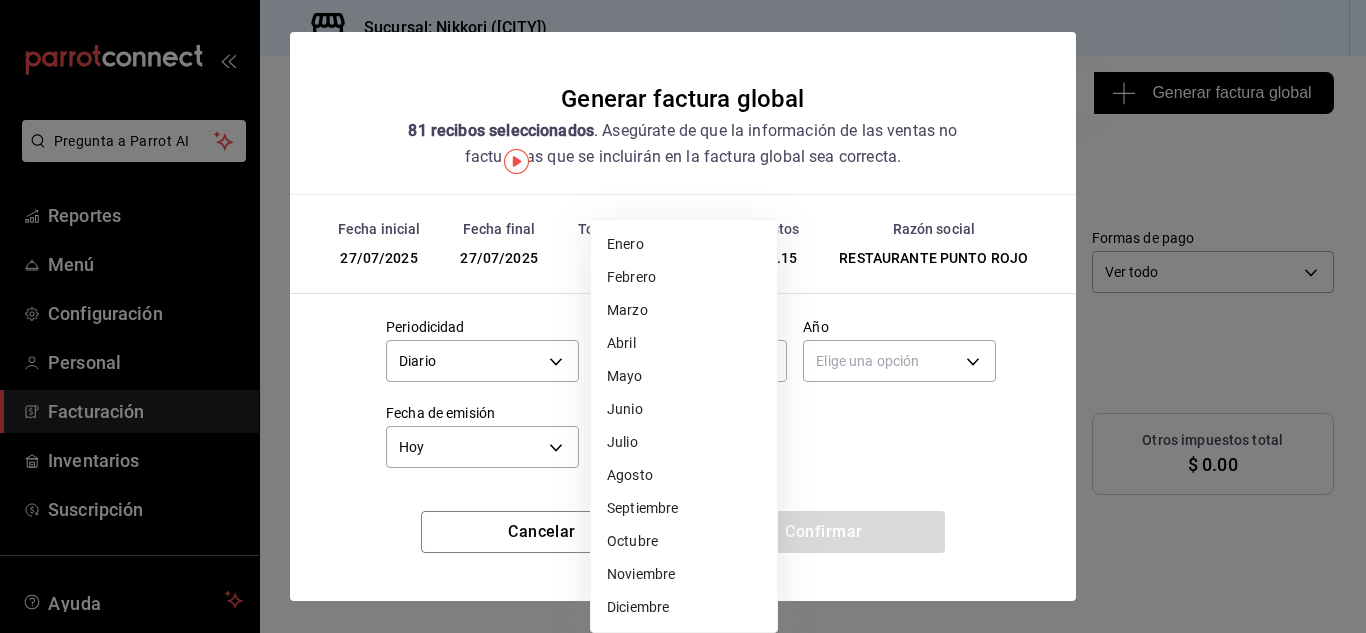 click on "Julio" at bounding box center [684, 442] 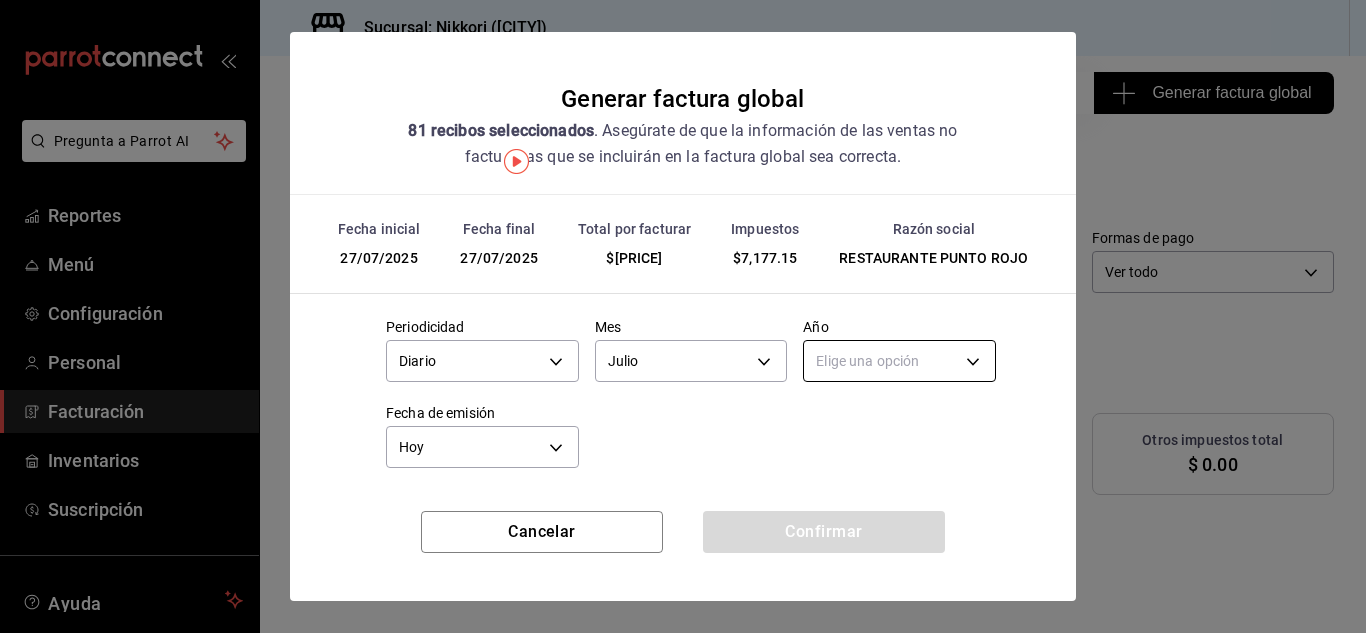 click on "Pregunta a Parrot AI Reportes   Menú   Configuración   Personal   Facturación   Inventarios   Suscripción   Ayuda Recomienda Parrot   [FIRST] [LAST]   Sugerir nueva función   Sucursal: Nikkori (Lindavista) Regresar [NUMBER] Recibos seleccionados Generar factura global Generar factura global Selecciona las ordenes que tus clientes no facturaron para emitir tu factural global. Fecha [DATE] [DATE] - [DATE] [DATE] Hora inicio [TIME] Hora inicio Hora fin [TIME] Hora fin Razón social RESTAURANTE PUNTO ROJO [UUID] Formas de pago Ver todo ALL Canal de venta Ver todas PARROT,UBER_EATS,RAPPI,DIDI_FOOD,ONLINE Marcas Ver todas [UUID] Ingresos totales $ 44,857.35 Descuentos totales $ 12,490.50 IVA Total $ 7,177.15 Otros impuestos total $ 0.00 Total por facturar $ 52,034.50 Recibos Quita la selección a los recibos que no quieras incluir. Recuerda que sólo puedes generar facturas globales de hasta 1,000 recibos cada una. Fecha # de recibo IVA" at bounding box center [683, 316] 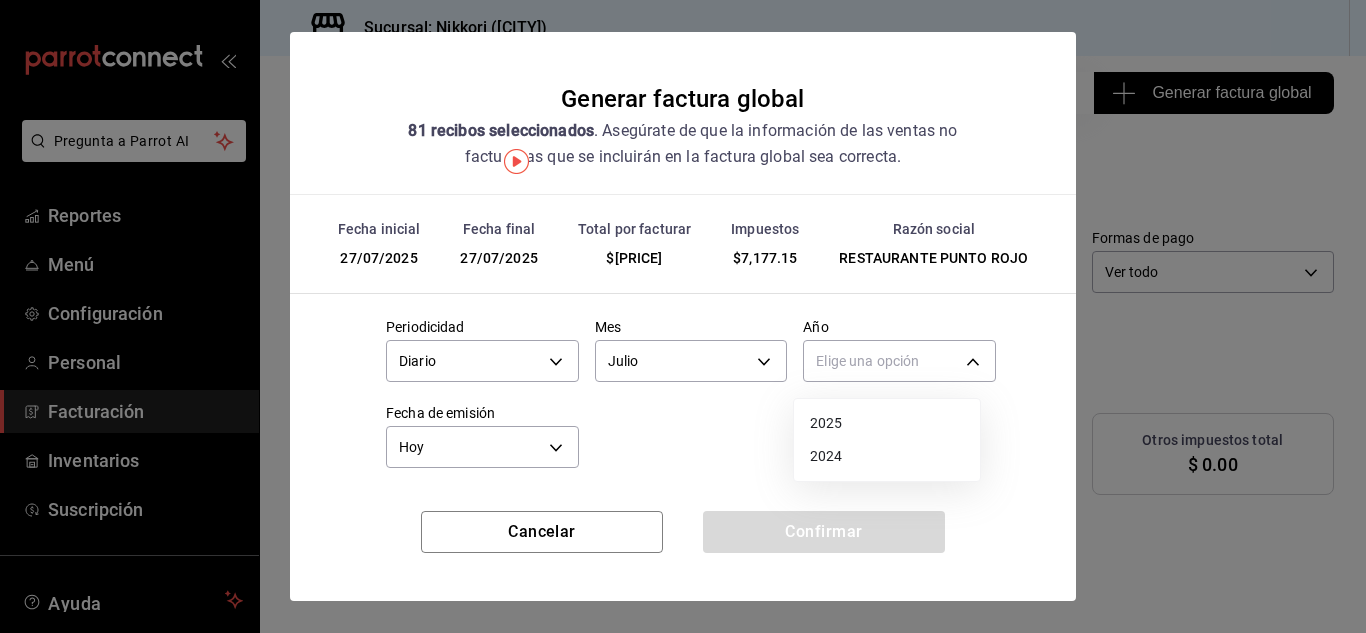 click on "2025" at bounding box center [887, 423] 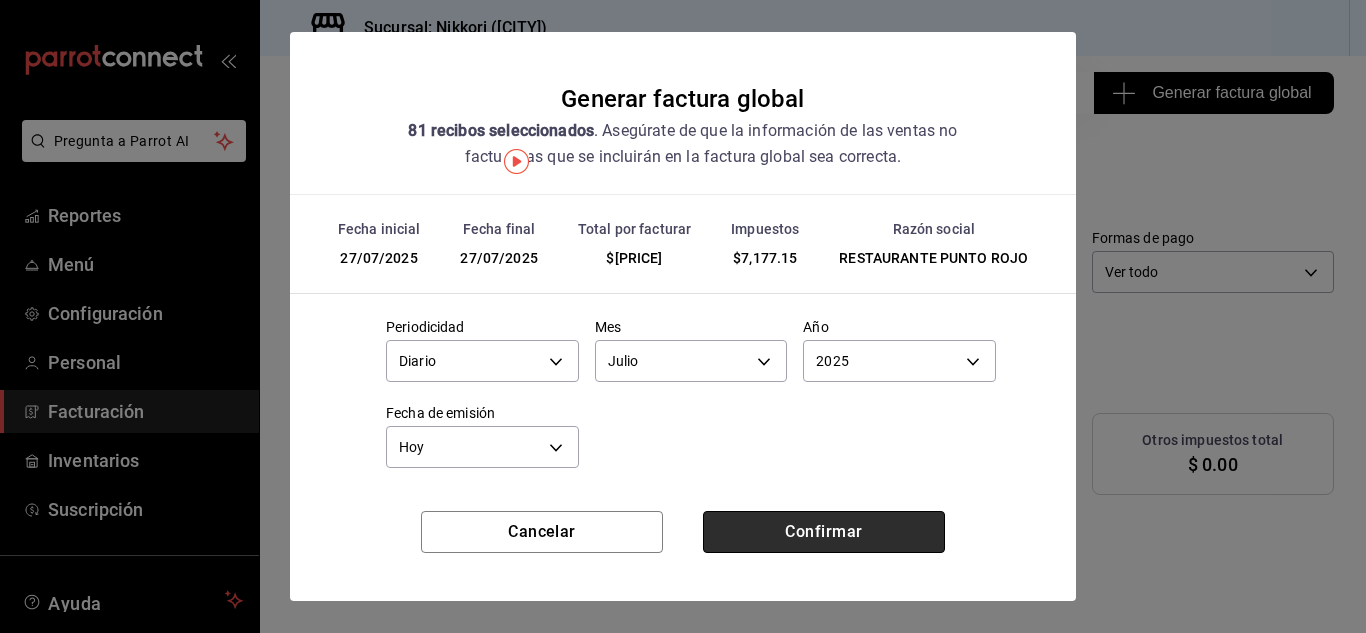 click on "Confirmar" at bounding box center [824, 532] 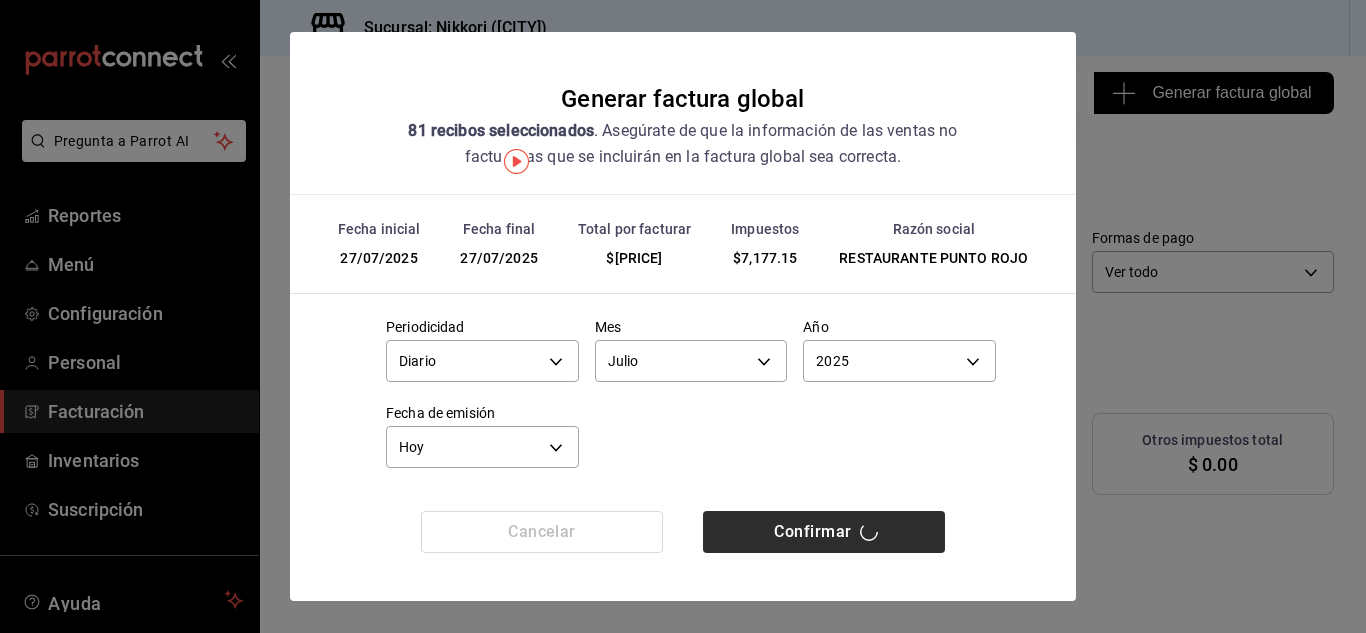 click on "Confirmar" at bounding box center [824, 532] 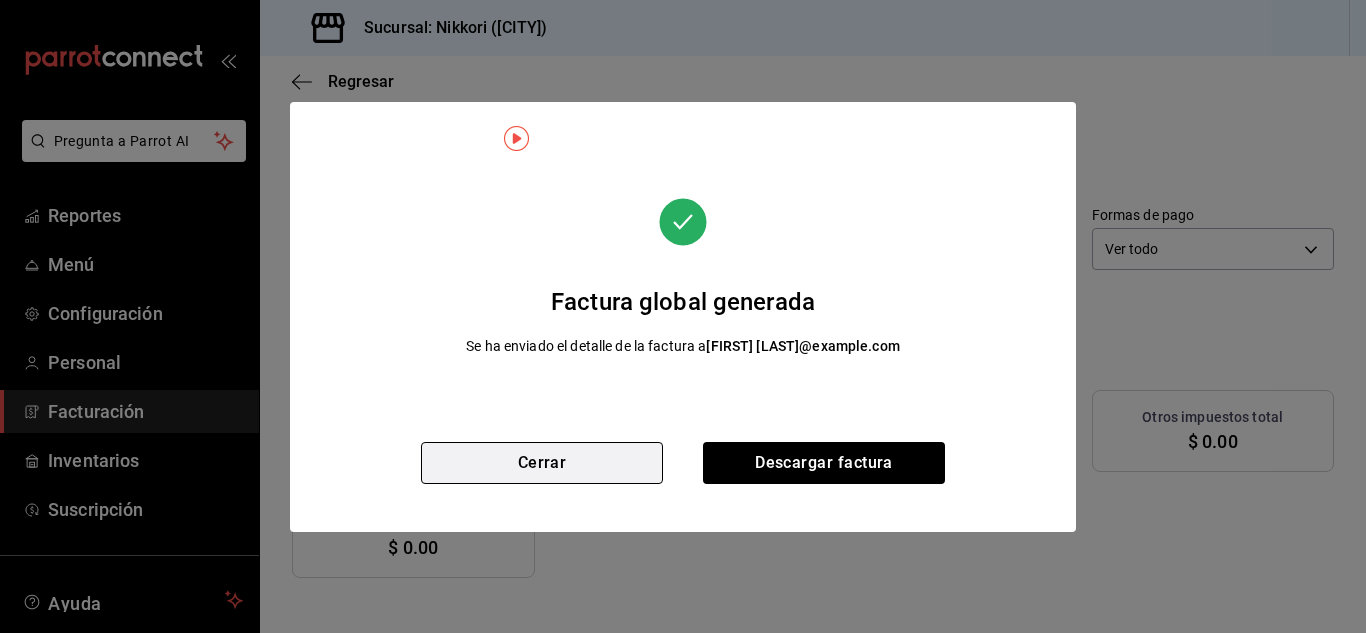 click on "Cerrar" at bounding box center (542, 463) 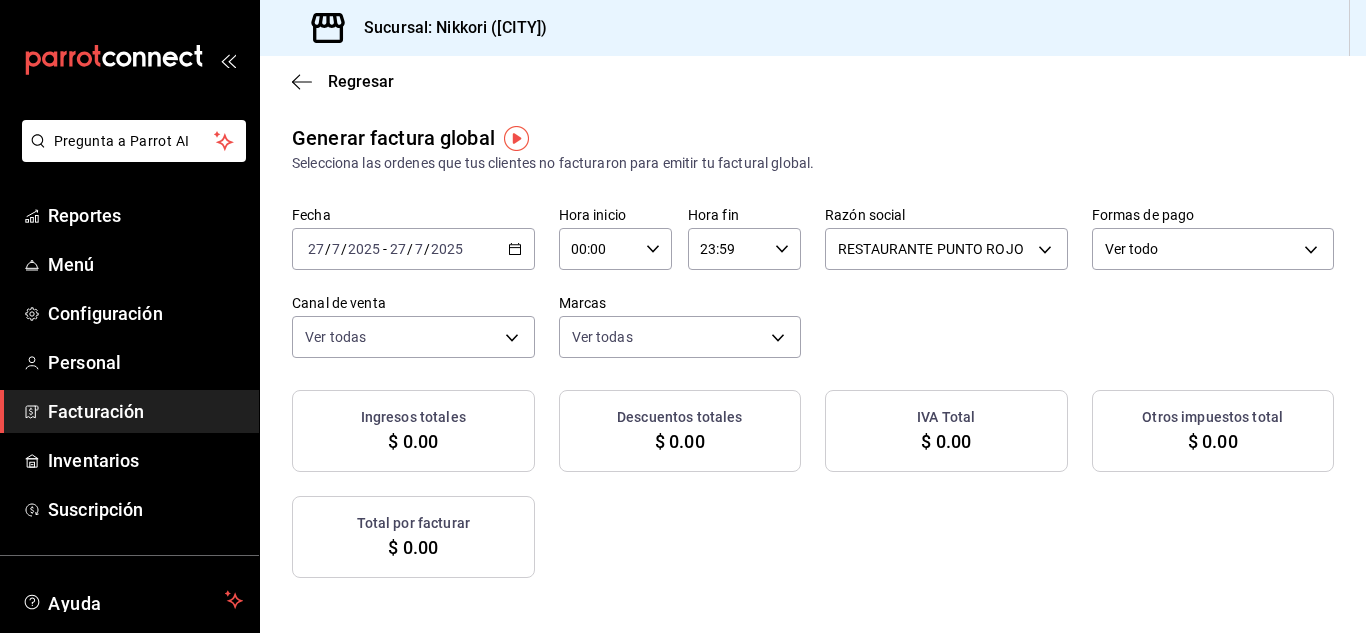 click on "[DATE] [DATE] - [DATE] [DATE]" at bounding box center [413, 249] 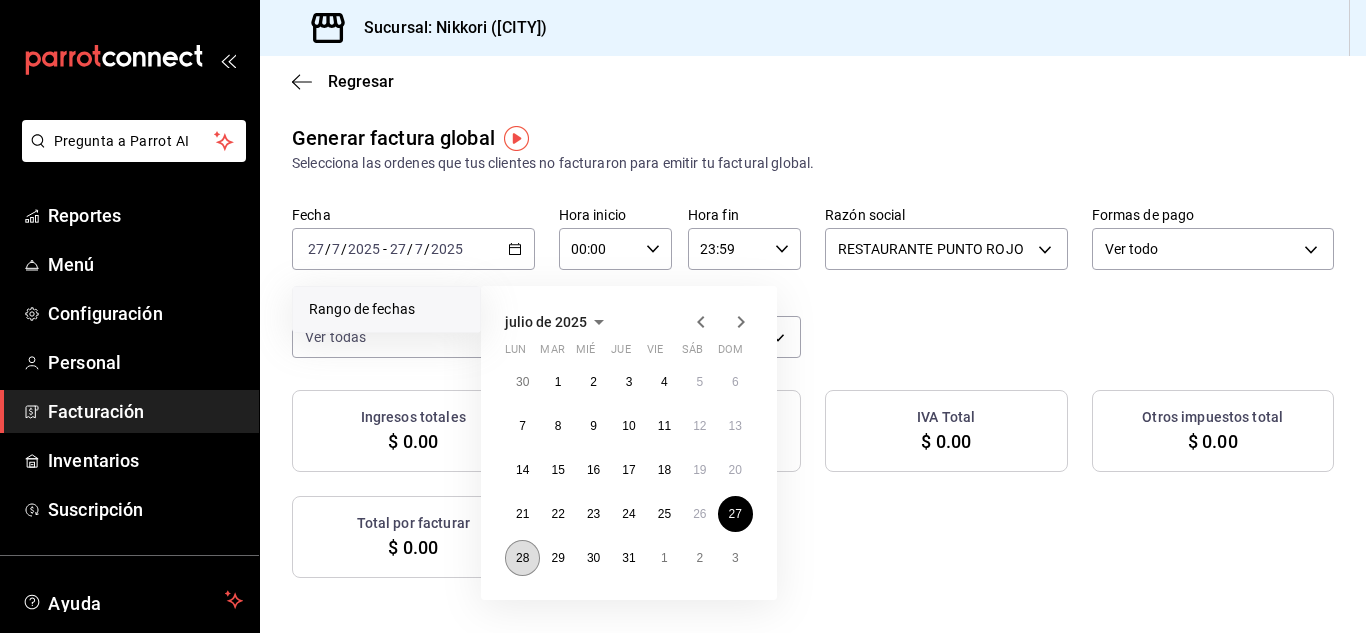 click on "28" at bounding box center (522, 558) 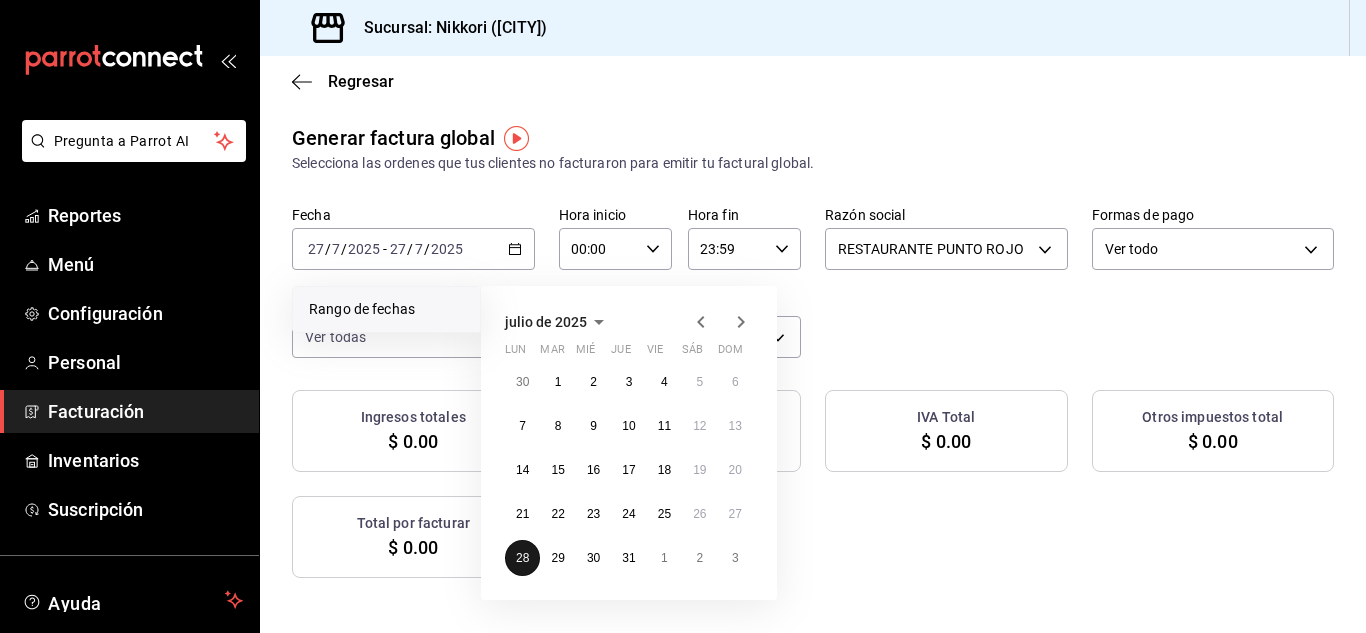click on "28" at bounding box center [522, 558] 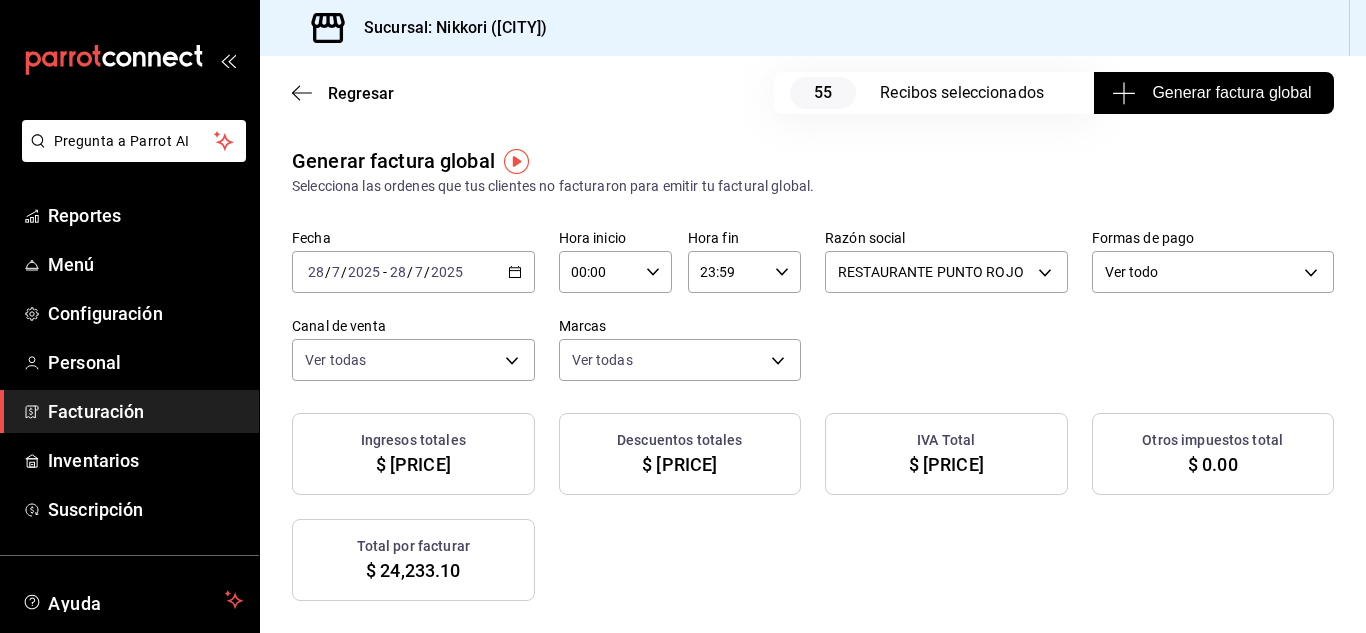 click on "Generar factura global" at bounding box center [1213, 93] 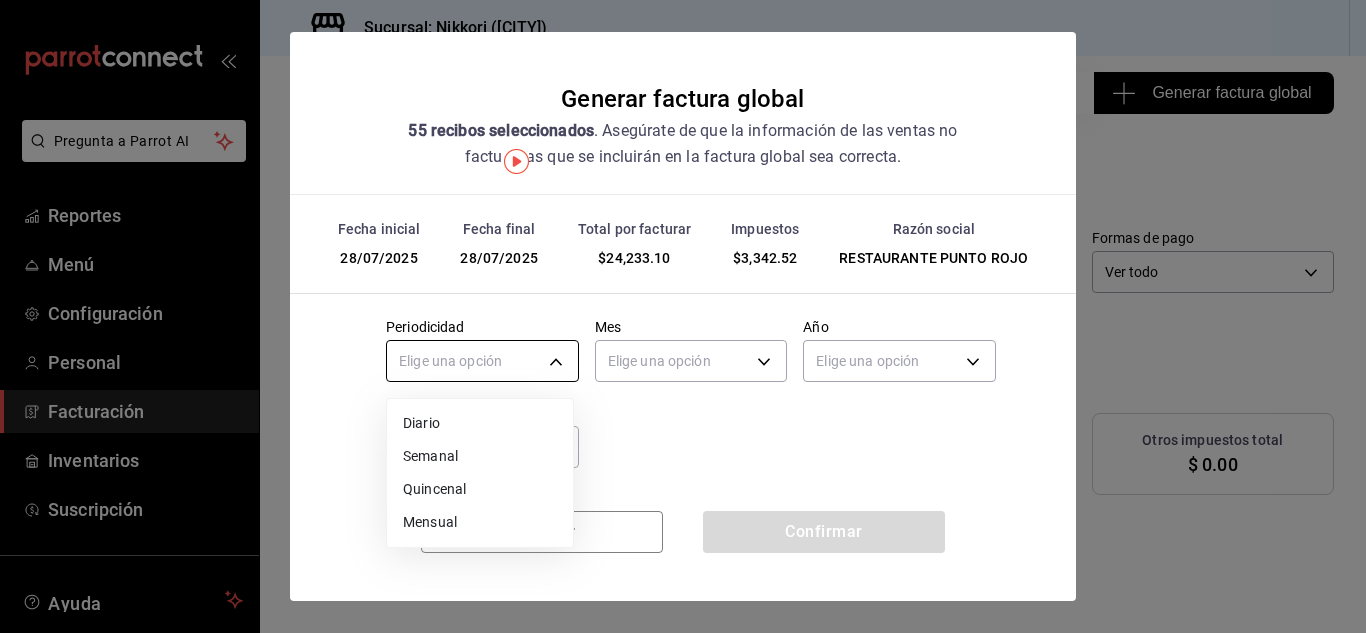 click on "Pregunta a Parrot AI Reportes   Menú   Configuración   Personal   Facturación   Inventarios   Suscripción   Ayuda Recomienda Parrot   Larisa Letayf   Sugerir nueva función   Sucursal: Nikkori (Lindavista) Regresar 55 Recibos seleccionados Generar factura global Generar factura global Selecciona las ordenes que tus clientes no facturaron para emitir tu factural global. Fecha 2025-07-28 28 / 7 / 2025 - 2025-07-28 28 / 7 / 2025 Hora inicio 00:00 Hora inicio Hora fin 23:59 Hora fin Razón social RESTAURANTE PUNTO ROJO [PAYMENT_METHOD] Formas de pago Ver todo ALL Canal de venta Ver todas PARROT,UBER_EATS,RAPPI,DIDI_FOOD,ONLINE Marcas Ver todas [PAYMENT_METHOD] Ingresos totales $ [PRICE] Descuentos totales $ [PRICE] IVA Total $ [PRICE] Otros impuestos total $ [PRICE] Total por facturar $ [PRICE] Recibos Quita la selección a los recibos que no quieras incluir. Recuerda que sólo puedes generar facturas globales de hasta 1,000 recibos cada una. Fecha # de recibo IVA" at bounding box center [683, 316] 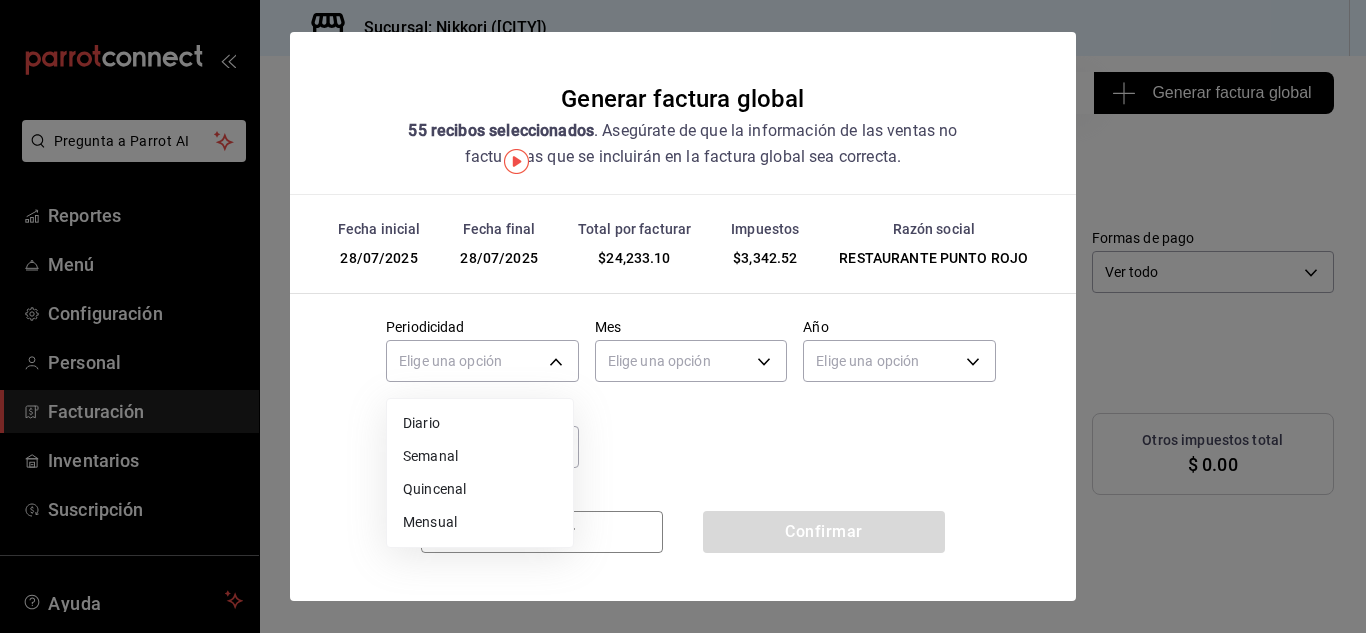 click on "Diario" at bounding box center (480, 423) 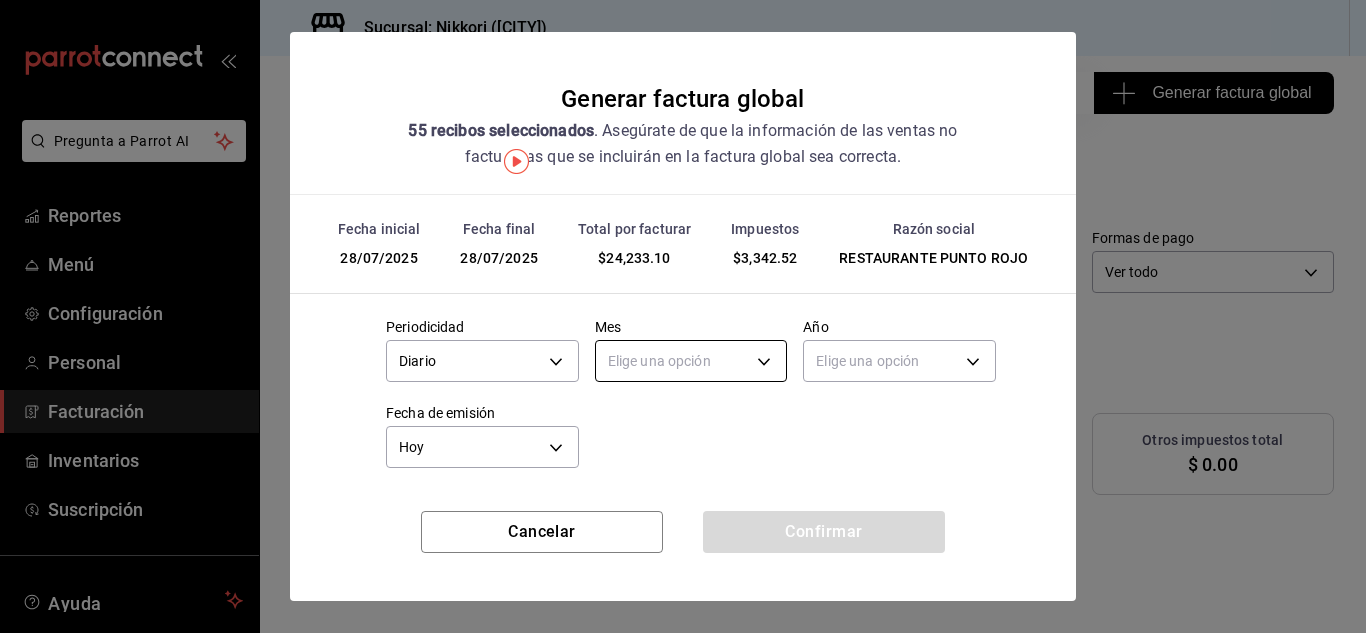 click on "Pregunta a Parrot AI Reportes   Menú   Configuración   Personal   Facturación   Inventarios   Suscripción   Ayuda Recomienda Parrot   Larisa Letayf   Sugerir nueva función   Sucursal: Nikkori (Lindavista) Regresar 55 Recibos seleccionados Generar factura global Generar factura global Selecciona las ordenes que tus clientes no facturaron para emitir tu factural global. Fecha 2025-07-28 28 / 7 / 2025 - 2025-07-28 28 / 7 / 2025 Hora inicio 00:00 Hora inicio Hora fin 23:59 Hora fin Razón social RESTAURANTE PUNTO ROJO [PAYMENT_METHOD] Formas de pago Ver todo ALL Canal de venta Ver todas PARROT,UBER_EATS,RAPPI,DIDI_FOOD,ONLINE Marcas Ver todas [PAYMENT_METHOD] Ingresos totales $ [PRICE] Descuentos totales $ [PRICE] IVA Total $ [PRICE] Otros impuestos total $ [PRICE] Total por facturar $ [PRICE] Recibos Quita la selección a los recibos que no quieras incluir. Recuerda que sólo puedes generar facturas globales de hasta 1,000 recibos cada una. Fecha # de recibo IVA" at bounding box center (683, 316) 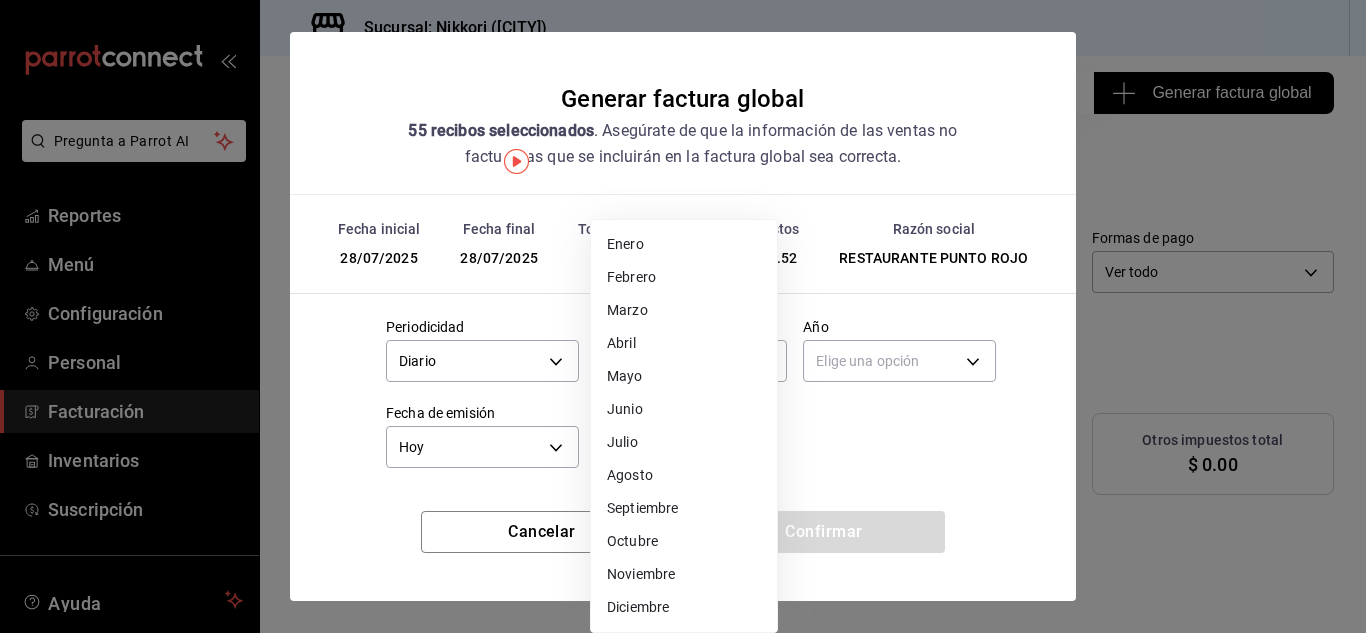 click on "Julio" at bounding box center [684, 442] 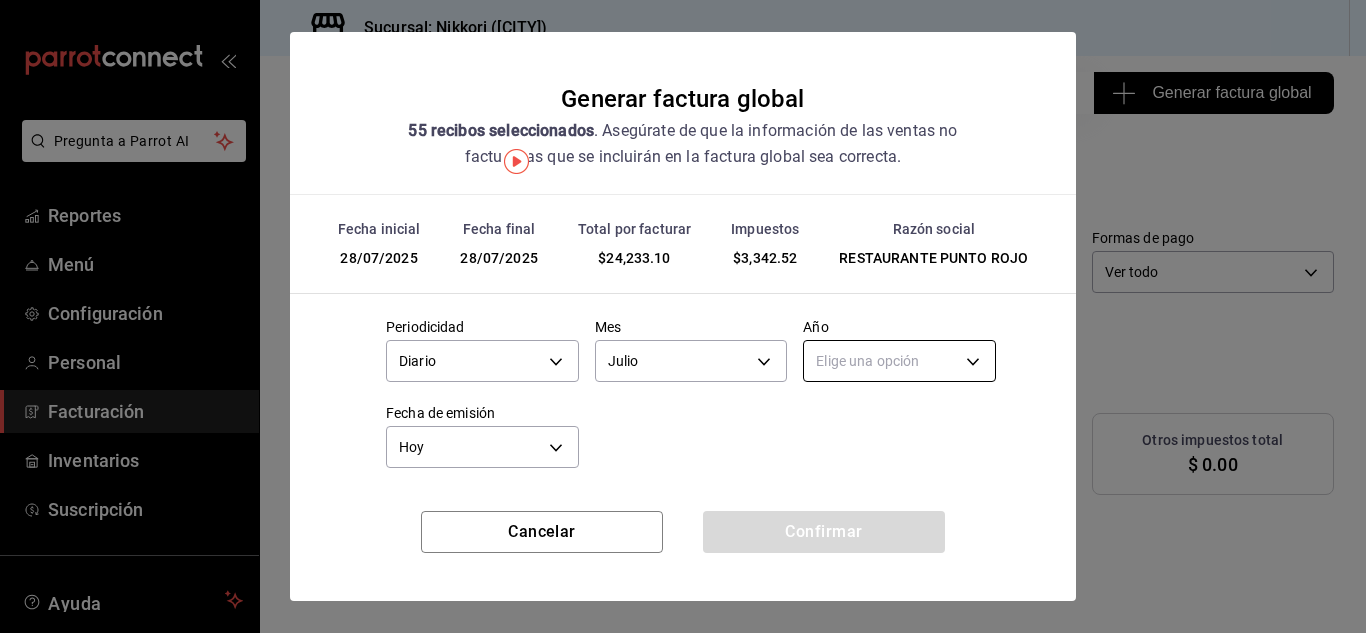 click on "Pregunta a Parrot AI Reportes   Menú   Configuración   Personal   Facturación   Inventarios   Suscripción   Ayuda Recomienda Parrot   Larisa Letayf   Sugerir nueva función   Sucursal: Nikkori (Lindavista) Regresar 55 Recibos seleccionados Generar factura global Generar factura global Selecciona las ordenes que tus clientes no facturaron para emitir tu factural global. Fecha 2025-07-28 28 / 7 / 2025 - 2025-07-28 28 / 7 / 2025 Hora inicio 00:00 Hora inicio Hora fin 23:59 Hora fin Razón social RESTAURANTE PUNTO ROJO [PAYMENT_METHOD] Formas de pago Ver todo ALL Canal de venta Ver todas PARROT,UBER_EATS,RAPPI,DIDI_FOOD,ONLINE Marcas Ver todas [PAYMENT_METHOD] Ingresos totales $ [PRICE] Descuentos totales $ [PRICE] IVA Total $ [PRICE] Otros impuestos total $ [PRICE] Total por facturar $ [PRICE] Recibos Quita la selección a los recibos que no quieras incluir. Recuerda que sólo puedes generar facturas globales de hasta 1,000 recibos cada una. Fecha # de recibo IVA" at bounding box center [683, 316] 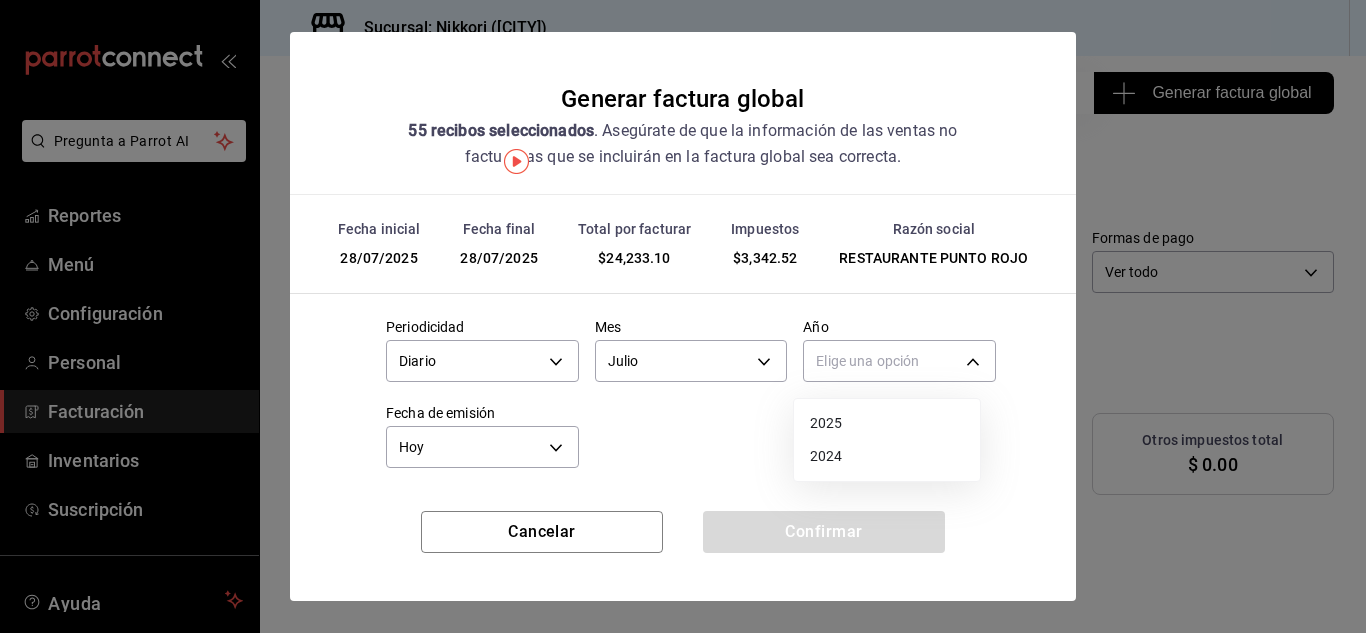 click on "2025" at bounding box center [887, 423] 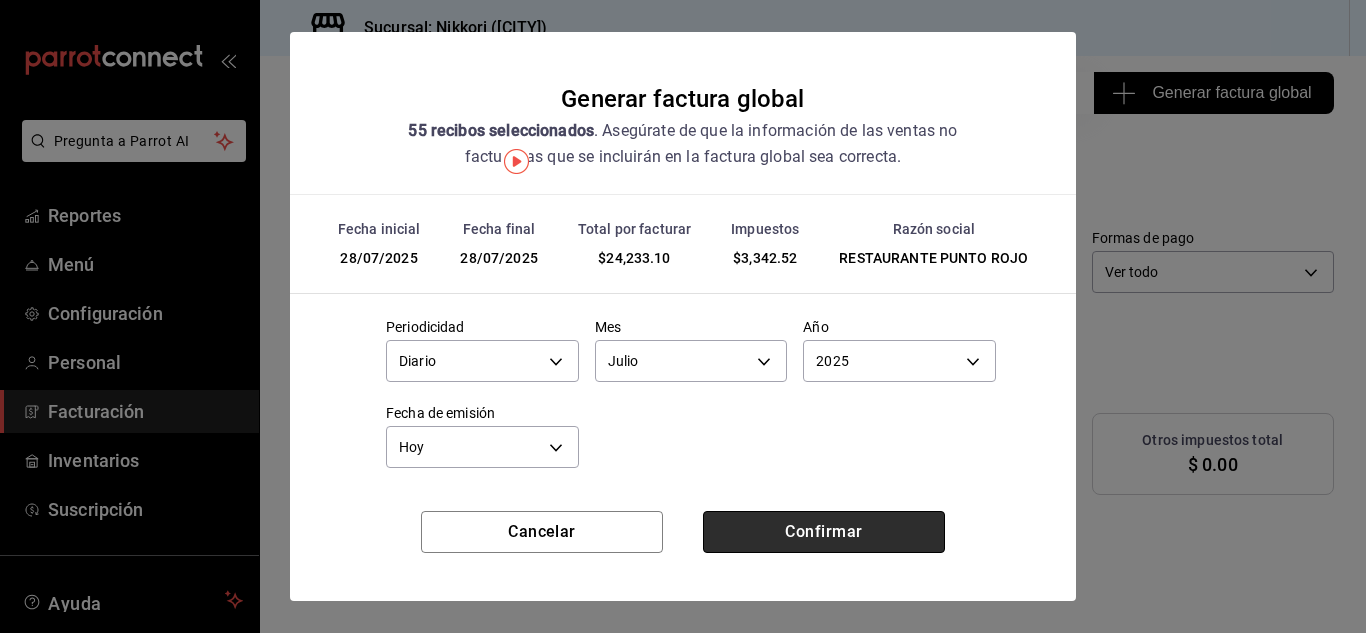 click on "Confirmar" at bounding box center [824, 532] 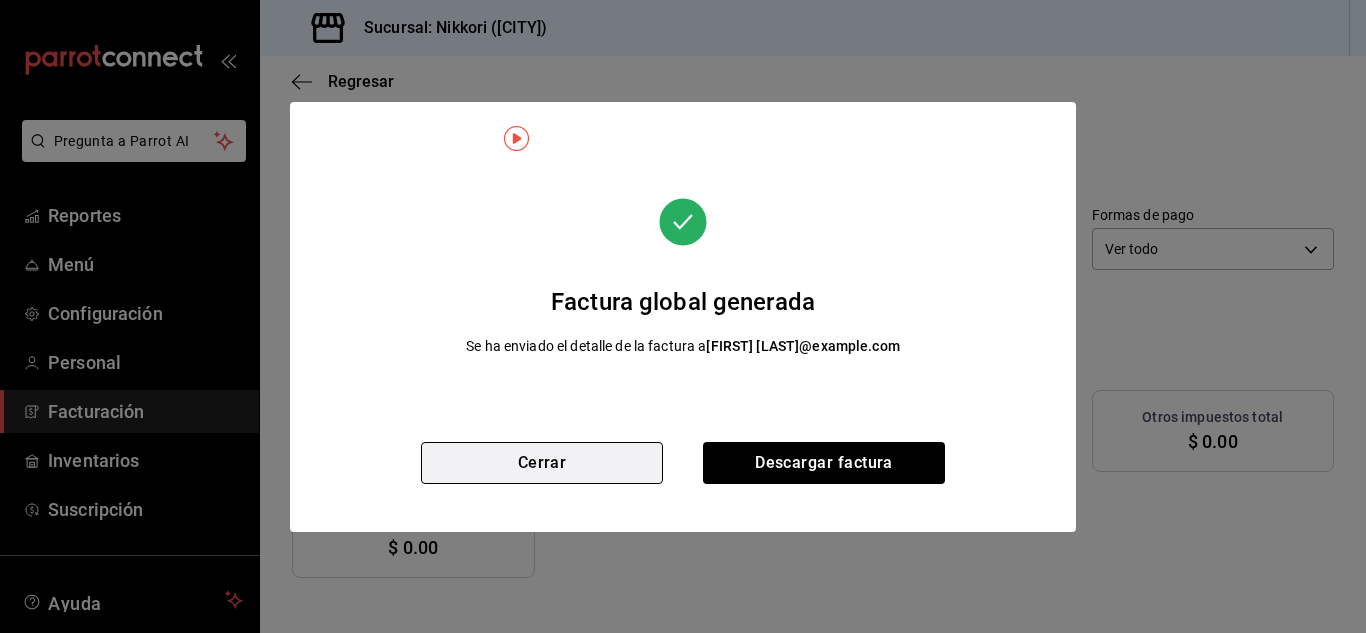 click on "Cerrar" at bounding box center [542, 463] 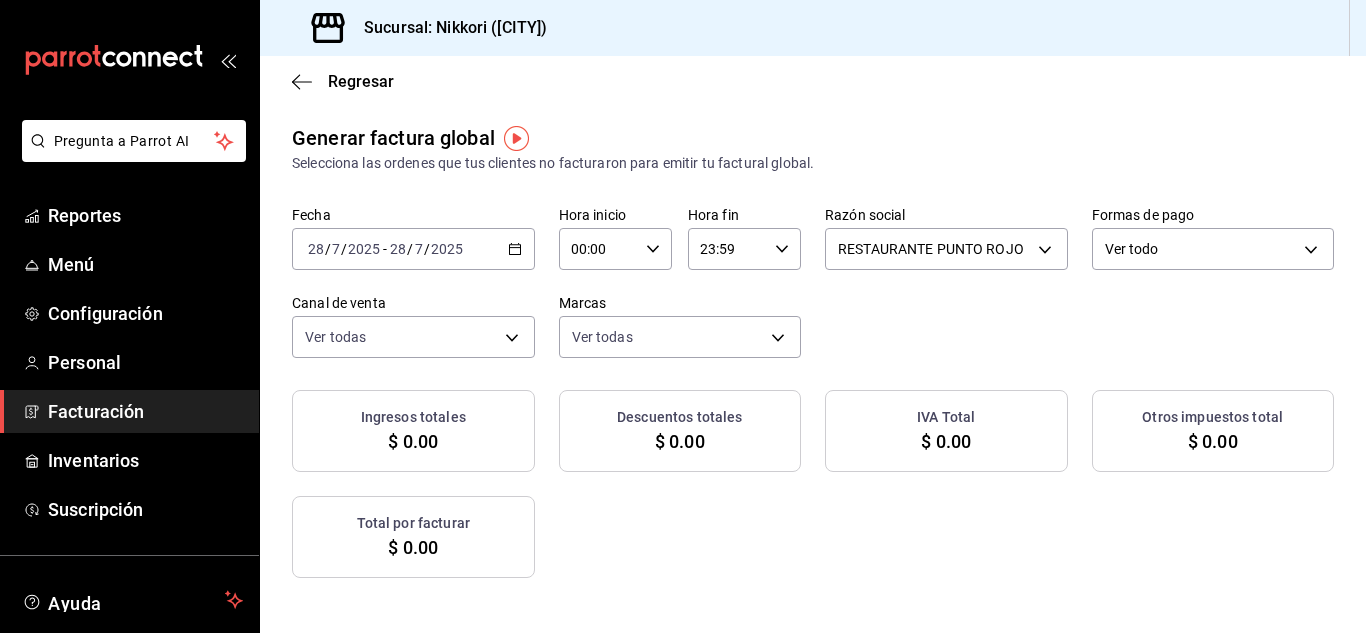 click 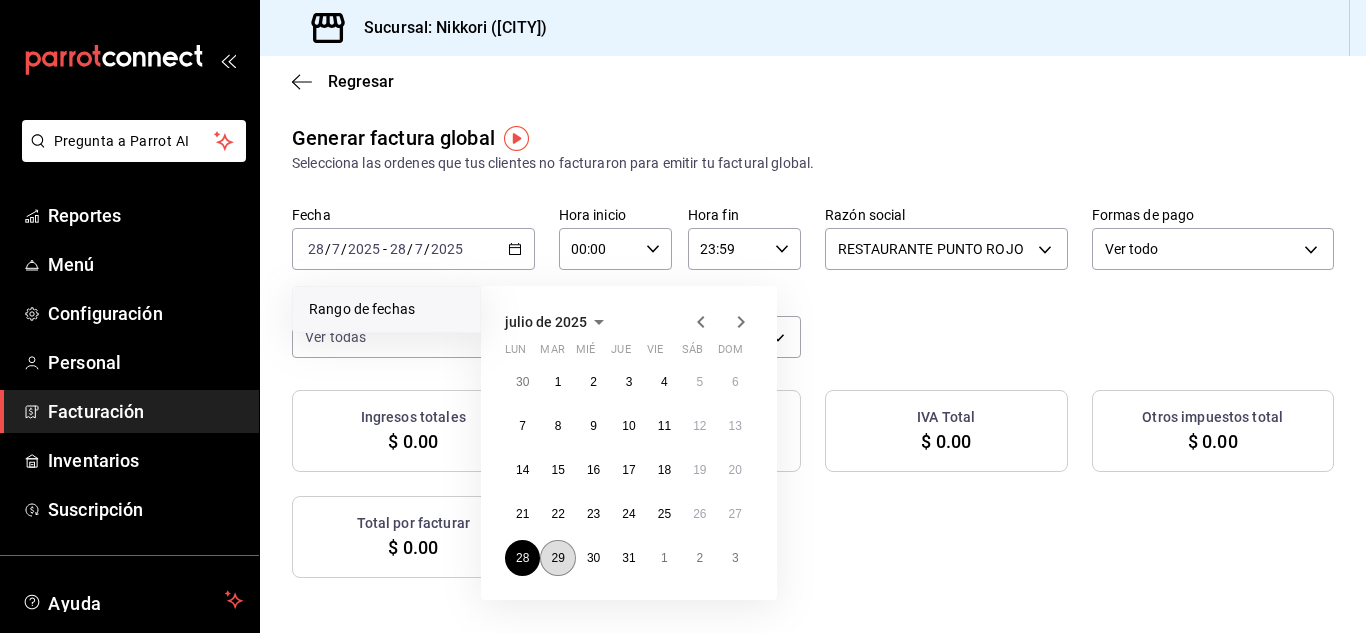 click on "29" at bounding box center (557, 558) 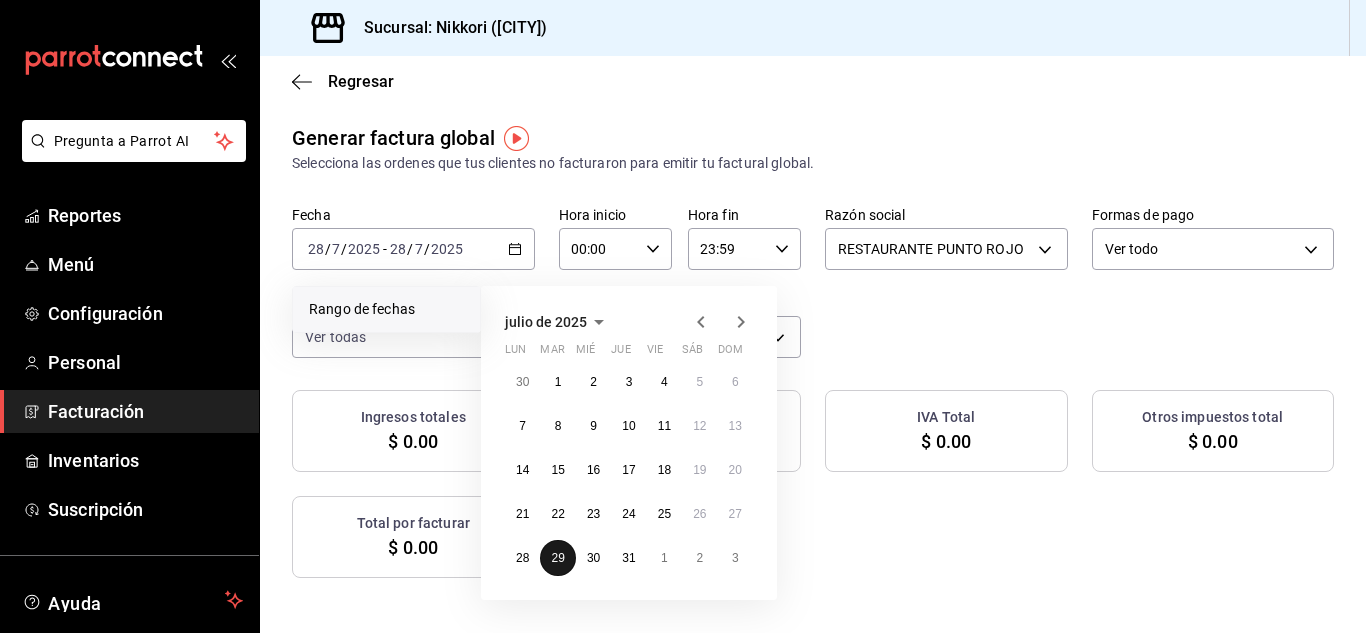 click on "29" at bounding box center [557, 558] 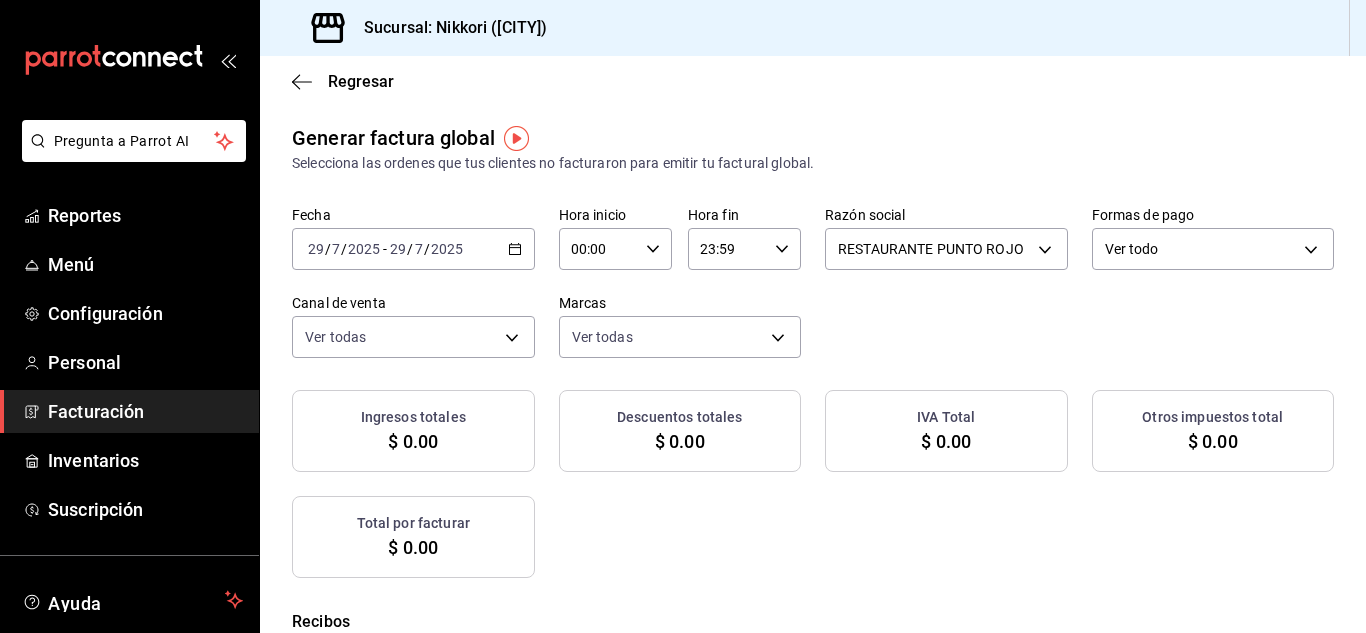 click on "Generar factura global [NUMBER] recibos seleccionados . Asegúrate de que la información de las ventas no facturadas que se incluirán en la factura global sea correcta. Fecha inicial [DATE] Fecha final [DATE] Total por facturar $[AMOUNT] Impuestos $[AMOUNT] Razón social RESTAURANTE PUNTO ROJO Periodicidad Diario DAILY Mes Julio 7 Año 2025 2025 Fecha de emisión Hoy TODAY Cancelar Confirmar" at bounding box center [813, 282] 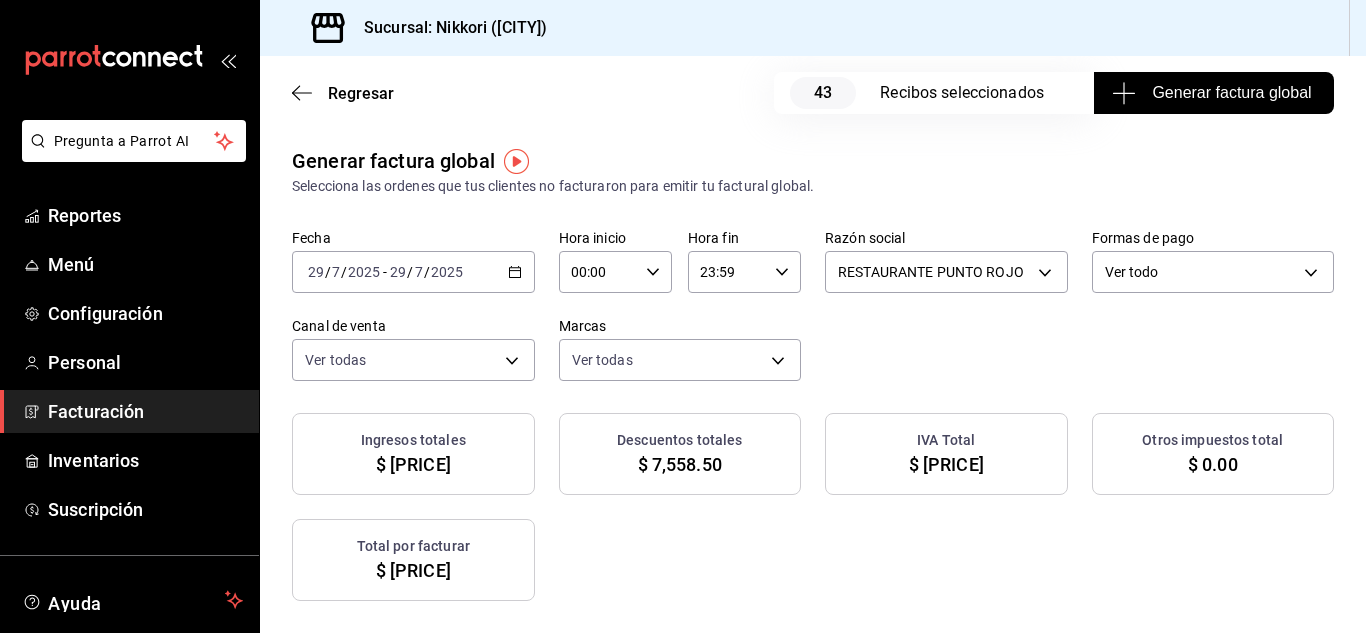 click on "Generar factura global" at bounding box center (1213, 93) 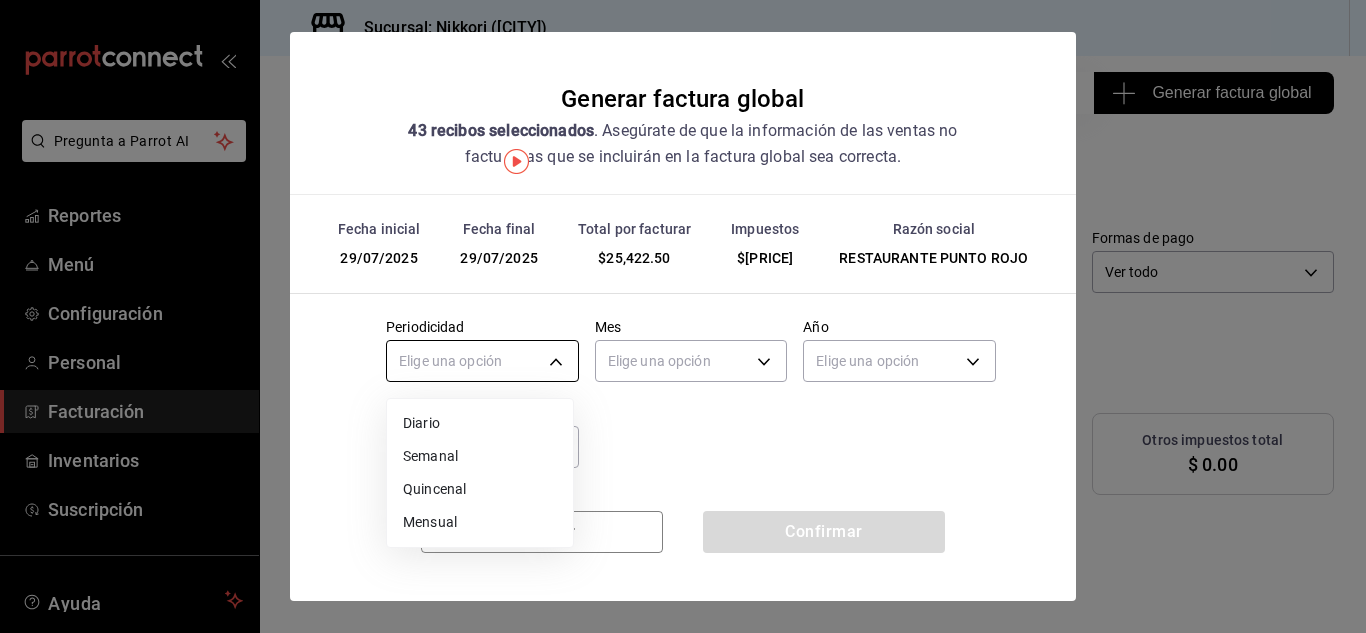 click on "Pregunta a Parrot AI Reportes   Menú   Configuración   Personal   Facturación   Inventarios   Suscripción   Ayuda Recomienda Parrot   [FIRST] [LAST]   Sugerir nueva función   Sucursal: Nikkori ([CITY]) Regresar [NUMBER] Recibos seleccionados Generar factura global Generar factura global Selecciona las ordenes que tus clientes no facturaron para emitir tu factural global. Fecha [DATE] [DATE] - [DATE] [DATE] Hora inicio [TIME] Hora inicio Hora fin [TIME] Hora fin Razón social RESTAURANTE PUNTO ROJO [UUID] Formas de pago Ver todo ALL Canal de venta Ver todas PARROT,UBER_EATS,RAPPI,DIDI_FOOD,ONLINE Marcas Ver todas [UUID] Ingresos totales $[AMOUNT] Descuentos totales $[AMOUNT] IVA Total $[AMOUNT] Otros impuestos total $ 0.00 Total por facturar $[AMOUNT] Recibos Quita la selección a los recibos que no quieras incluir. Recuerda que sólo puedes generar facturas globales de hasta 1,000 recibos cada una. Fecha # de recibo IVA" at bounding box center (683, 316) 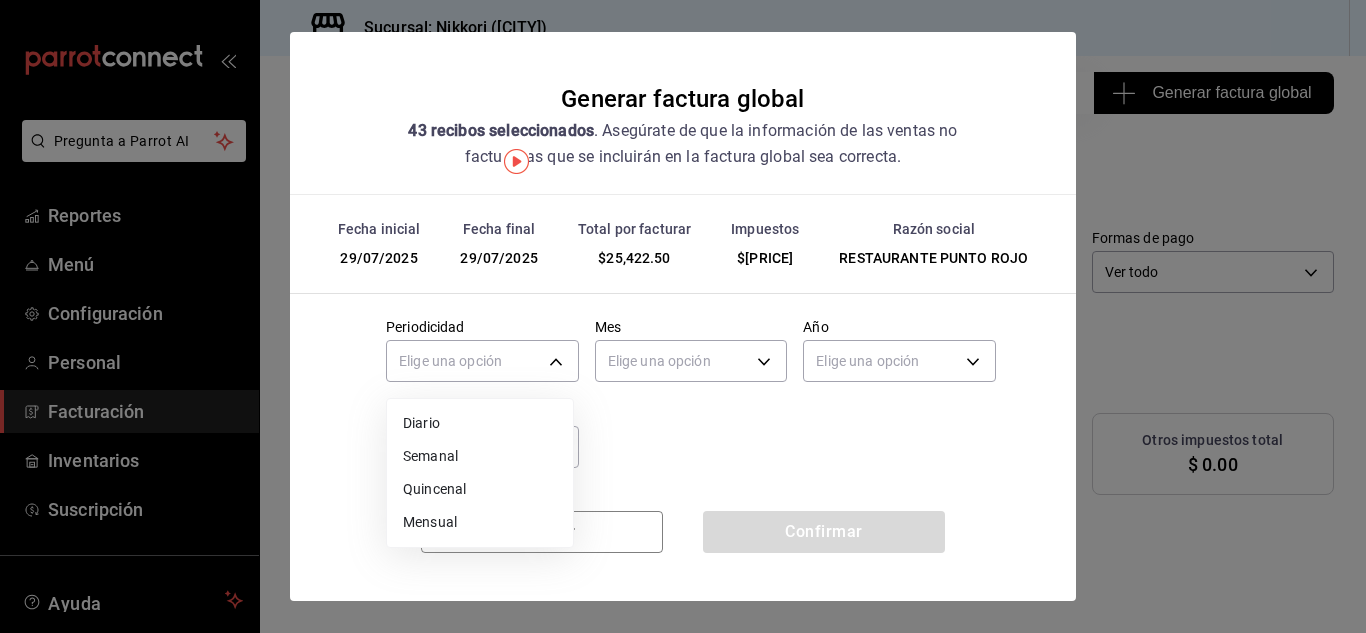 click on "Elige una opción Diario Semanal Quincenal Mensual" at bounding box center [480, 473] 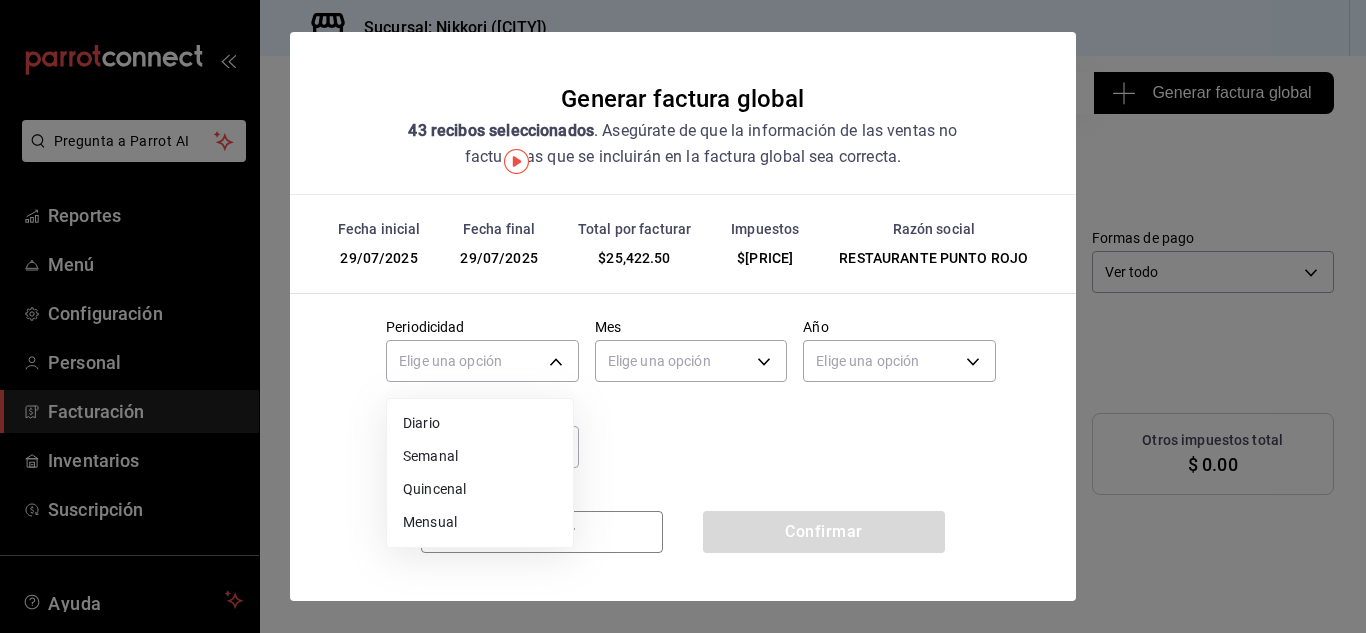 click on "Diario" at bounding box center (480, 423) 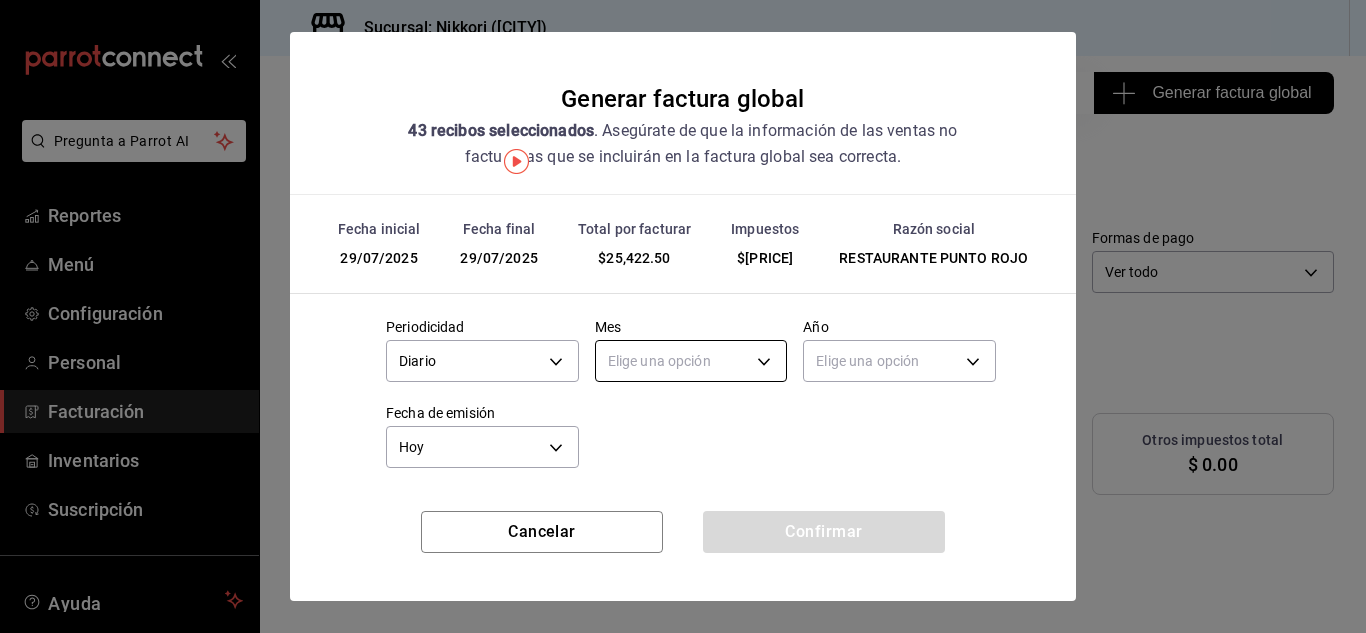 click on "Pregunta a Parrot AI Reportes   Menú   Configuración   Personal   Facturación   Inventarios   Suscripción   Ayuda Recomienda Parrot   [FIRST] [LAST]   Sugerir nueva función   Sucursal: Nikkori ([CITY]) Regresar [NUMBER] Recibos seleccionados Generar factura global Generar factura global Selecciona las ordenes que tus clientes no facturaron para emitir tu factural global. Fecha [DATE] [DATE] - [DATE] [DATE] Hora inicio [TIME] Hora inicio Hora fin [TIME] Hora fin Razón social RESTAURANTE PUNTO ROJO [UUID] Formas de pago Ver todo ALL Canal de venta Ver todas PARROT,UBER_EATS,RAPPI,DIDI_FOOD,ONLINE Marcas Ver todas [UUID] Ingresos totales $[AMOUNT] Descuentos totales $[AMOUNT] IVA Total $[AMOUNT] Otros impuestos total $ 0.00 Total por facturar $[AMOUNT] Recibos Quita la selección a los recibos que no quieras incluir. Recuerda que sólo puedes generar facturas globales de hasta 1,000 recibos cada una. Fecha # de recibo IVA" at bounding box center (683, 316) 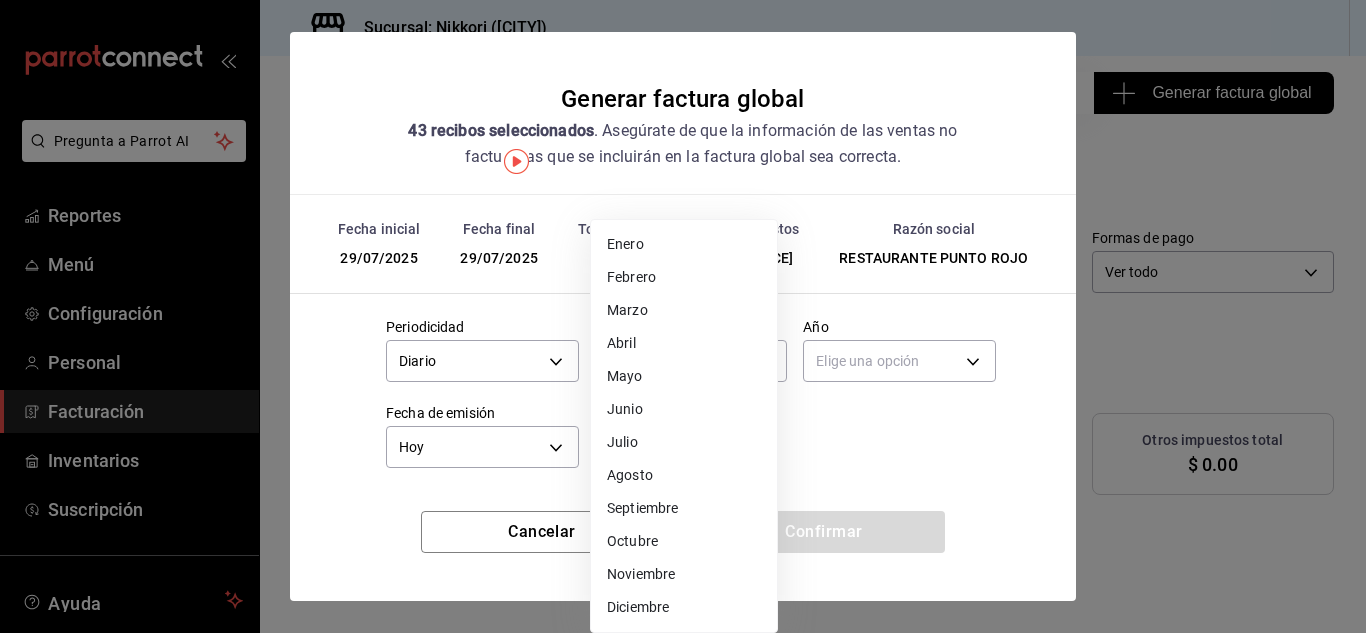 click on "Agosto" at bounding box center [684, 475] 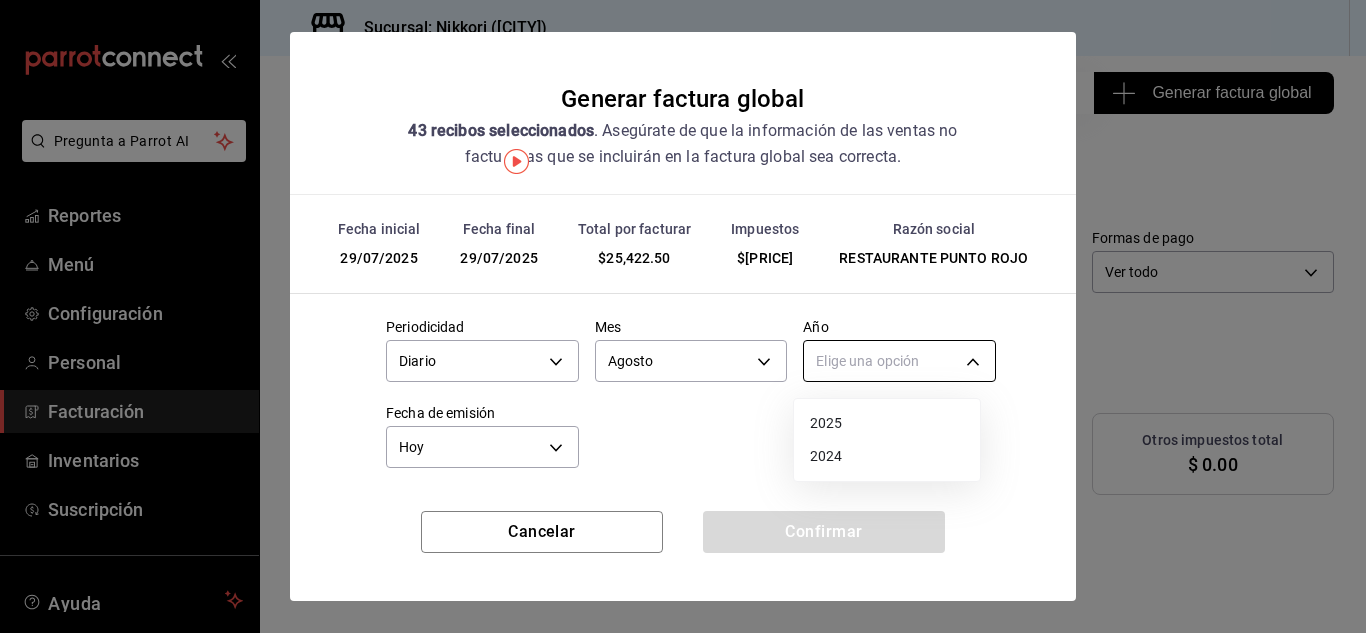 click on "Pregunta a Parrot AI Reportes   Menú   Configuración   Personal   Facturación   Inventarios   Suscripción   Ayuda Recomienda Parrot   [FIRST] [LAST]   Sugerir nueva función   Sucursal: Nikkori ([CITY]) Regresar [NUMBER] Recibos seleccionados Generar factura global Generar factura global Selecciona las ordenes que tus clientes no facturaron para emitir tu factural global. Fecha [DATE] [DATE] - [DATE] [DATE] Hora inicio [TIME] Hora inicio Hora fin [TIME] Hora fin Razón social RESTAURANTE PUNTO ROJO [UUID] Formas de pago Ver todo ALL Canal de venta Ver todas PARROT,UBER_EATS,RAPPI,DIDI_FOOD,ONLINE Marcas Ver todas [UUID] Ingresos totales $[AMOUNT] Descuentos totales $[AMOUNT] IVA Total $[AMOUNT] Otros impuestos total $ 0.00 Total por facturar $[AMOUNT] Recibos Quita la selección a los recibos que no quieras incluir. Recuerda que sólo puedes generar facturas globales de hasta 1,000 recibos cada una. Fecha # de recibo IVA" at bounding box center [683, 316] 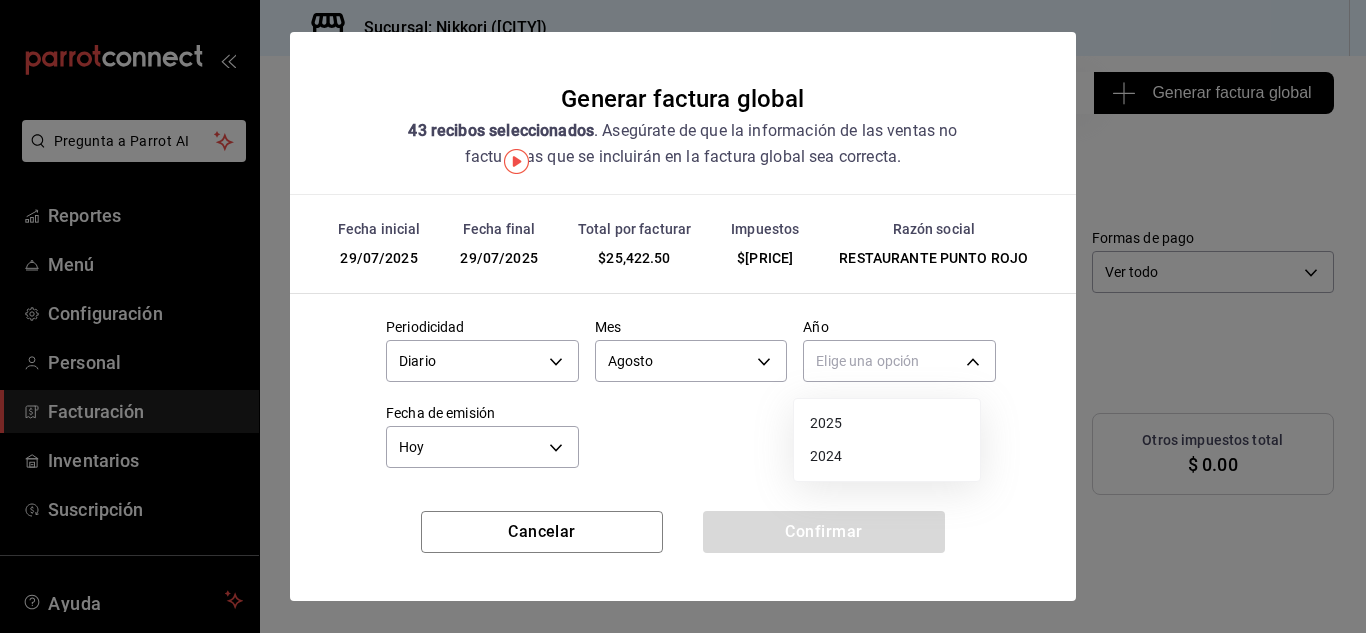 click on "2025" at bounding box center (887, 423) 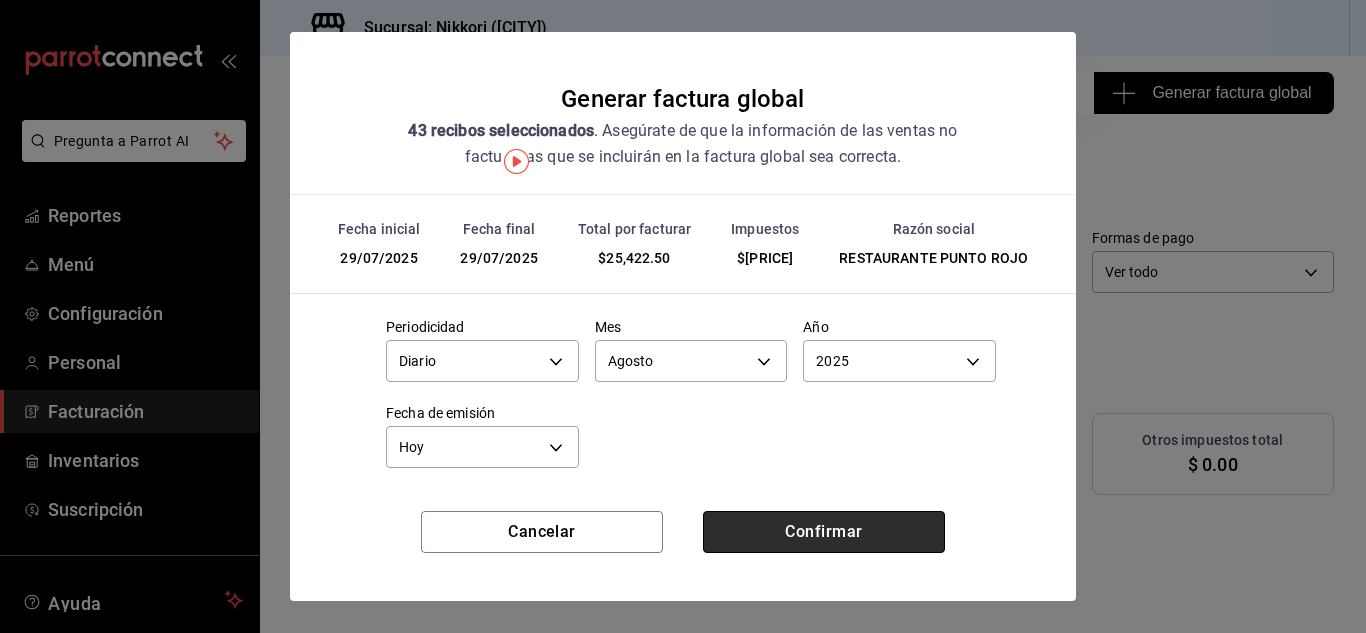 click on "Confirmar" at bounding box center [824, 532] 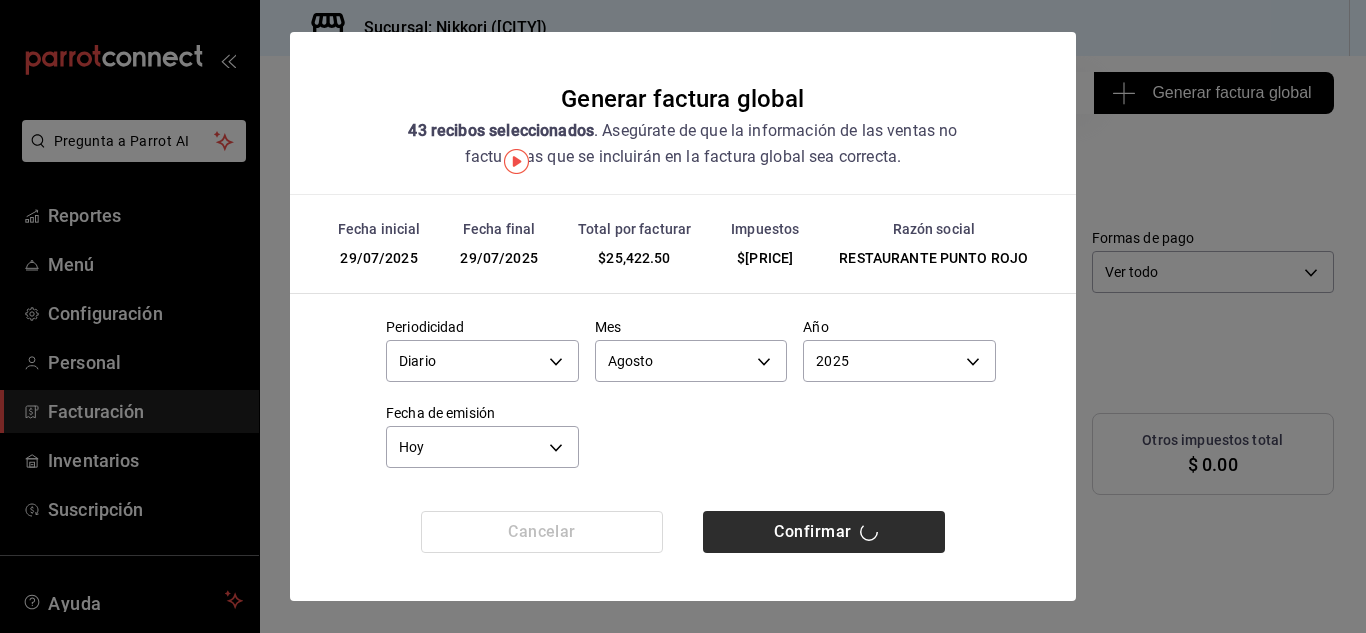 click on "Confirmar" at bounding box center [824, 532] 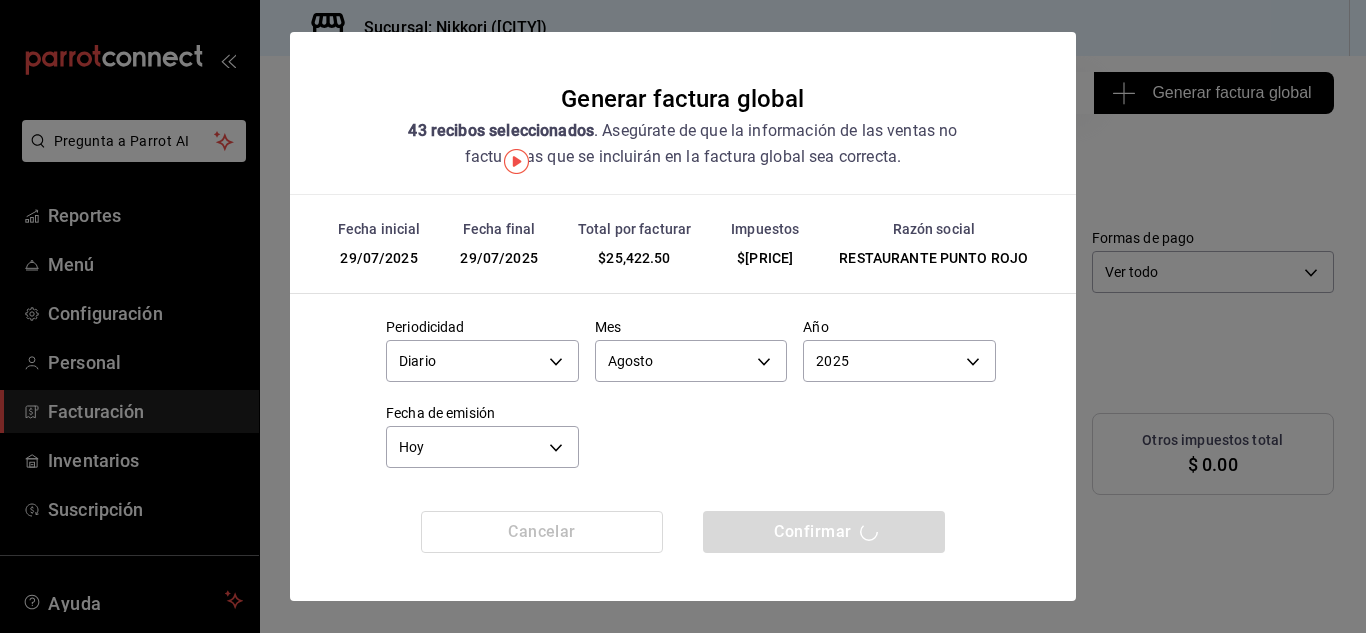 click on "Periodicidad Diario DAILY Mes Agosto 8 Año 2025 2025 Fecha de emisión Hoy TODAY" at bounding box center [683, 388] 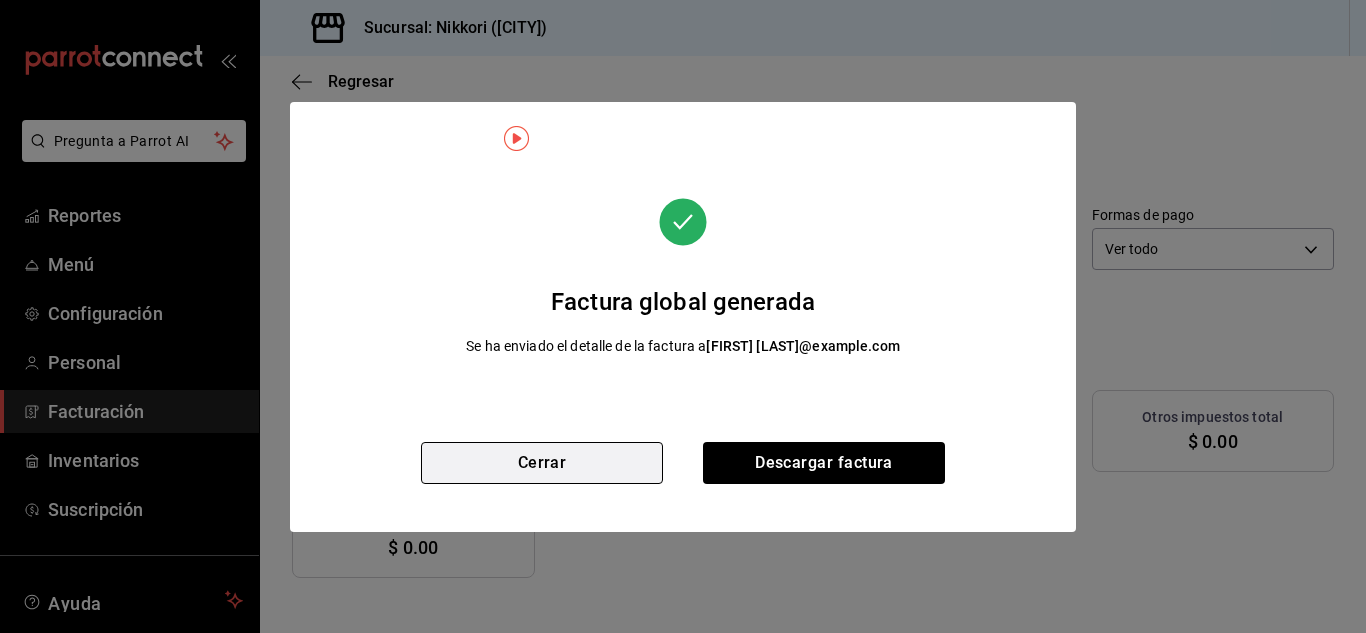 click on "Cerrar" at bounding box center [542, 463] 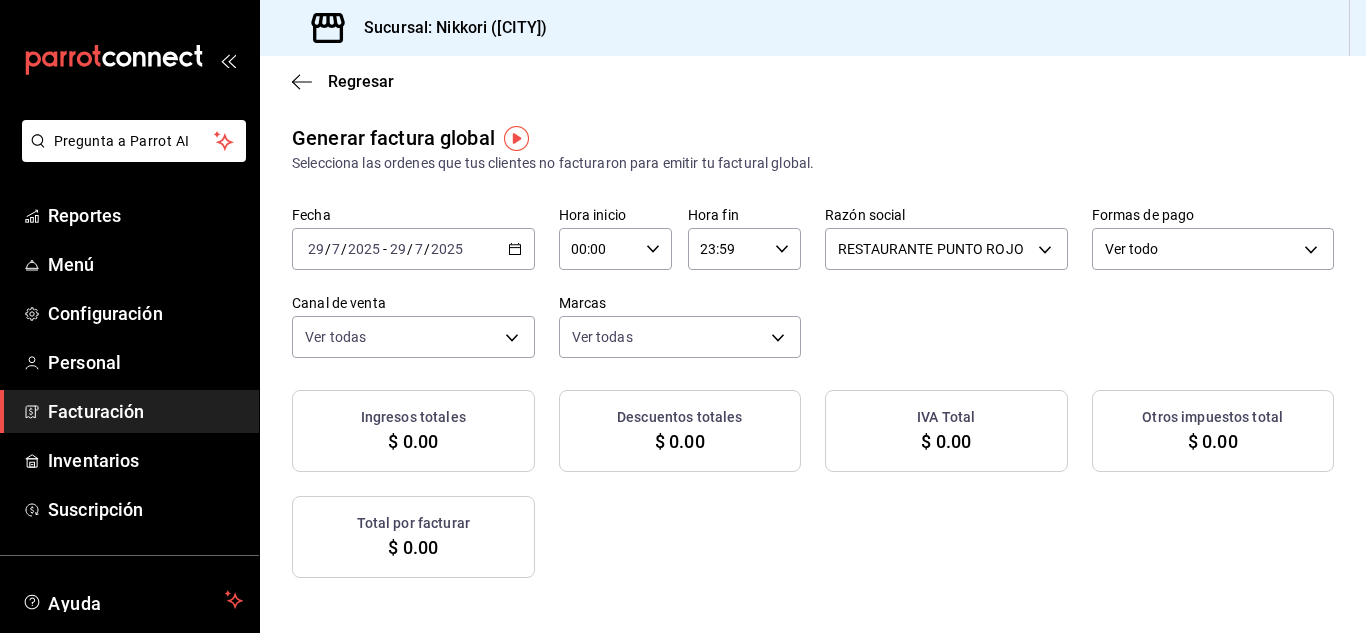 click 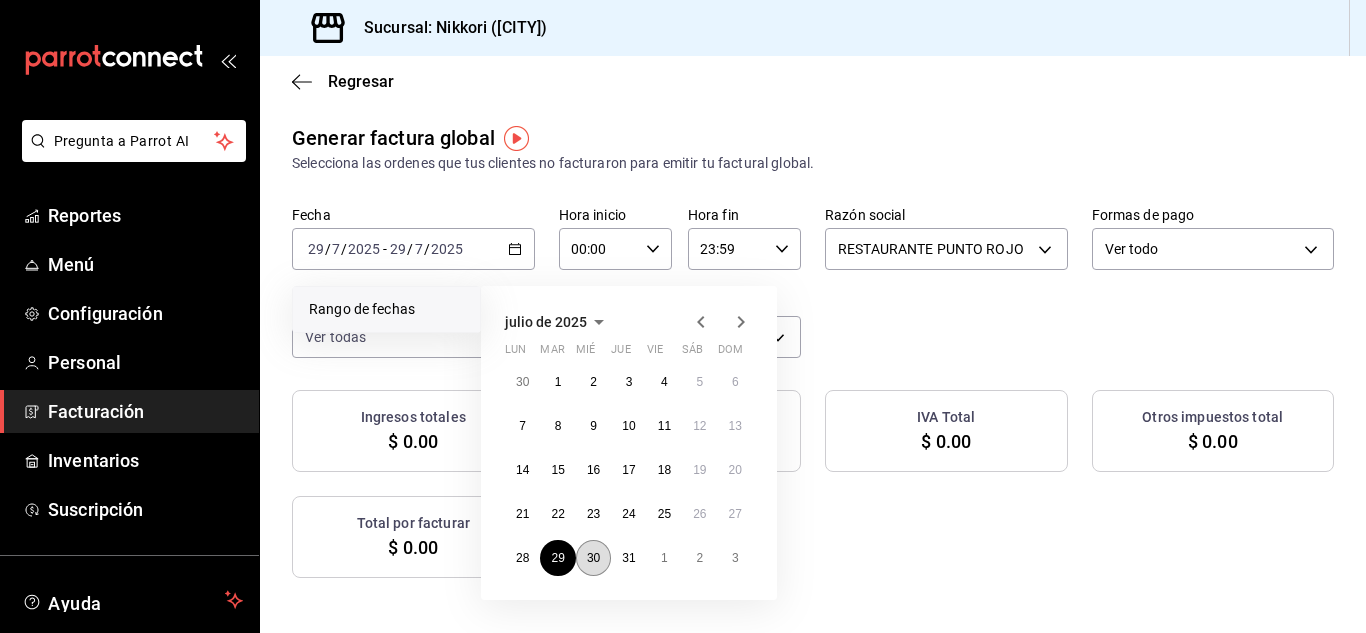 click on "30" at bounding box center [593, 558] 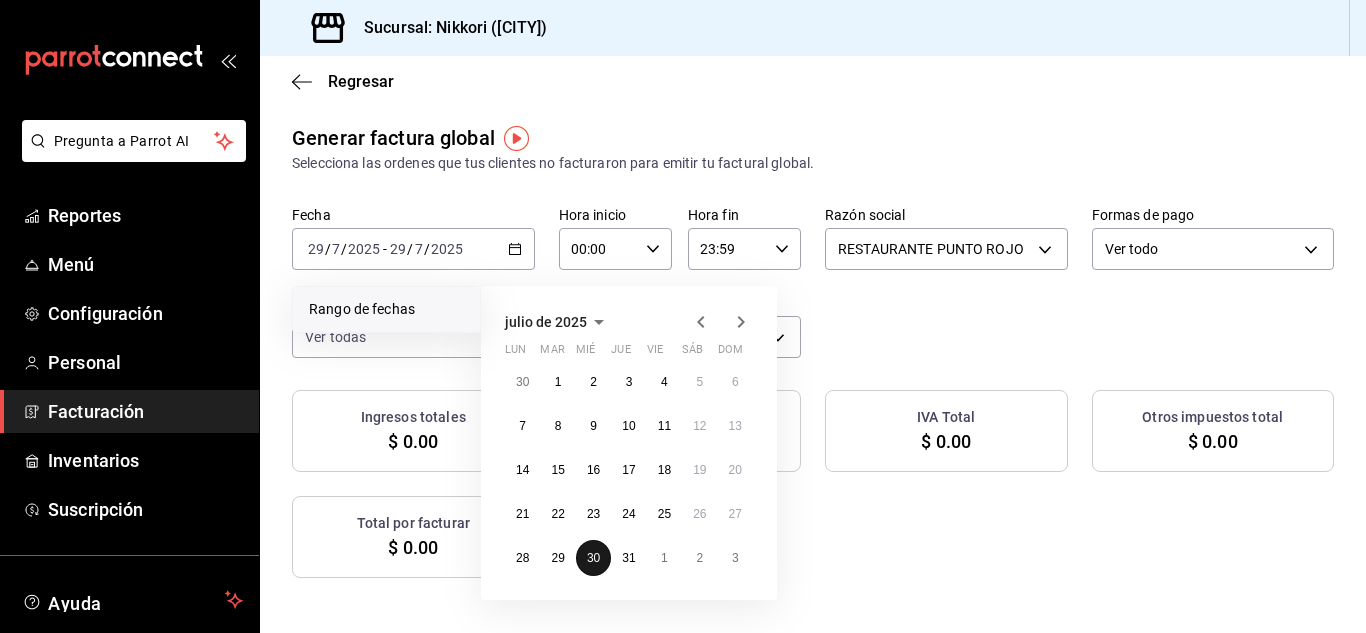 click on "30" at bounding box center [593, 558] 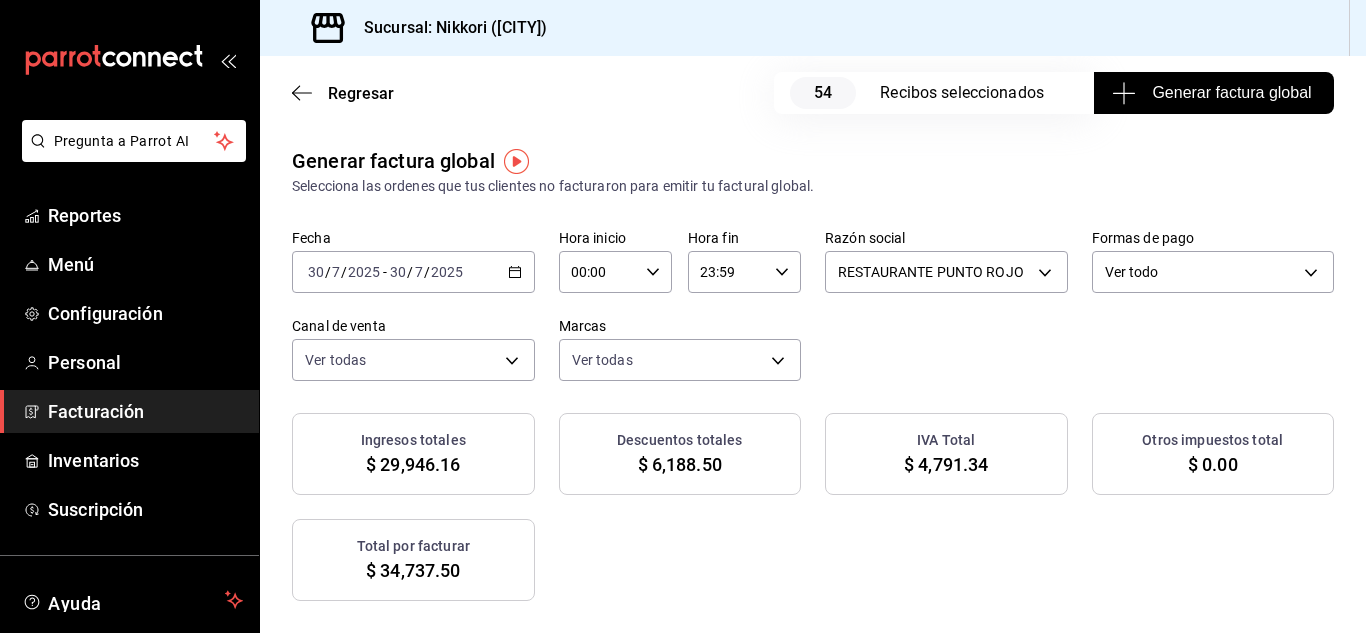 click on "Generar factura global" at bounding box center (1213, 93) 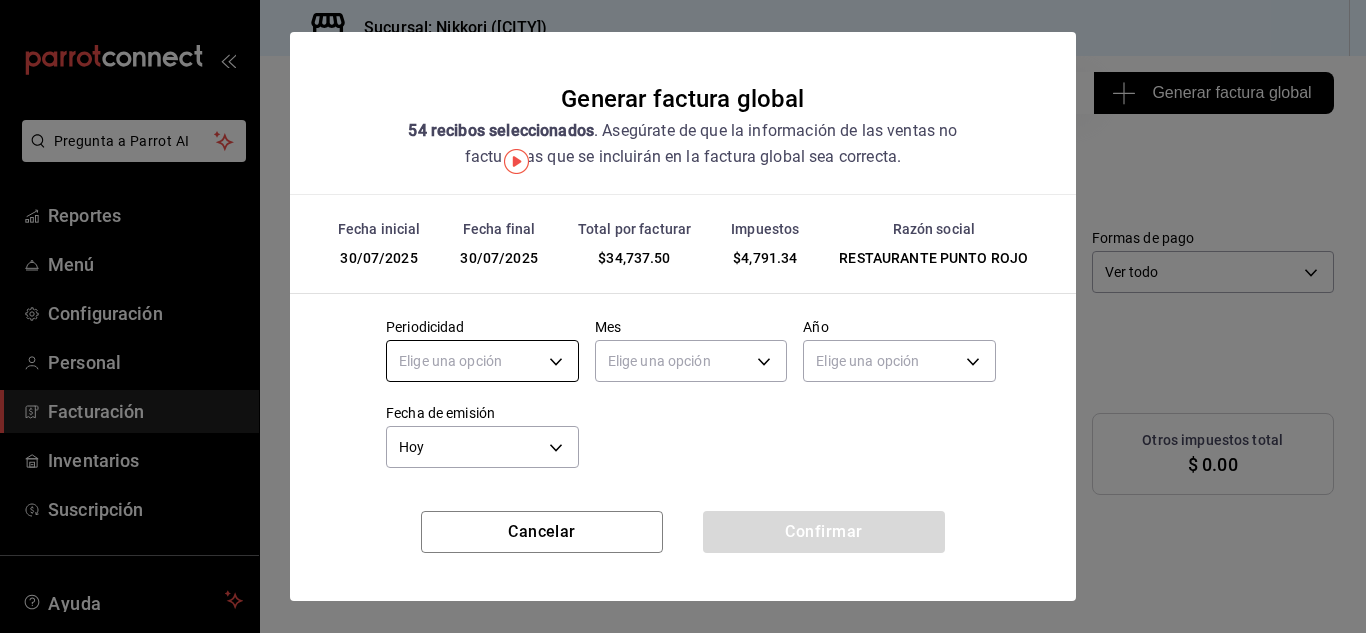 click on "Pregunta a Parrot AI Reportes   Menú   Configuración   Personal   Facturación   Inventarios   Suscripción   Ayuda Recomienda Parrot   [FIRST] [LAST]   Sugerir nueva función   Sucursal: Nikkori (Lindavista) Regresar [NUMBER] Recibos seleccionados Generar factura global Generar factura global Selecciona las ordenes que tus clientes no facturaron para emitir tu factural global. Fecha [DATE] [DATE] - [DATE] [DATE] Hora inicio [TIME] Hora inicio Hora fin [TIME] Hora fin Razón social RESTAURANTE PUNTO ROJO [UUID] Formas de pago Ver todo ALL Canal de venta Ver todas PARROT,UBER_EATS,RAPPI,DIDI_FOOD,ONLINE Marcas Ver todas [UUID] Ingresos totales $ 29,946.16 Descuentos totales $ 6,188.50 IVA Total $ 4,791.34 Otros impuestos total $ 0.00 Total por facturar $ 34,737.50 Recibos Quita la selección a los recibos que no quieras incluir. Recuerda que sólo puedes generar facturas globales de hasta 1,000 recibos cada una. Fecha # de recibo IVA" at bounding box center [683, 316] 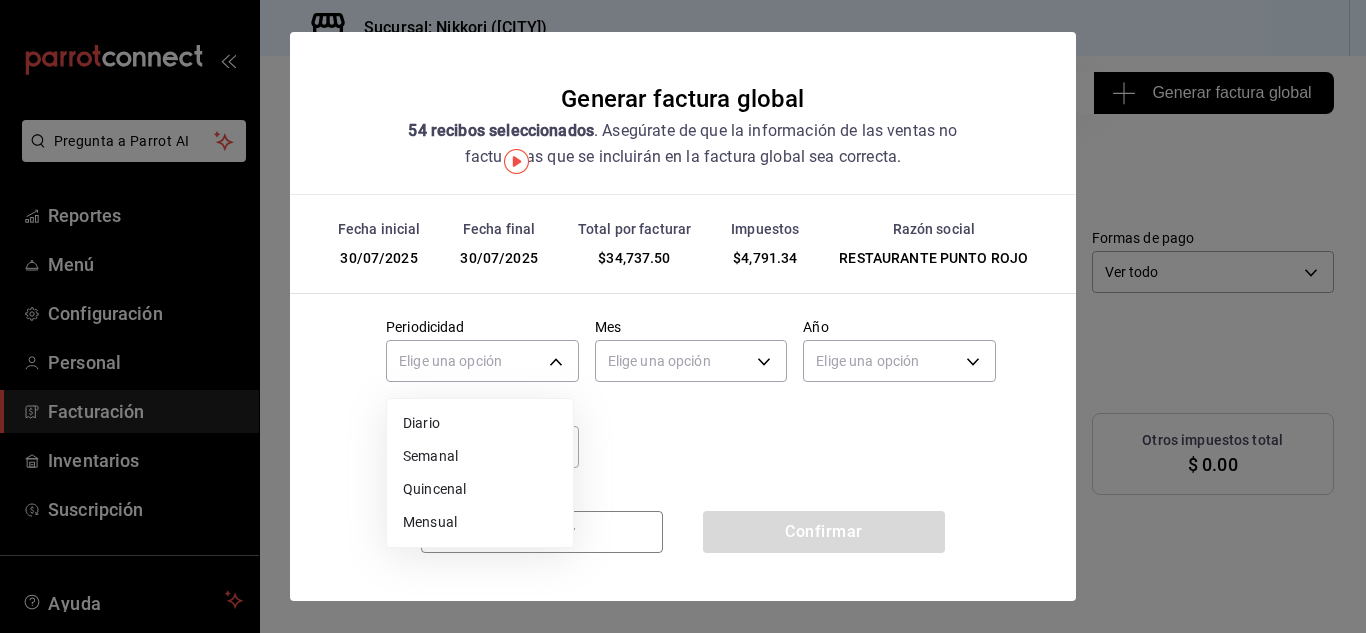 click on "Diario" at bounding box center [480, 423] 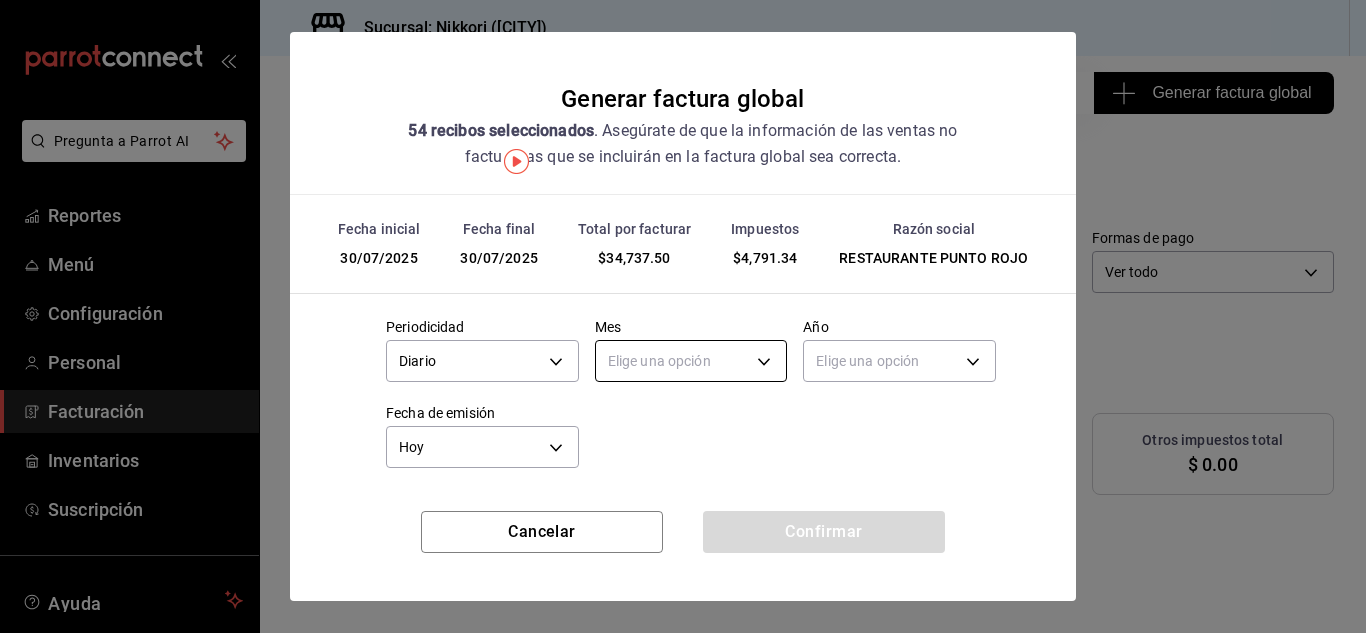 click on "Pregunta a Parrot AI Reportes   Menú   Configuración   Personal   Facturación   Inventarios   Suscripción   Ayuda Recomienda Parrot   [FIRST] [LAST]   Sugerir nueva función   Sucursal: Nikkori (Lindavista) Regresar [NUMBER] Recibos seleccionados Generar factura global Generar factura global Selecciona las ordenes que tus clientes no facturaron para emitir tu factural global. Fecha [DATE] [DATE] - [DATE] [DATE] Hora inicio [TIME] Hora inicio Hora fin [TIME] Hora fin Razón social RESTAURANTE PUNTO ROJO [UUID] Formas de pago Ver todo ALL Canal de venta Ver todas PARROT,UBER_EATS,RAPPI,DIDI_FOOD,ONLINE Marcas Ver todas [UUID] Ingresos totales $ 29,946.16 Descuentos totales $ 6,188.50 IVA Total $ 4,791.34 Otros impuestos total $ 0.00 Total por facturar $ 34,737.50 Recibos Quita la selección a los recibos que no quieras incluir. Recuerda que sólo puedes generar facturas globales de hasta 1,000 recibos cada una. Fecha # de recibo IVA" at bounding box center [683, 316] 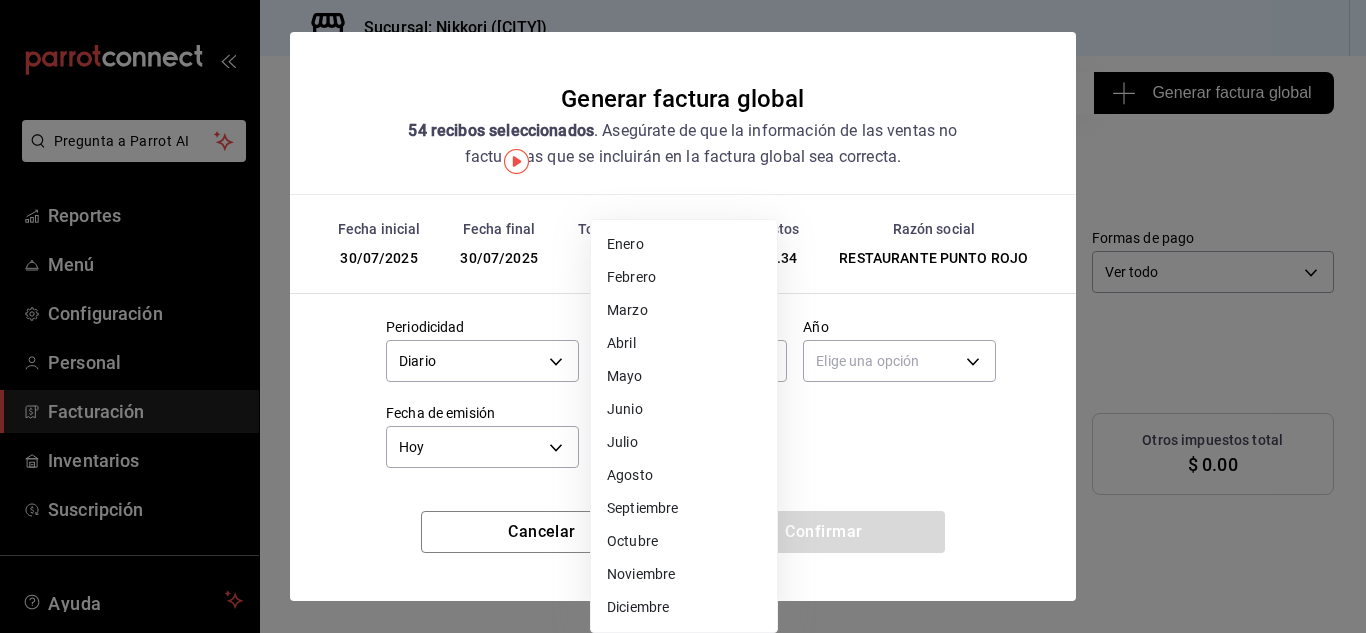 click on "Julio" at bounding box center (684, 442) 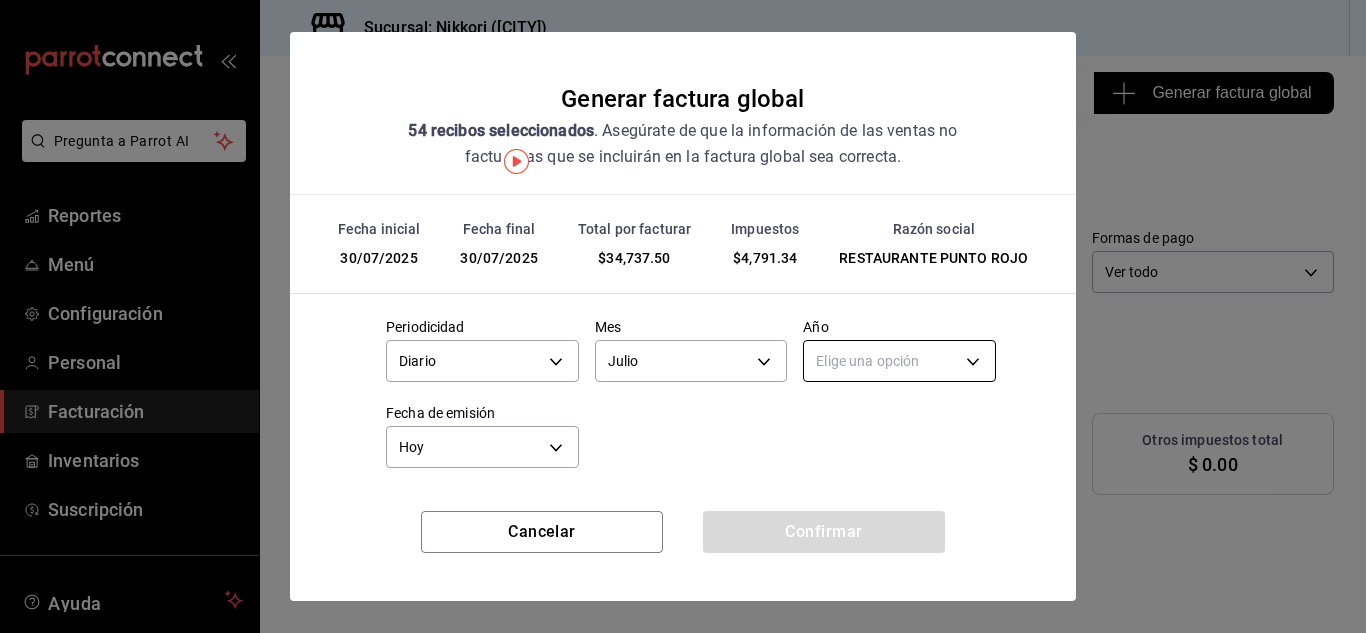 click on "Pregunta a Parrot AI Reportes   Menú   Configuración   Personal   Facturación   Inventarios   Suscripción   Ayuda Recomienda Parrot   [FIRST] [LAST]   Sugerir nueva función   Sucursal: Nikkori (Lindavista) Regresar [NUMBER] Recibos seleccionados Generar factura global Generar factura global Selecciona las ordenes que tus clientes no facturaron para emitir tu factural global. Fecha [DATE] [DATE] - [DATE] [DATE] Hora inicio [TIME] Hora inicio Hora fin [TIME] Hora fin Razón social RESTAURANTE PUNTO ROJO [UUID] Formas de pago Ver todo ALL Canal de venta Ver todas PARROT,UBER_EATS,RAPPI,DIDI_FOOD,ONLINE Marcas Ver todas [UUID] Ingresos totales $ 29,946.16 Descuentos totales $ 6,188.50 IVA Total $ 4,791.34 Otros impuestos total $ 0.00 Total por facturar $ 34,737.50 Recibos Quita la selección a los recibos que no quieras incluir. Recuerda que sólo puedes generar facturas globales de hasta 1,000 recibos cada una. Fecha # de recibo IVA" at bounding box center (683, 316) 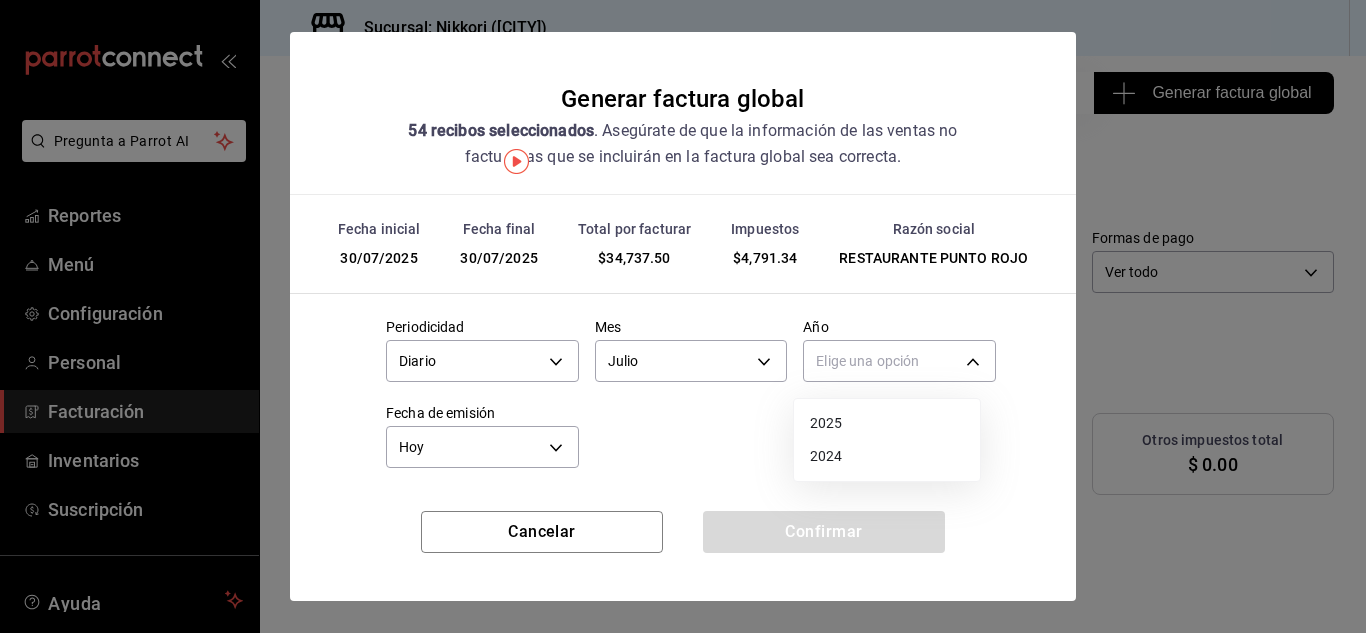 click on "2025" at bounding box center [887, 423] 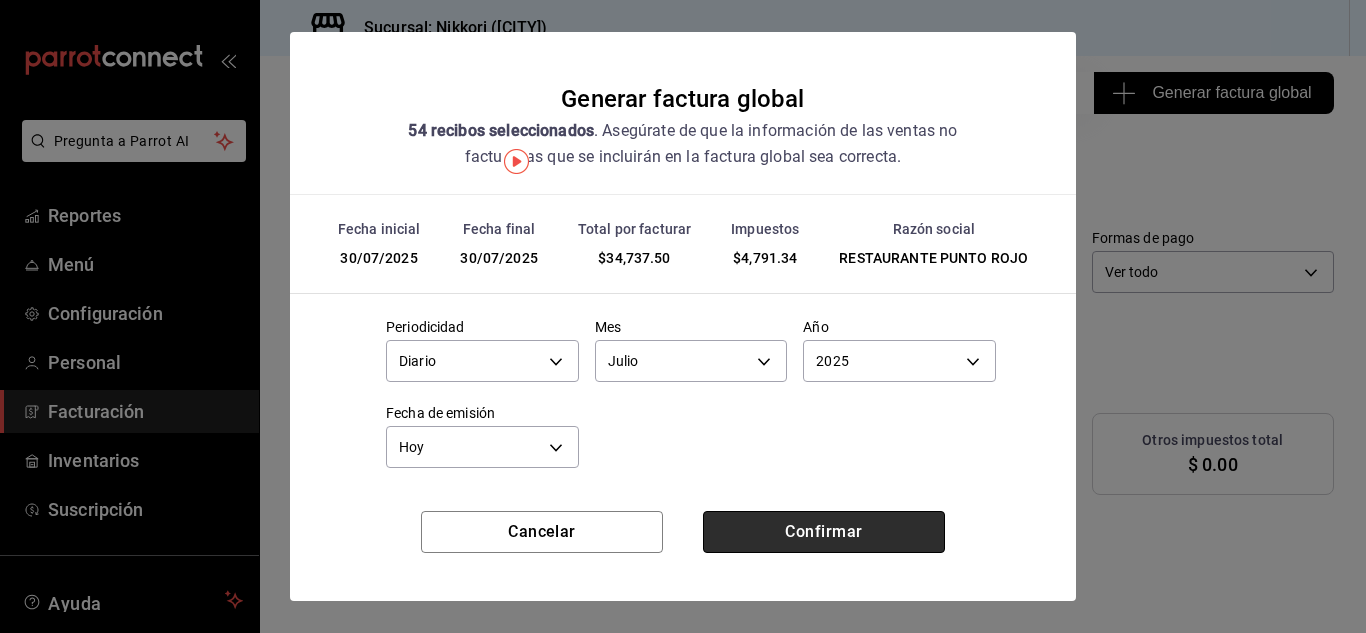 click on "Confirmar" at bounding box center (824, 532) 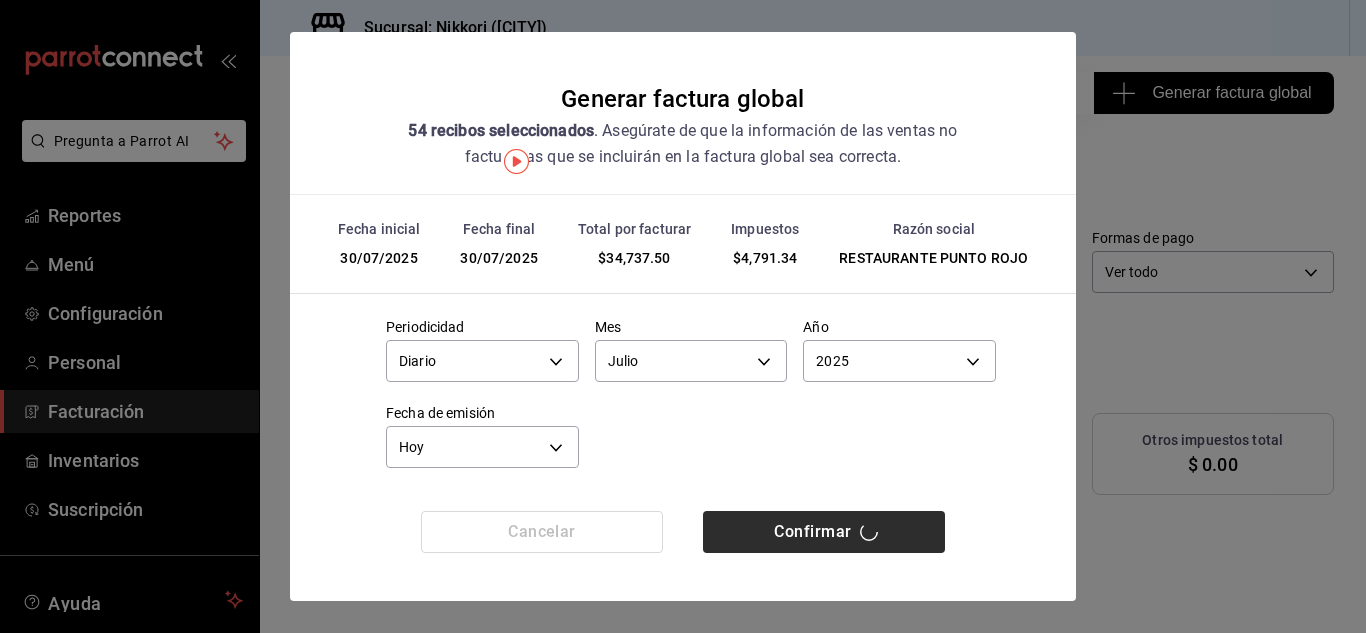 click on "Confirmar" at bounding box center (824, 532) 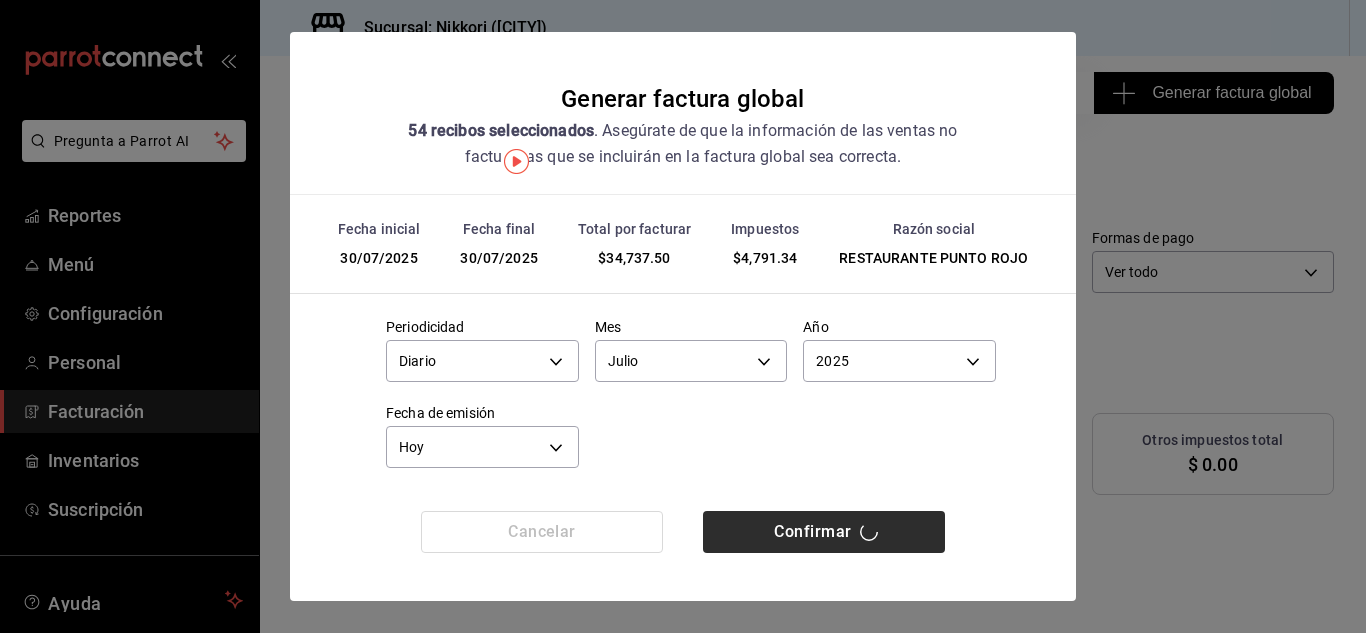 click on "Confirmar" at bounding box center (824, 532) 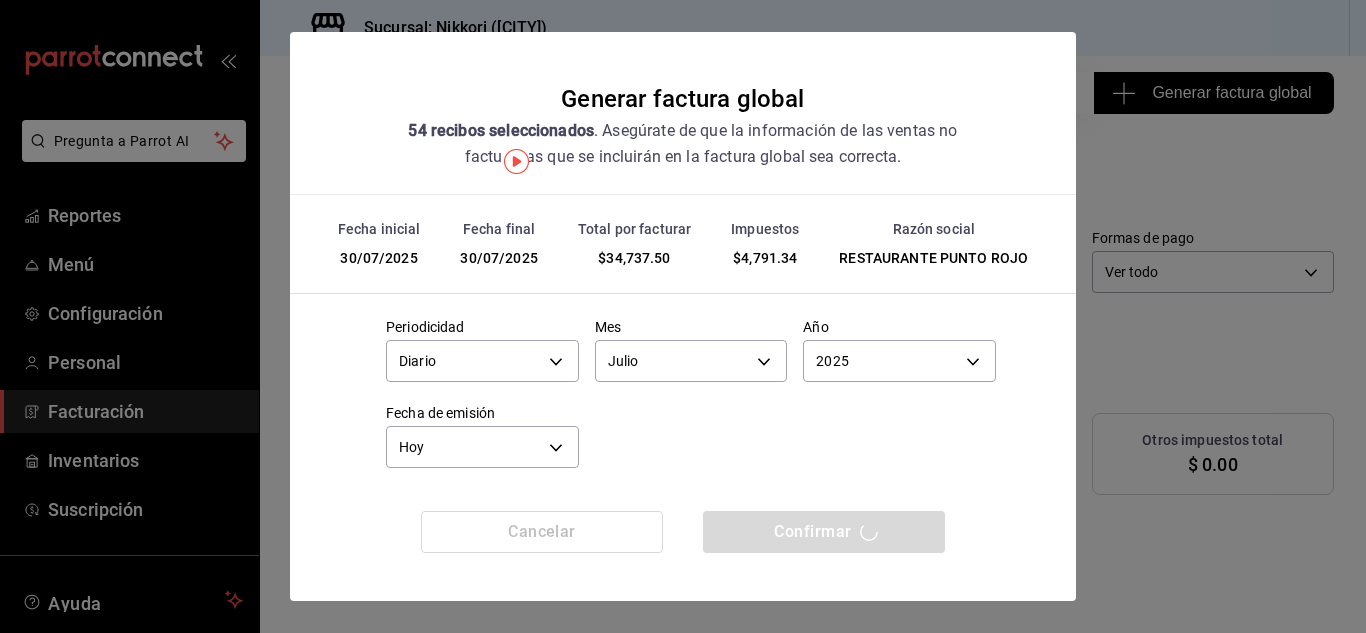 click on "Periodicidad Diario DAILY Mes Julio 7 Año 2025 2025 Fecha de emisión Hoy TODAY" at bounding box center (683, 388) 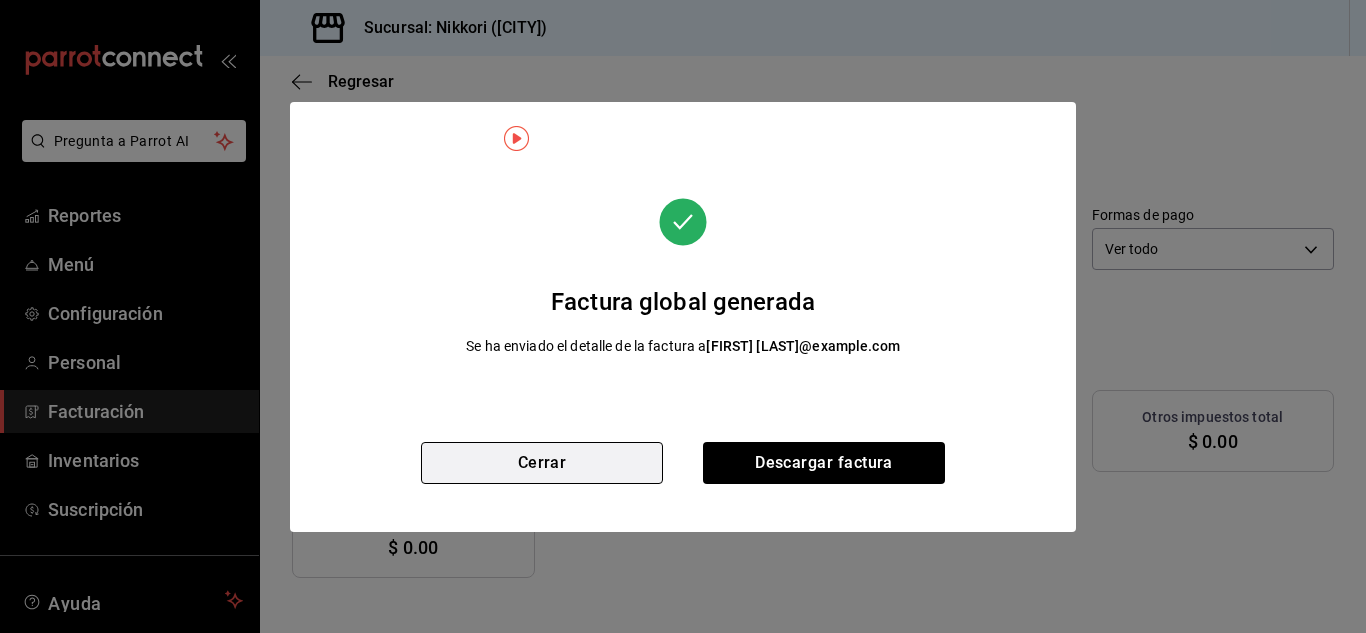click on "Cerrar" at bounding box center [542, 463] 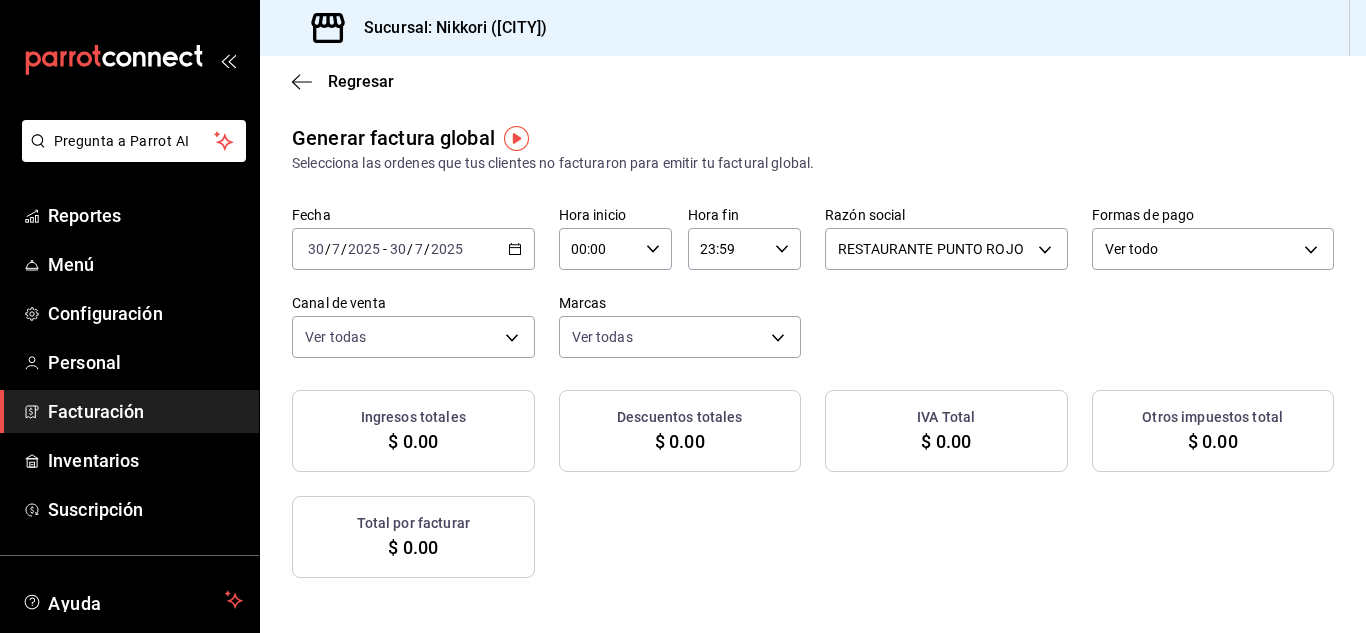 click 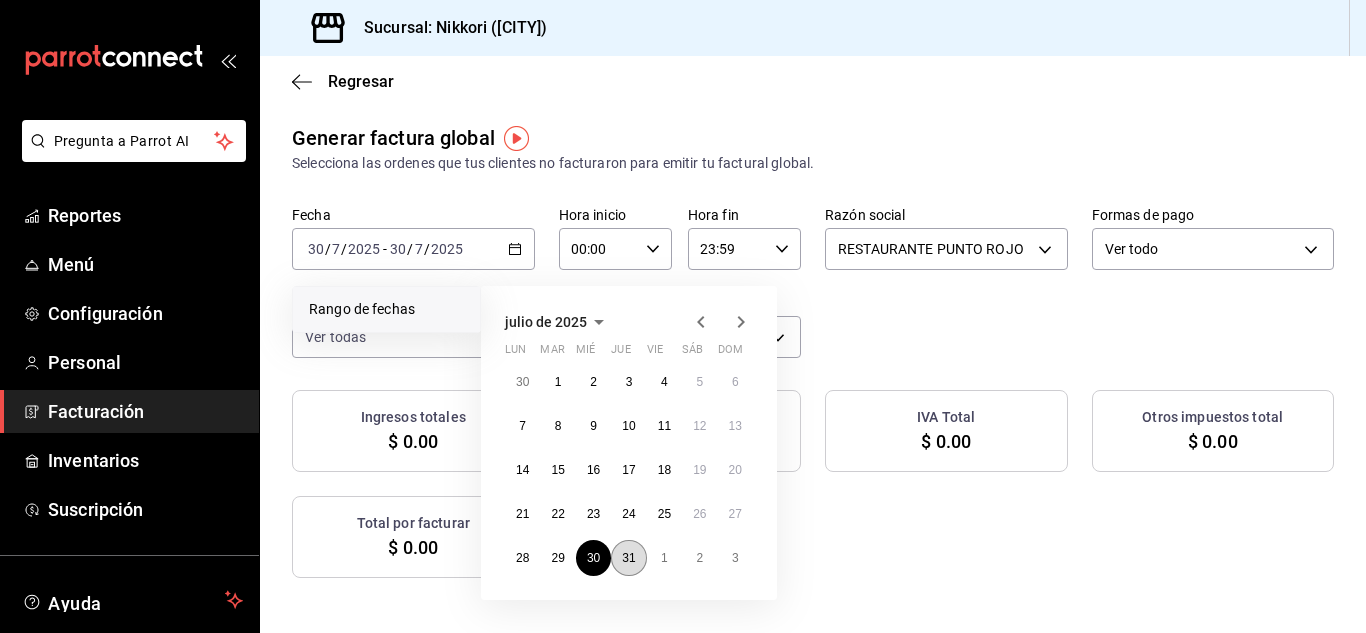 click on "31" at bounding box center [628, 558] 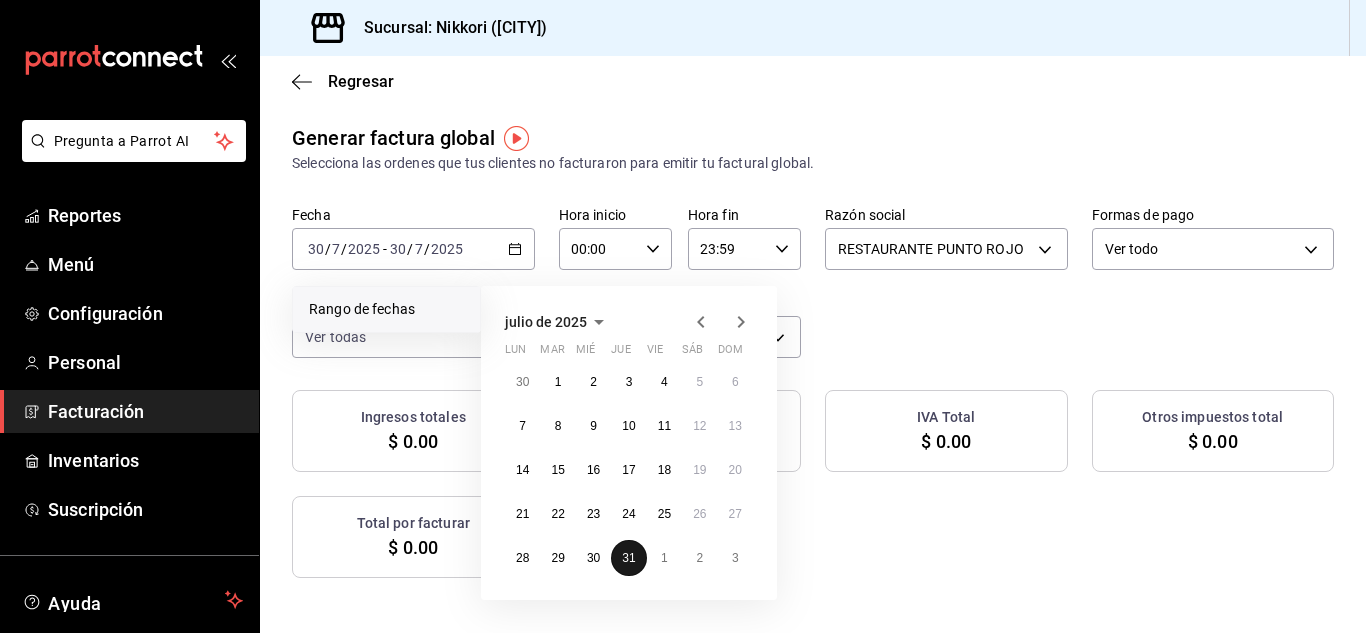 click on "31" at bounding box center [628, 558] 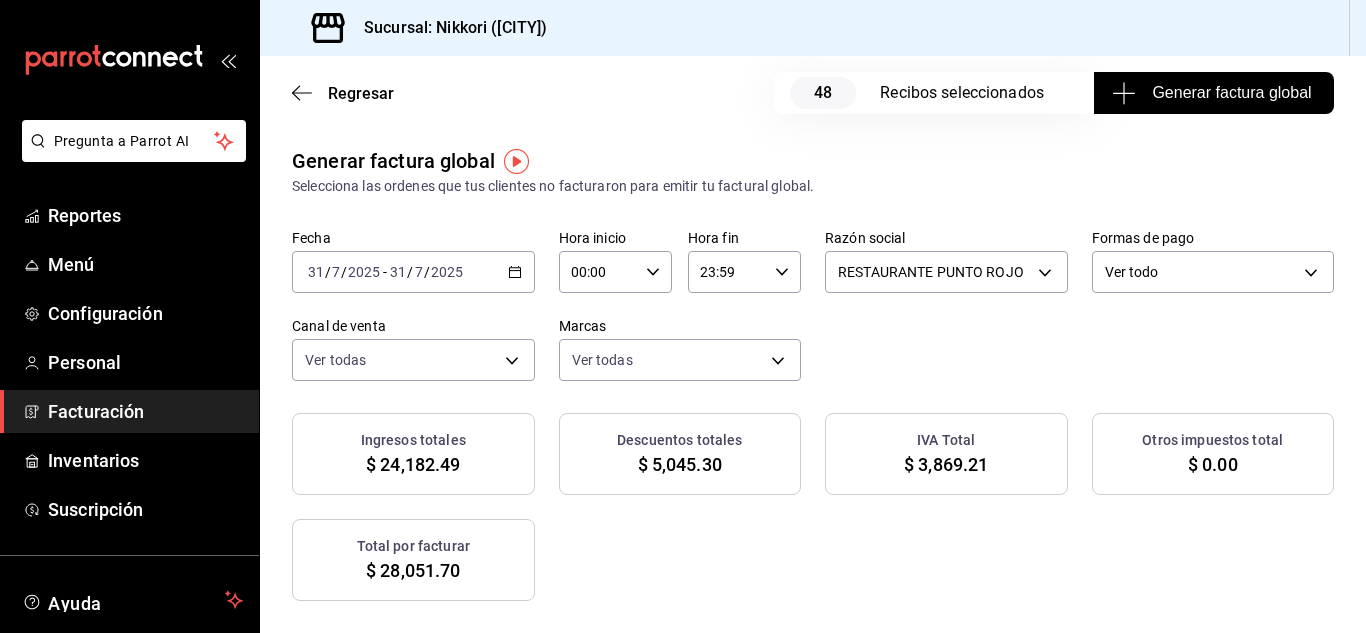 click on "Generar factura global" at bounding box center [1213, 93] 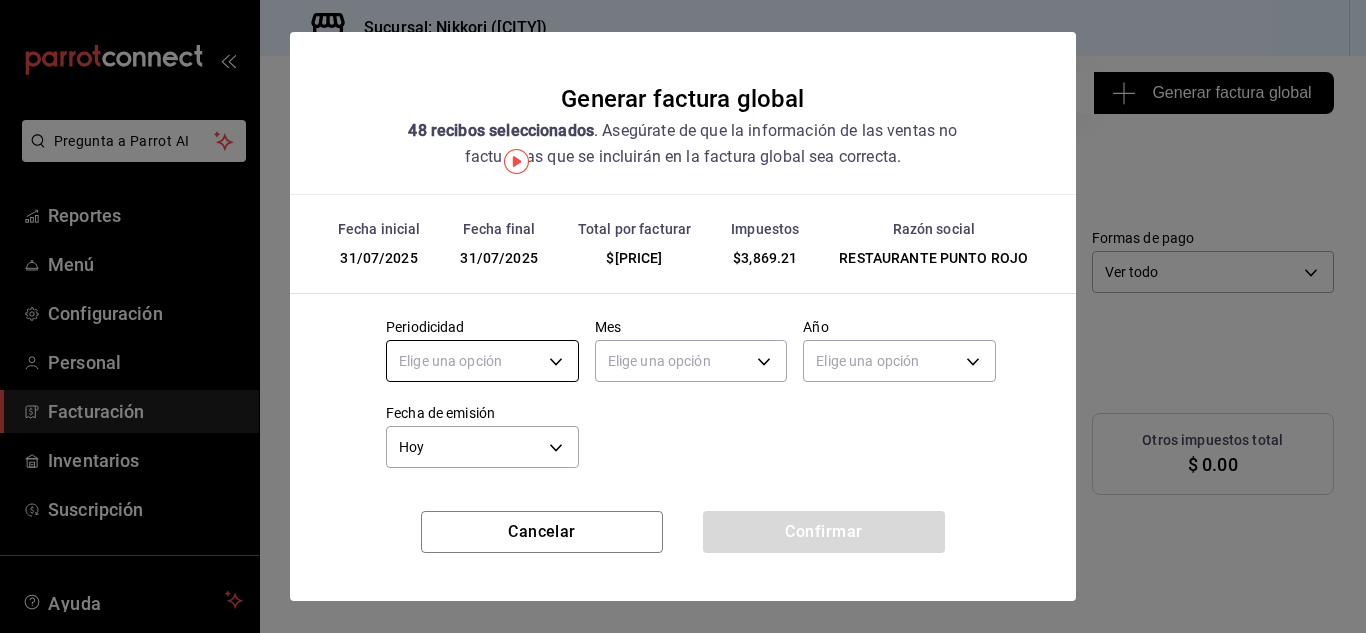 click on "Pregunta a Parrot AI Reportes   Menú   Configuración   Personal   Facturación   Inventarios   Suscripción   Ayuda Recomienda Parrot   [FIRST] [LAST]   Sugerir nueva función   Sucursal: Nikkori ([CITY]) Regresar [NUMBER] Recibos seleccionados Generar factura global Generar factura global Selecciona las ordenes que tus clientes no facturaron para emitir tu factural global. Fecha [DATE] [DATE] - [DATE] [DATE] Hora inicio [TIME] Hora inicio Hora fin [TIME] Hora fin Razón social RESTAURANTE PUNTO ROJO [UUID] Formas de pago Ver todo ALL Canal de venta Ver todas PARROT,UBER_EATS,RAPPI,DIDI_FOOD,ONLINE Marcas Ver todas [UUID] Ingresos totales $[AMOUNT] Descuentos totales $[AMOUNT] IVA Total $[AMOUNT] Otros impuestos total $ 0.00 Total por facturar $[AMOUNT] Recibos Quita la selección a los recibos que no quieras incluir. Recuerda que sólo puedes generar facturas globales de hasta 1,000 recibos cada una. Fecha # de recibo IVA" at bounding box center [683, 316] 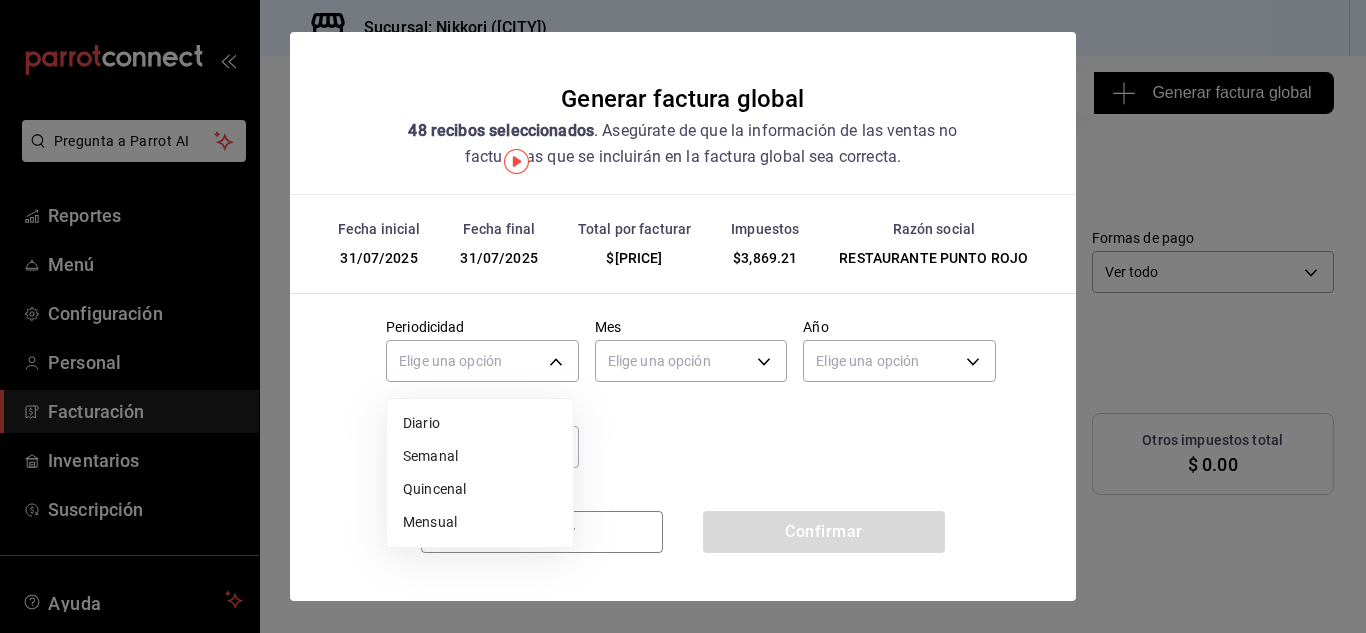 click on "Diario" at bounding box center (480, 423) 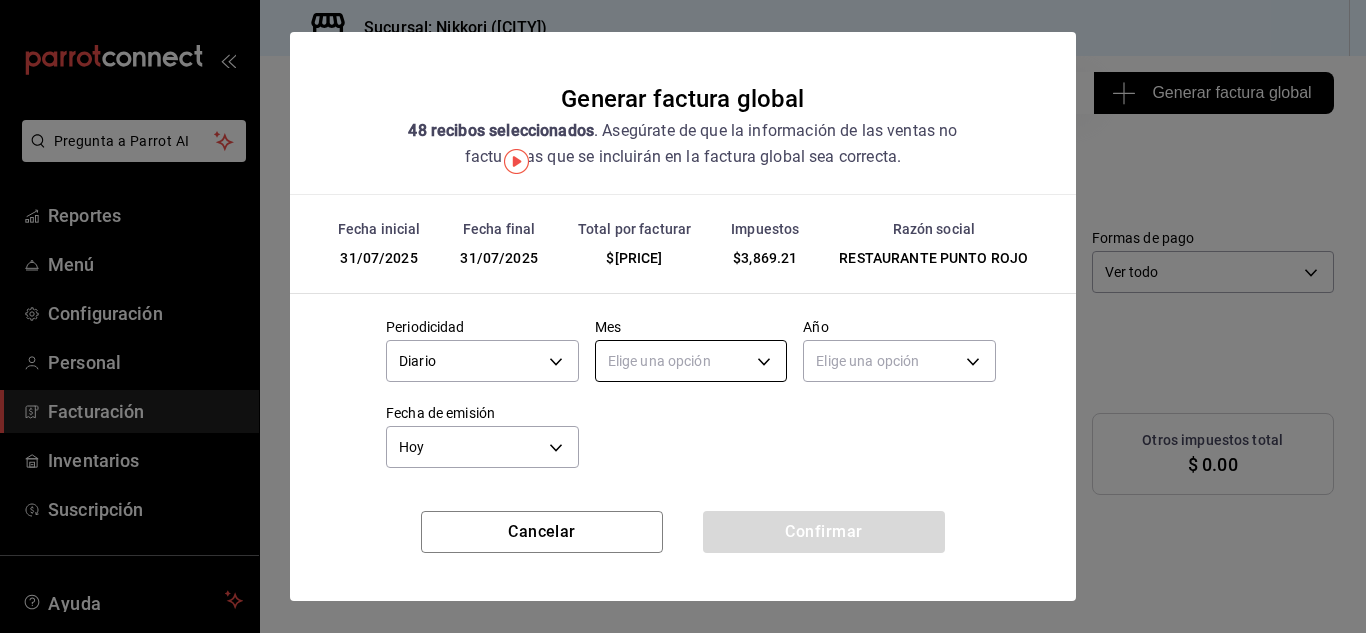 click on "Pregunta a Parrot AI Reportes   Menú   Configuración   Personal   Facturación   Inventarios   Suscripción   Ayuda Recomienda Parrot   [FIRST] [LAST]   Sugerir nueva función   Sucursal: Nikkori ([CITY]) Regresar [NUMBER] Recibos seleccionados Generar factura global Generar factura global Selecciona las ordenes que tus clientes no facturaron para emitir tu factural global. Fecha [DATE] [DATE] - [DATE] [DATE] Hora inicio [TIME] Hora inicio Hora fin [TIME] Hora fin Razón social RESTAURANTE PUNTO ROJO [UUID] Formas de pago Ver todo ALL Canal de venta Ver todas PARROT,UBER_EATS,RAPPI,DIDI_FOOD,ONLINE Marcas Ver todas [UUID] Ingresos totales $[AMOUNT] Descuentos totales $[AMOUNT] IVA Total $[AMOUNT] Otros impuestos total $ 0.00 Total por facturar $[AMOUNT] Recibos Quita la selección a los recibos que no quieras incluir. Recuerda que sólo puedes generar facturas globales de hasta 1,000 recibos cada una. Fecha # de recibo IVA" at bounding box center (683, 316) 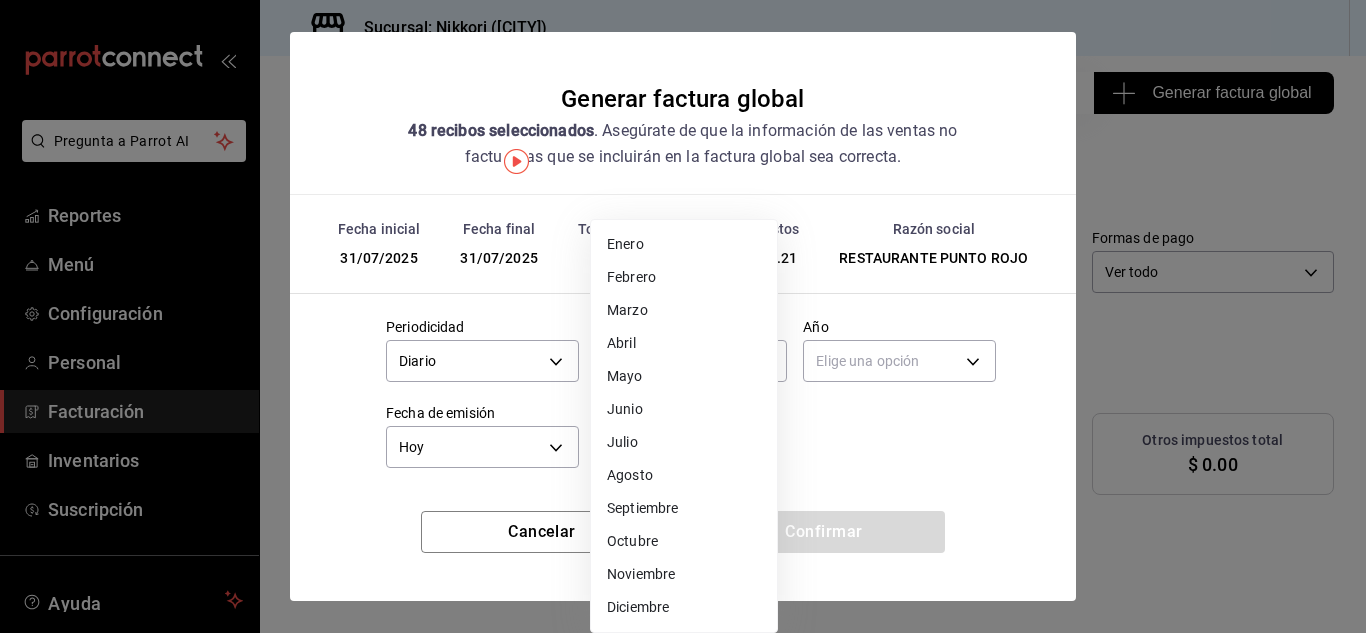 click on "Julio" at bounding box center [684, 442] 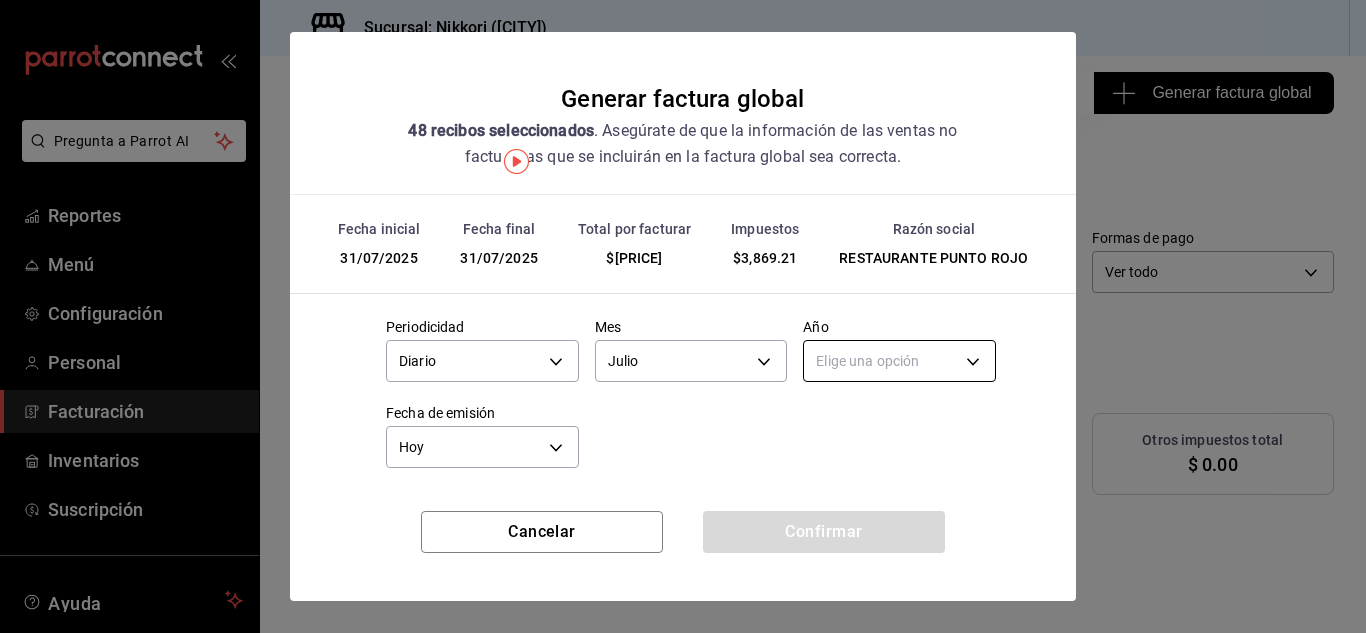 click on "Pregunta a Parrot AI Reportes   Menú   Configuración   Personal   Facturación   Inventarios   Suscripción   Ayuda Recomienda Parrot   [FIRST] [LAST]   Sugerir nueva función   Sucursal: Nikkori ([CITY]) Regresar [NUMBER] Recibos seleccionados Generar factura global Generar factura global Selecciona las ordenes que tus clientes no facturaron para emitir tu factural global. Fecha [DATE] [DATE] - [DATE] [DATE] Hora inicio [TIME] Hora inicio Hora fin [TIME] Hora fin Razón social RESTAURANTE PUNTO ROJO [UUID] Formas de pago Ver todo ALL Canal de venta Ver todas PARROT,UBER_EATS,RAPPI,DIDI_FOOD,ONLINE Marcas Ver todas [UUID] Ingresos totales $[AMOUNT] Descuentos totales $[AMOUNT] IVA Total $[AMOUNT] Otros impuestos total $ 0.00 Total por facturar $[AMOUNT] Recibos Quita la selección a los recibos que no quieras incluir. Recuerda que sólo puedes generar facturas globales de hasta 1,000 recibos cada una. Fecha # de recibo IVA" at bounding box center (683, 316) 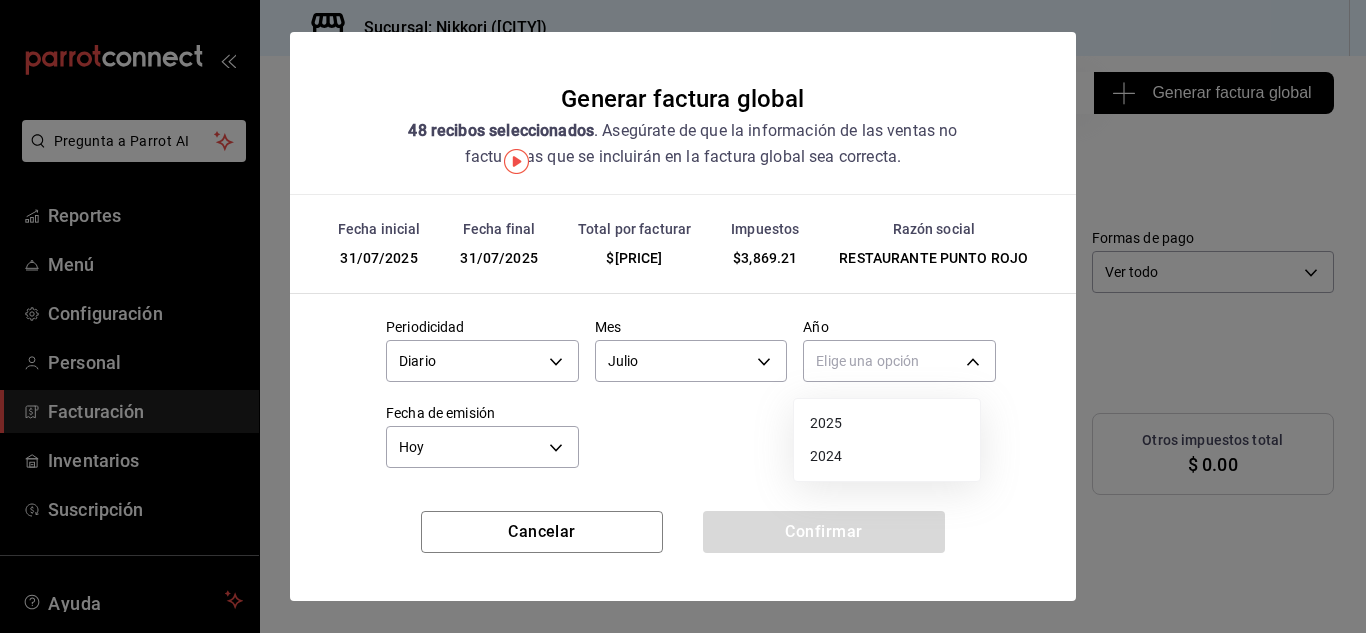 click on "2025" at bounding box center (887, 423) 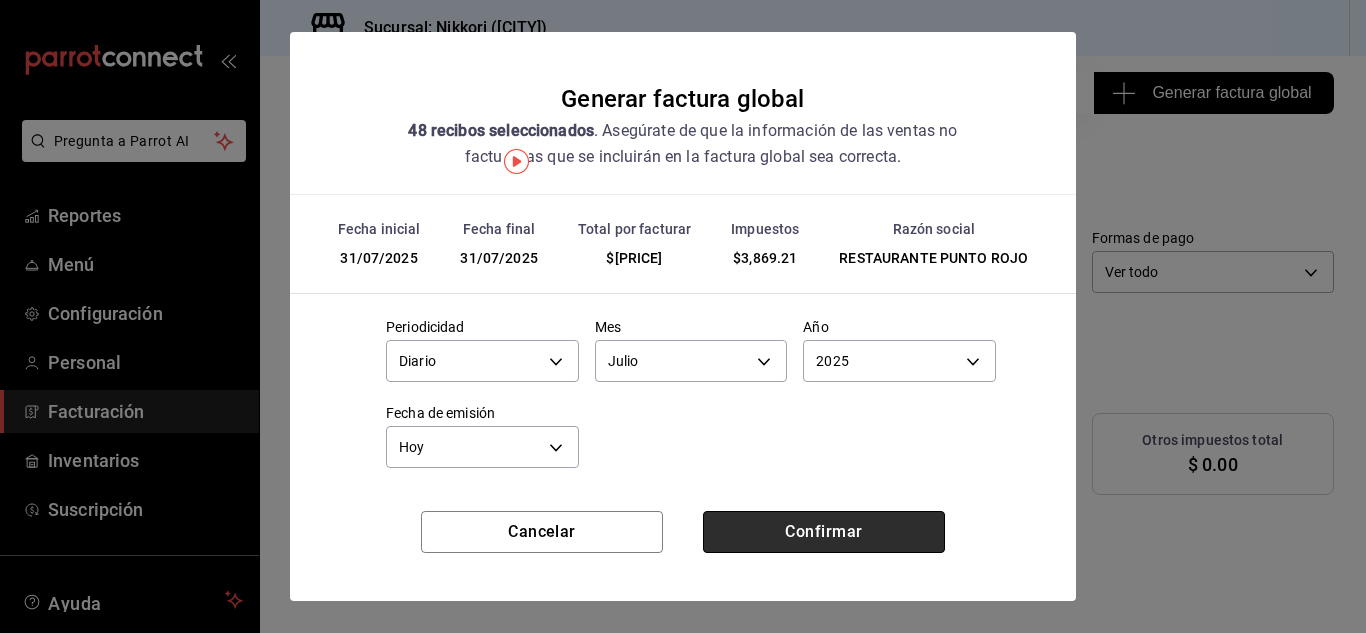 click on "Confirmar" at bounding box center (824, 532) 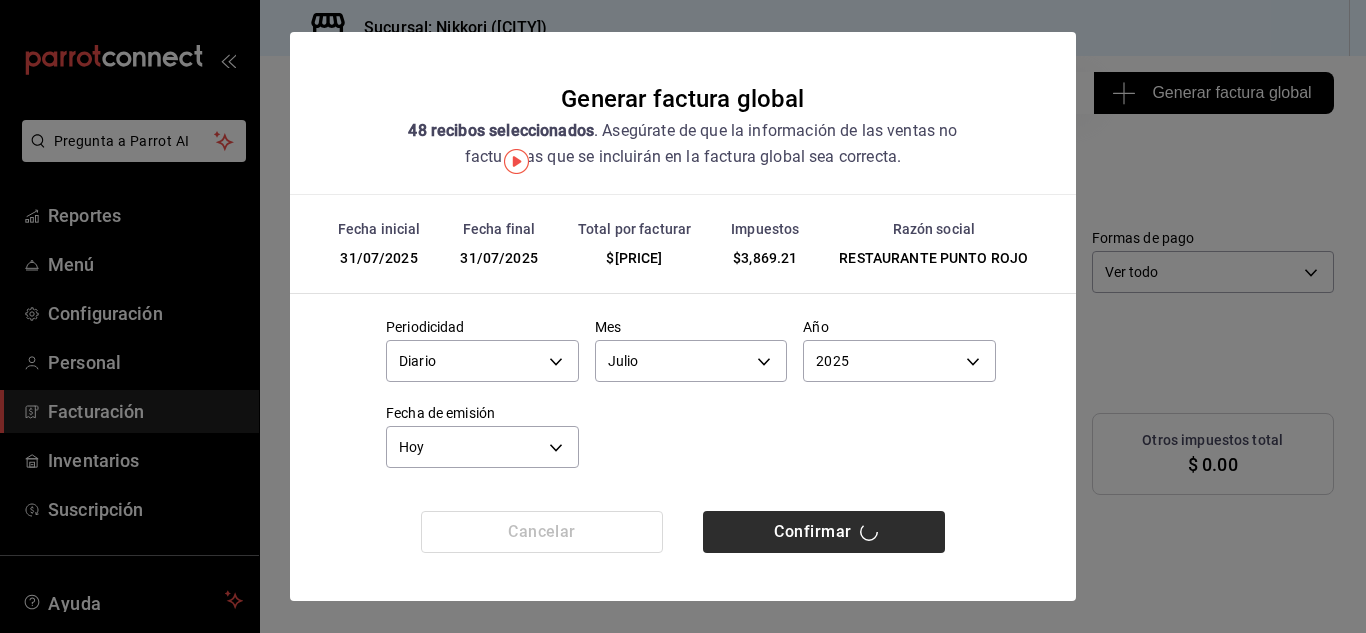 click on "Confirmar" at bounding box center [824, 532] 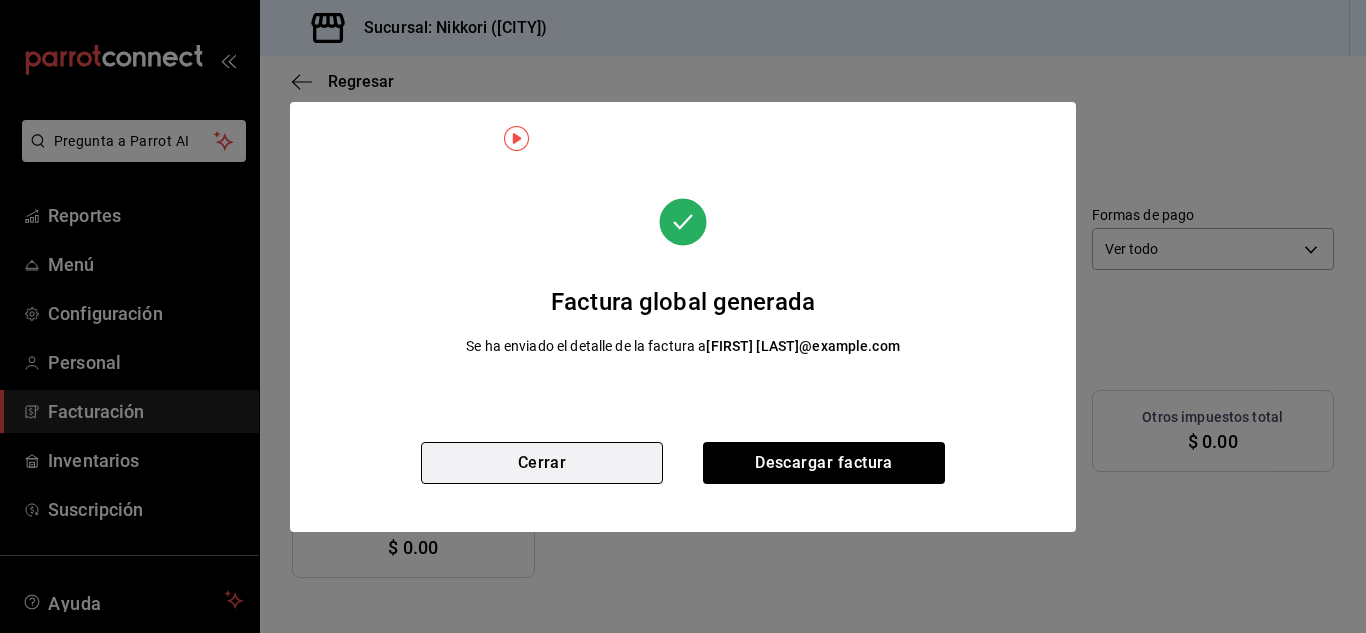 click on "Cerrar" at bounding box center (542, 463) 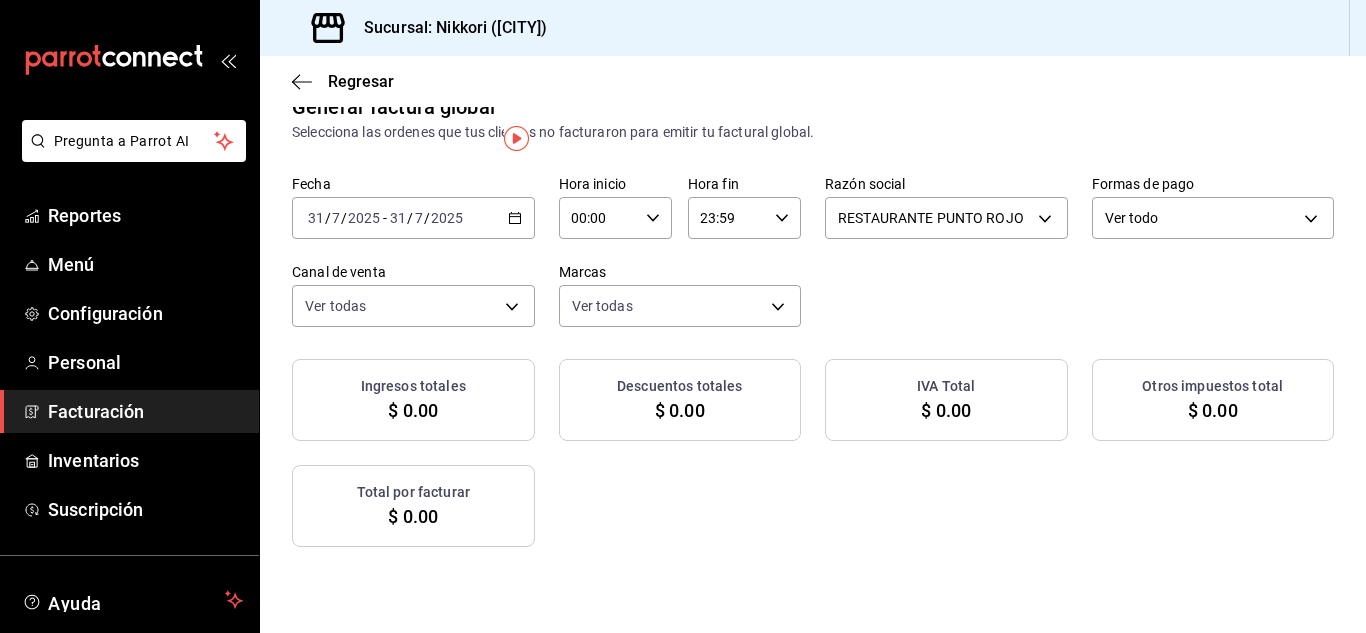 scroll, scrollTop: 0, scrollLeft: 0, axis: both 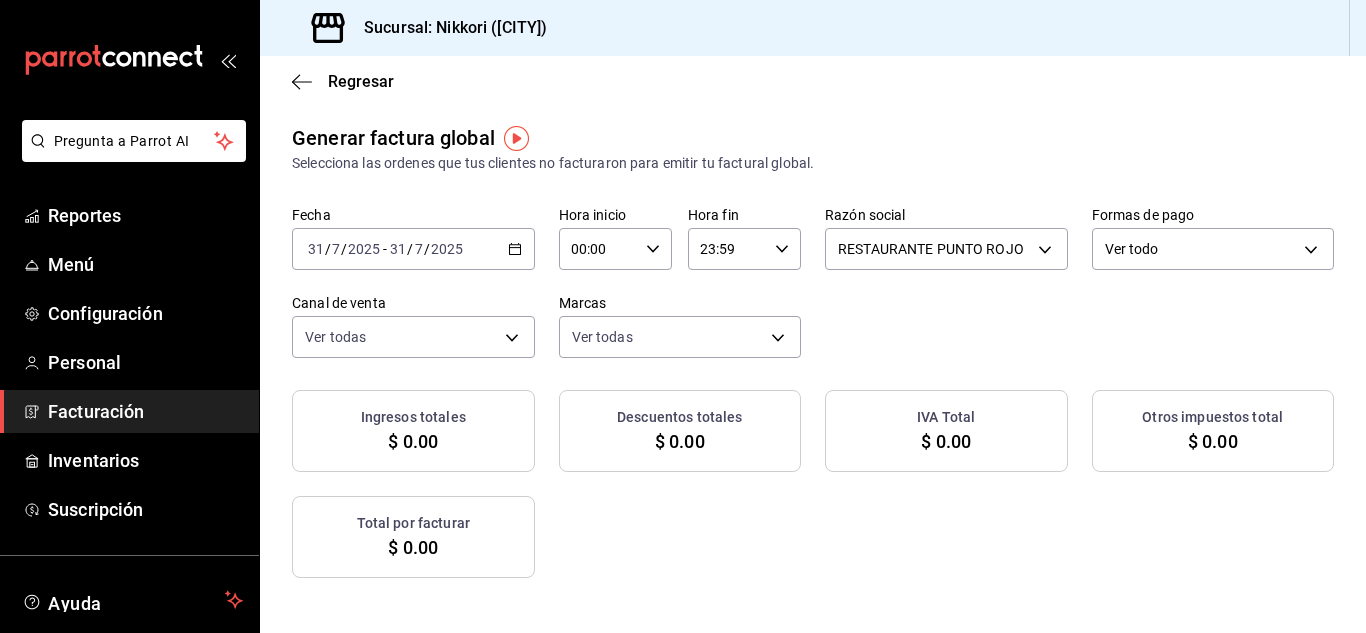 click on "2025-07-31 31 / 7 / 2025 - 2025-07-31 31 / 7 / 2025" at bounding box center (413, 249) 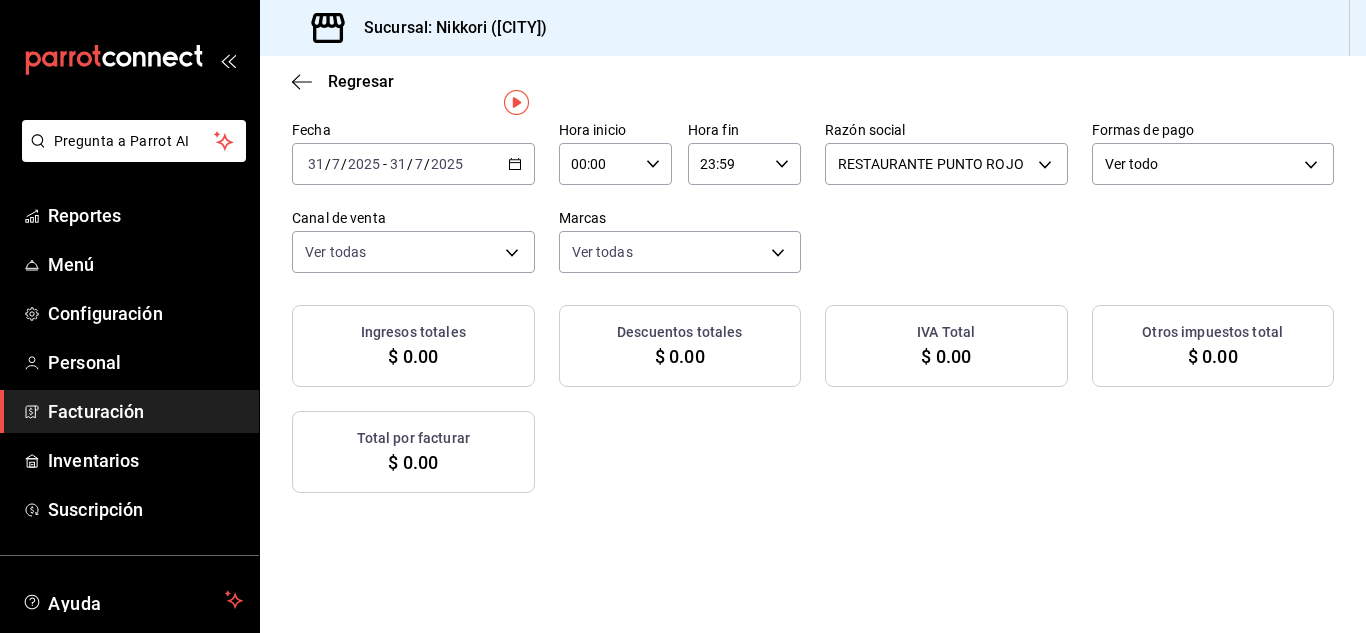 scroll, scrollTop: 2, scrollLeft: 0, axis: vertical 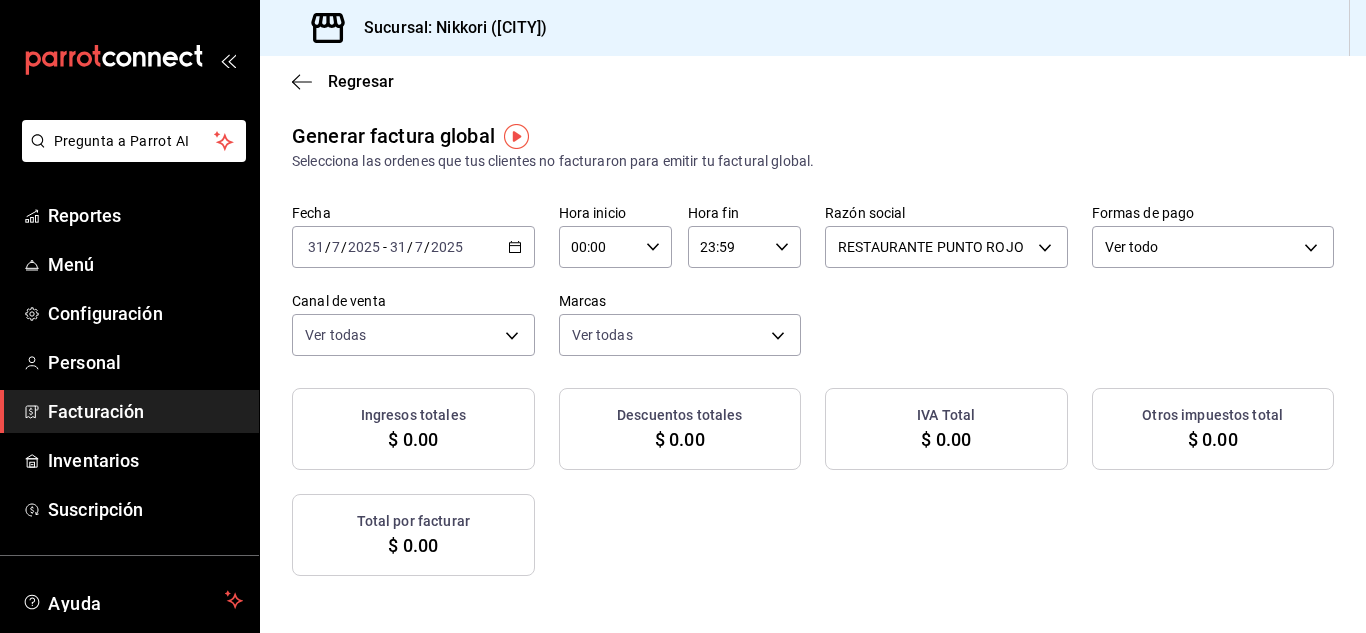 click 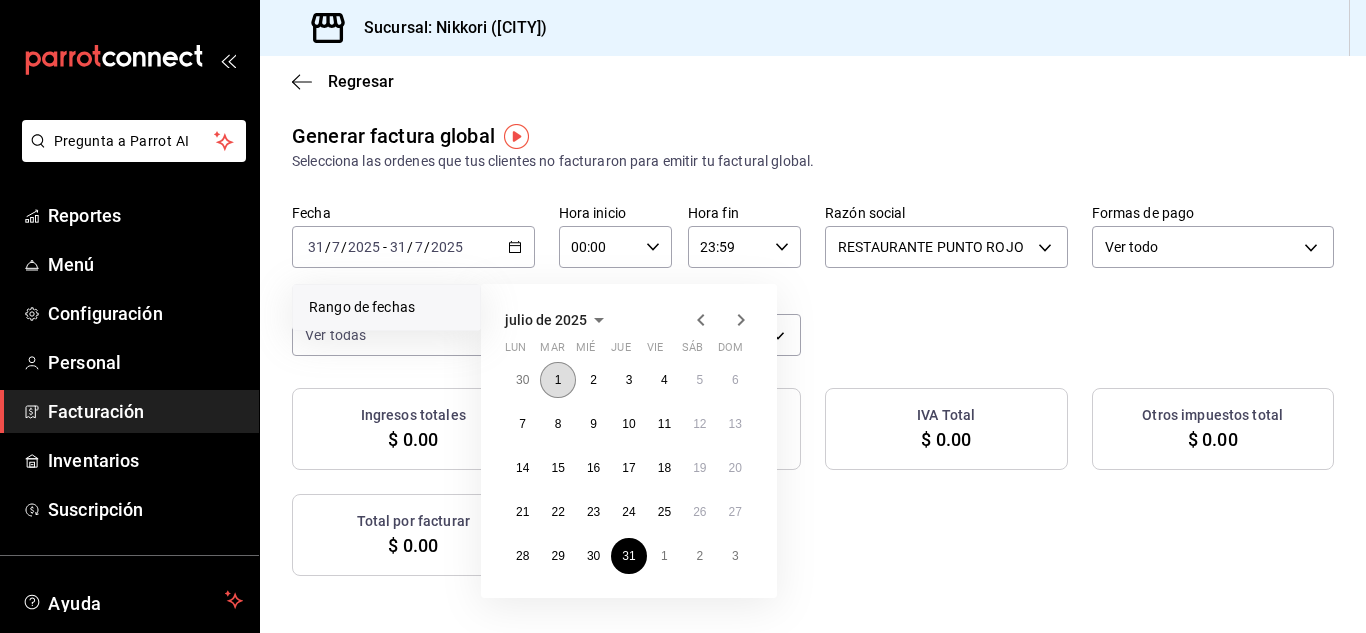 click on "1" at bounding box center (558, 380) 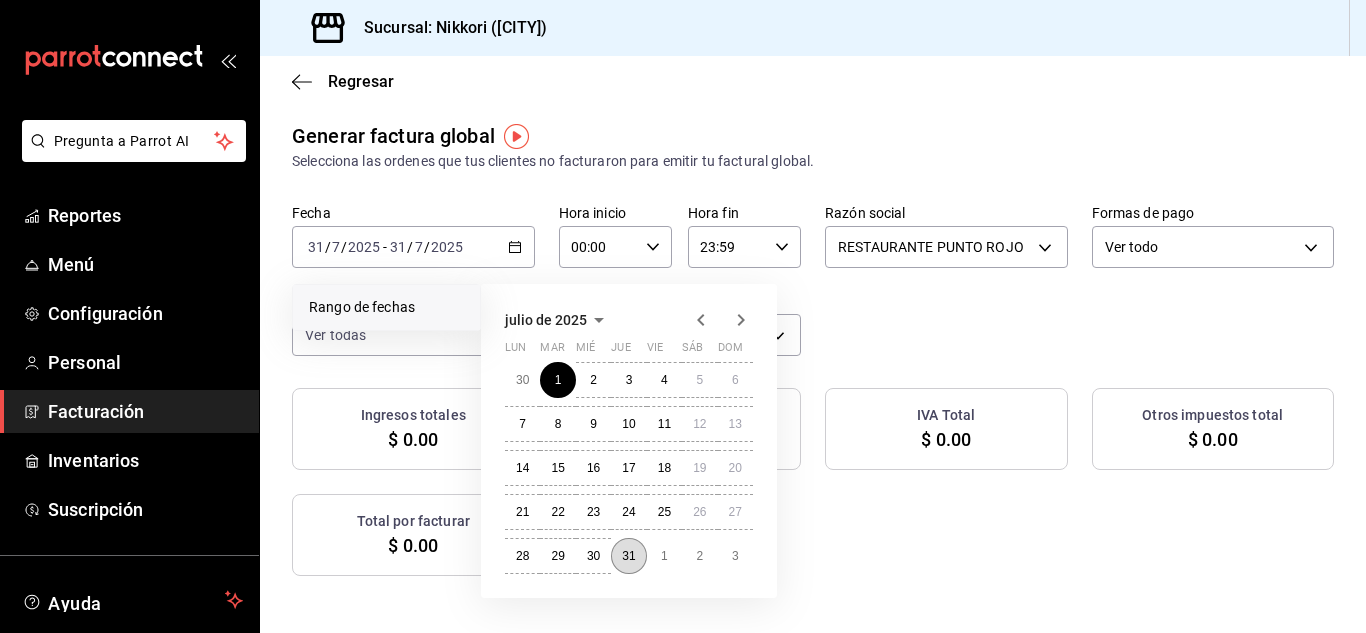 click on "31" at bounding box center (628, 556) 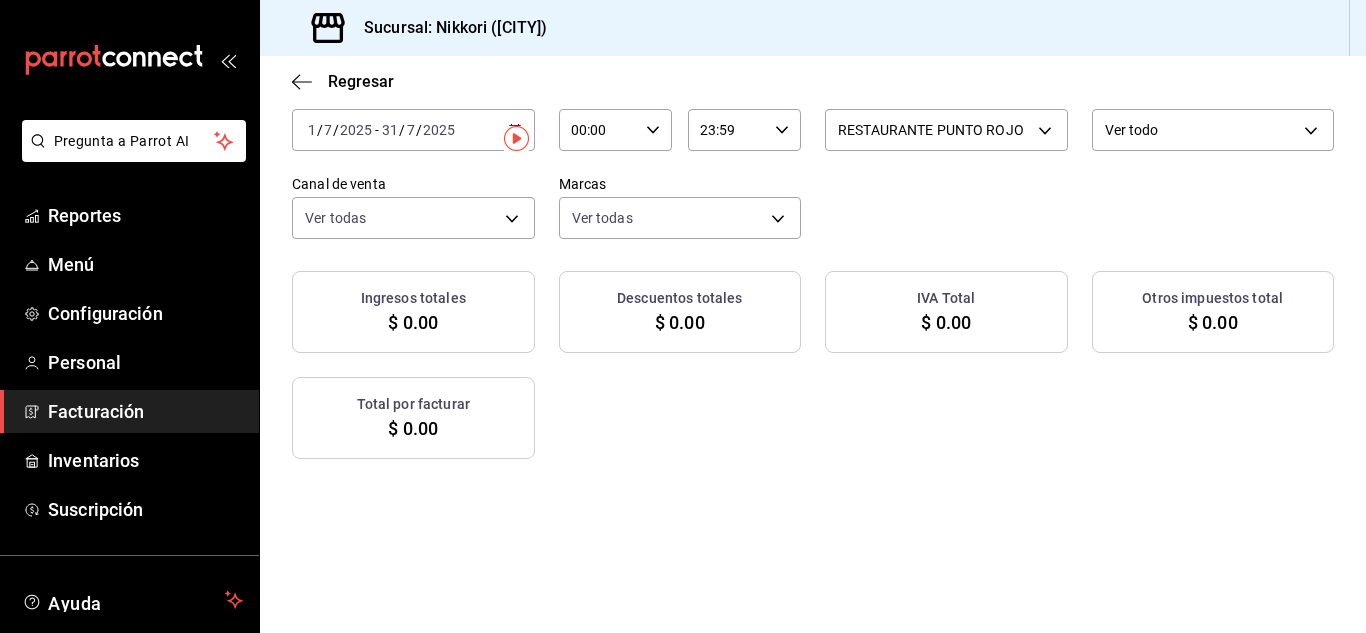 scroll, scrollTop: 0, scrollLeft: 0, axis: both 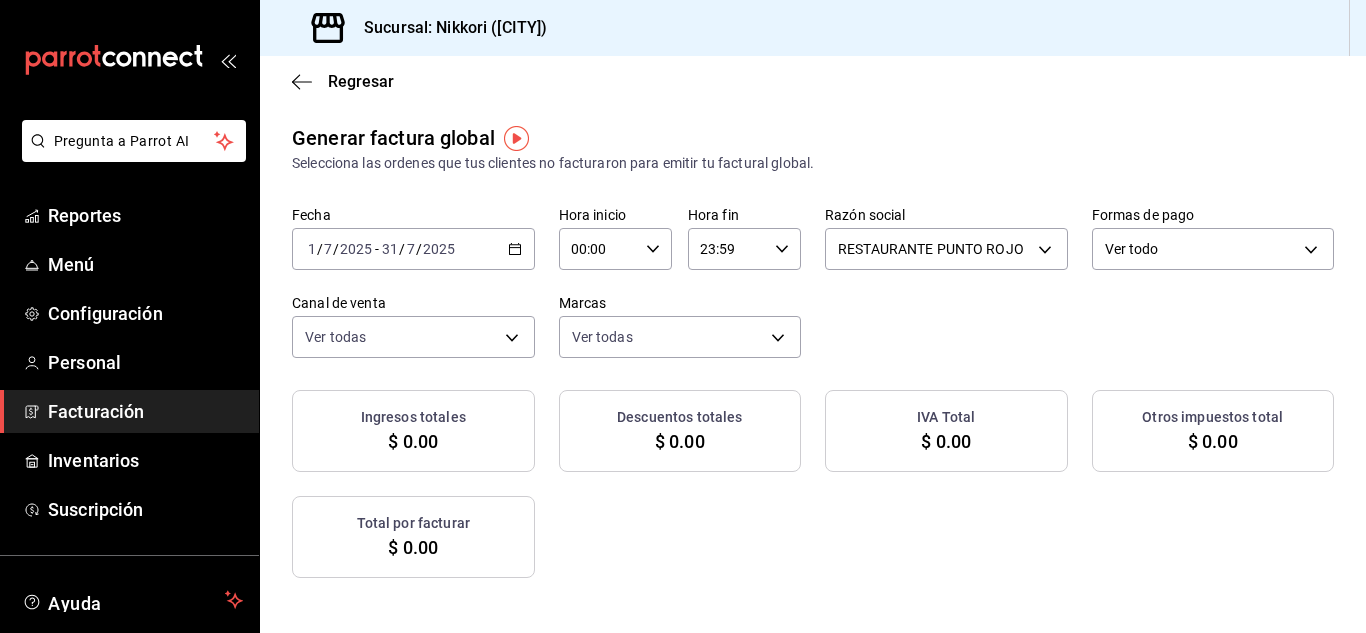 click on "2025-07-01 1 / 7 / 2025 - 2025-07-31 31 / 7 / 2025" at bounding box center [413, 249] 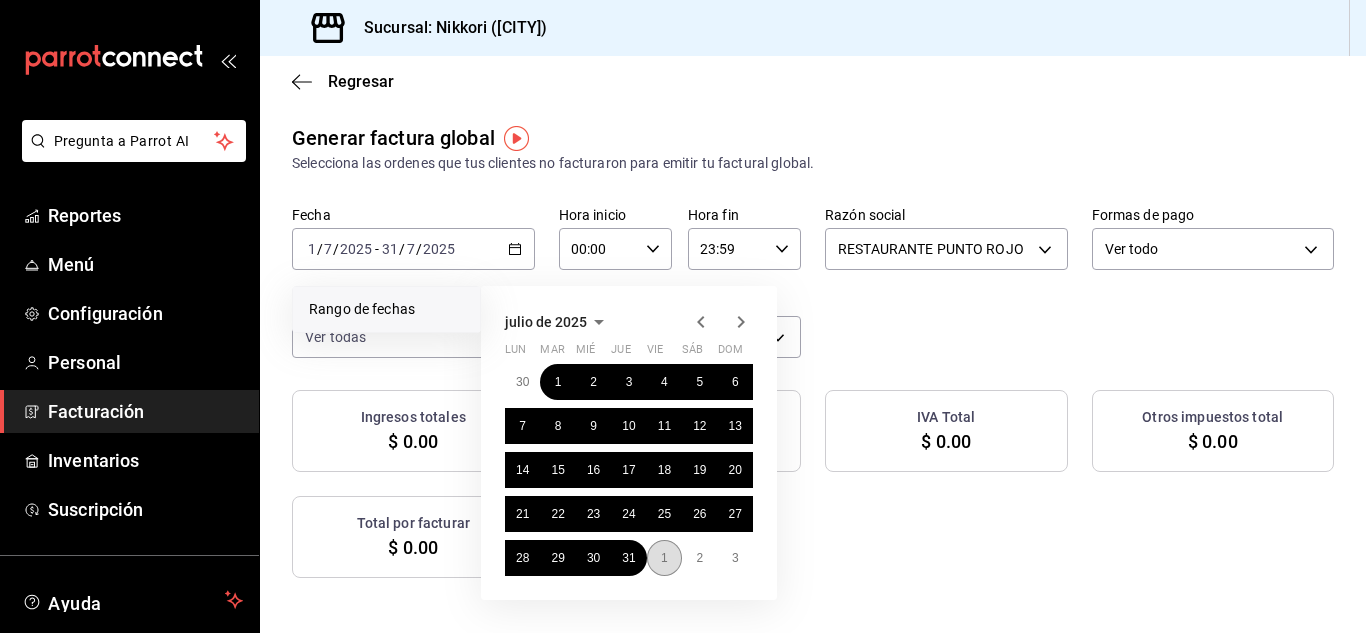 click on "1" at bounding box center (664, 558) 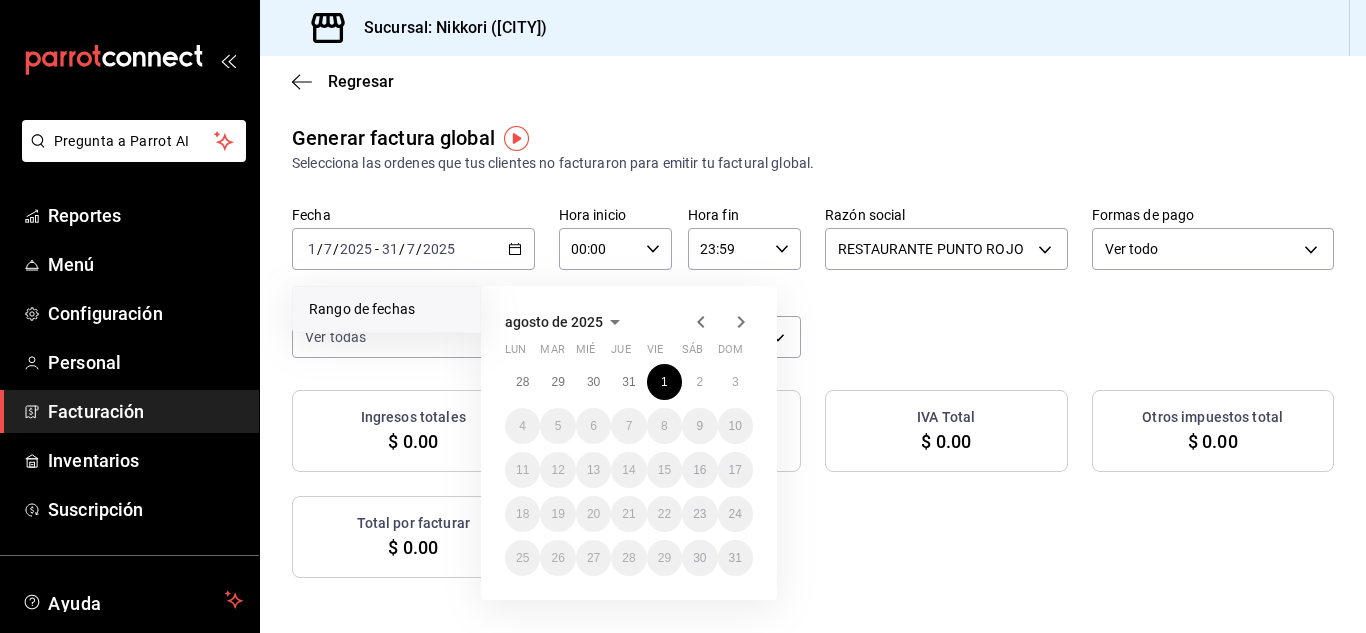 drag, startPoint x: 737, startPoint y: 334, endPoint x: 656, endPoint y: 362, distance: 85.70297 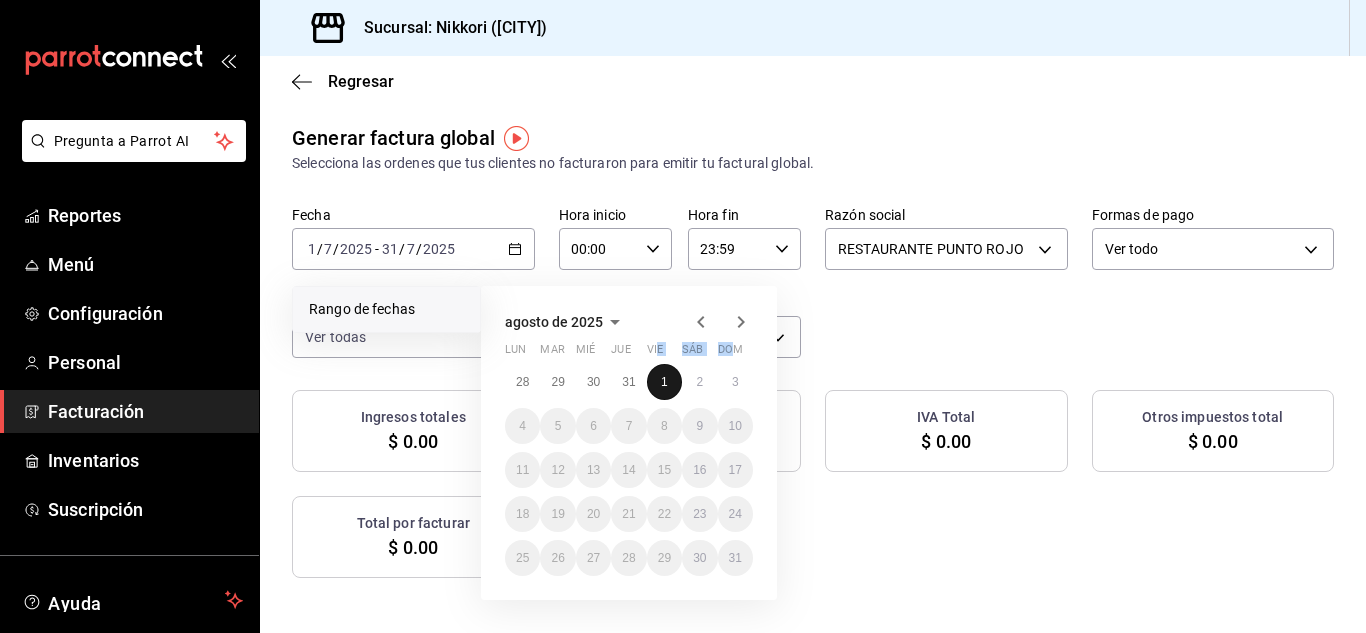 click on "1" at bounding box center (664, 382) 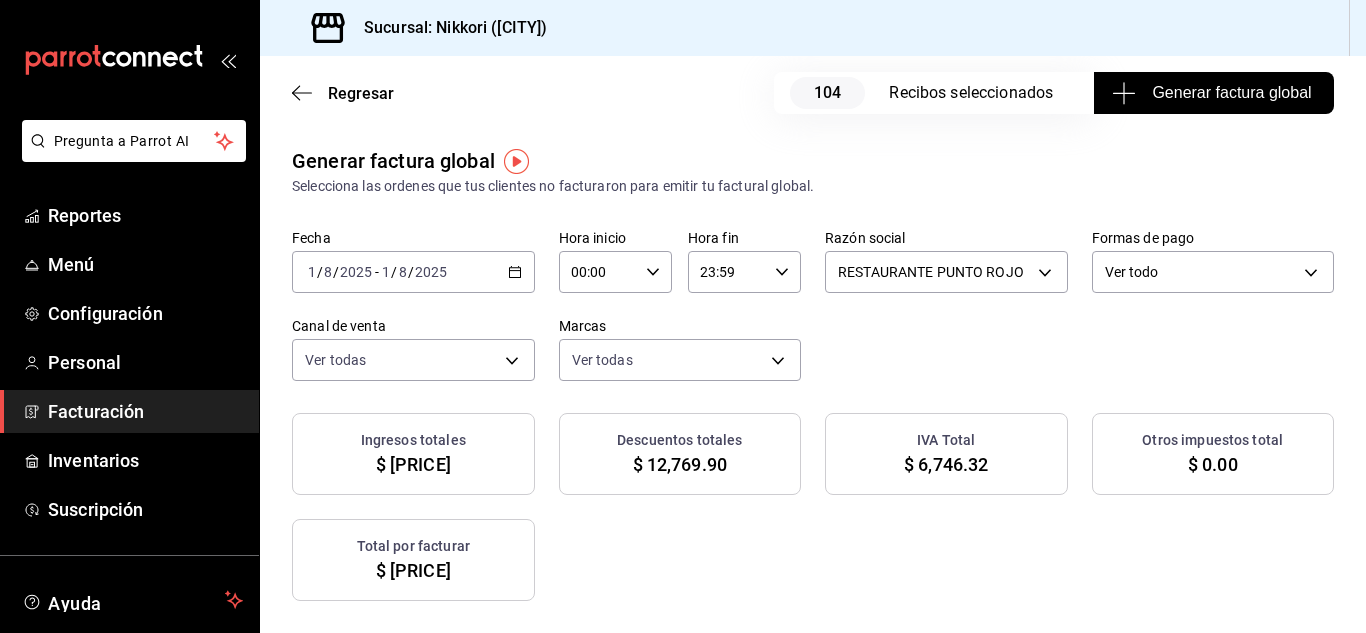 click on "Generar factura global" at bounding box center (1213, 93) 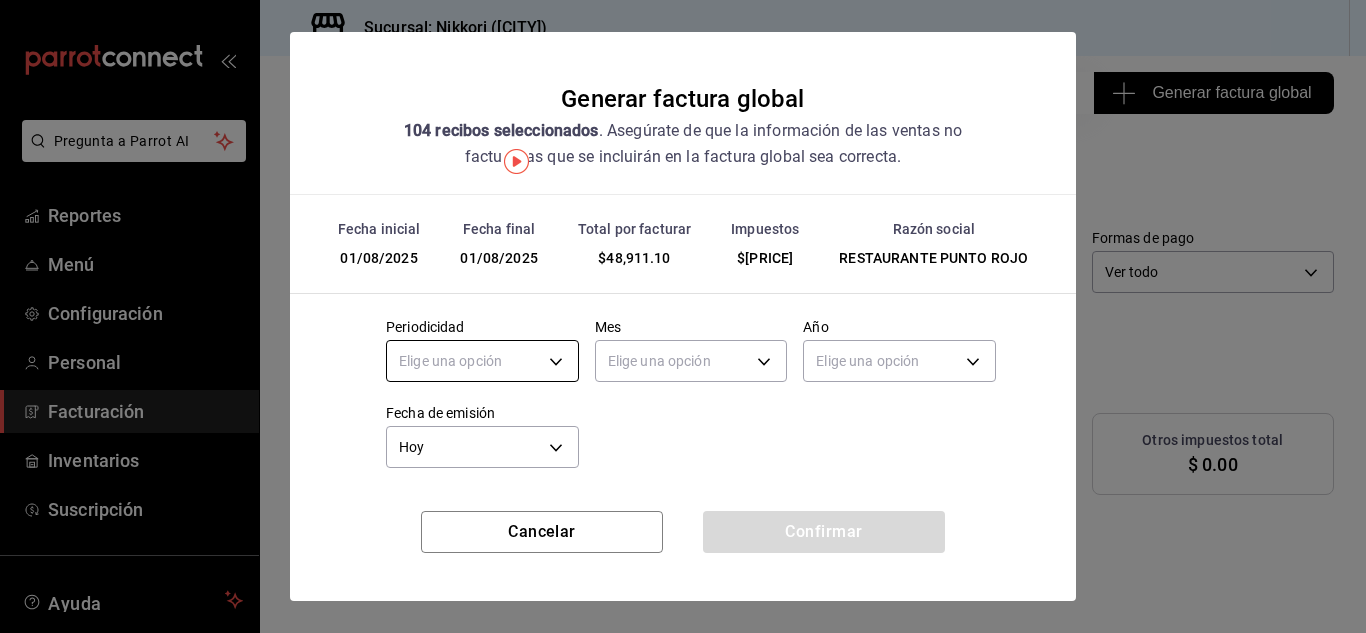 click on "Pregunta a Parrot AI Reportes   Menú   Configuración   Personal   Facturación   Inventarios   Suscripción   Ayuda Recomienda Parrot   [FIRST] [LAST]   Sugerir nueva función   Sucursal: Nikkori ([CITY]) Regresar [NUMBER] Recibos seleccionados Generar factura global Generar factura global Selecciona las ordenes que tus clientes no facturaron para emitir tu factural global. Fecha [DATE] [DATE] - [DATE] [DATE] Hora inicio [TIME] Hora inicio Hora fin [TIME] Hora fin Razón social RESTAURANTE PUNTO ROJO [UUID] Formas de pago Ver todo ALL Canal de venta Ver todas PARROT,UBER_EATS,RAPPI,DIDI_FOOD,ONLINE Marcas Ver todas [UUID] Ingresos totales $[AMOUNT] Descuentos totales $[AMOUNT] IVA Total $[AMOUNT] Otros impuestos total $ 0.00 Total por facturar $[AMOUNT] Recibos Quita la selección a los recibos que no quieras incluir. Recuerda que sólo puedes generar facturas globales de hasta 1,000 recibos cada una. Fecha # de recibo IVA" at bounding box center [683, 316] 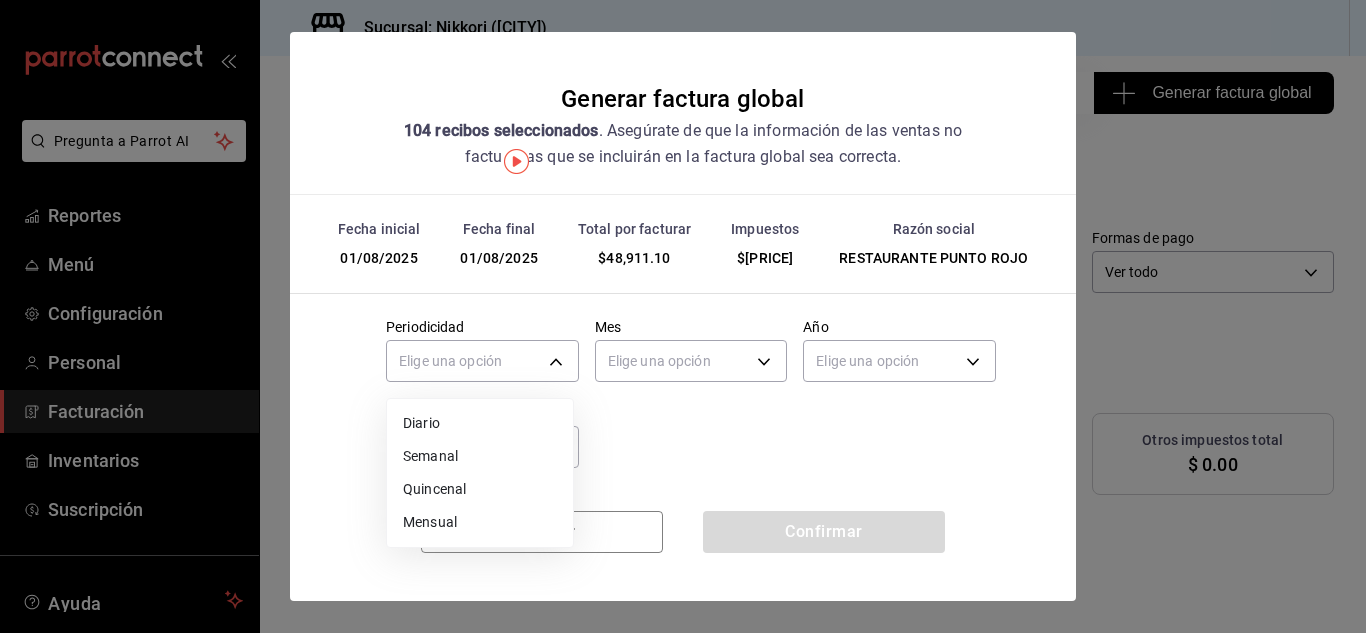 click on "Diario" at bounding box center (480, 423) 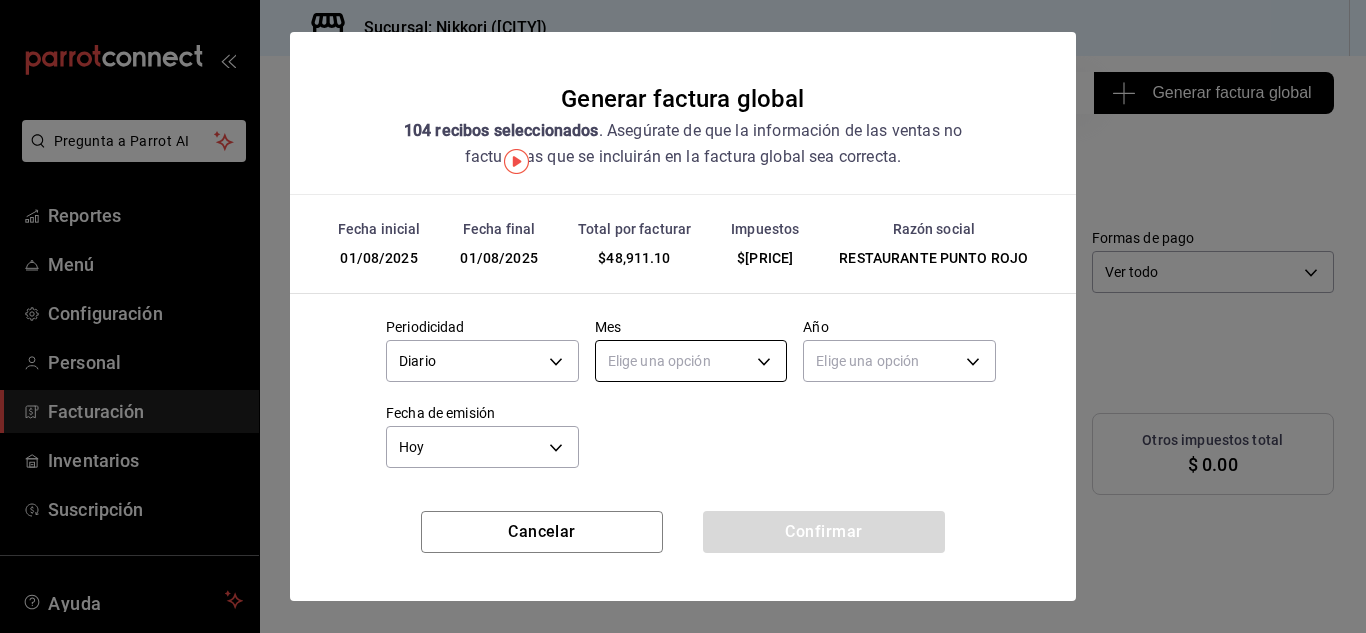 click on "Pregunta a Parrot AI Reportes   Menú   Configuración   Personal   Facturación   Inventarios   Suscripción   Ayuda Recomienda Parrot   [FIRST] [LAST]   Sugerir nueva función   Sucursal: Nikkori ([CITY]) Regresar [NUMBER] Recibos seleccionados Generar factura global Generar factura global Selecciona las ordenes que tus clientes no facturaron para emitir tu factural global. Fecha [DATE] [DATE] - [DATE] [DATE] Hora inicio [TIME] Hora inicio Hora fin [TIME] Hora fin Razón social RESTAURANTE PUNTO ROJO [UUID] Formas de pago Ver todo ALL Canal de venta Ver todas PARROT,UBER_EATS,RAPPI,DIDI_FOOD,ONLINE Marcas Ver todas [UUID] Ingresos totales $[AMOUNT] Descuentos totales $[AMOUNT] IVA Total $[AMOUNT] Otros impuestos total $ 0.00 Total por facturar $[AMOUNT] Recibos Quita la selección a los recibos que no quieras incluir. Recuerda que sólo puedes generar facturas globales de hasta 1,000 recibos cada una. Fecha # de recibo IVA" at bounding box center [683, 316] 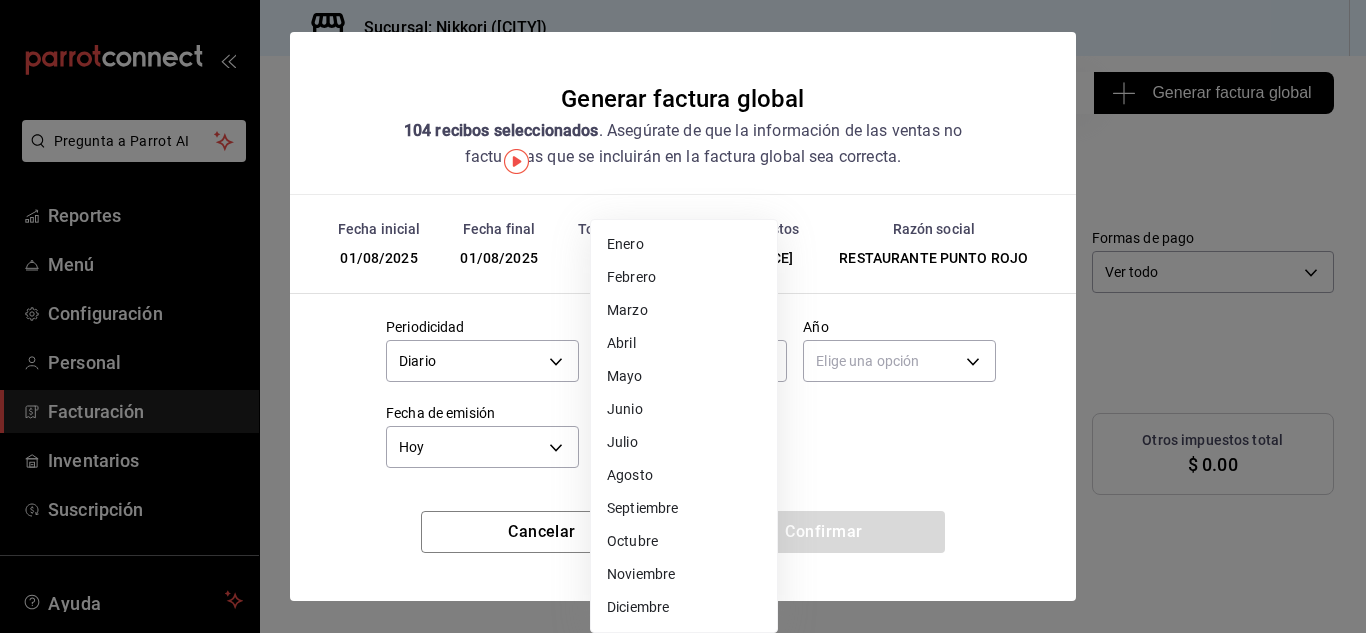 click on "Agosto" at bounding box center (684, 475) 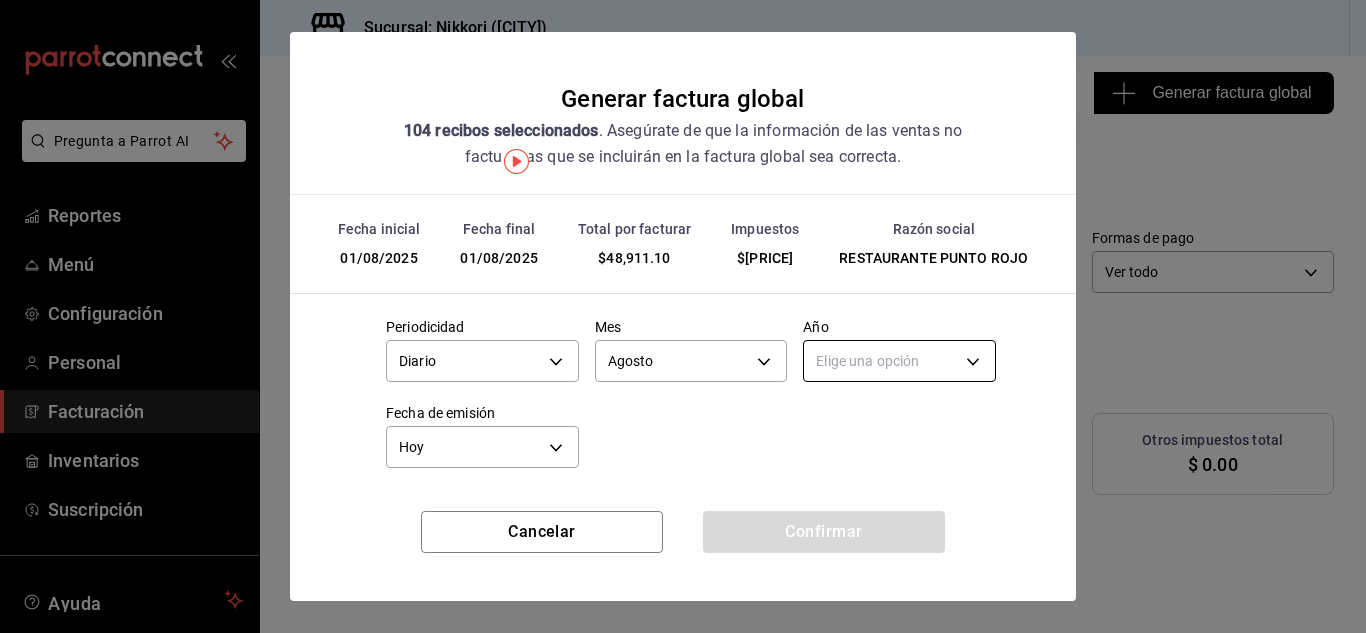 click on "Pregunta a Parrot AI Reportes   Menú   Configuración   Personal   Facturación   Inventarios   Suscripción   Ayuda Recomienda Parrot   [FIRST] [LAST]   Sugerir nueva función   Sucursal: Nikkori ([CITY]) Regresar [NUMBER] Recibos seleccionados Generar factura global Generar factura global Selecciona las ordenes que tus clientes no facturaron para emitir tu factural global. Fecha [DATE] [DATE] - [DATE] [DATE] Hora inicio [TIME] Hora inicio Hora fin [TIME] Hora fin Razón social RESTAURANTE PUNTO ROJO [UUID] Formas de pago Ver todo ALL Canal de venta Ver todas PARROT,UBER_EATS,RAPPI,DIDI_FOOD,ONLINE Marcas Ver todas [UUID] Ingresos totales $[AMOUNT] Descuentos totales $[AMOUNT] IVA Total $[AMOUNT] Otros impuestos total $ 0.00 Total por facturar $[AMOUNT] Recibos Quita la selección a los recibos que no quieras incluir. Recuerda que sólo puedes generar facturas globales de hasta 1,000 recibos cada una. Fecha # de recibo IVA" at bounding box center (683, 316) 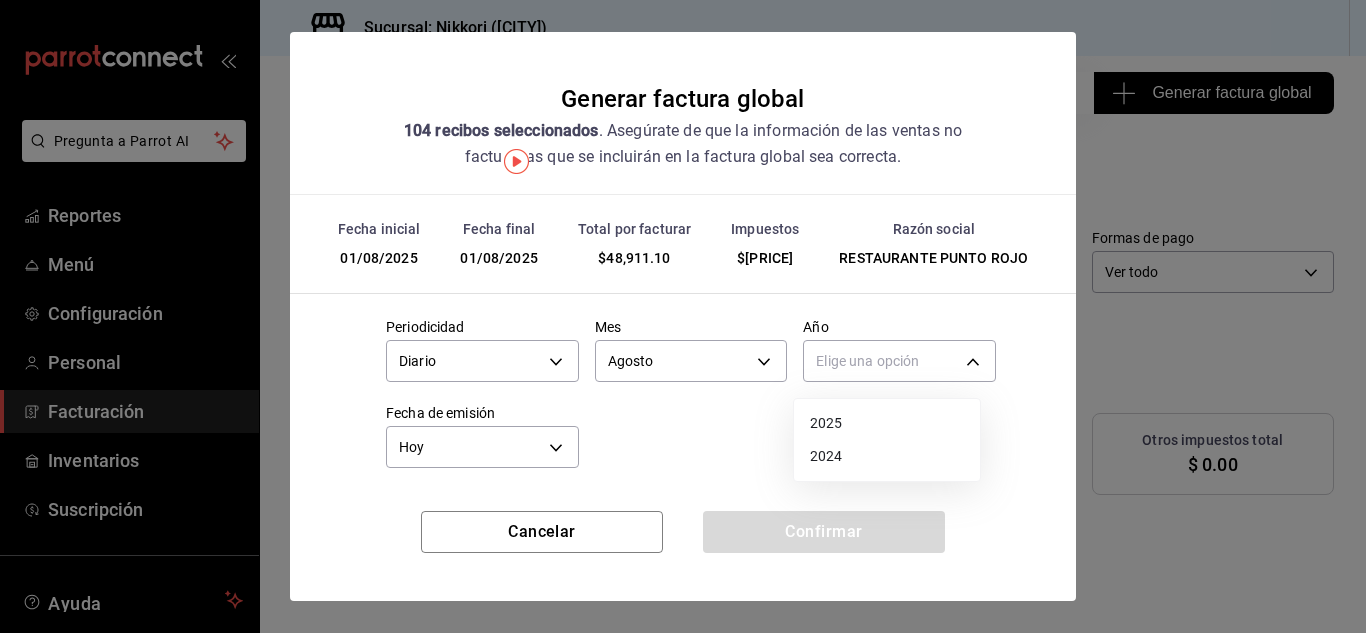 click on "2025" at bounding box center (887, 423) 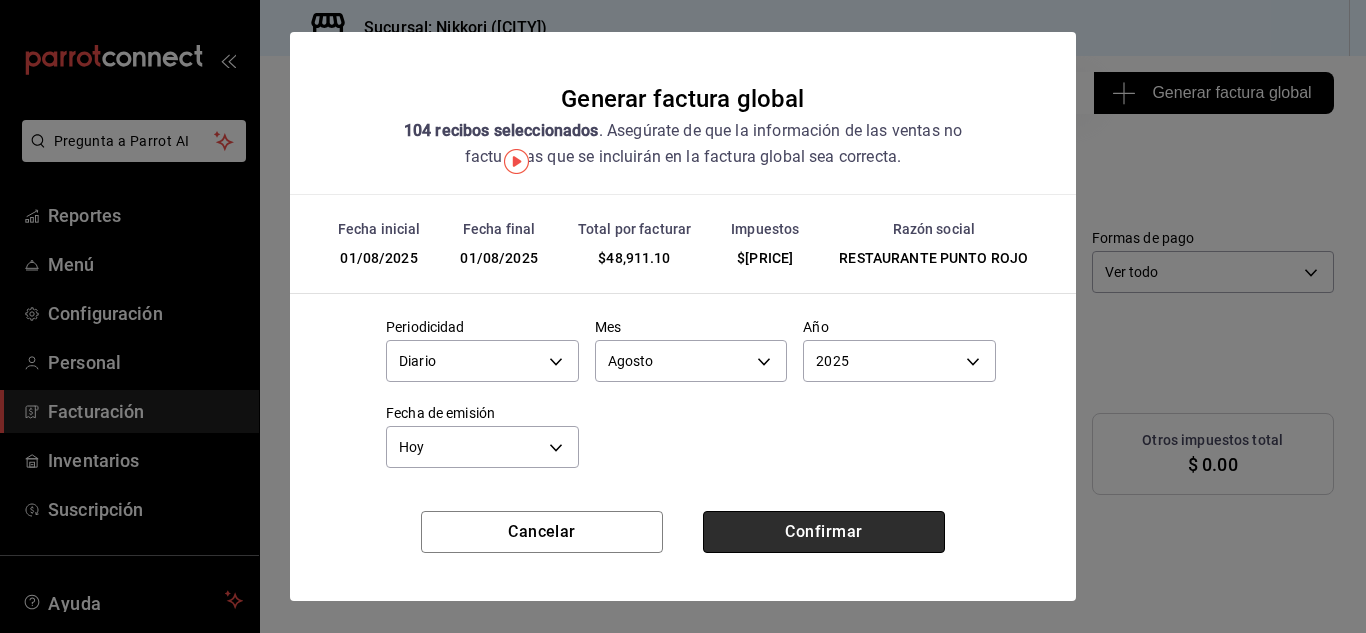 click on "Confirmar" at bounding box center (824, 532) 